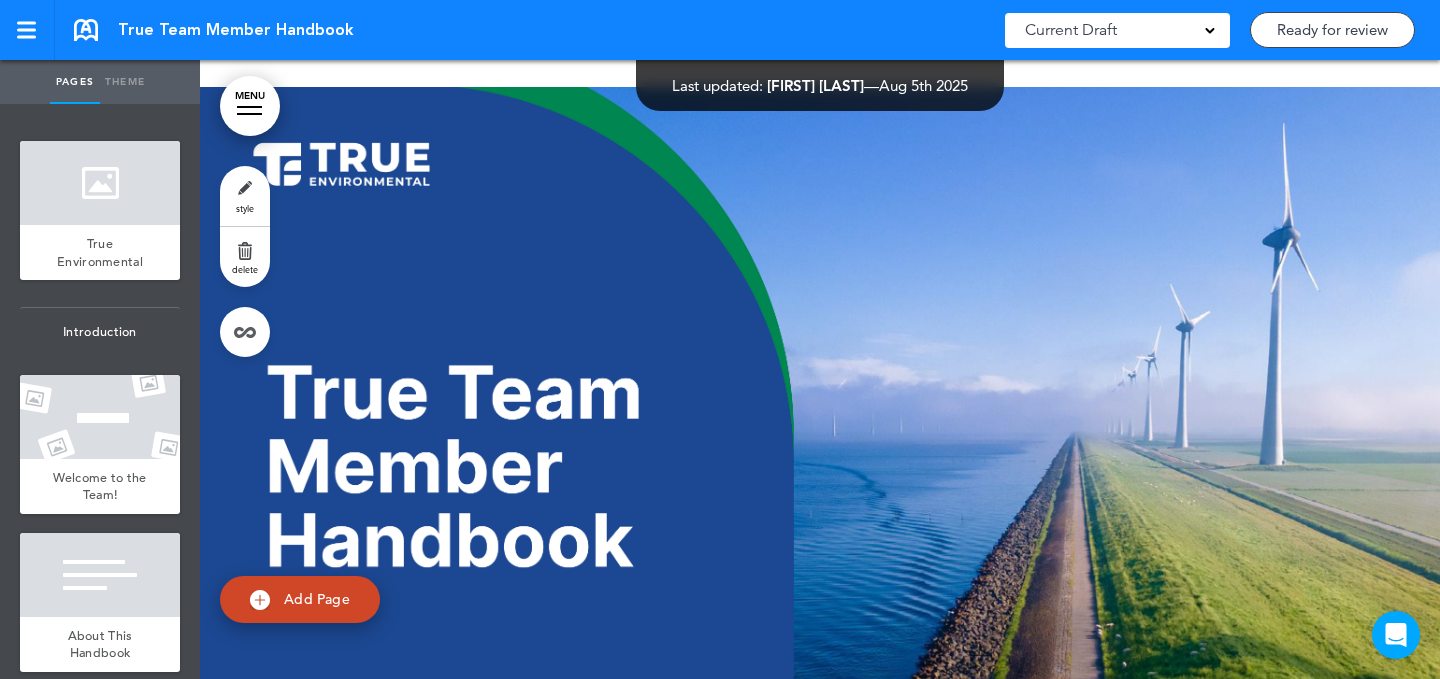scroll, scrollTop: 0, scrollLeft: 0, axis: both 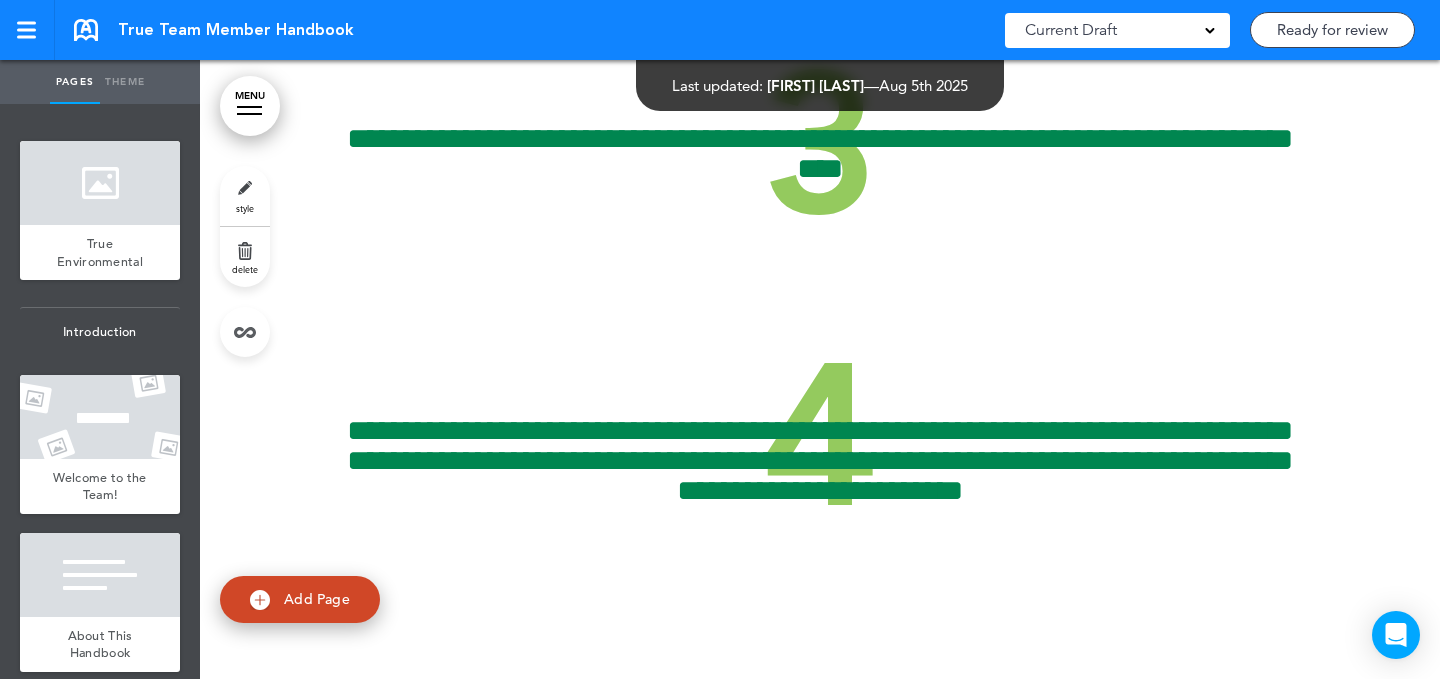 click on "style" at bounding box center (245, 196) 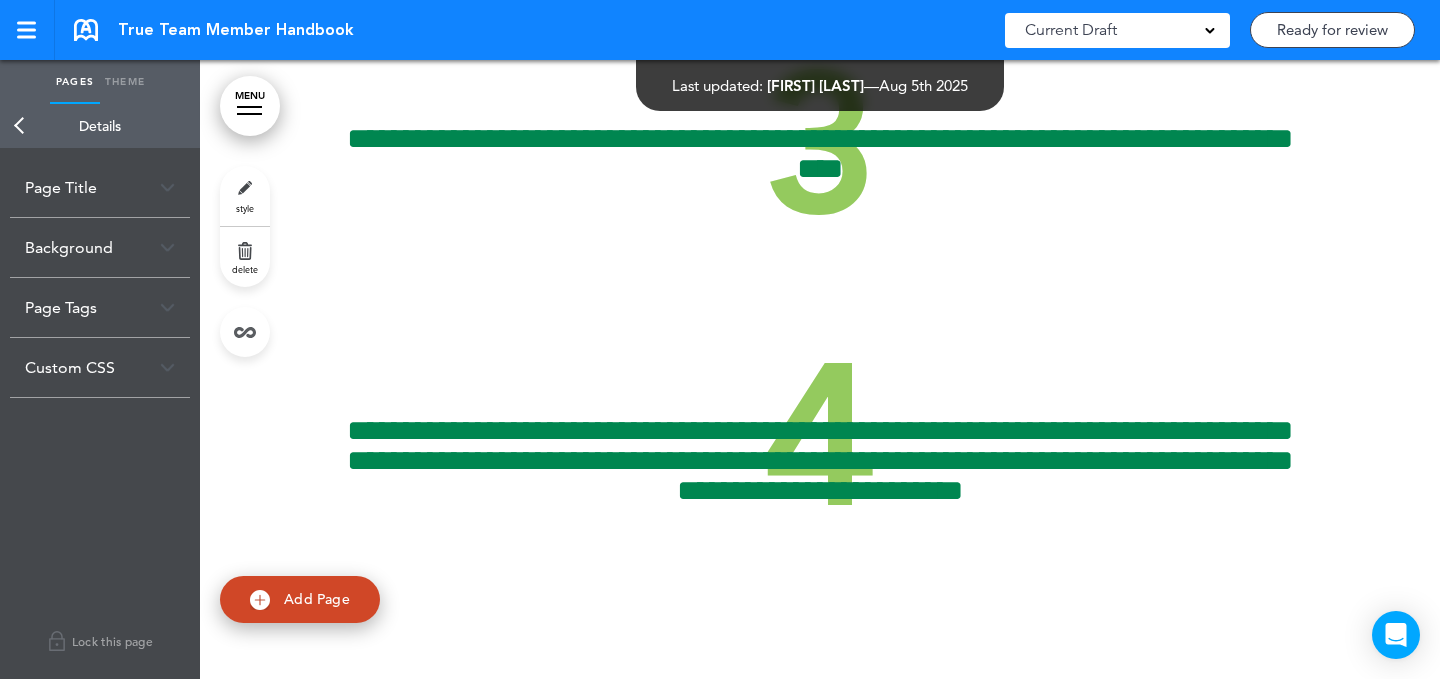 type 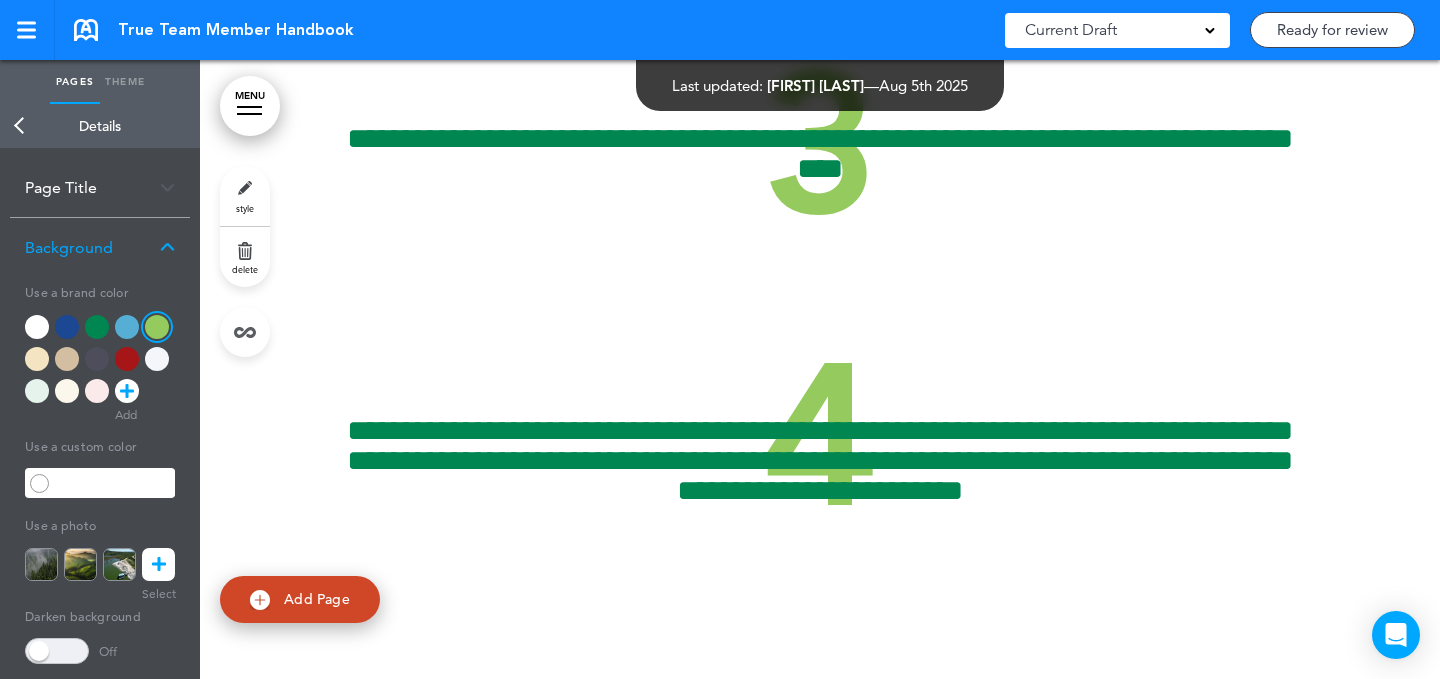click at bounding box center [157, 359] 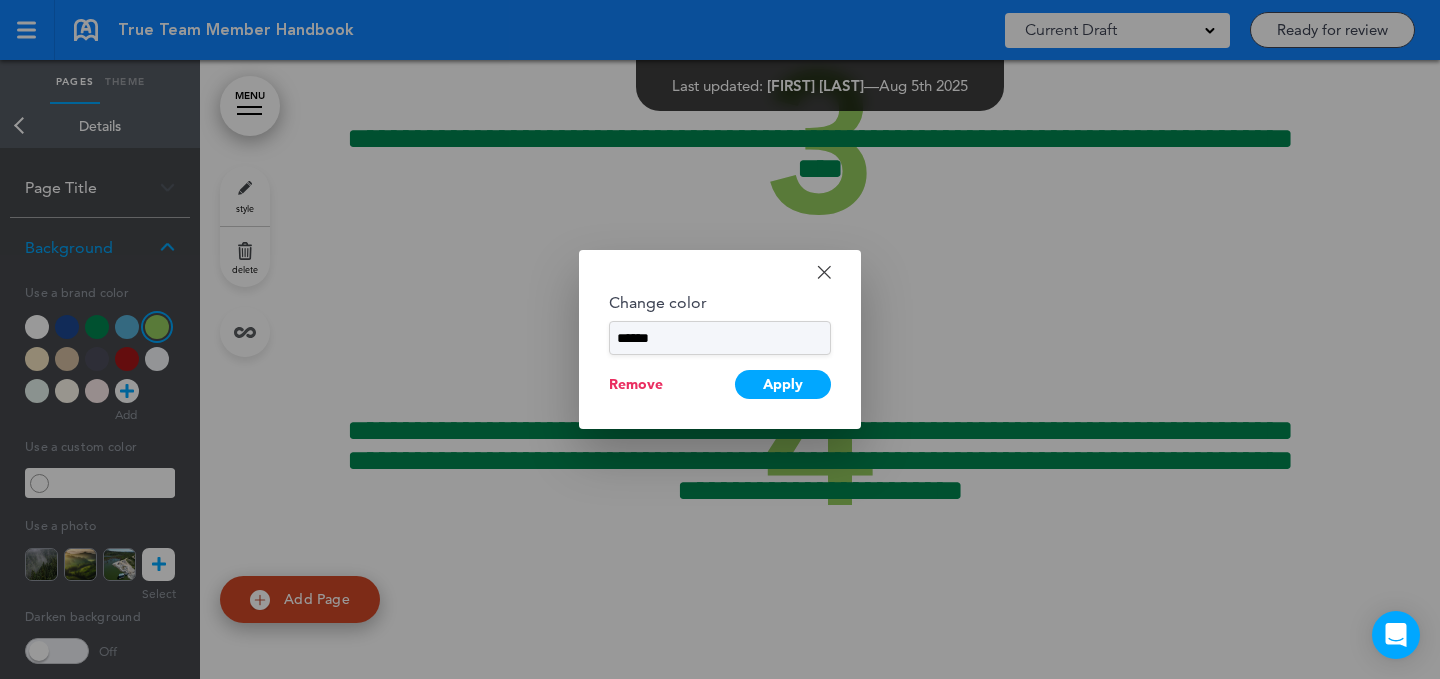 click on "******" at bounding box center (720, 338) 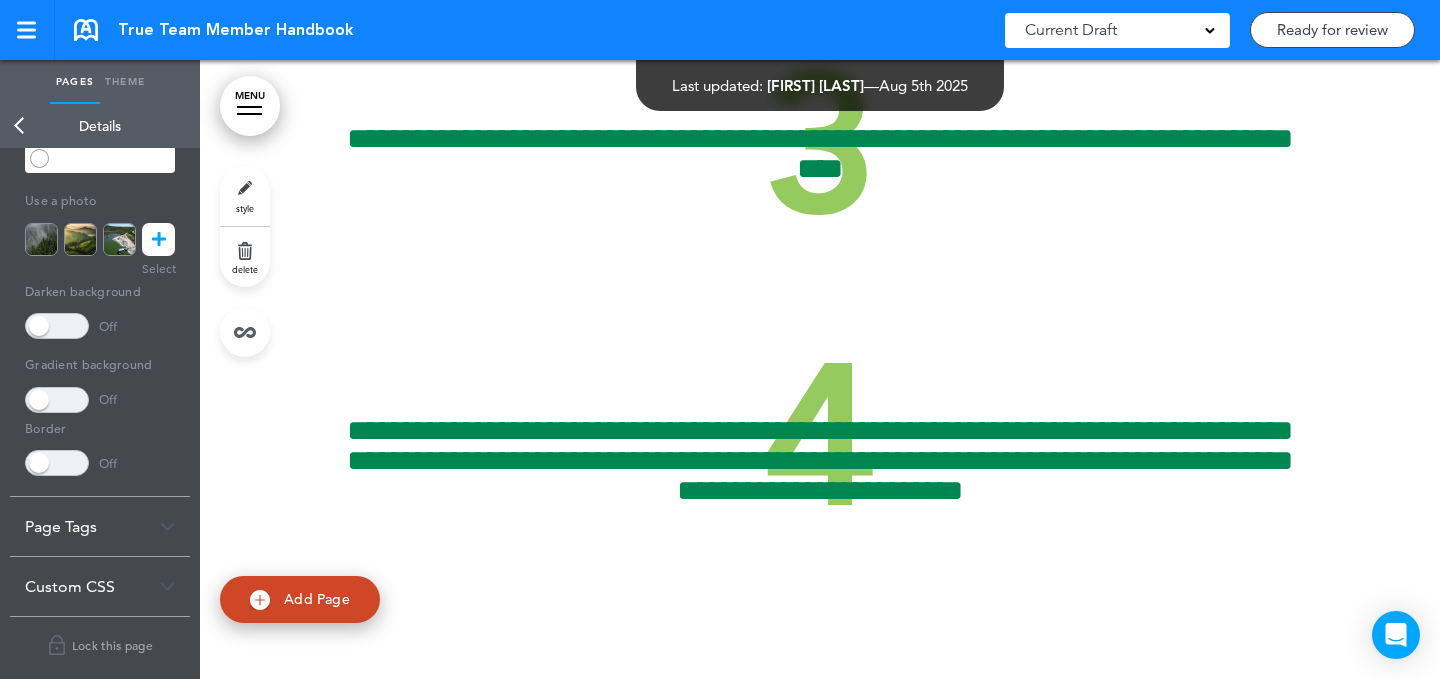 scroll, scrollTop: 329, scrollLeft: 0, axis: vertical 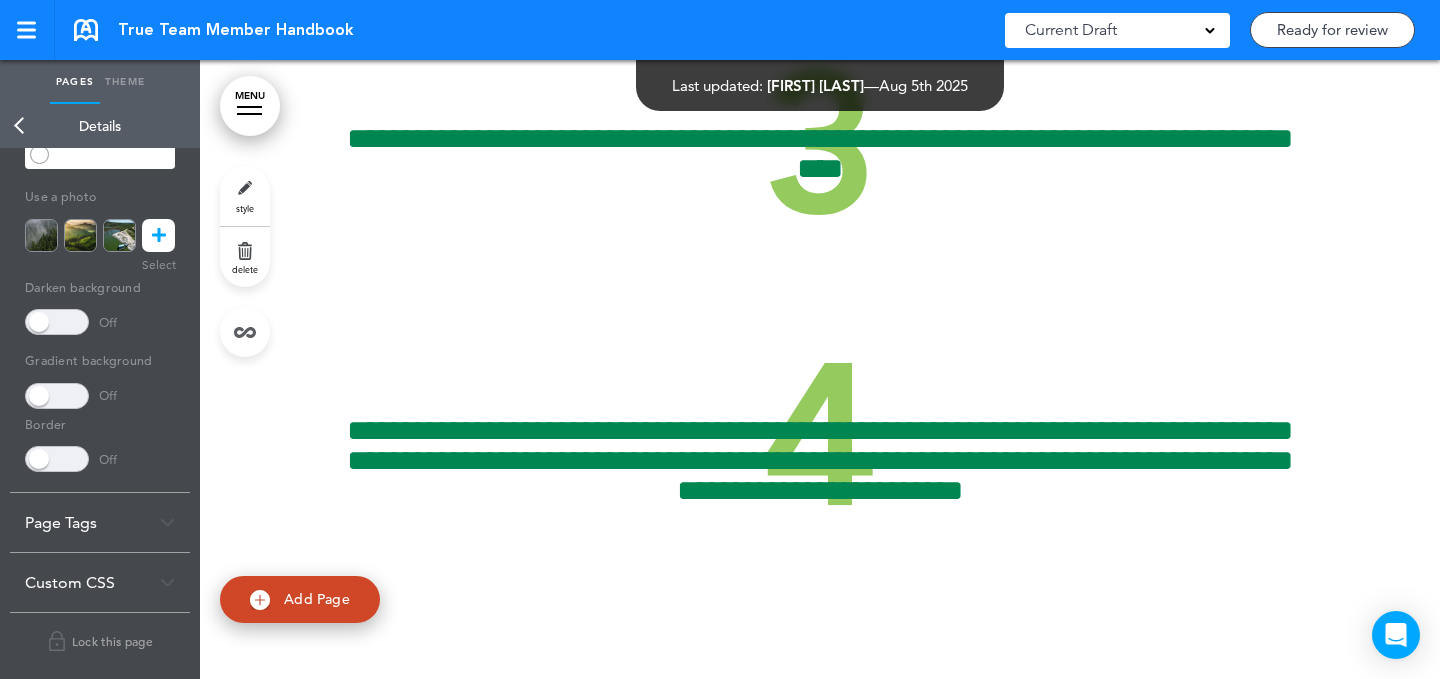 click on "style" at bounding box center (245, 196) 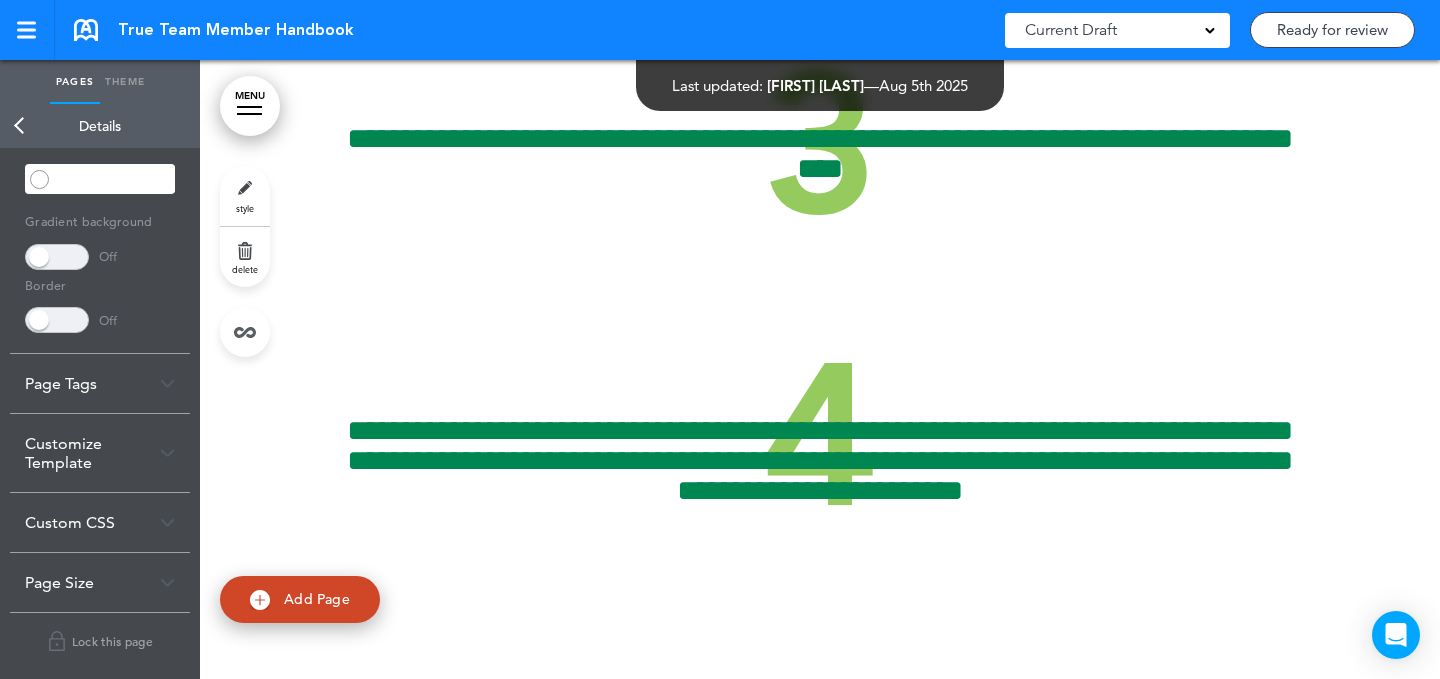 click on "Customize Template" at bounding box center (100, 453) 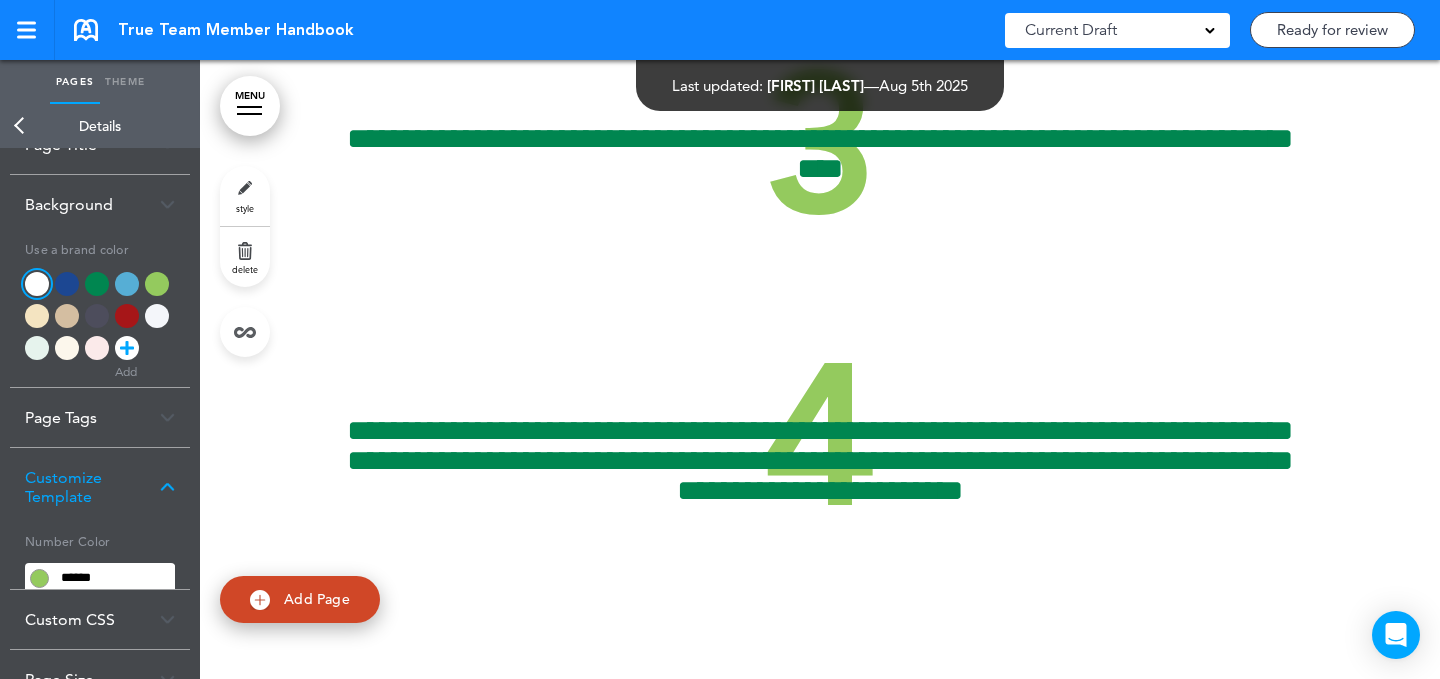 scroll, scrollTop: 28, scrollLeft: 0, axis: vertical 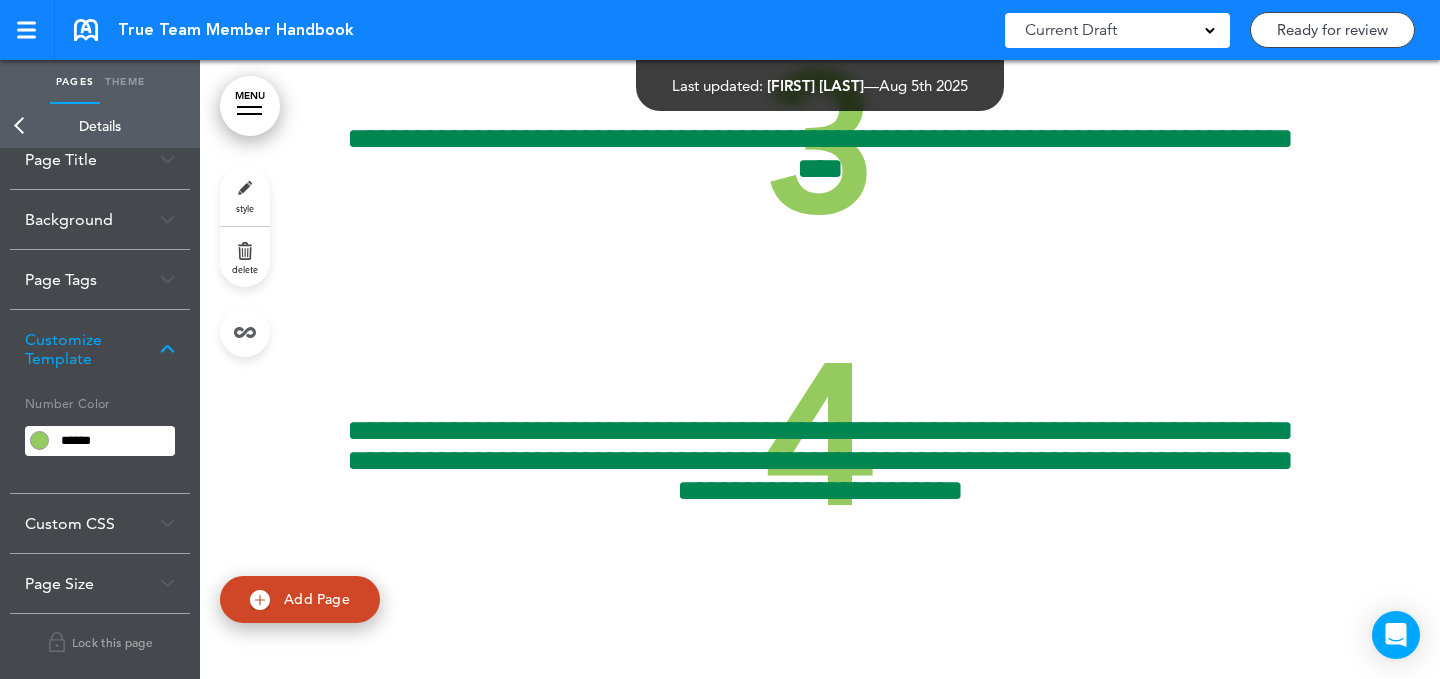 click on "******" at bounding box center [114, 441] 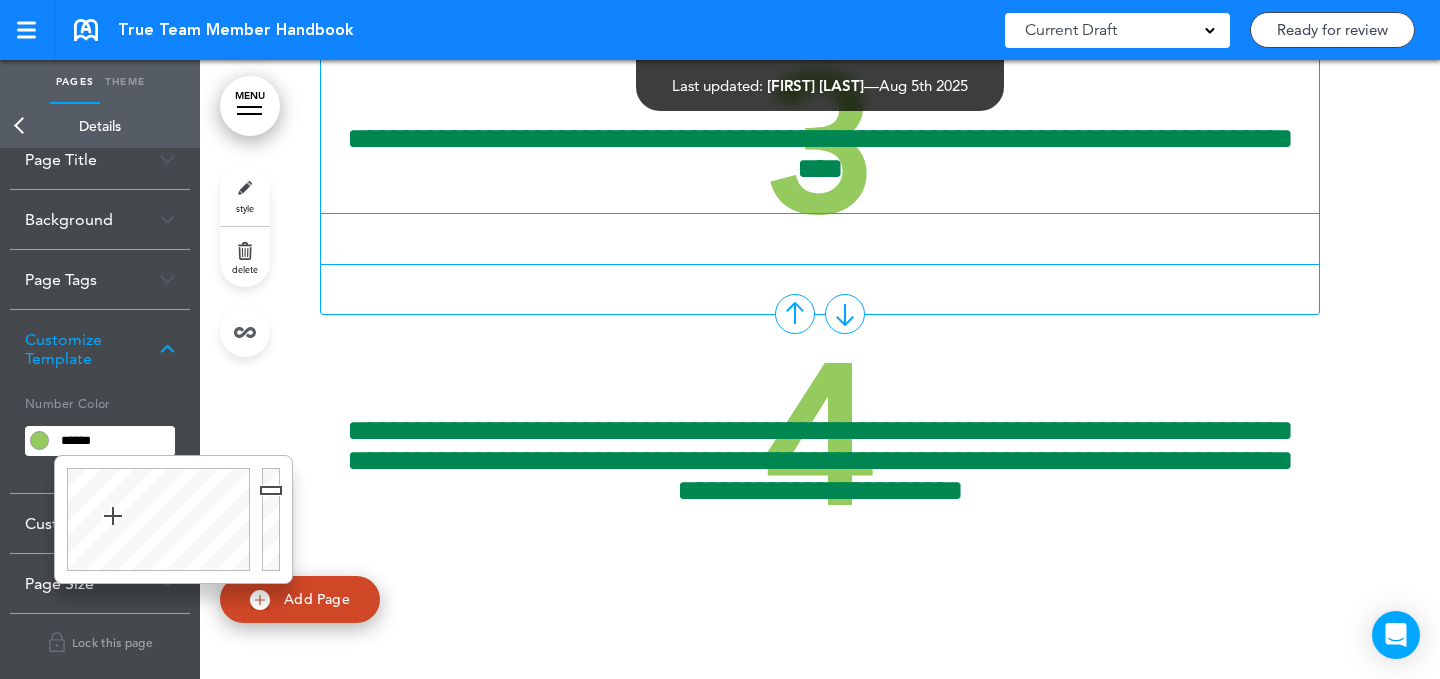 paste 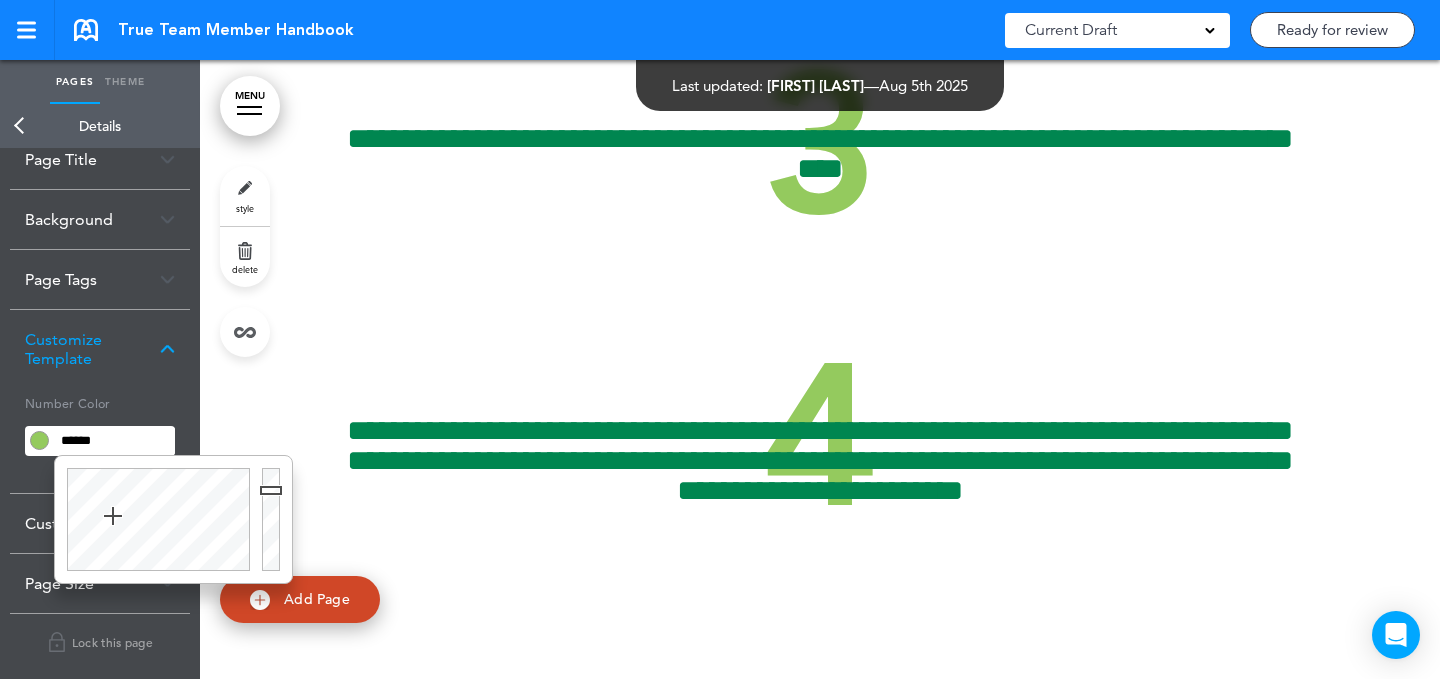 type on "******" 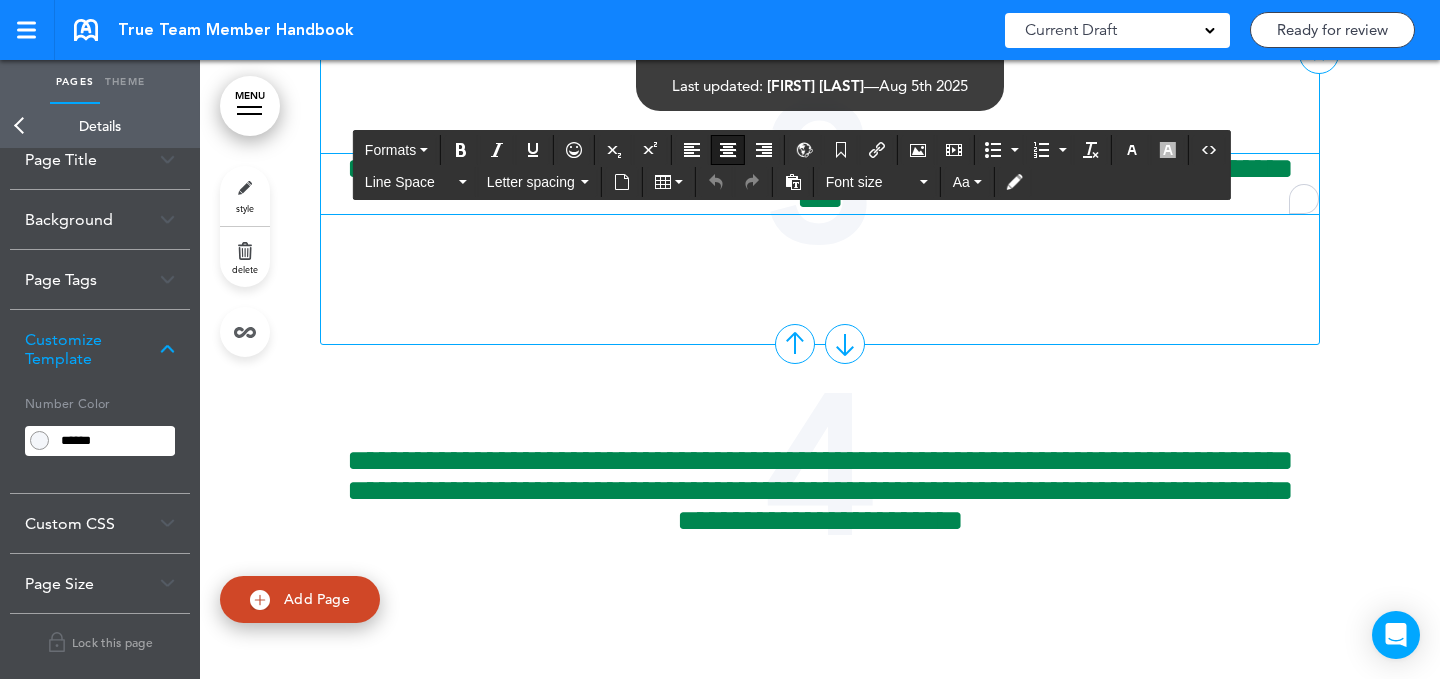 scroll, scrollTop: 7659, scrollLeft: 0, axis: vertical 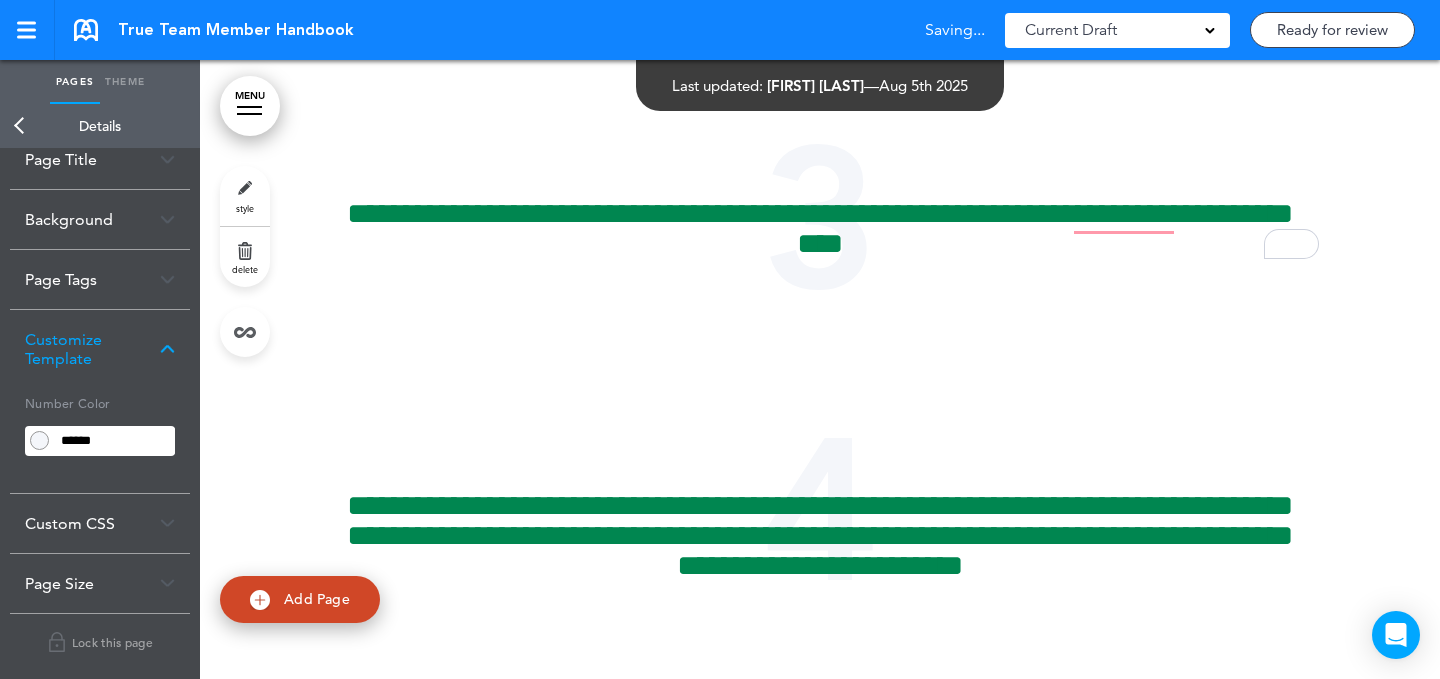 click on "style" at bounding box center (245, 196) 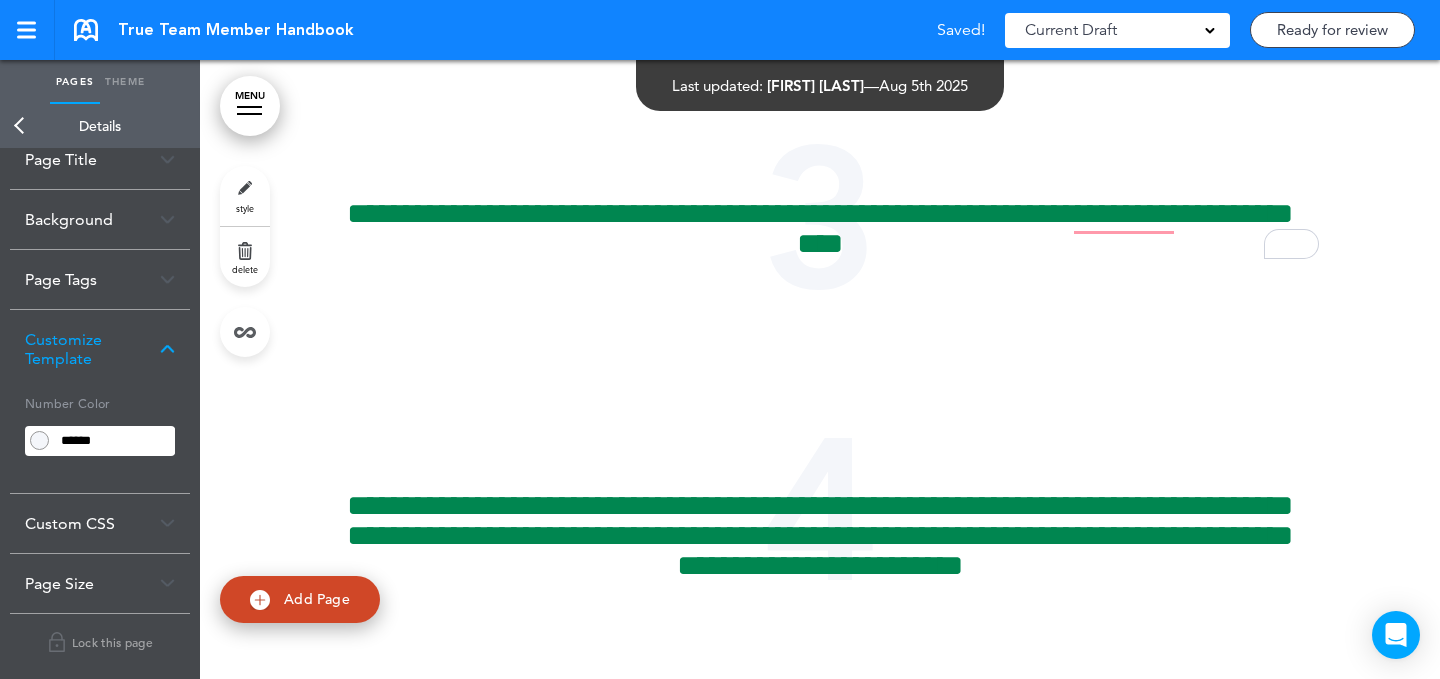 click on "Background" at bounding box center [100, 219] 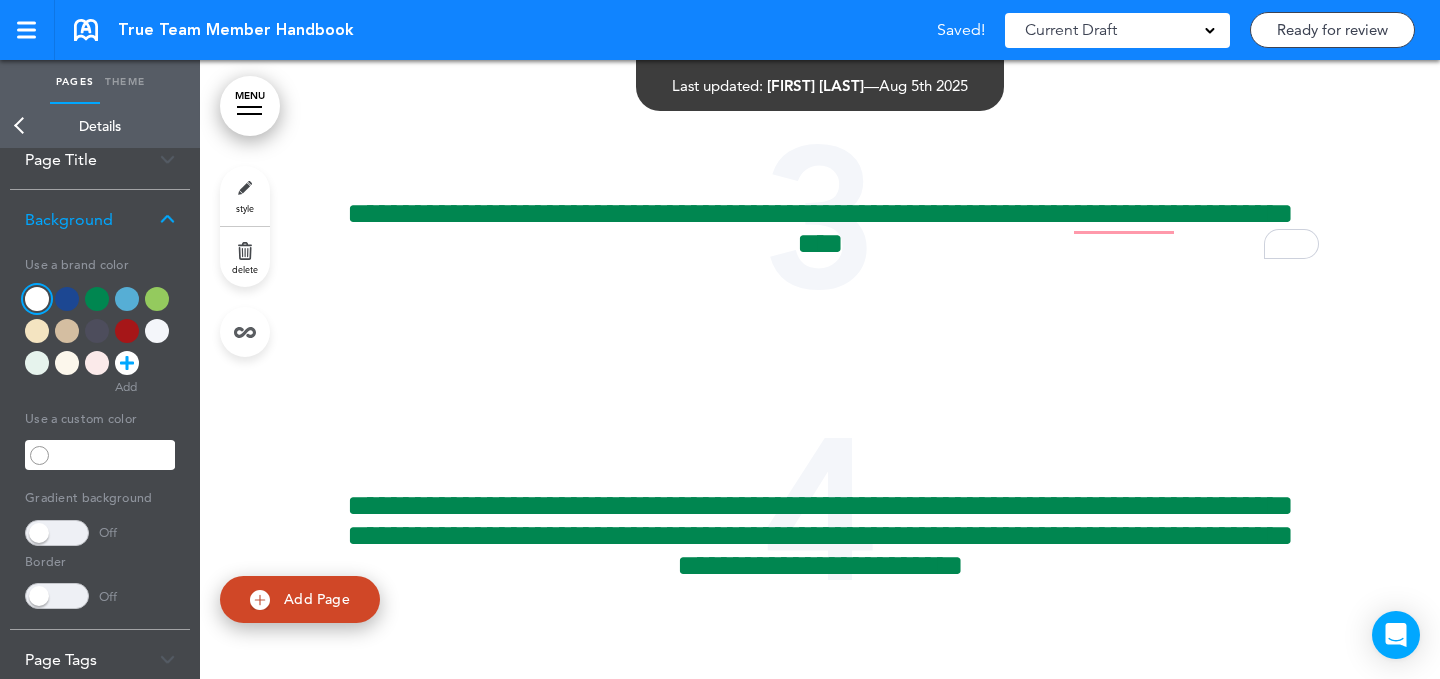 click at bounding box center (37, 363) 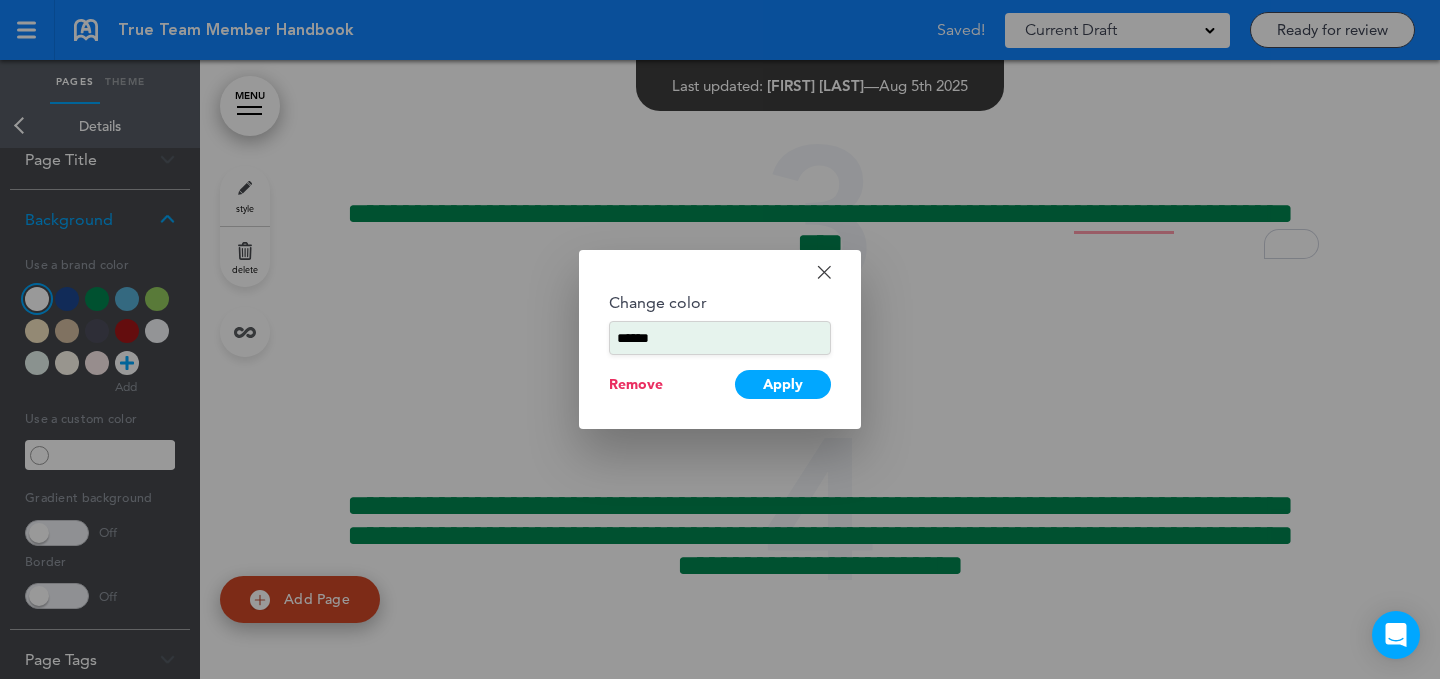 click on "******" at bounding box center (720, 338) 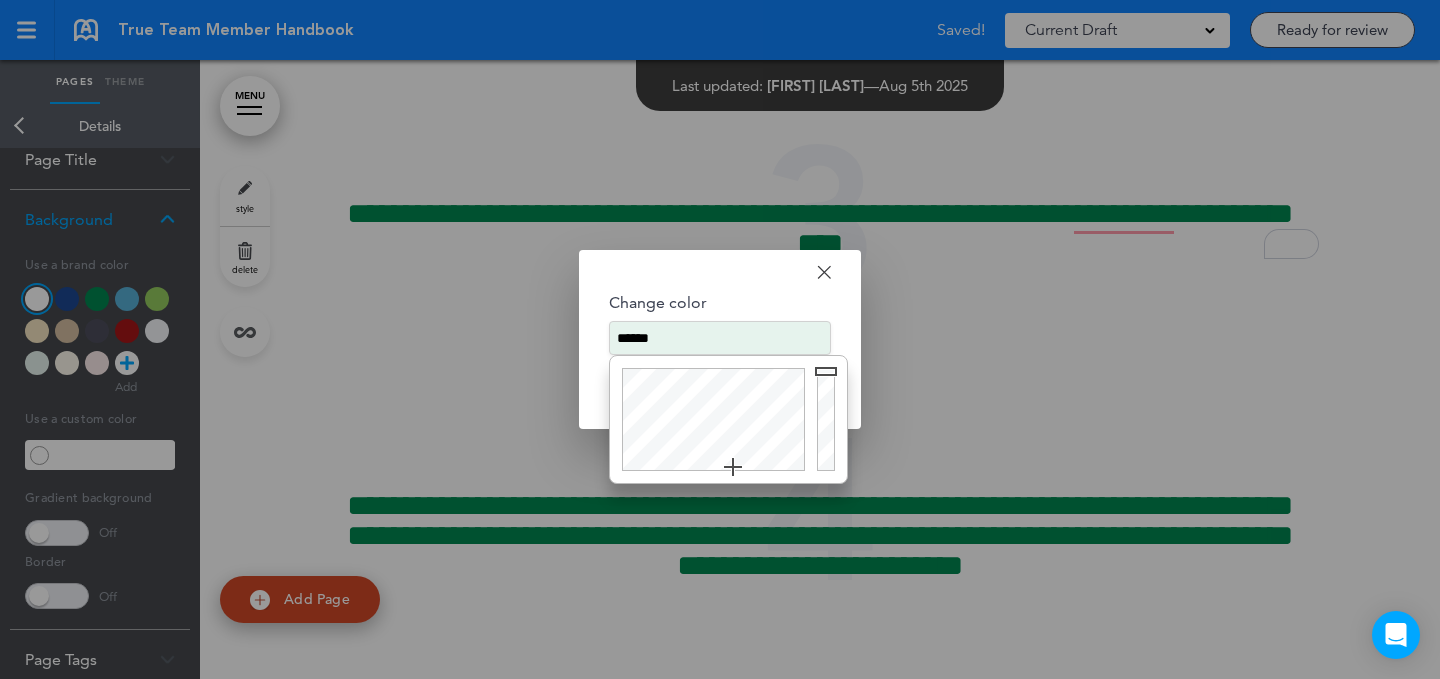 click on "******" at bounding box center [720, 338] 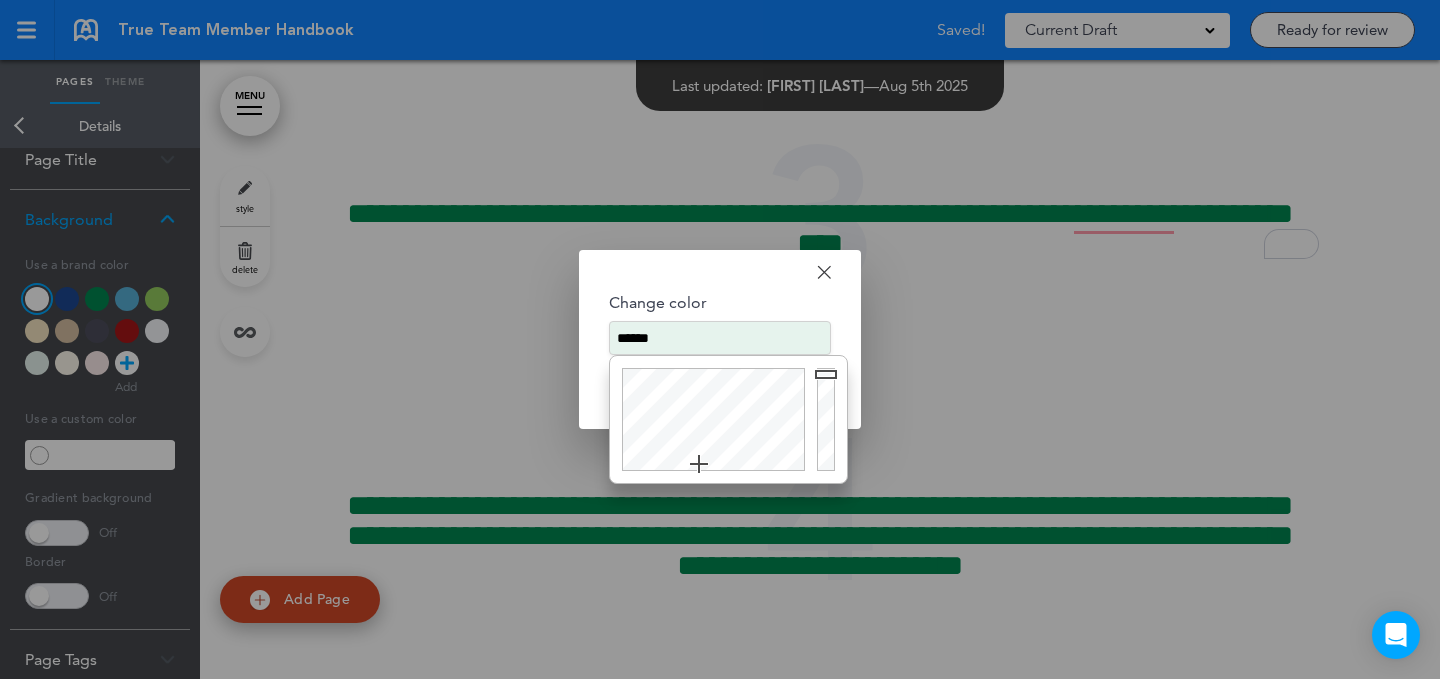 click at bounding box center (720, 339) 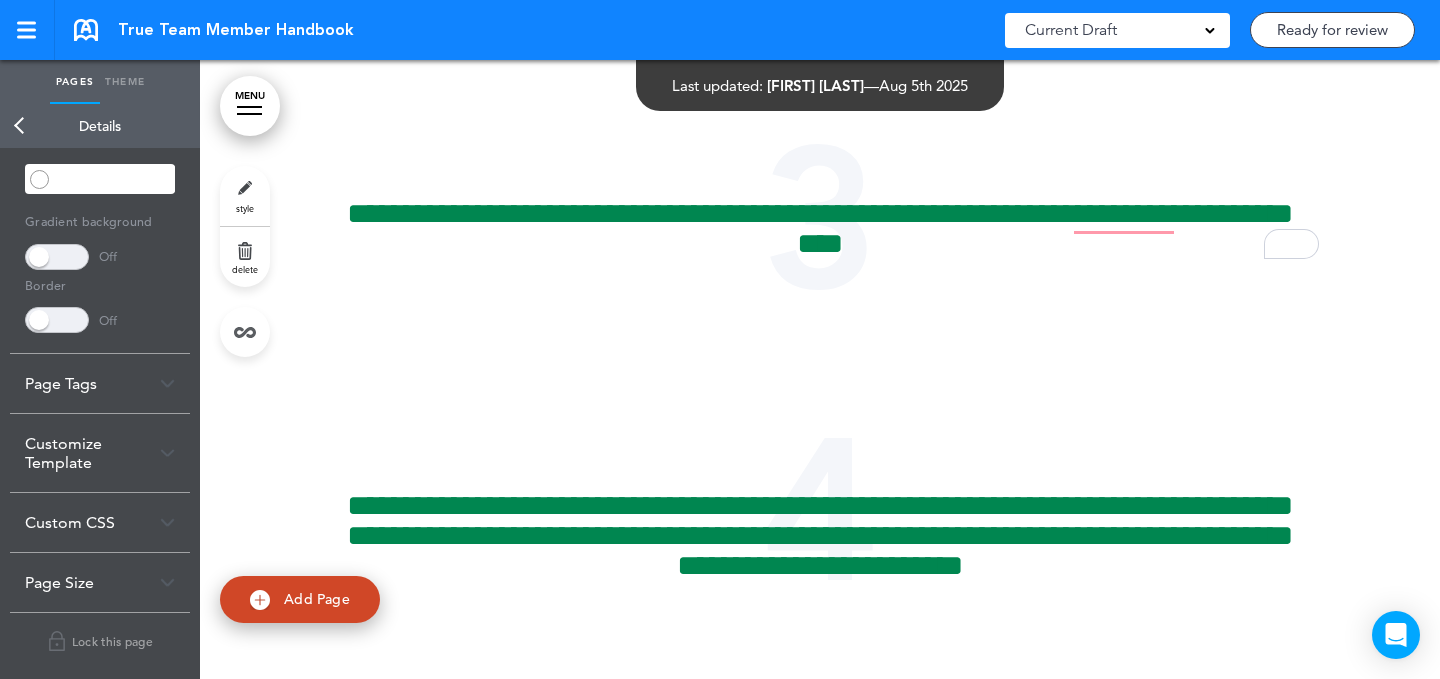 click on "Customize Template" at bounding box center (100, 453) 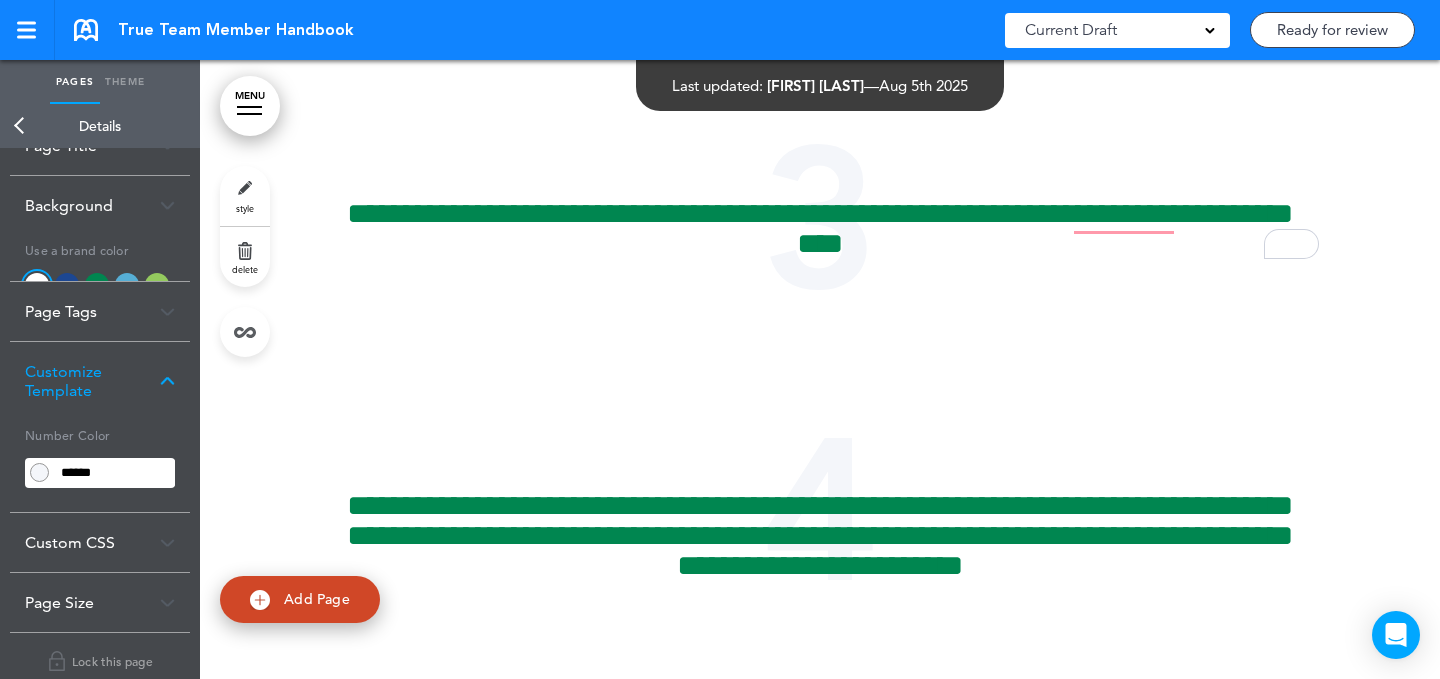 scroll, scrollTop: 28, scrollLeft: 0, axis: vertical 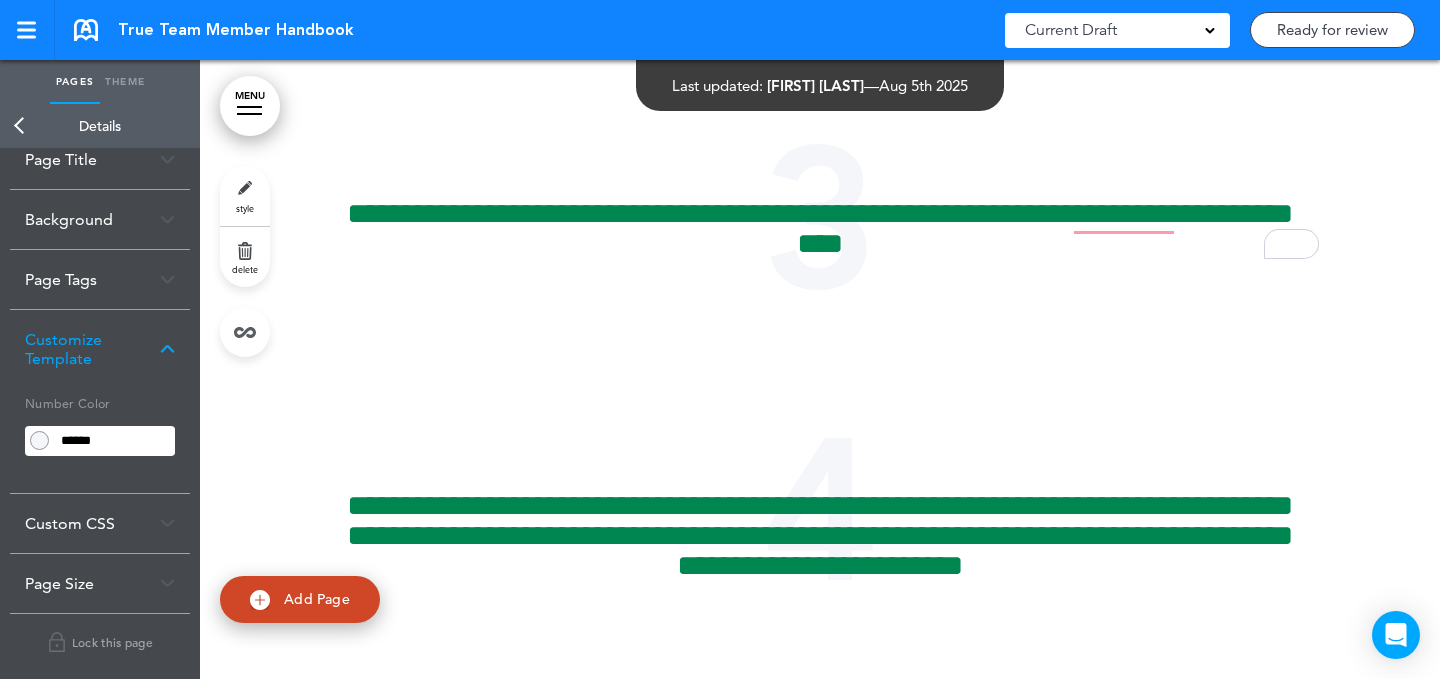 click on "******" at bounding box center (114, 441) 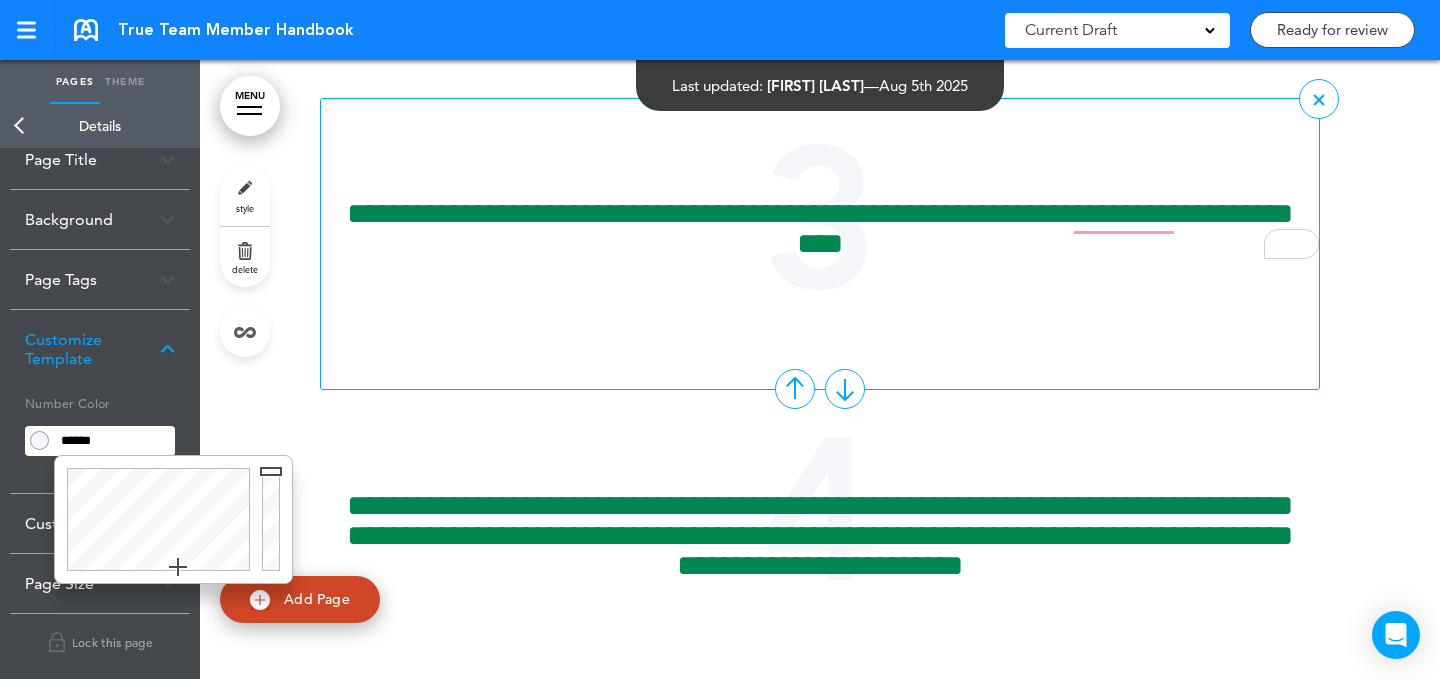 paste 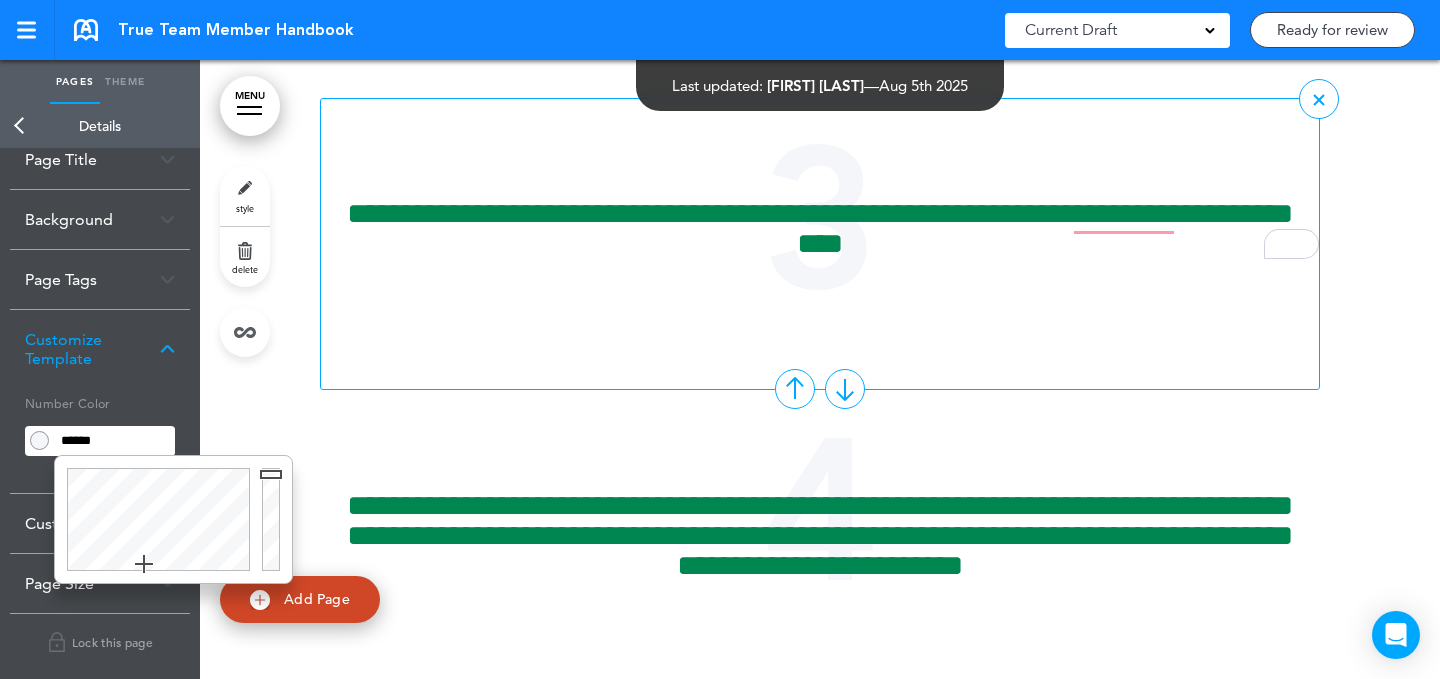 type on "******" 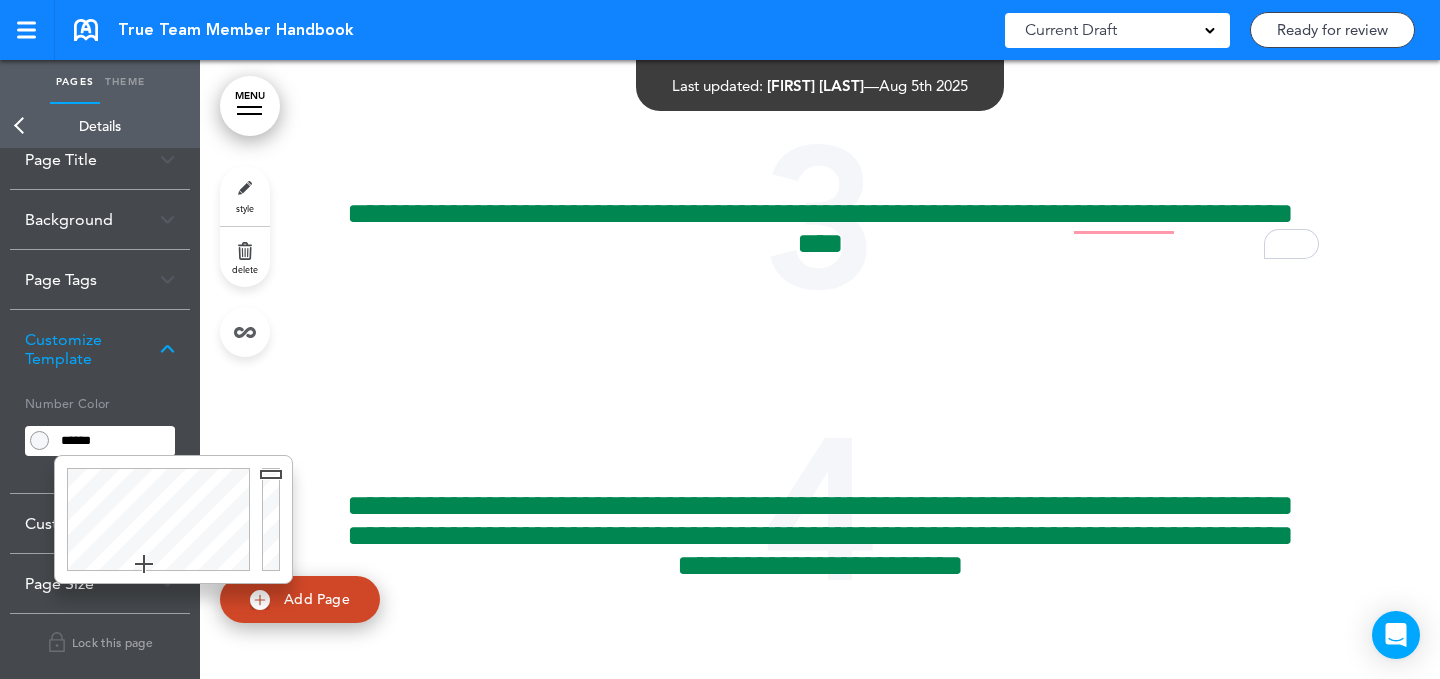 drag, startPoint x: 475, startPoint y: 291, endPoint x: 469, endPoint y: 278, distance: 14.3178215 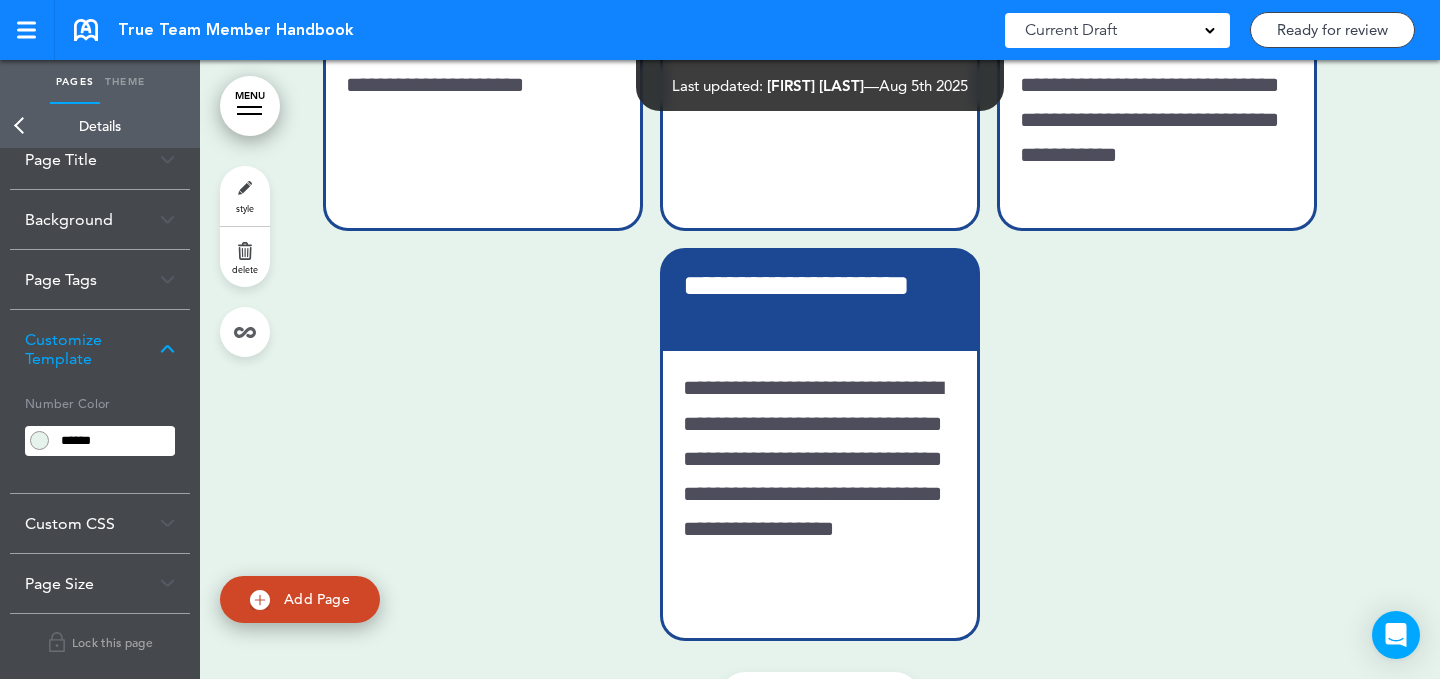 scroll, scrollTop: 9969, scrollLeft: 0, axis: vertical 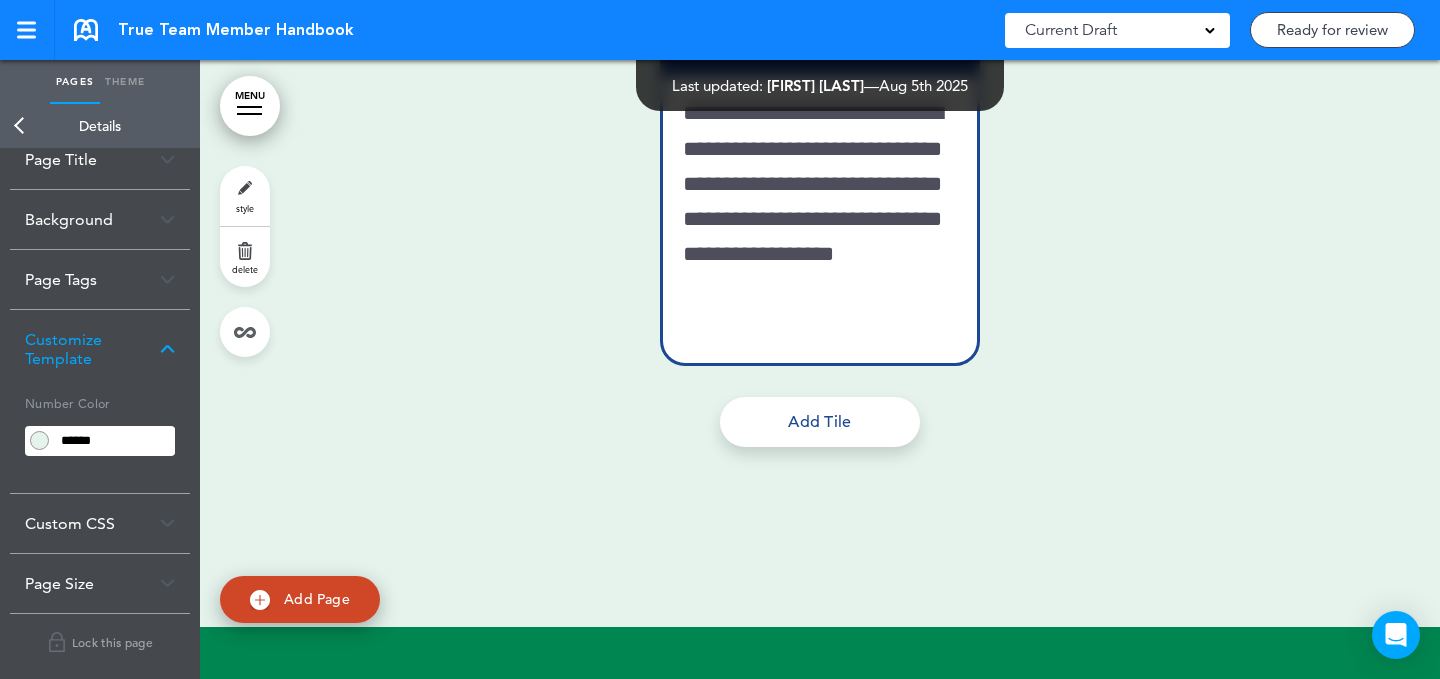 click on "Back" at bounding box center [20, 126] 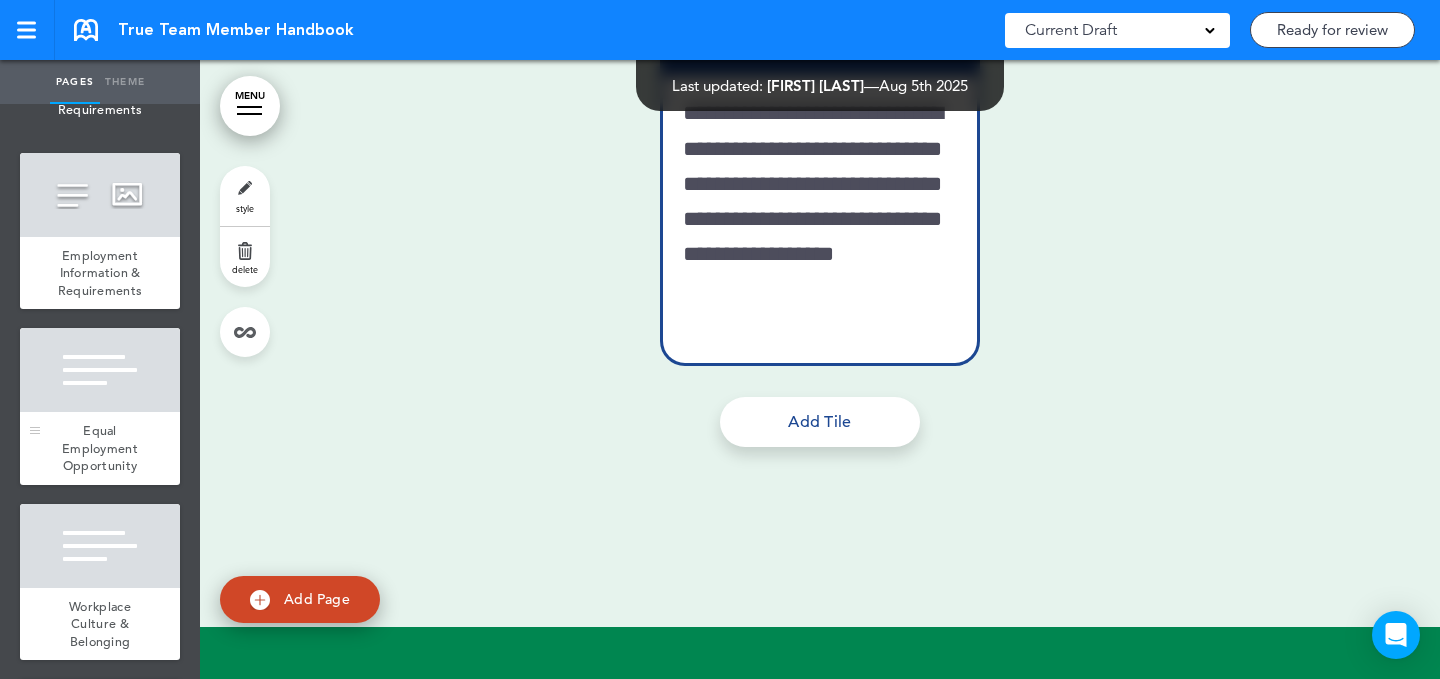 scroll, scrollTop: 1643, scrollLeft: 0, axis: vertical 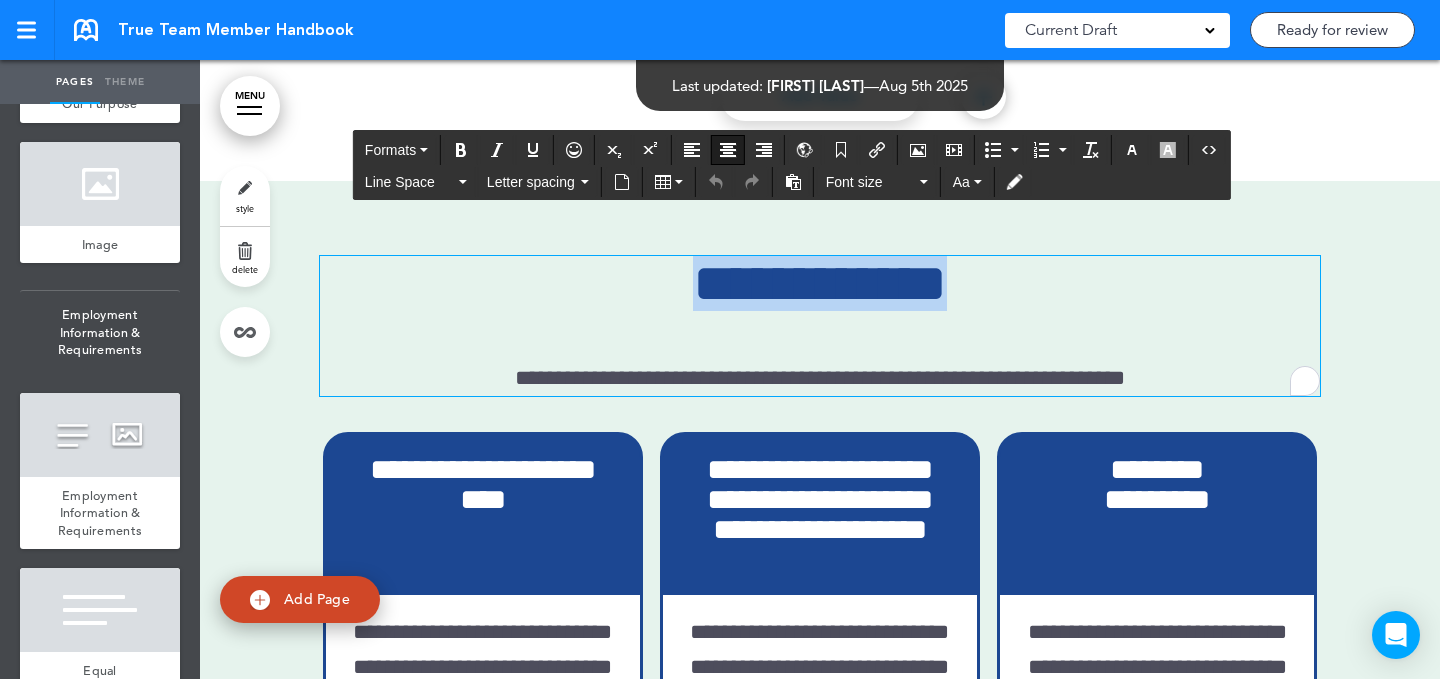 drag, startPoint x: 652, startPoint y: 424, endPoint x: 630, endPoint y: 422, distance: 22.090721 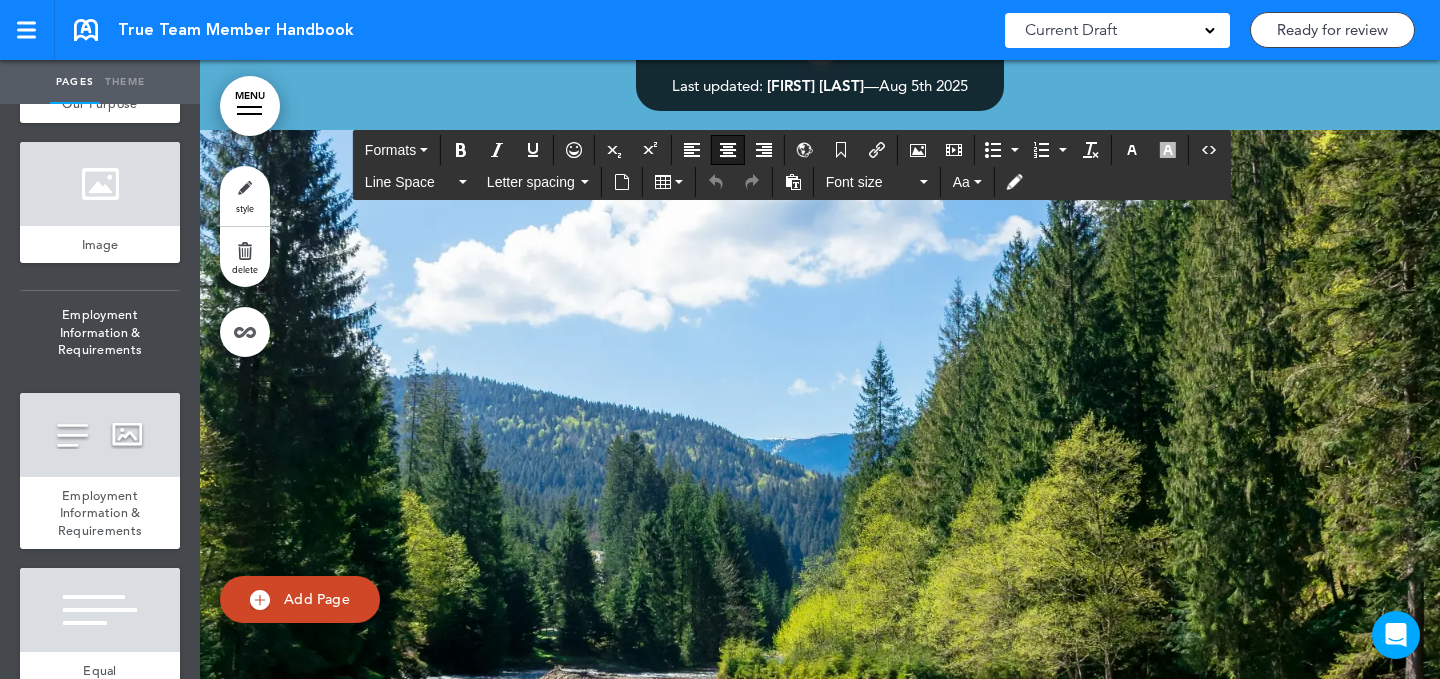 scroll, scrollTop: 16821, scrollLeft: 0, axis: vertical 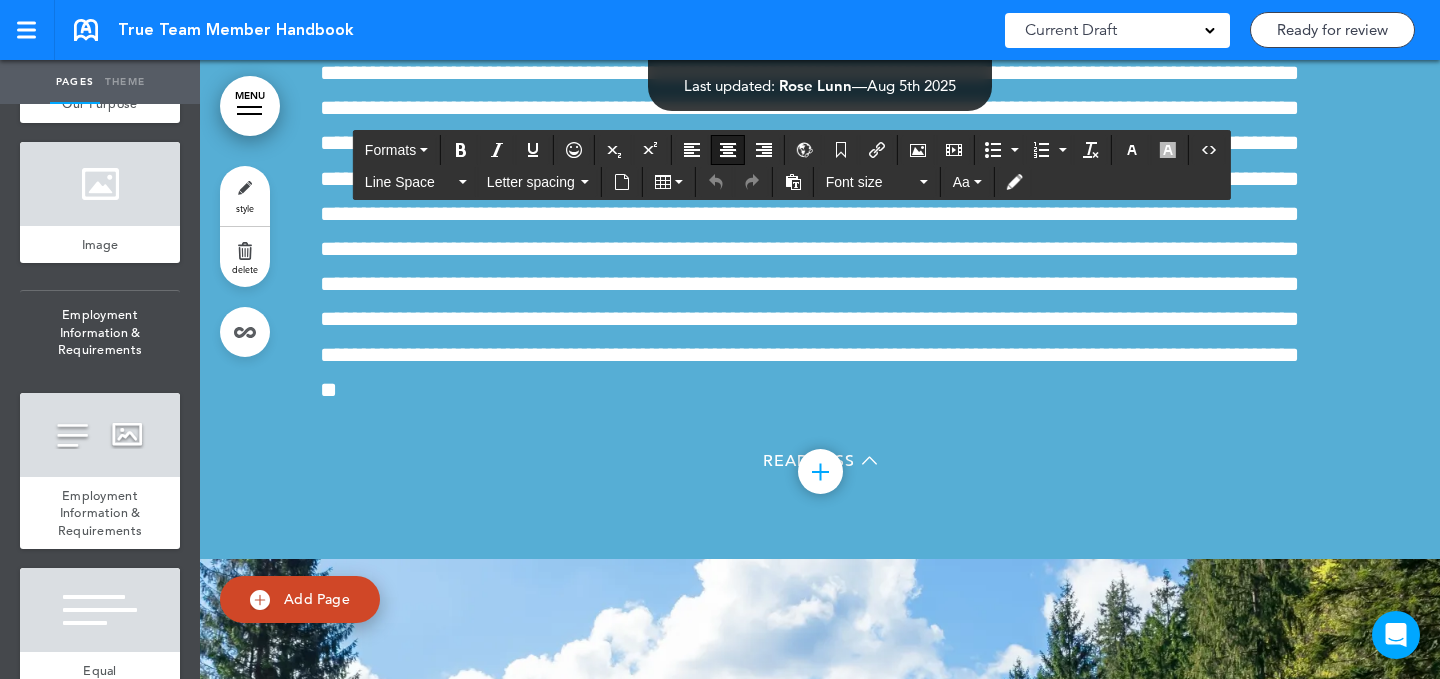 click on "**********" at bounding box center (810, -94) 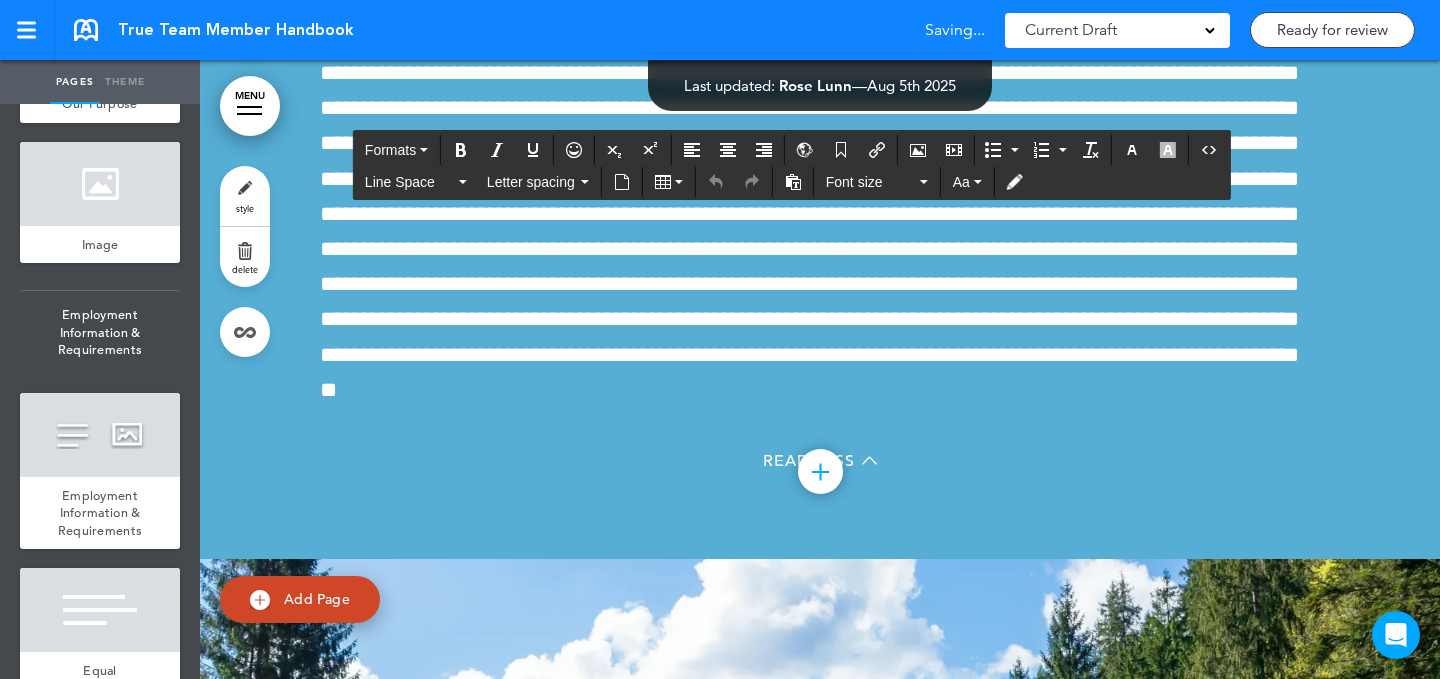 click on "**********" at bounding box center (810, -94) 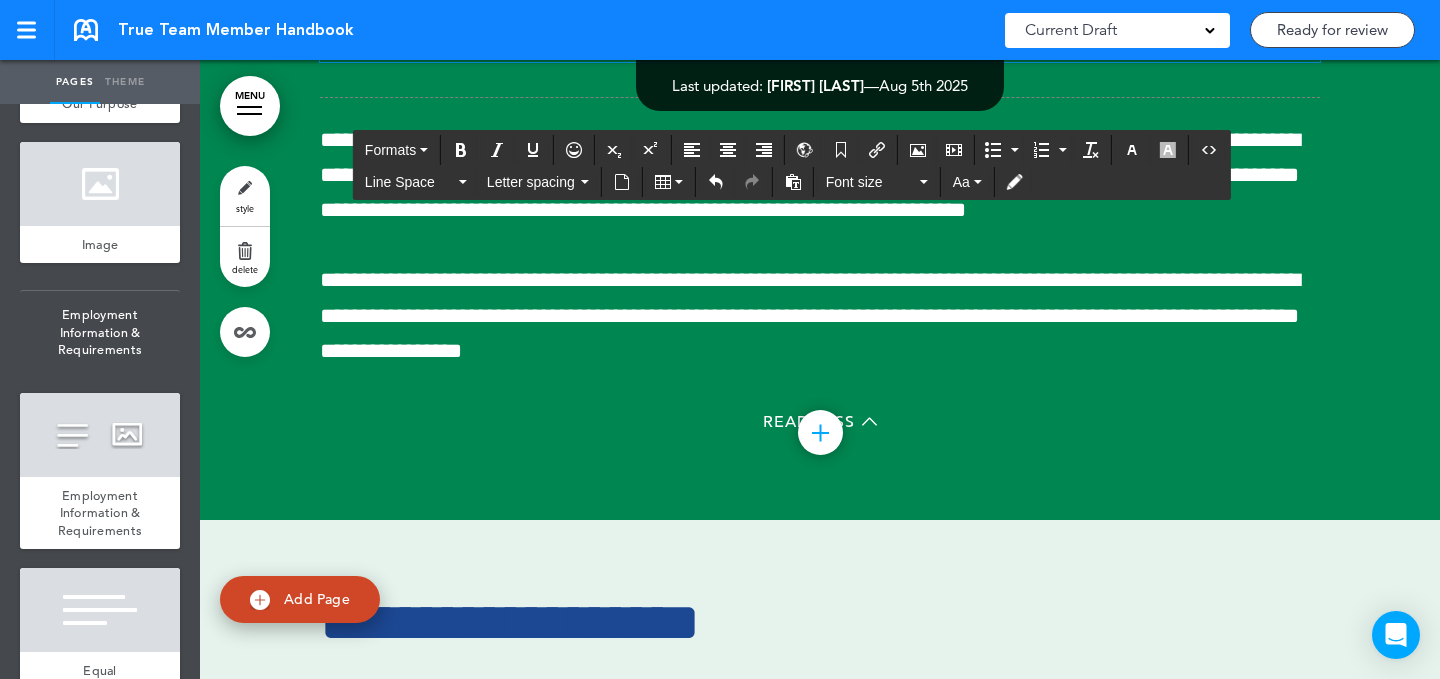 scroll, scrollTop: 18460, scrollLeft: 0, axis: vertical 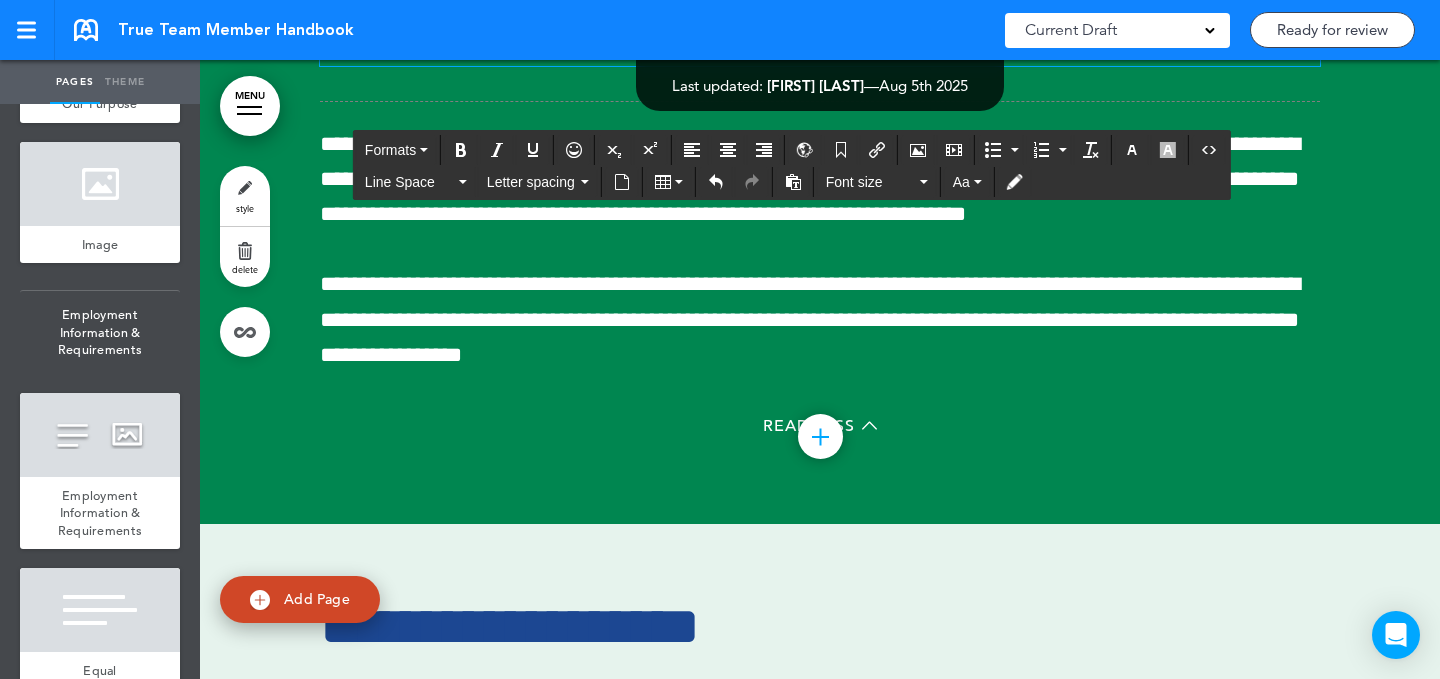 click on "**********" at bounding box center [810, -75] 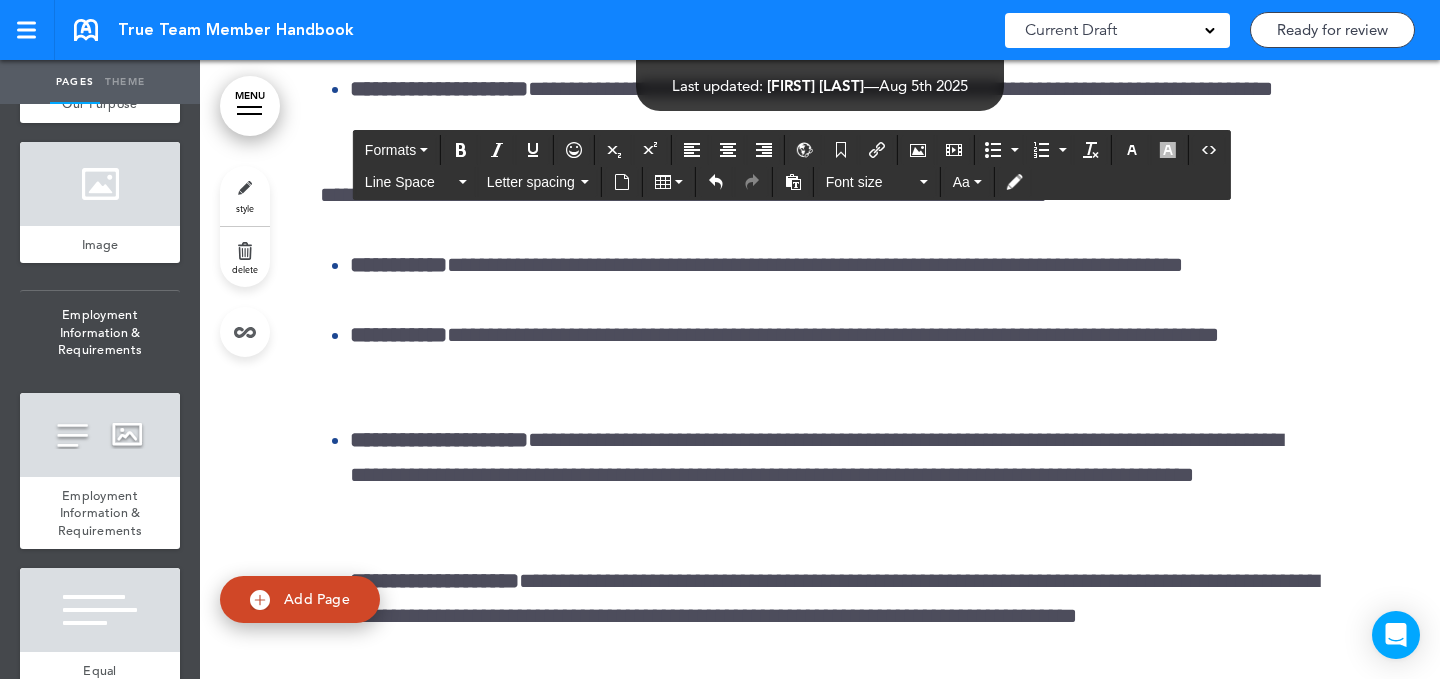 scroll, scrollTop: 21054, scrollLeft: 0, axis: vertical 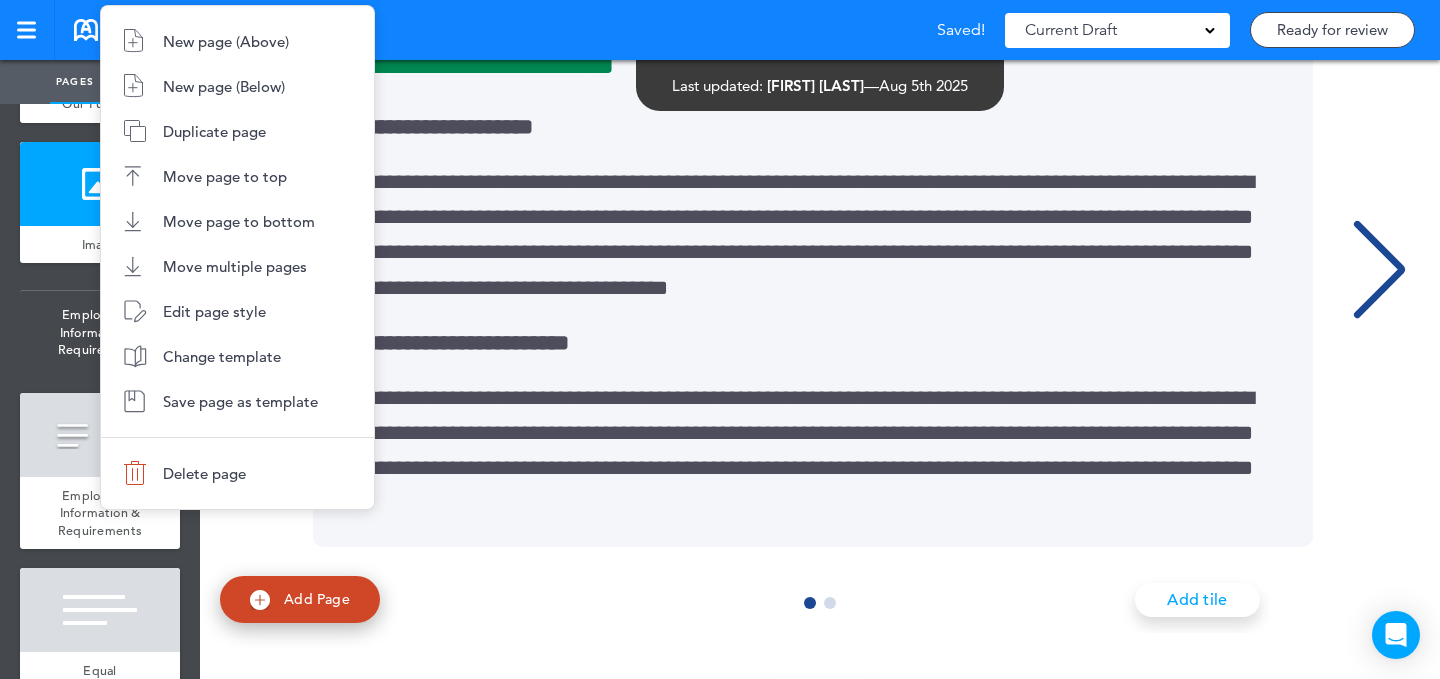 click at bounding box center (720, 339) 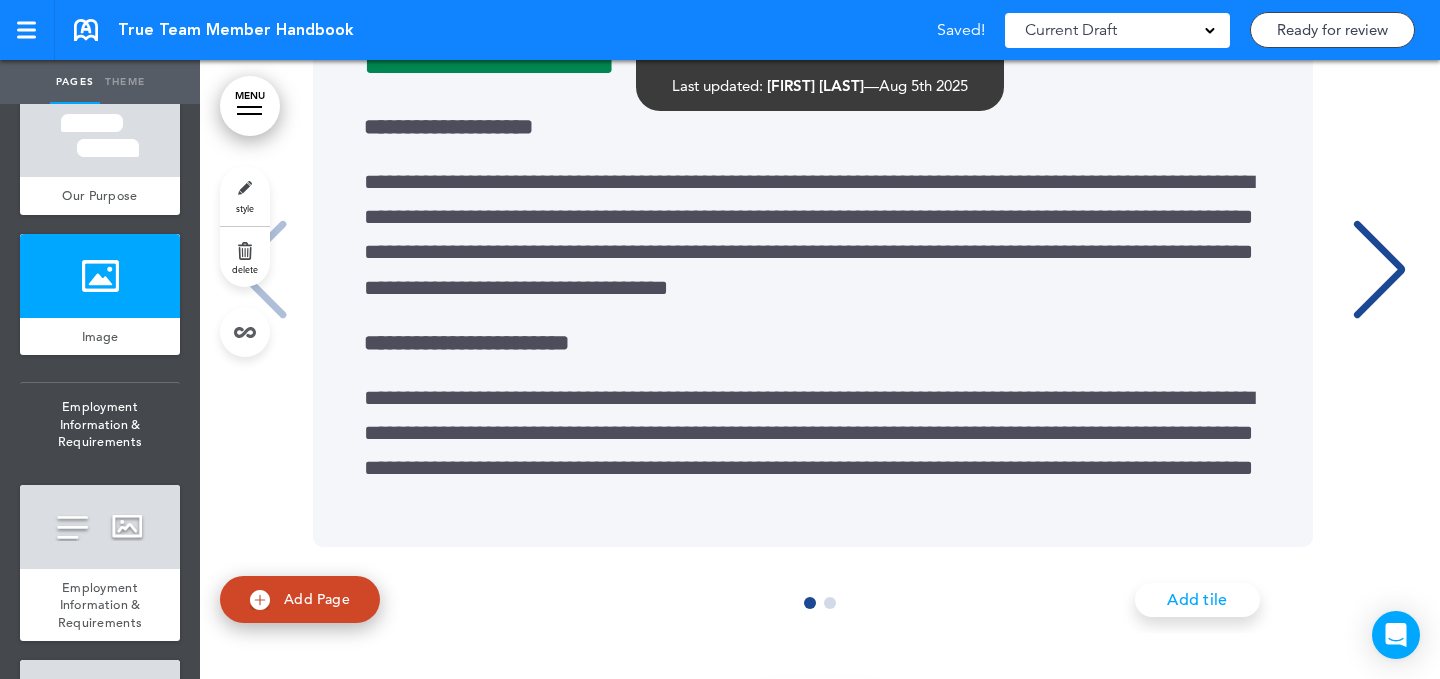 scroll, scrollTop: 1501, scrollLeft: 0, axis: vertical 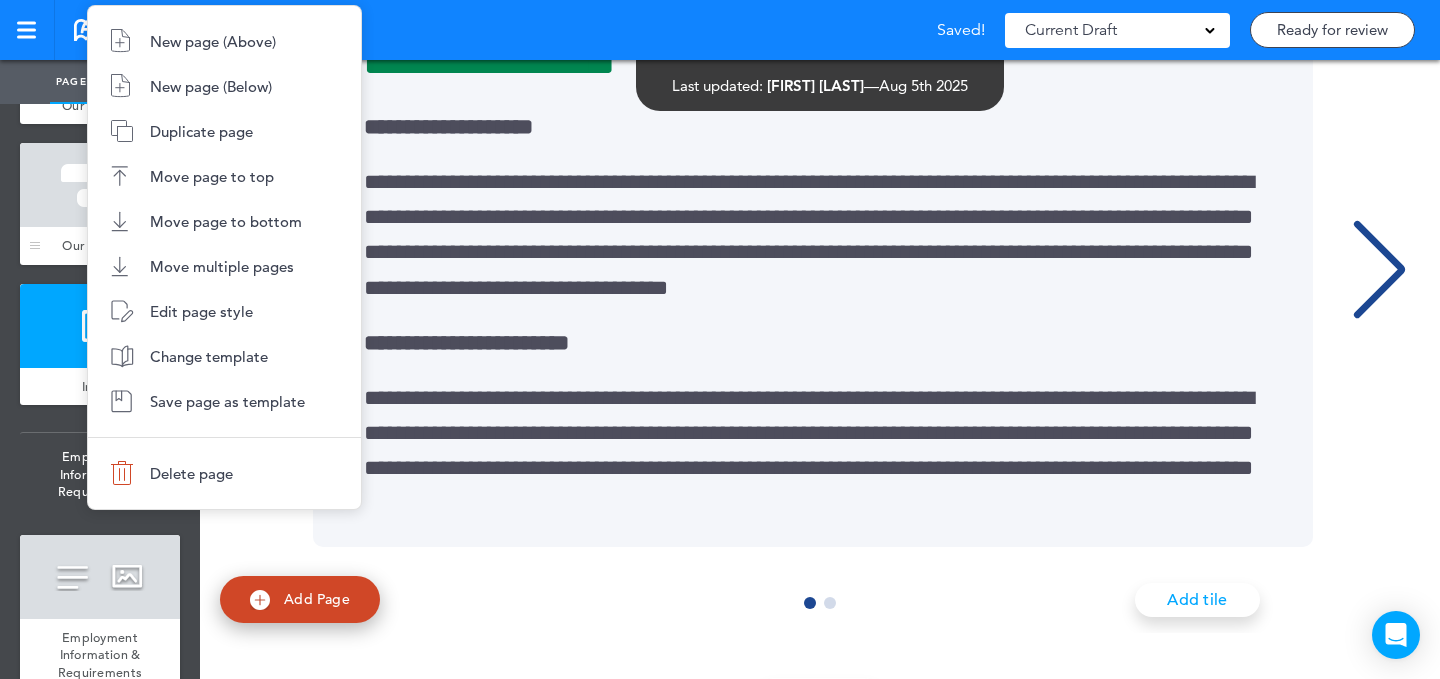 click at bounding box center [720, 339] 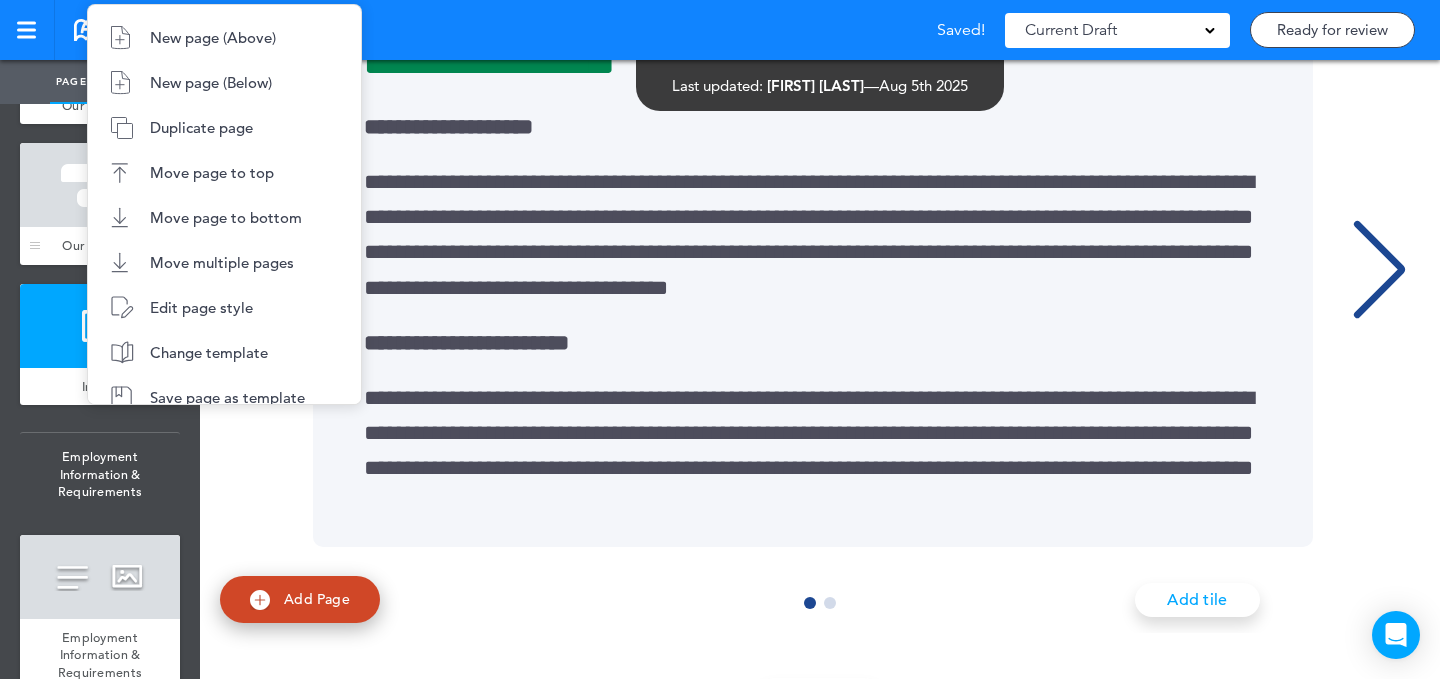 click at bounding box center [100, 185] 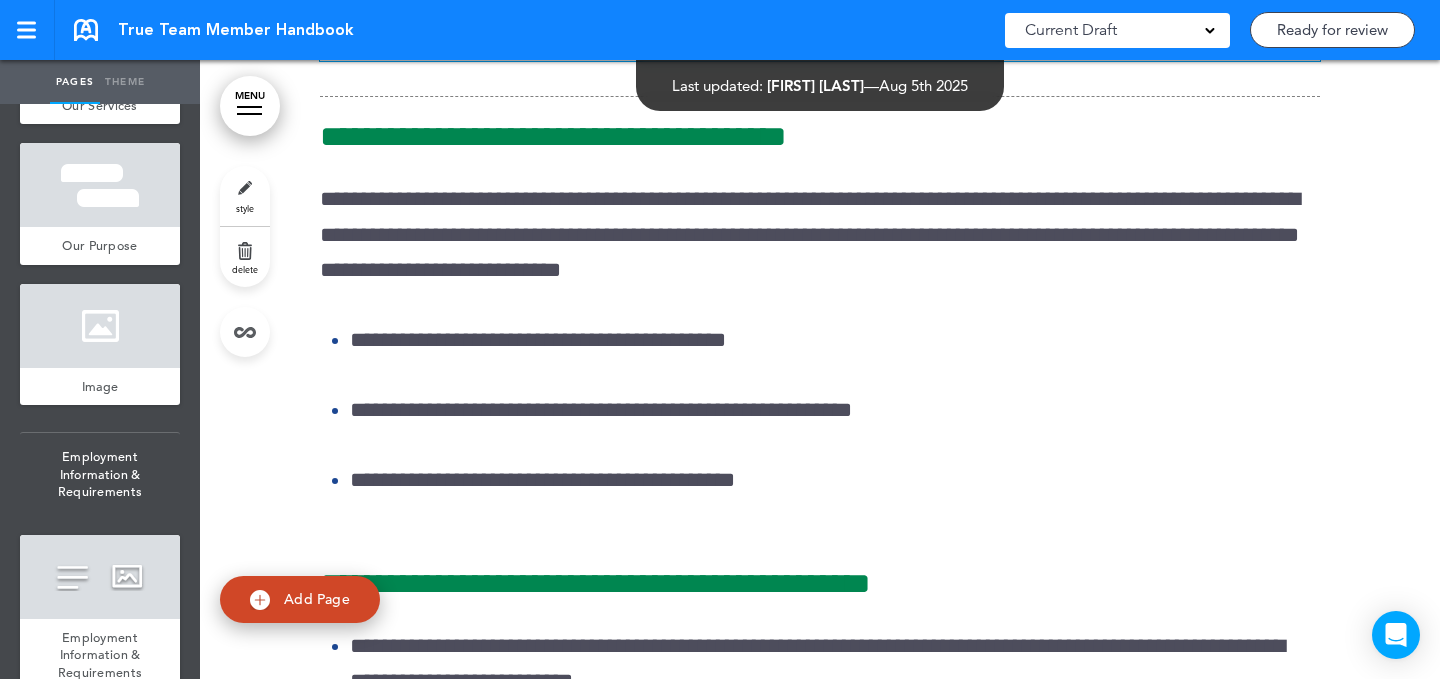 scroll, scrollTop: 33422, scrollLeft: 0, axis: vertical 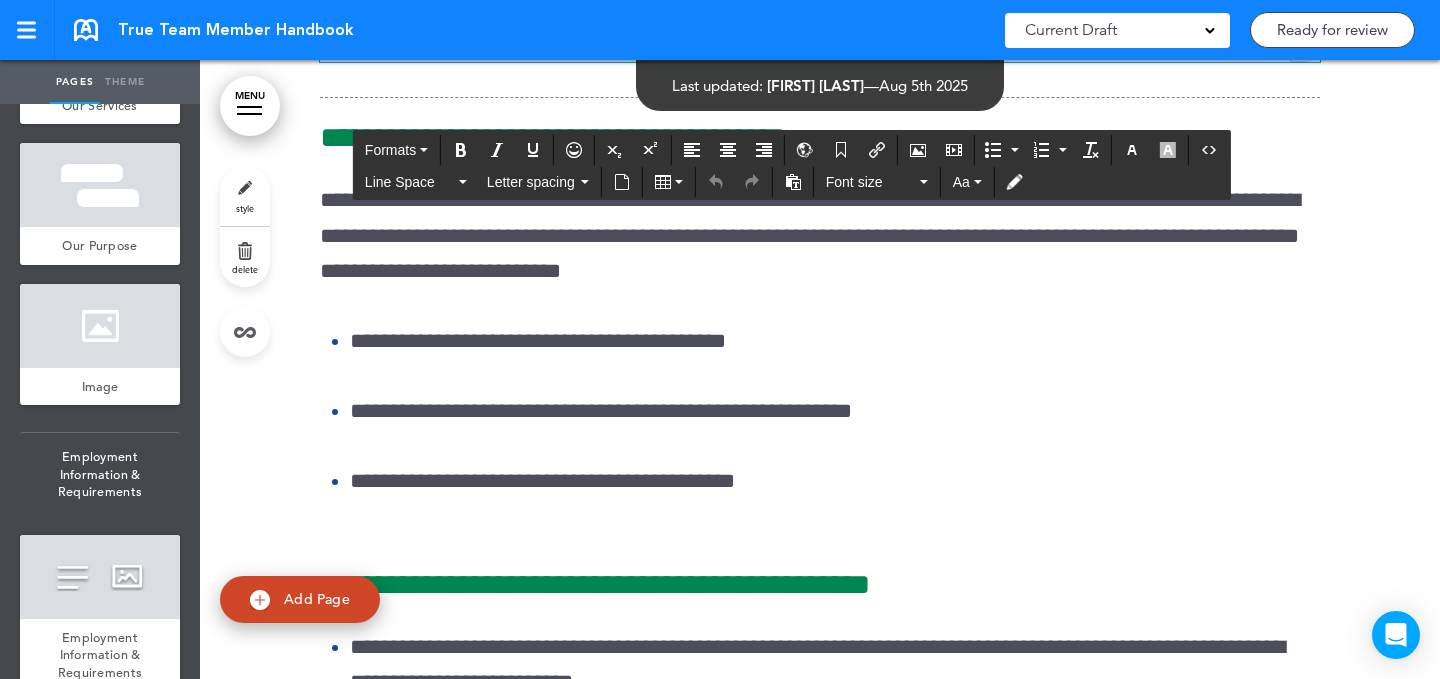 drag, startPoint x: 710, startPoint y: 500, endPoint x: 714, endPoint y: 277, distance: 223.03587 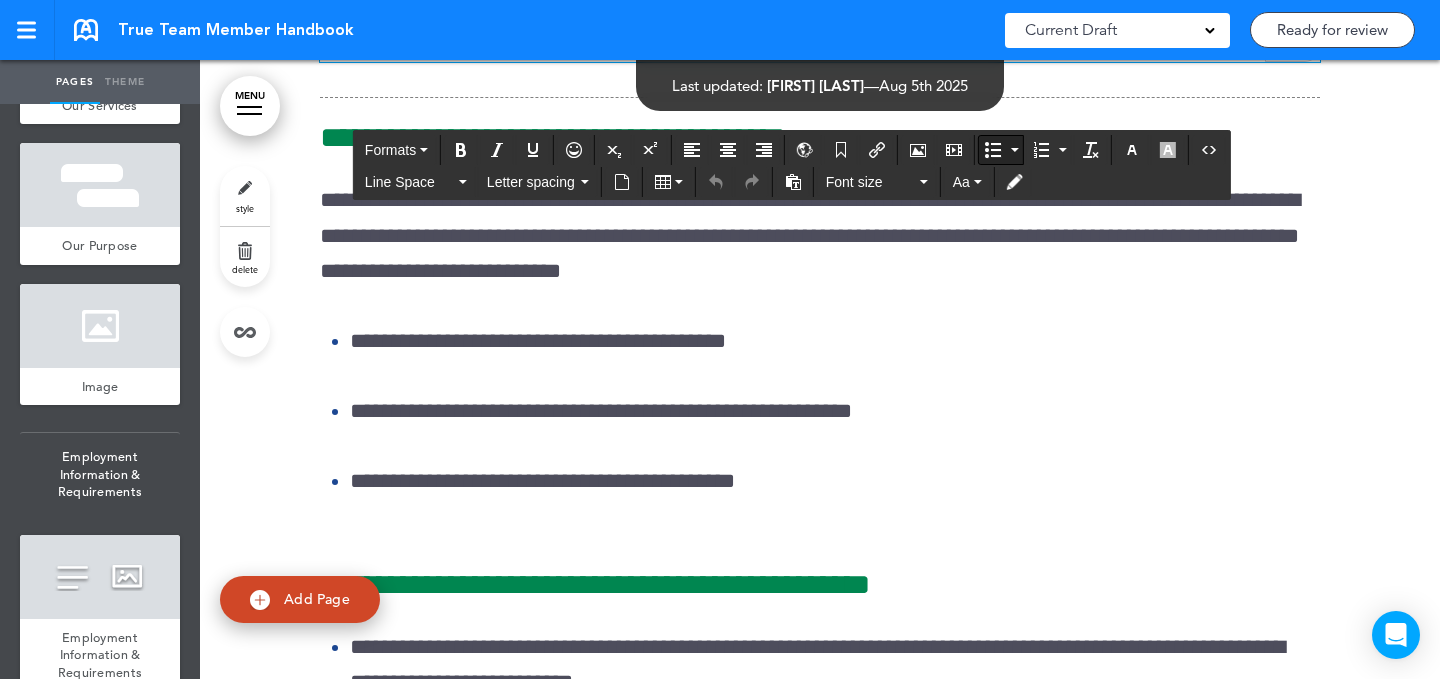 click at bounding box center (993, 150) 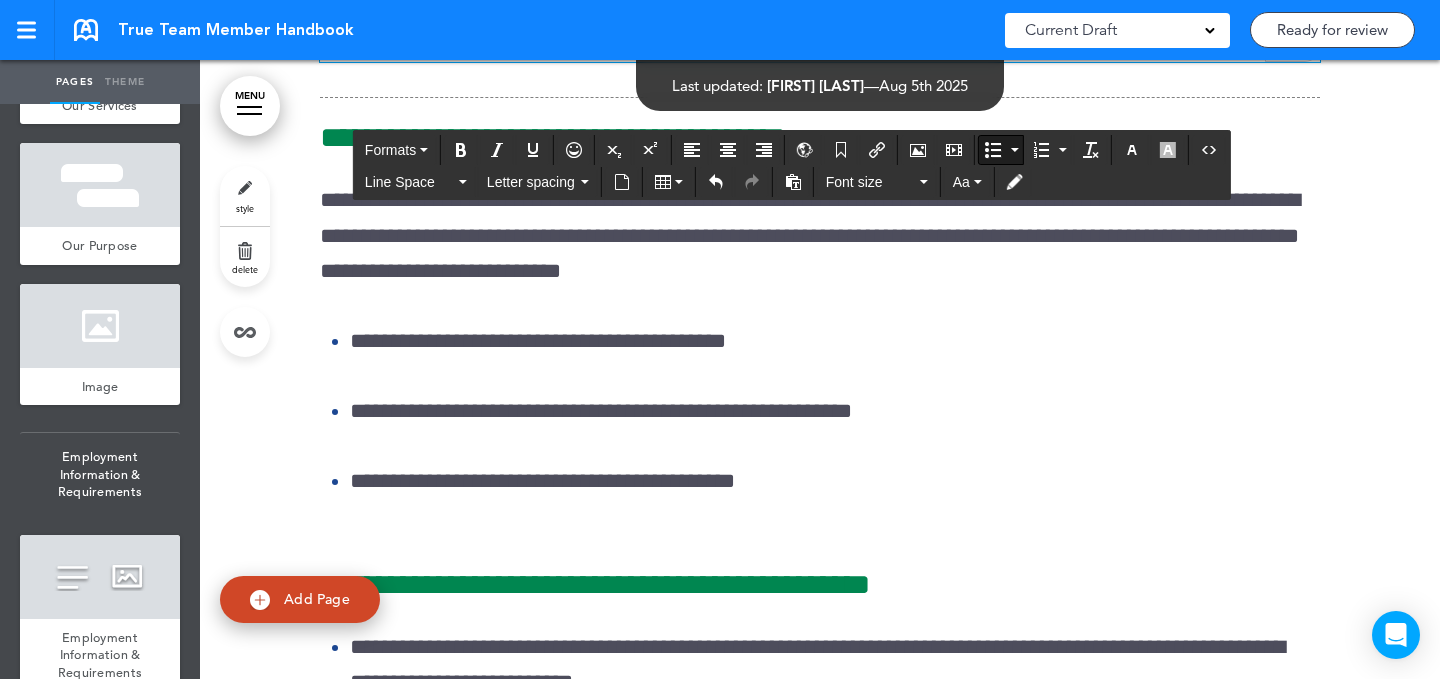 click on "**********" at bounding box center [835, -149] 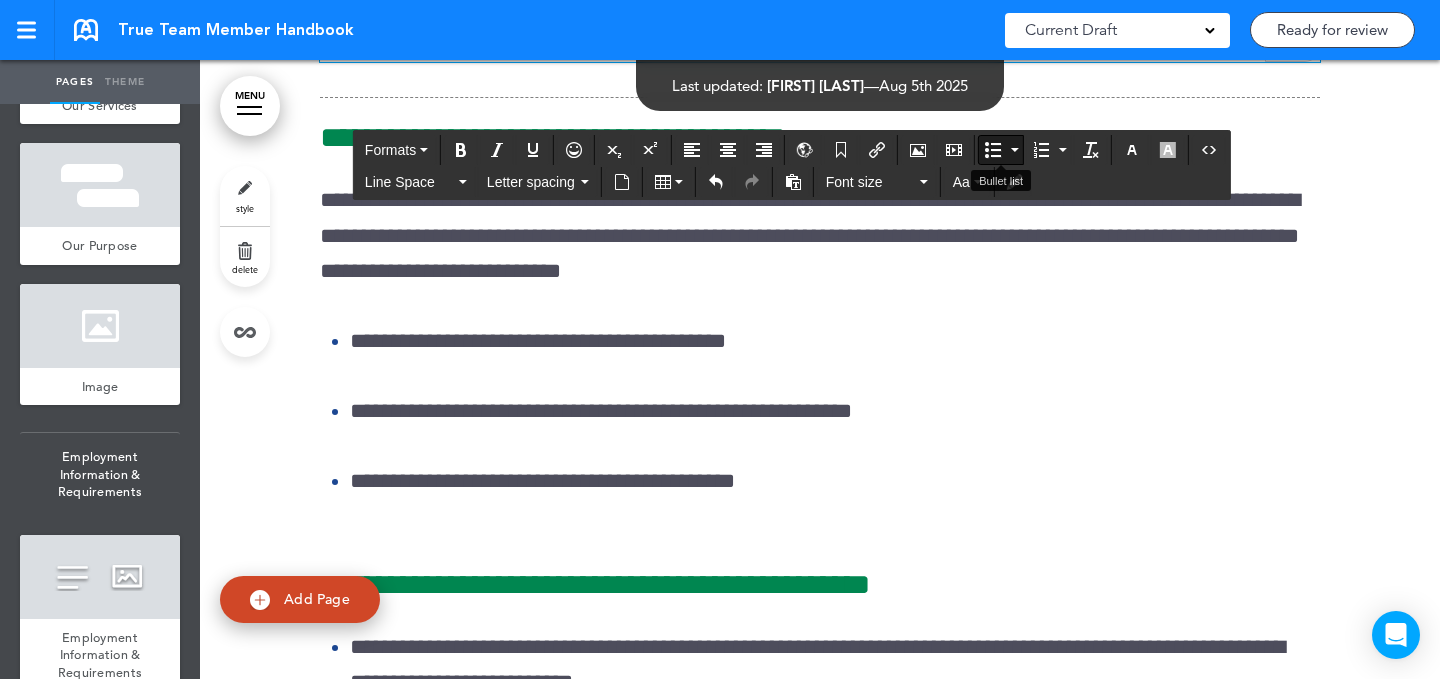 click at bounding box center (993, 150) 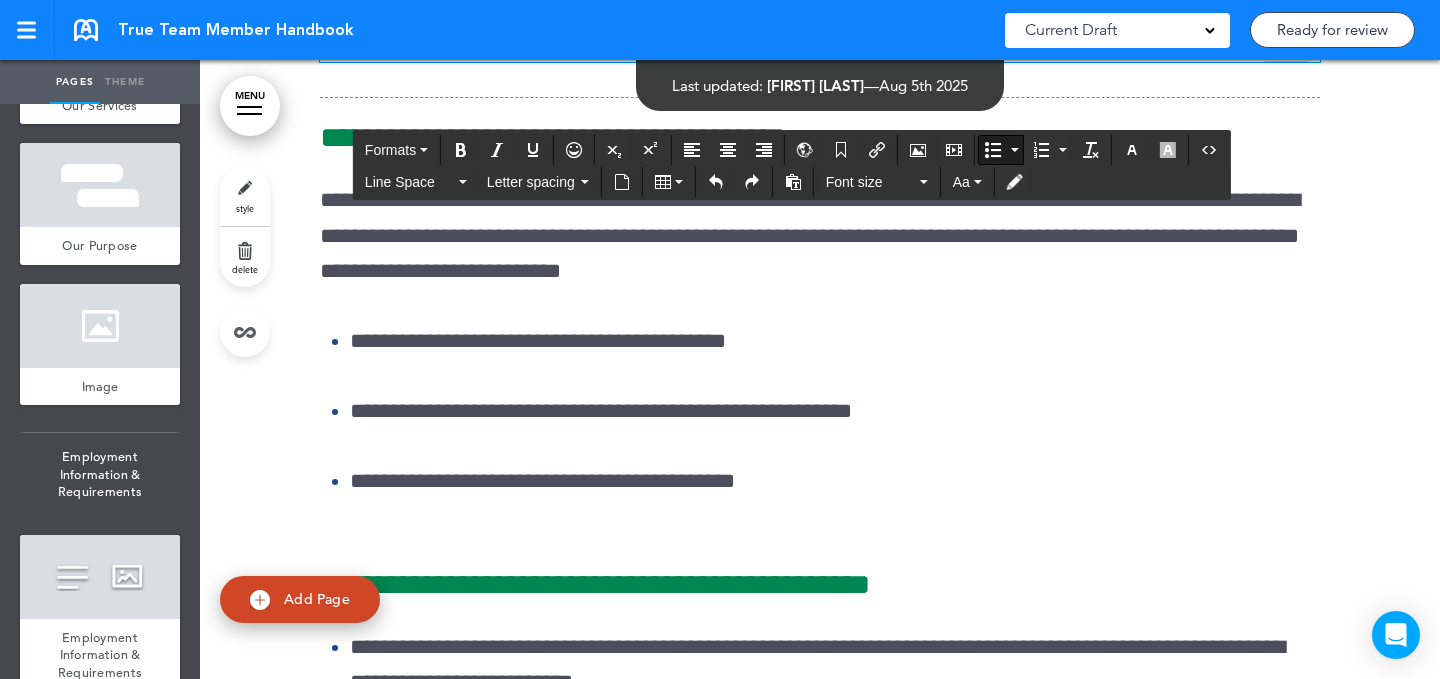 click on "**********" at bounding box center (835, -8) 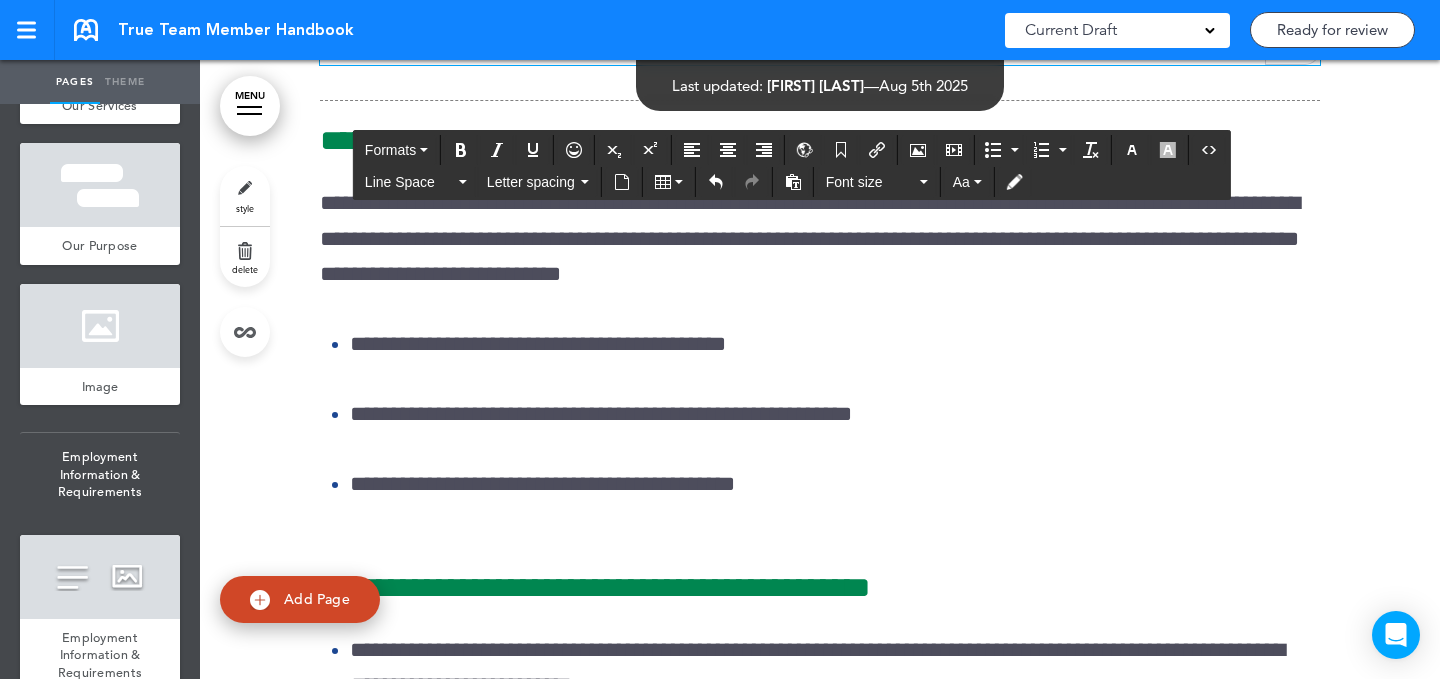 scroll, scrollTop: 33418, scrollLeft: 0, axis: vertical 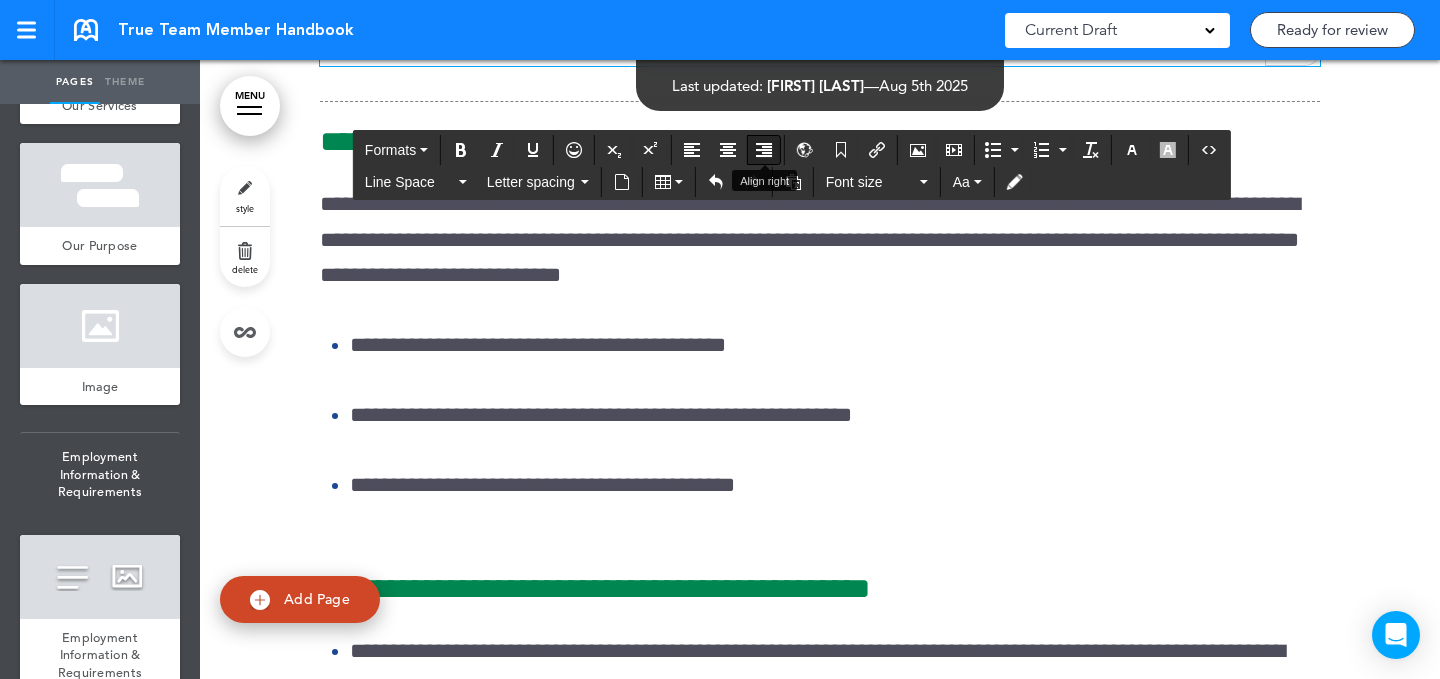 drag, startPoint x: 778, startPoint y: 197, endPoint x: 780, endPoint y: 144, distance: 53.037724 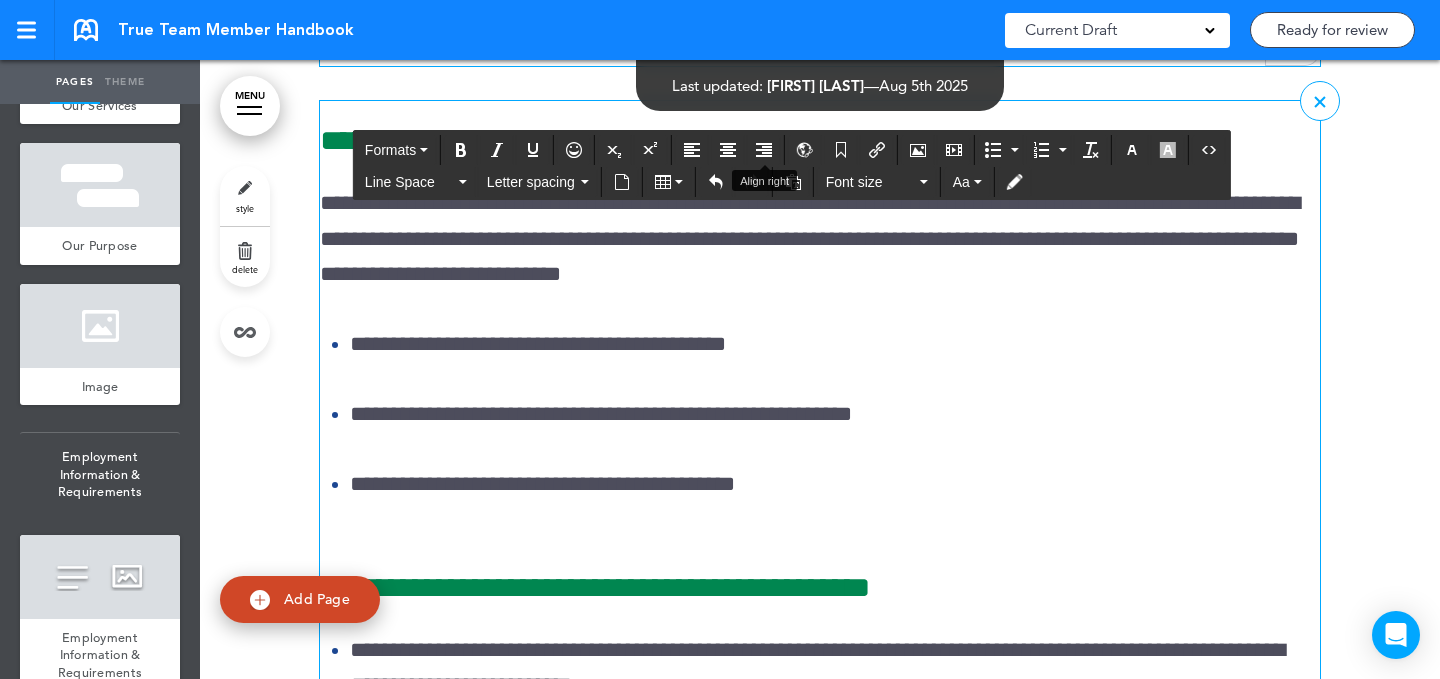 copy on "**********" 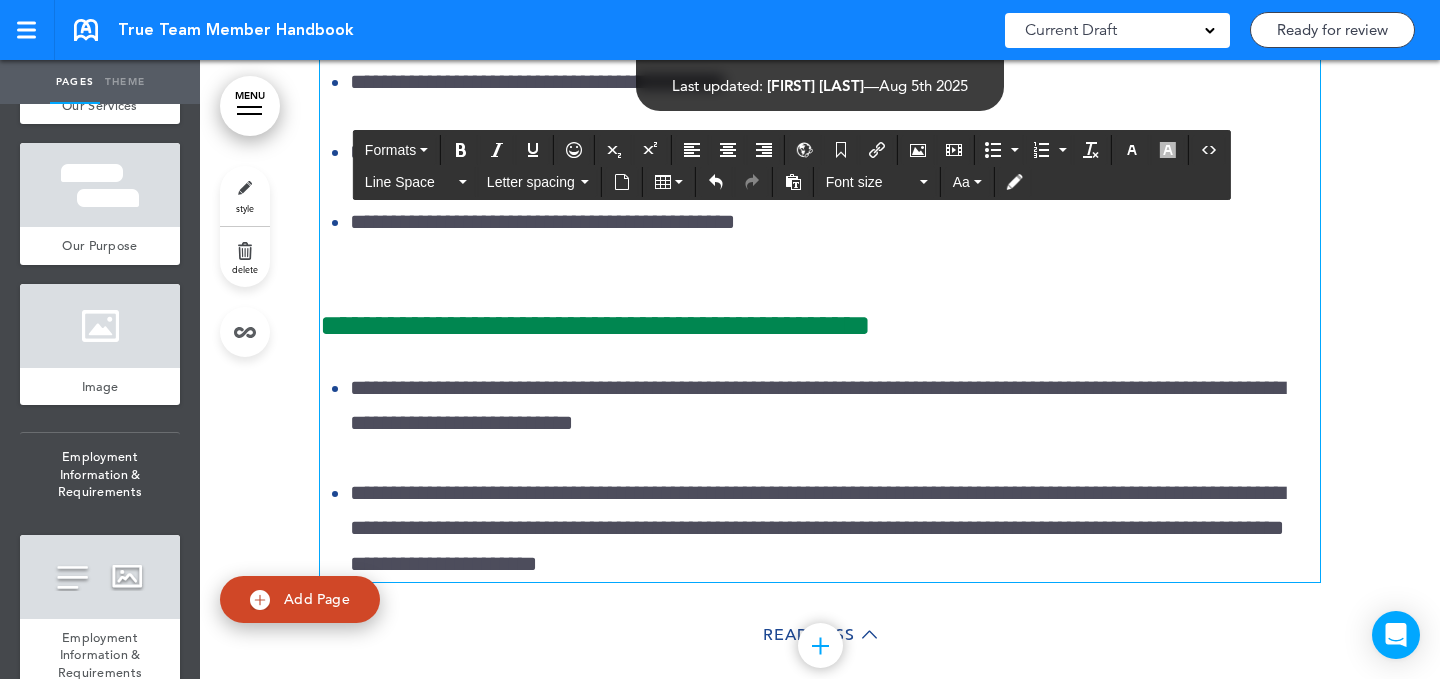 scroll, scrollTop: 33727, scrollLeft: 0, axis: vertical 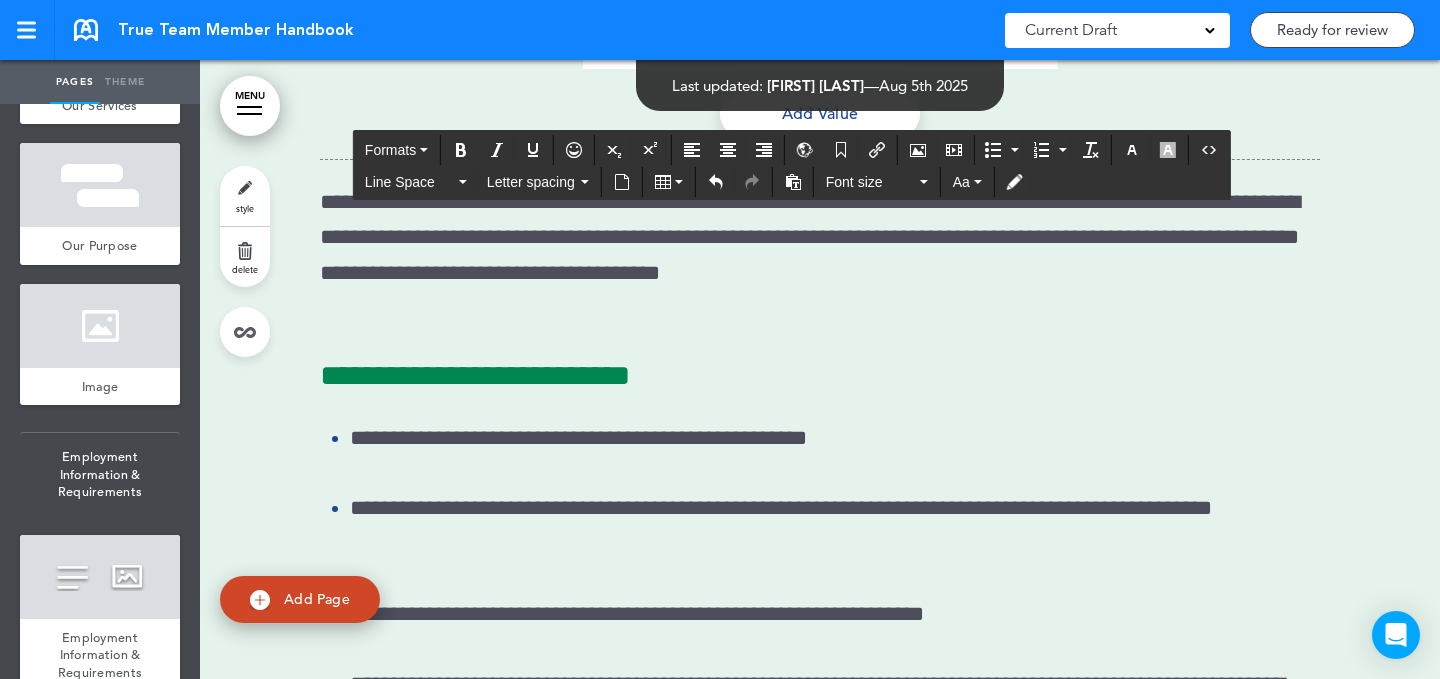 click on "style" at bounding box center [245, 196] 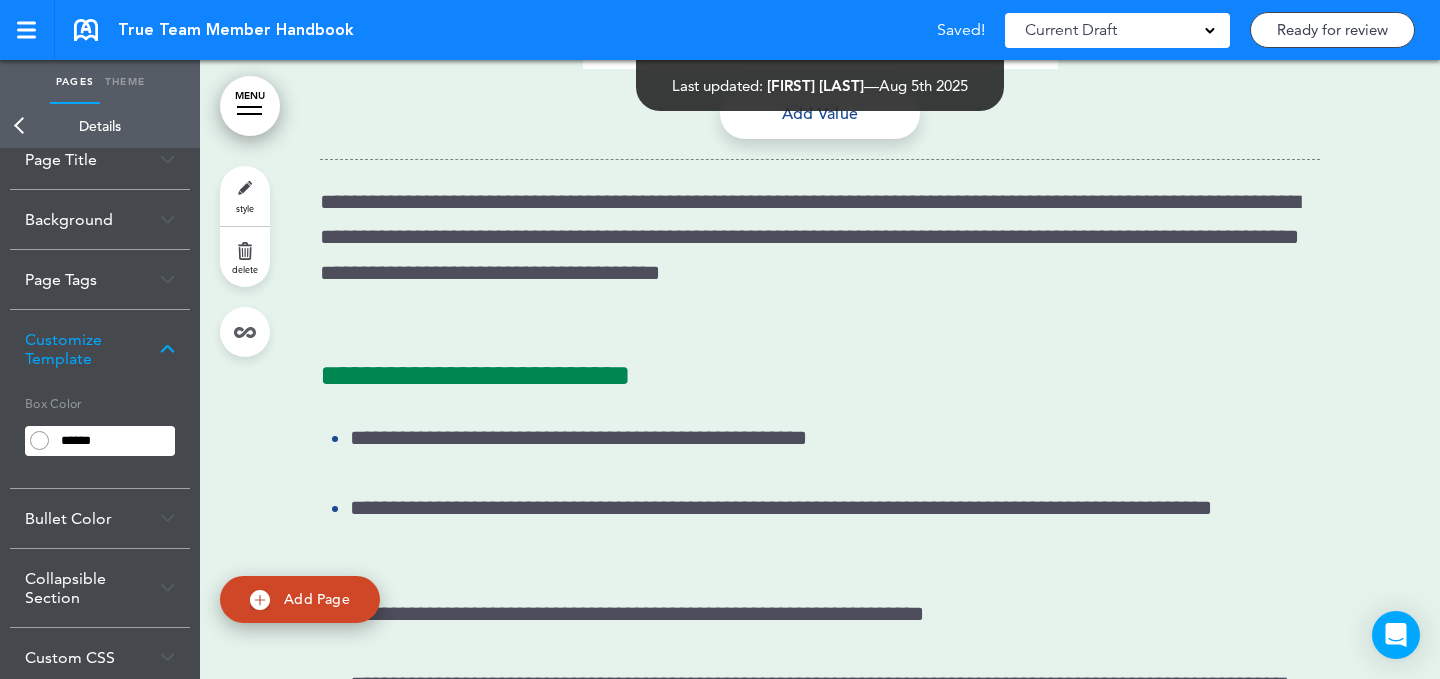 click on "Background" at bounding box center (100, 219) 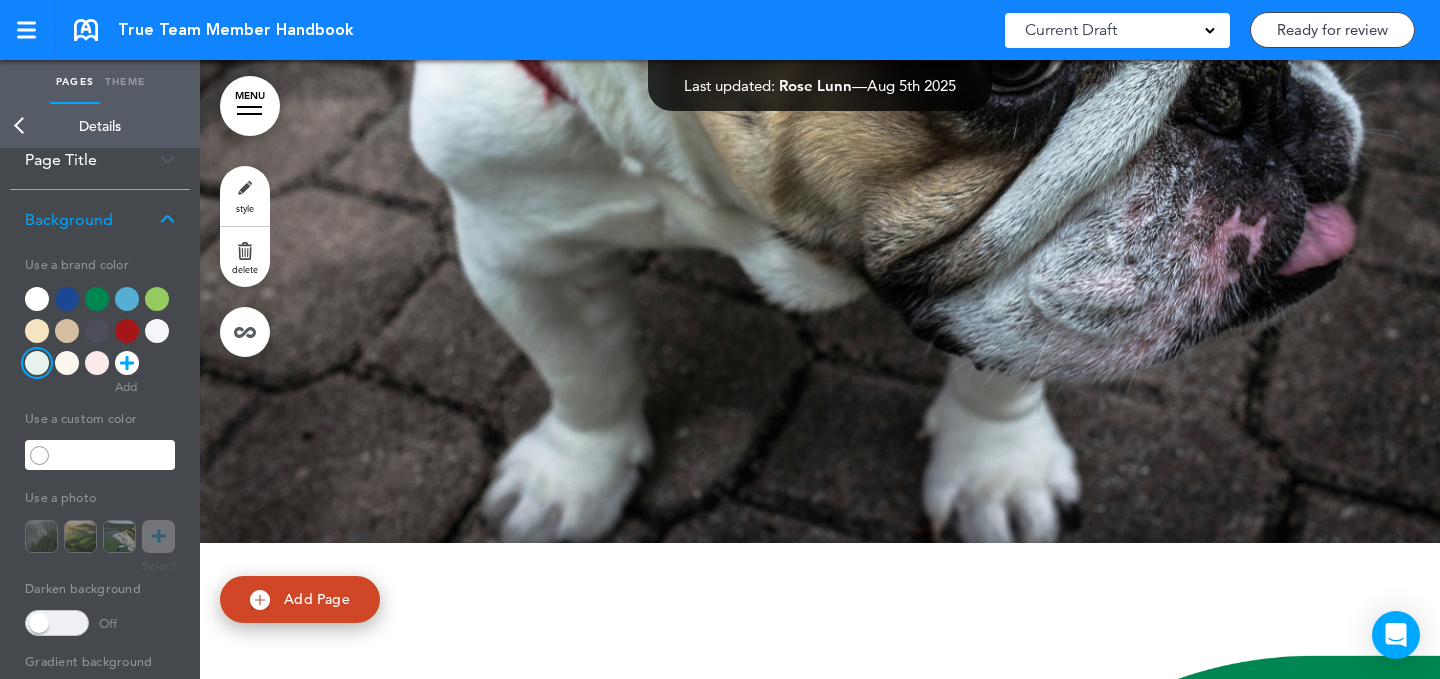 scroll, scrollTop: 47255, scrollLeft: 0, axis: vertical 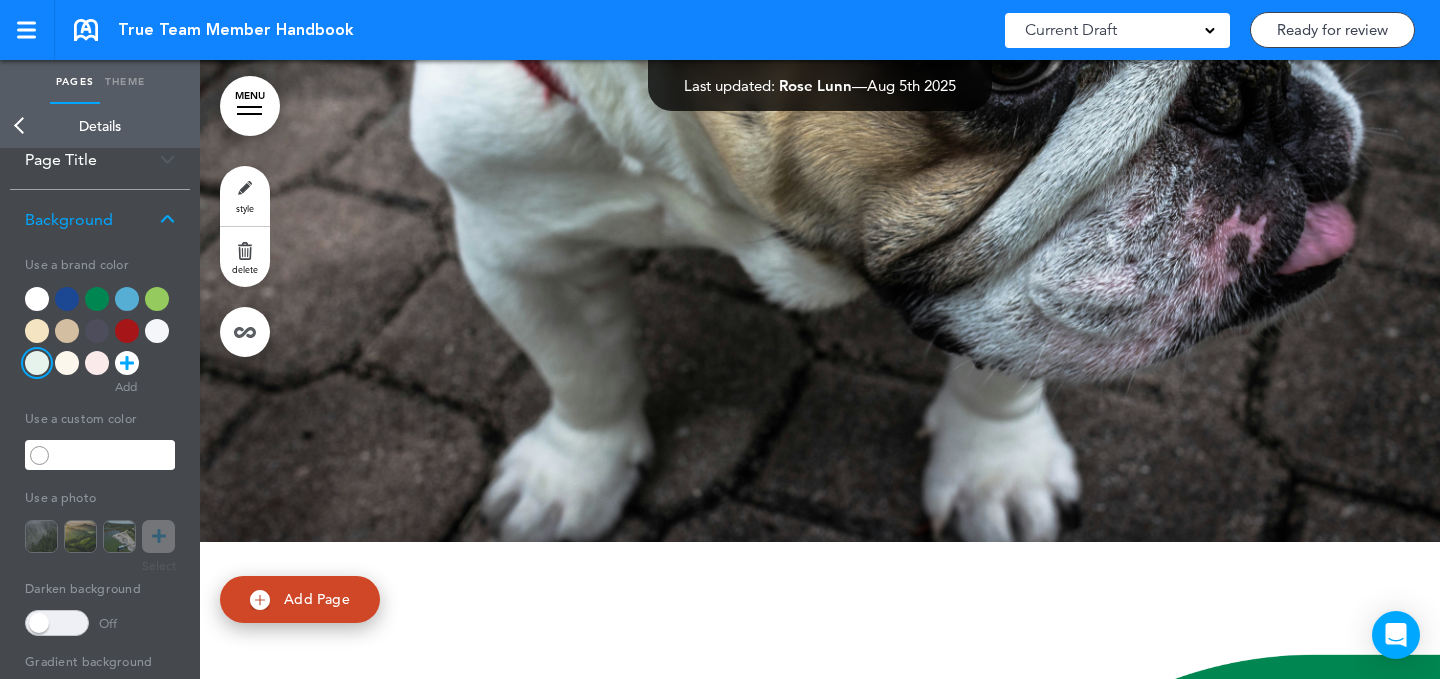 click on "style" at bounding box center (245, 196) 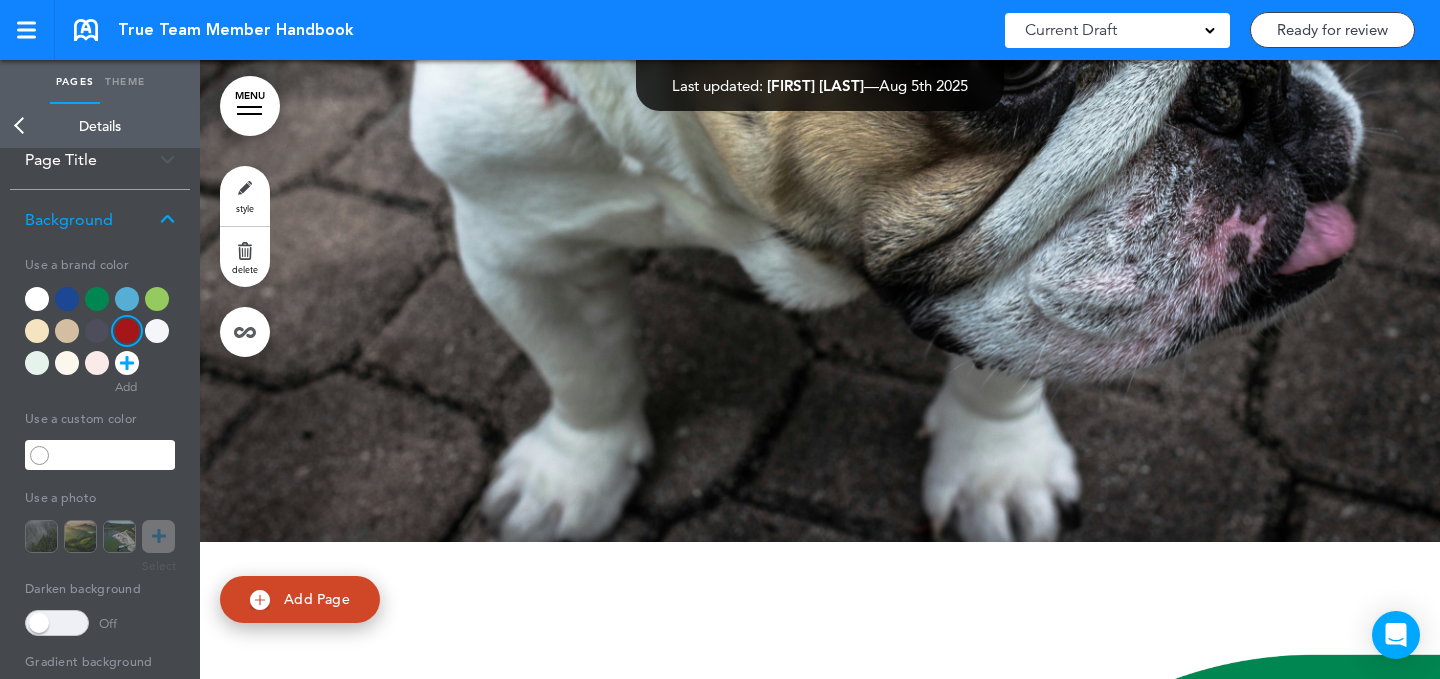click at bounding box center (67, 331) 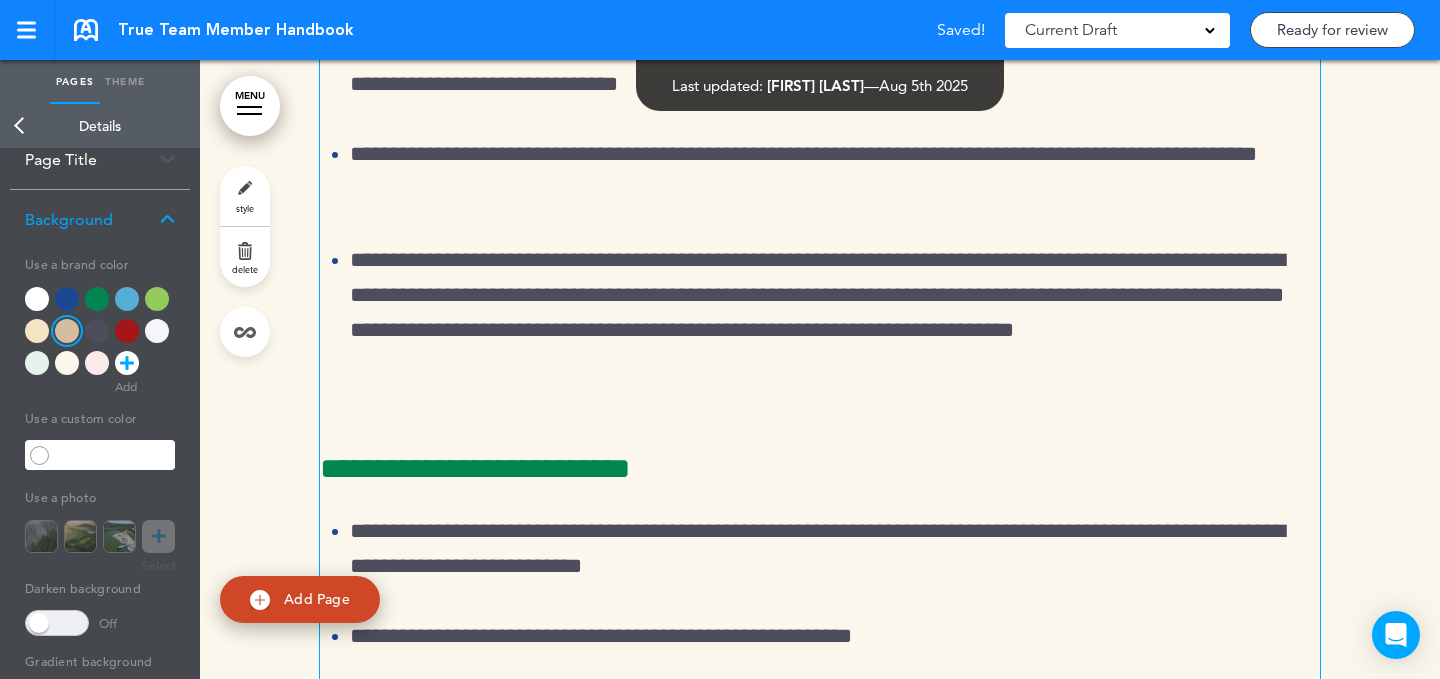 scroll, scrollTop: 42921, scrollLeft: 0, axis: vertical 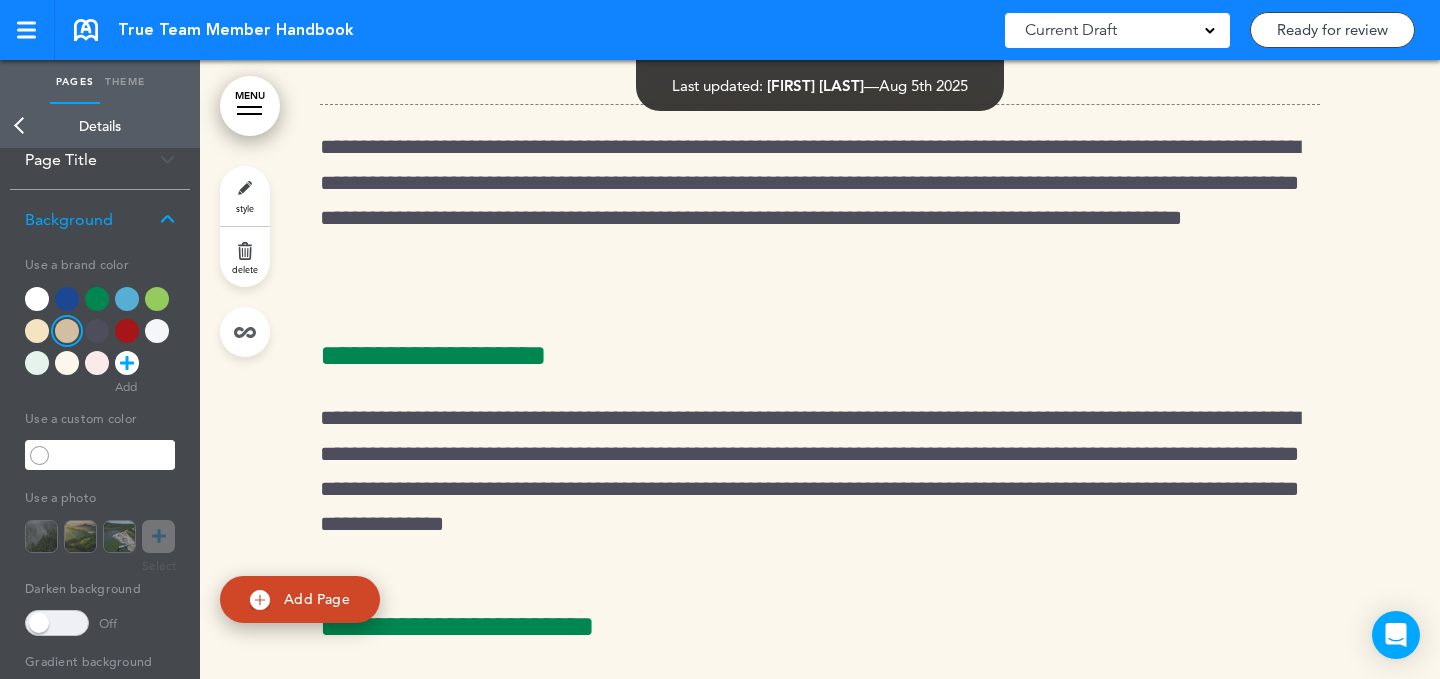 click at bounding box center [157, 299] 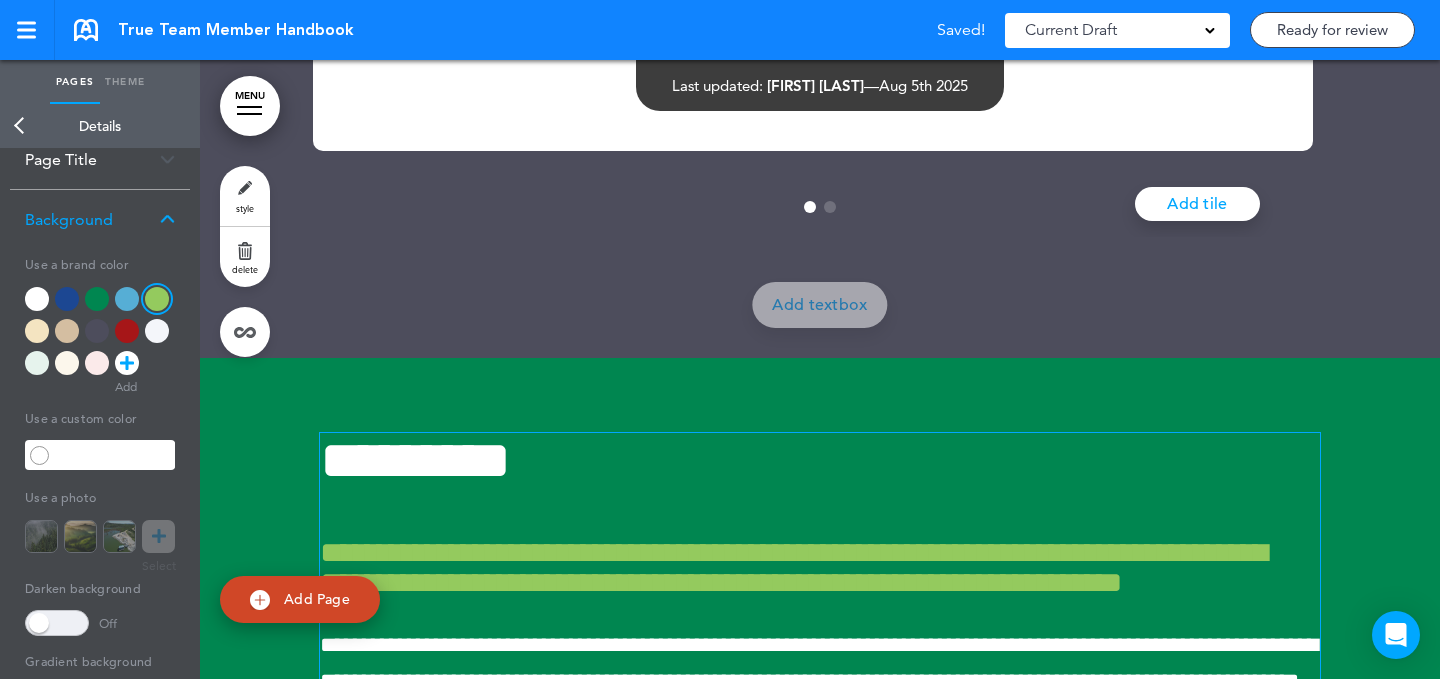 scroll, scrollTop: 41466, scrollLeft: 0, axis: vertical 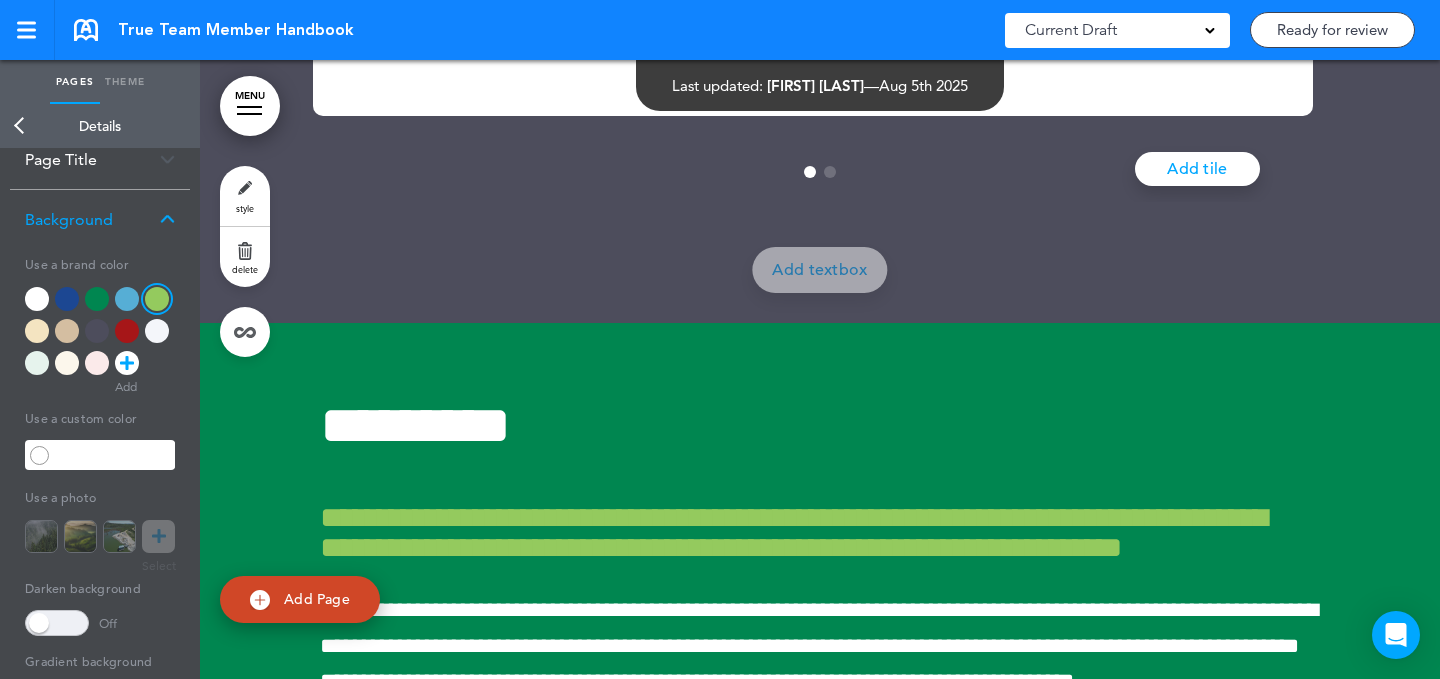 click on "style" at bounding box center (245, 196) 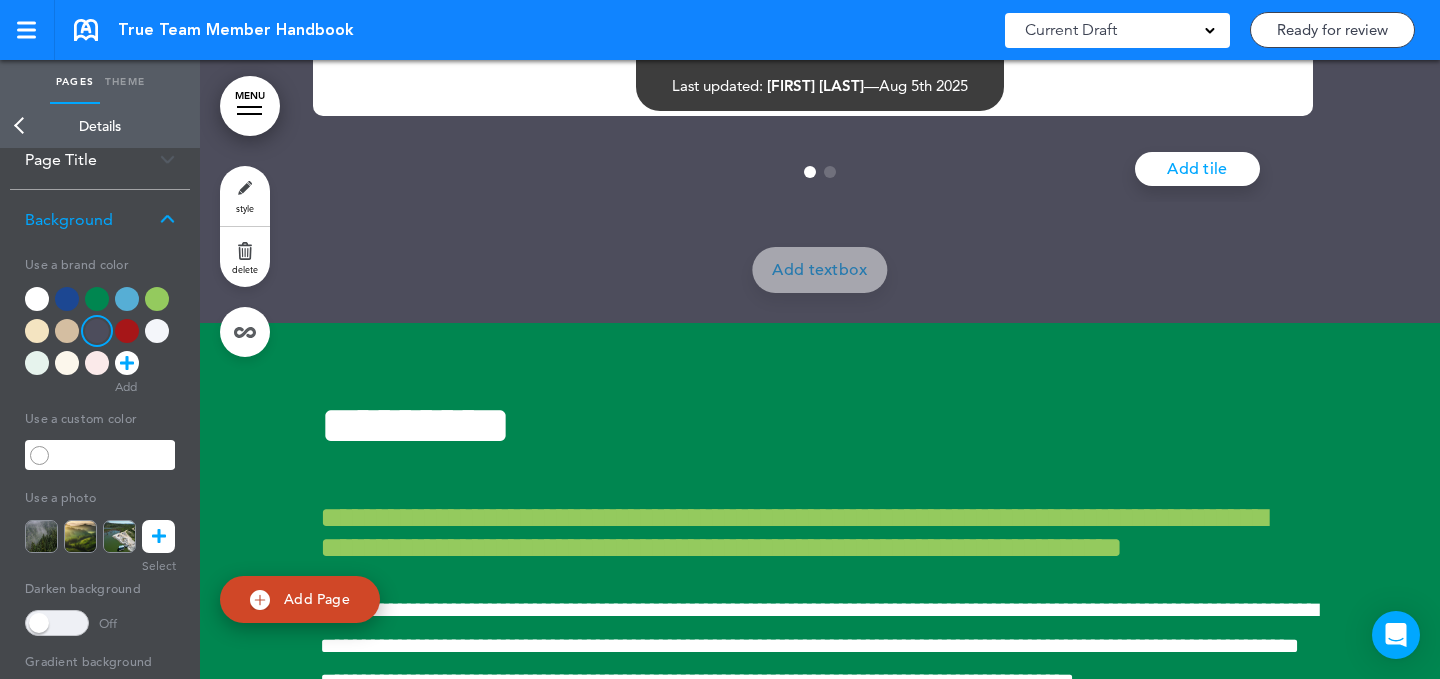 click at bounding box center (158, 536) 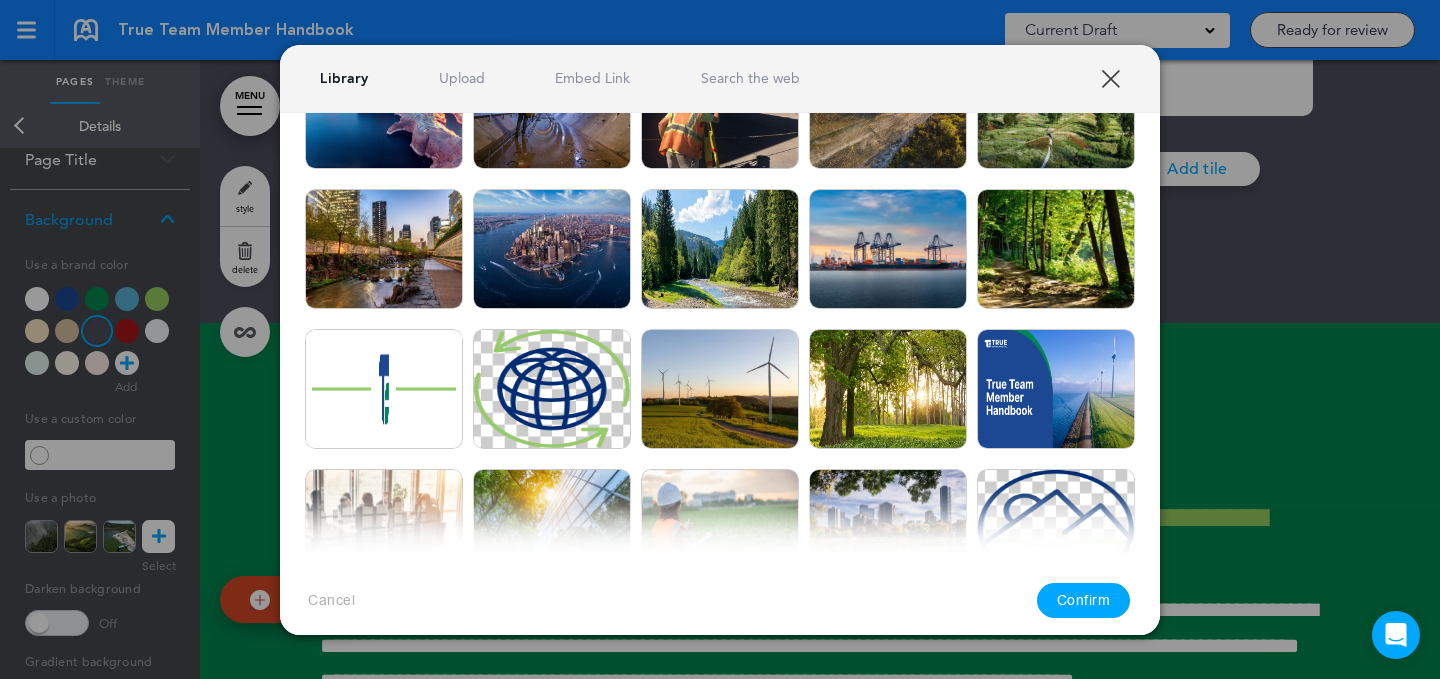 scroll, scrollTop: 295, scrollLeft: 0, axis: vertical 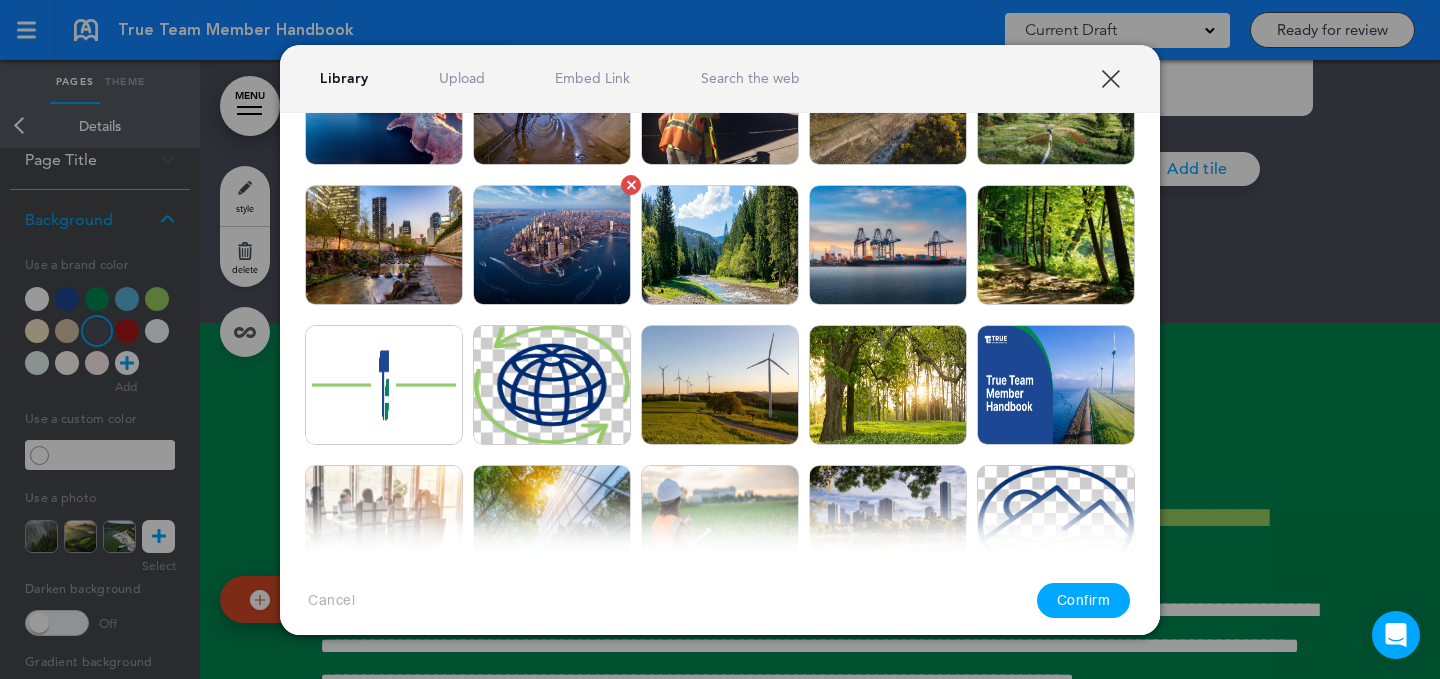 click at bounding box center [552, 245] 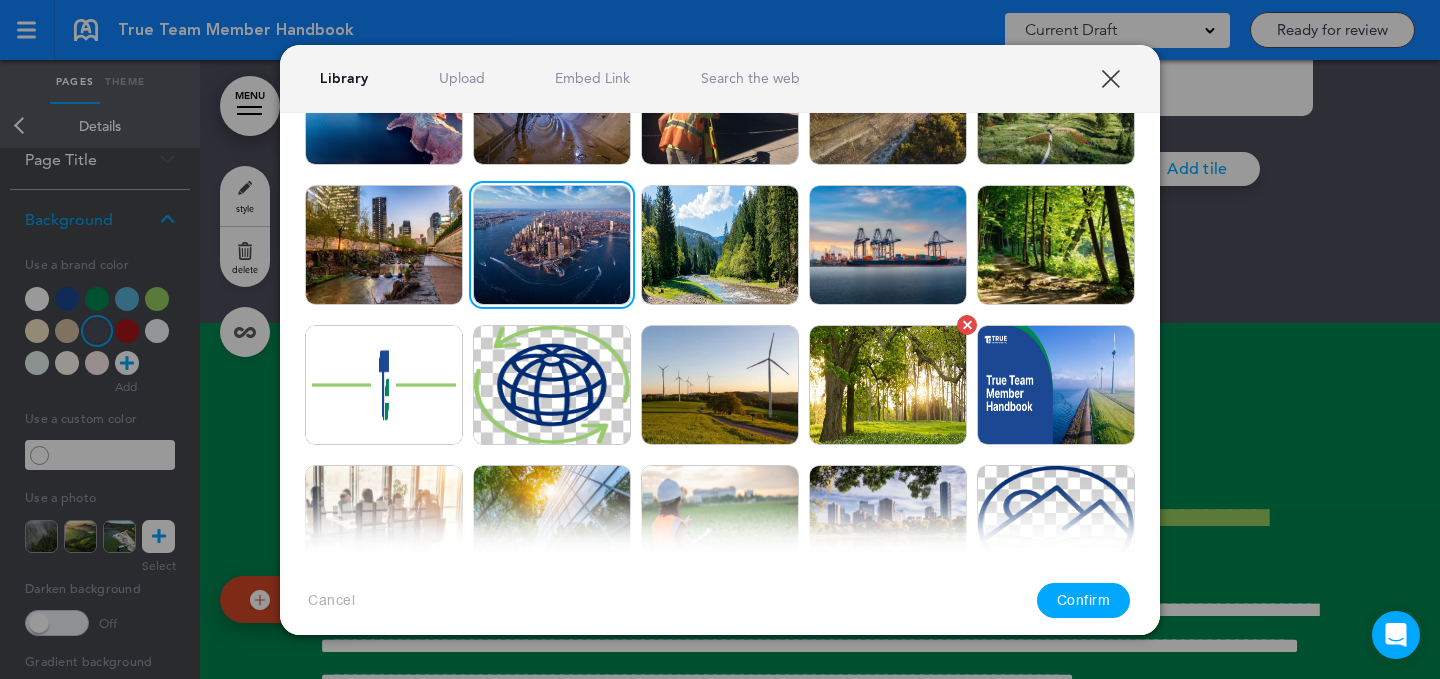 click at bounding box center (888, 385) 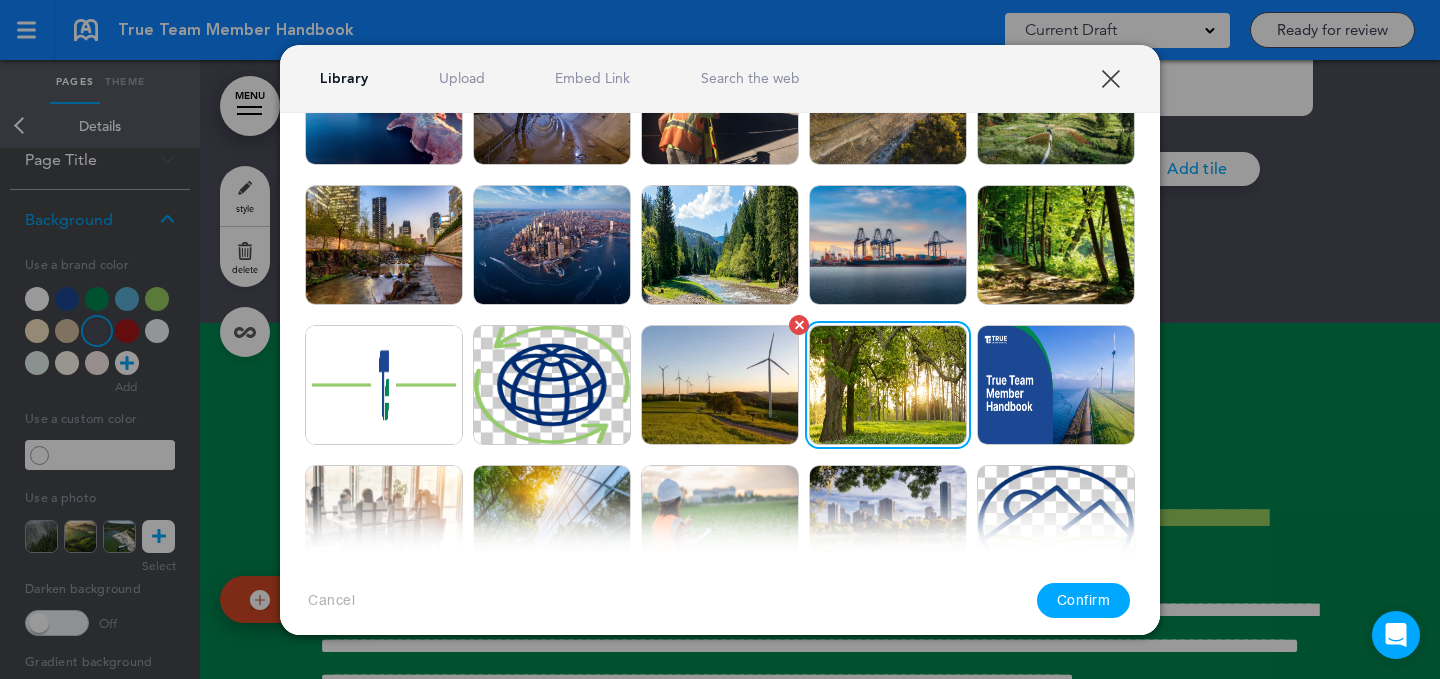 scroll, scrollTop: 342, scrollLeft: 0, axis: vertical 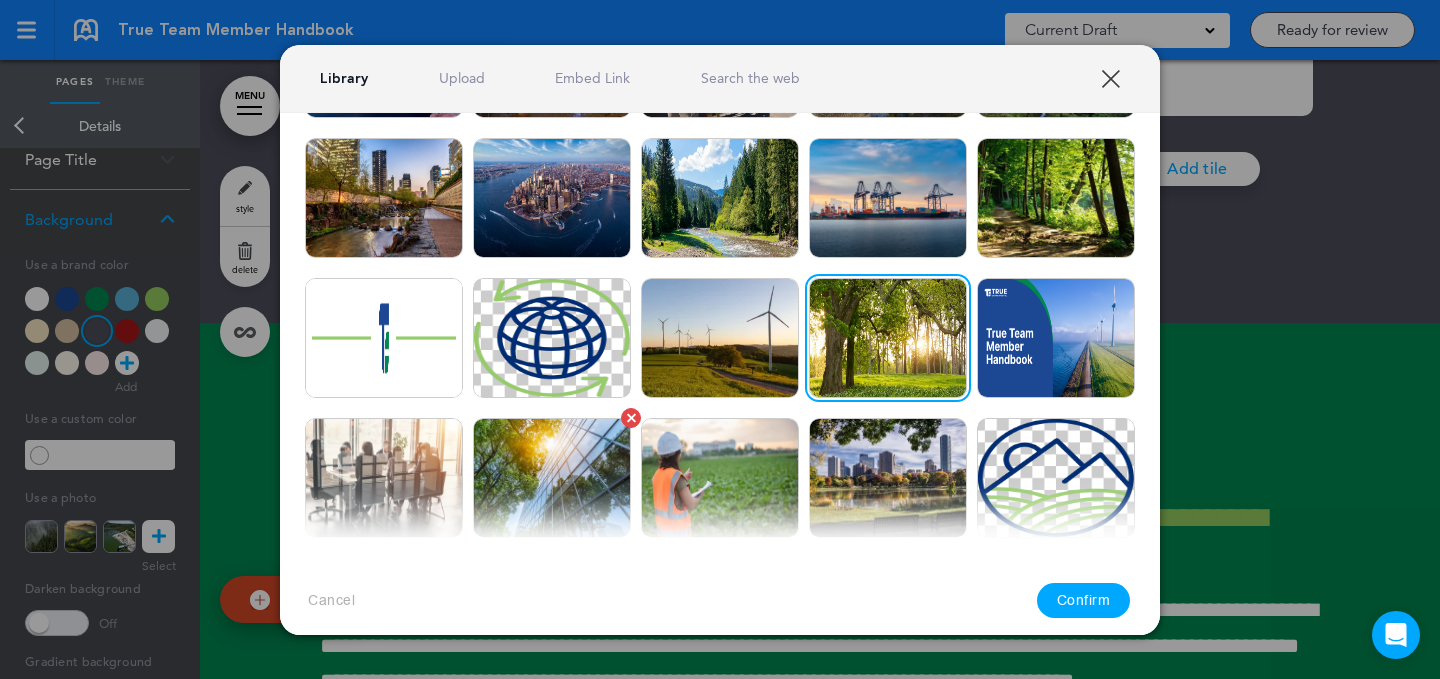 click at bounding box center [552, 478] 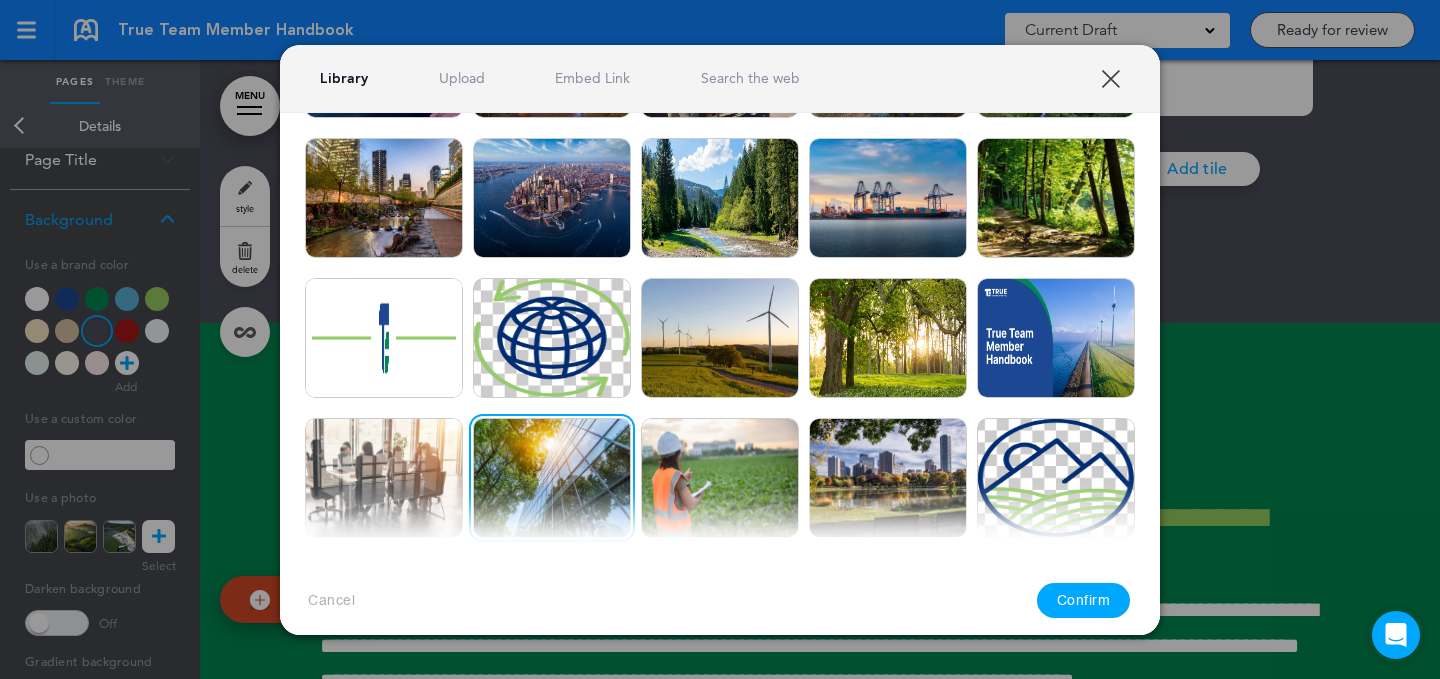 drag, startPoint x: 1077, startPoint y: 594, endPoint x: 1214, endPoint y: 264, distance: 357.30798 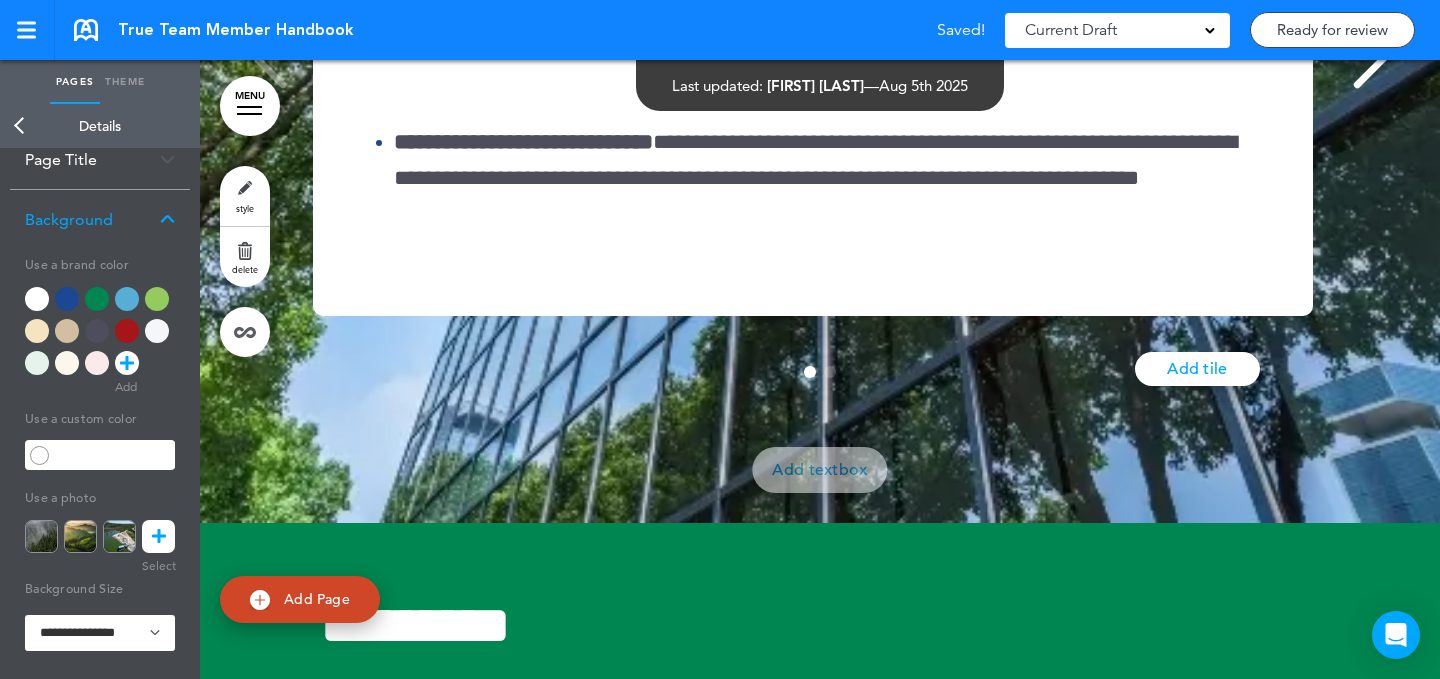 scroll, scrollTop: 41154, scrollLeft: 0, axis: vertical 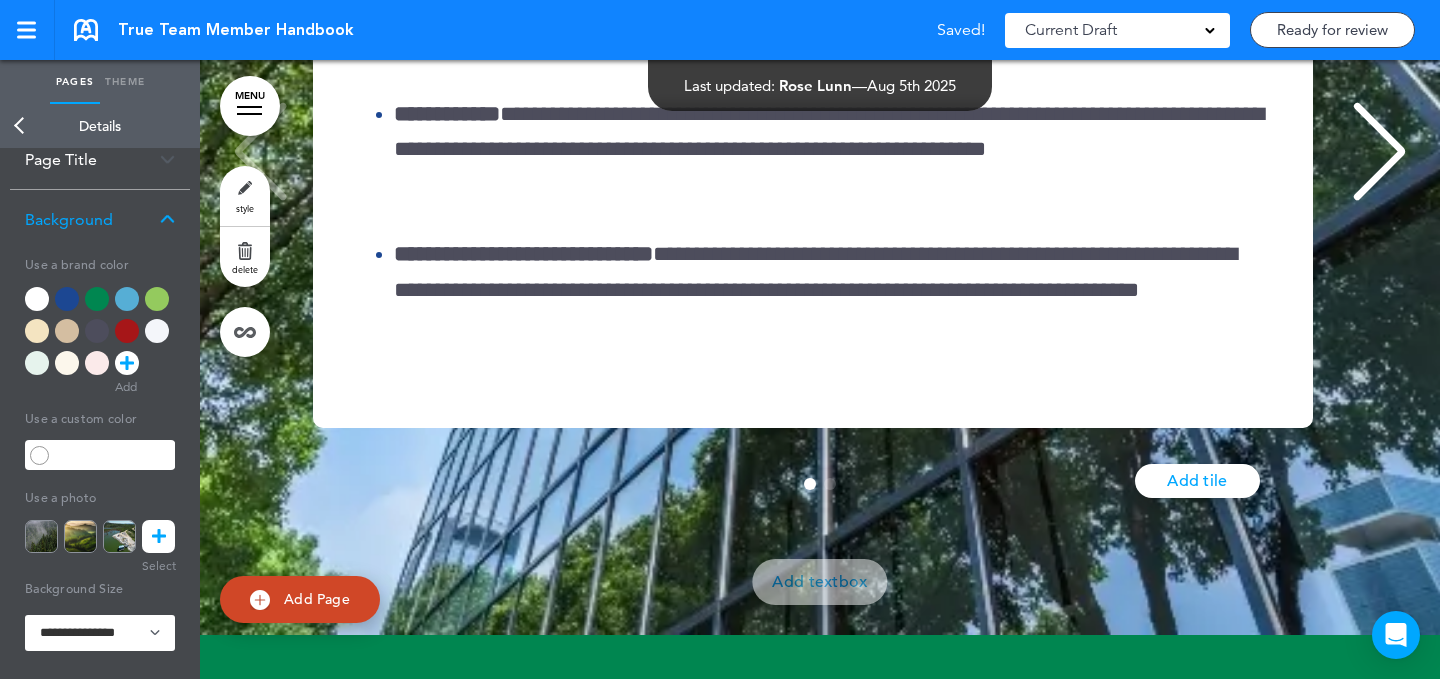 click at bounding box center (83, 536) 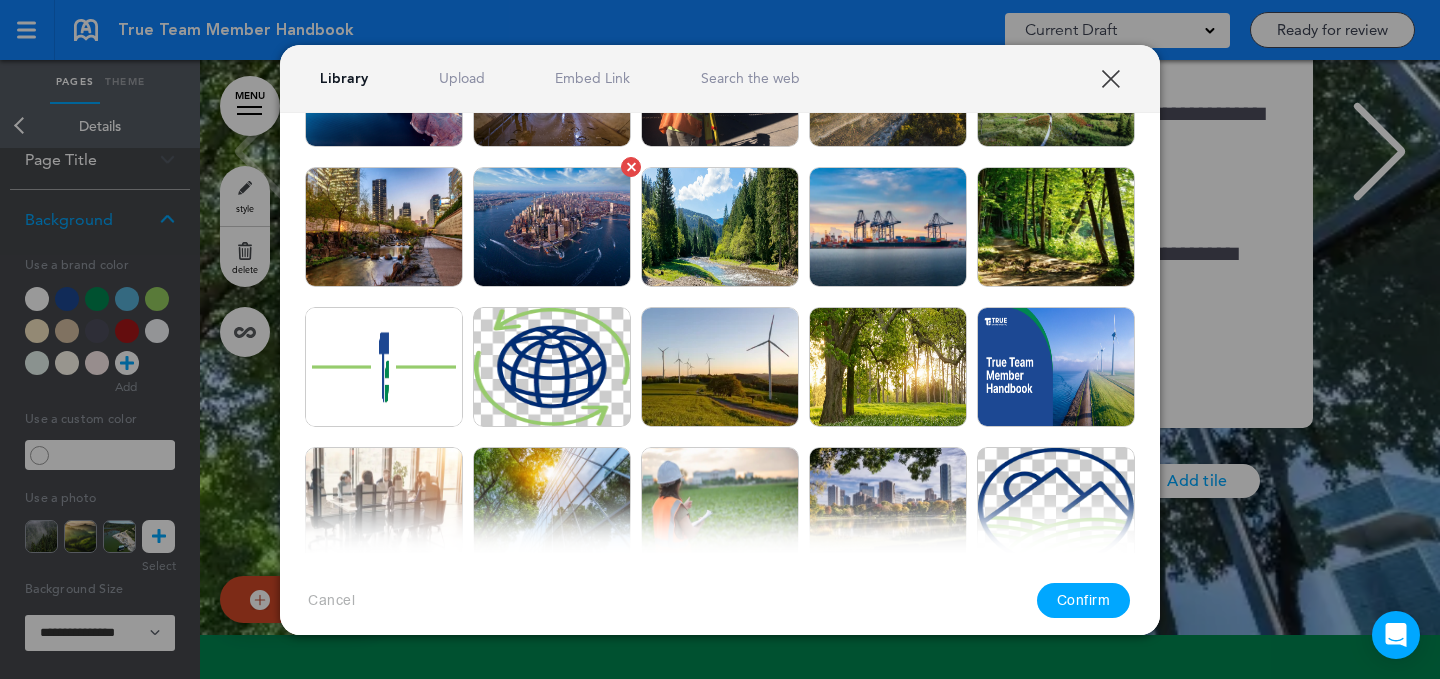 scroll, scrollTop: 311, scrollLeft: 0, axis: vertical 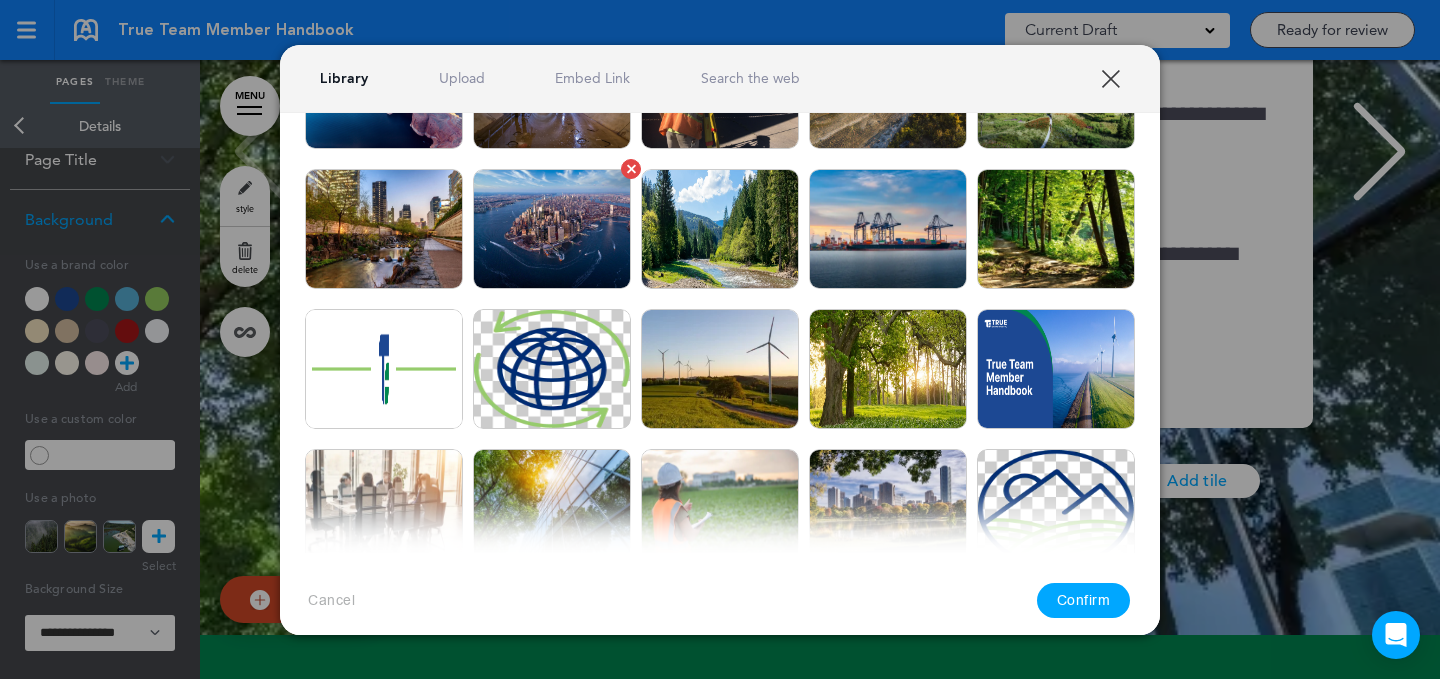 click at bounding box center (552, 229) 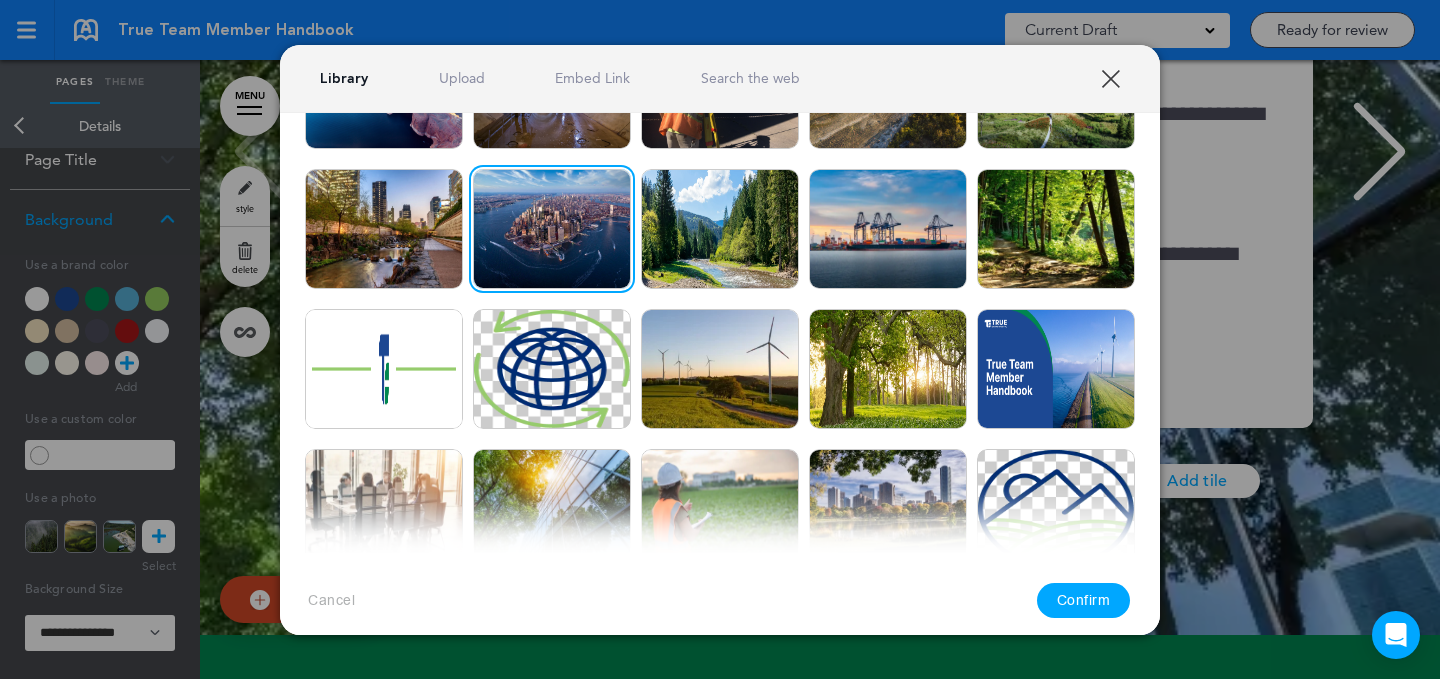 click on "Confirm" at bounding box center [1084, 600] 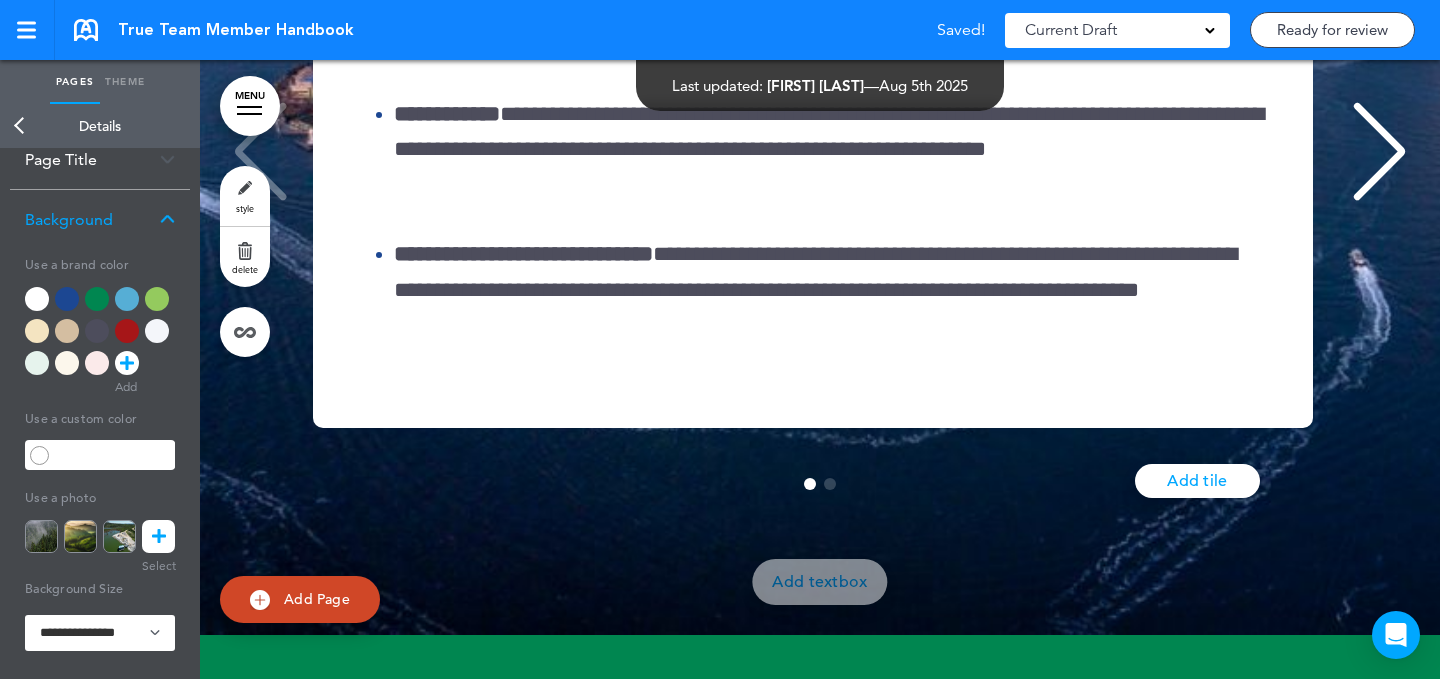 scroll, scrollTop: 237, scrollLeft: 0, axis: vertical 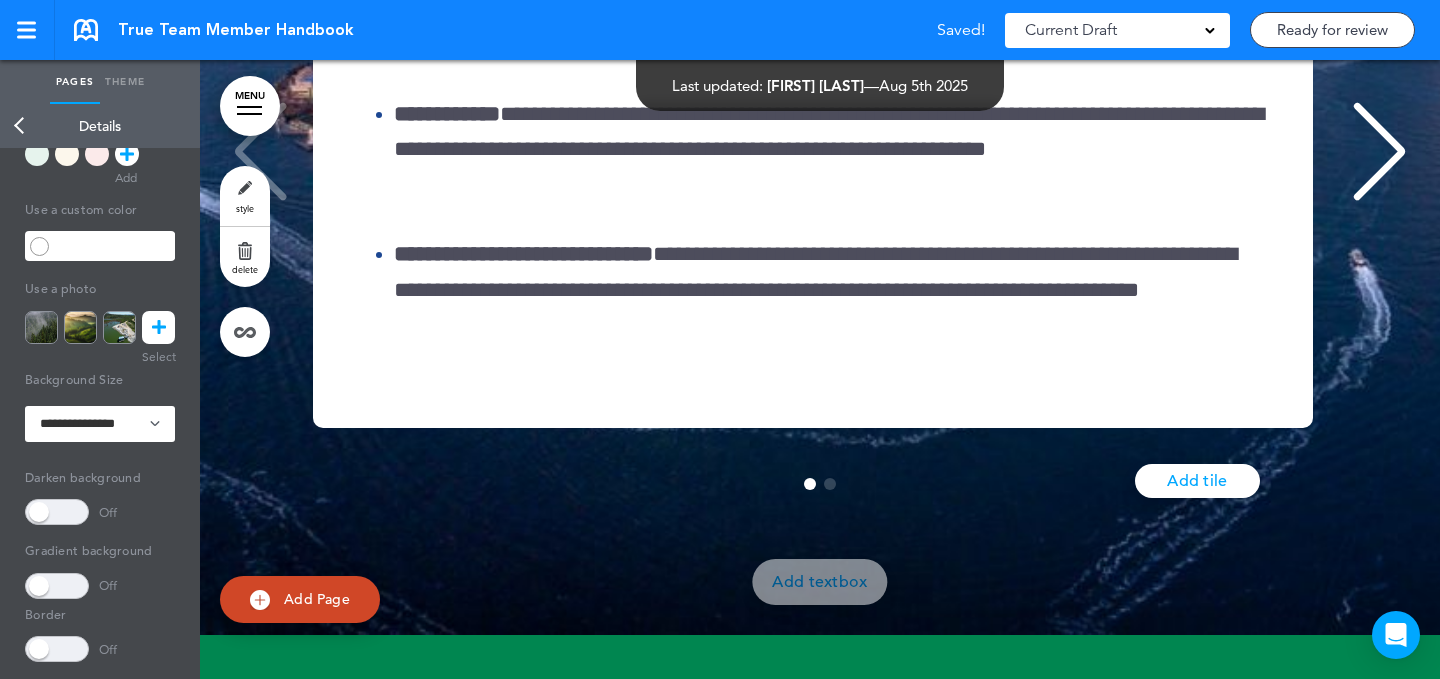 click at bounding box center [159, 327] 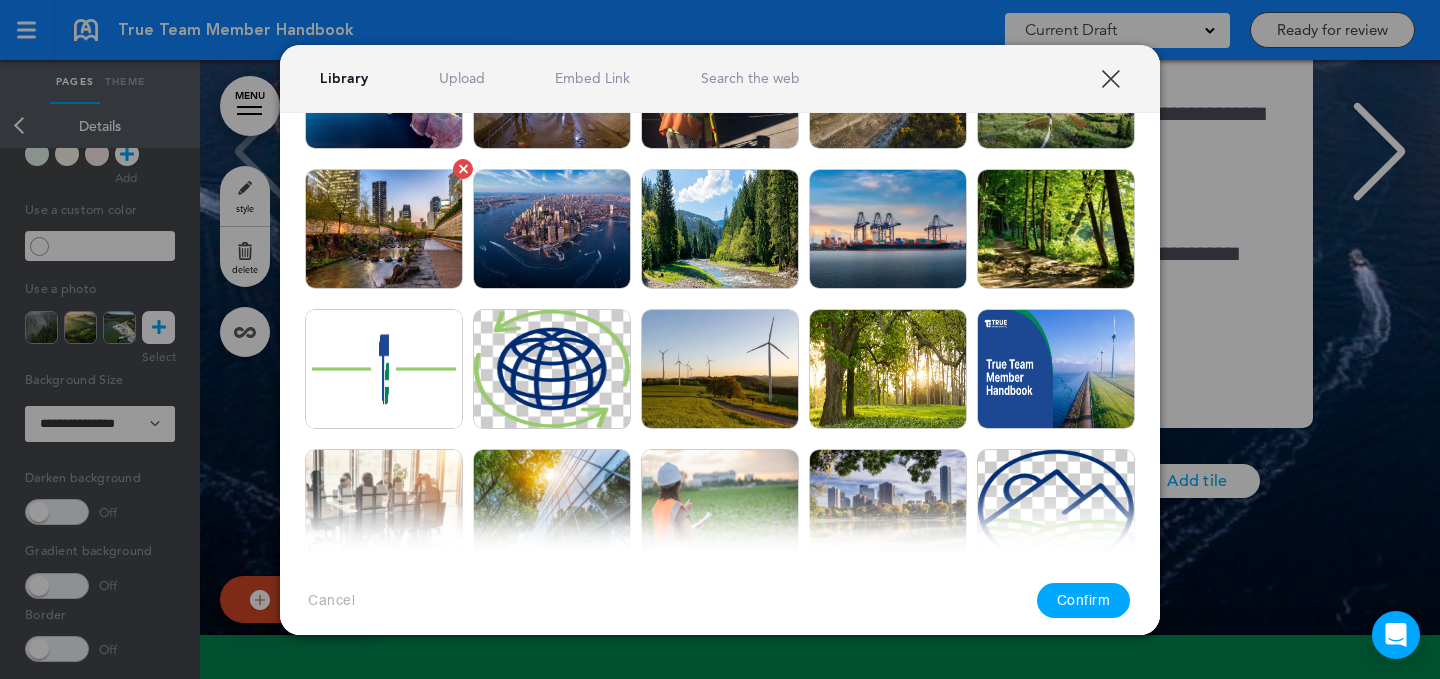 click at bounding box center [384, 229] 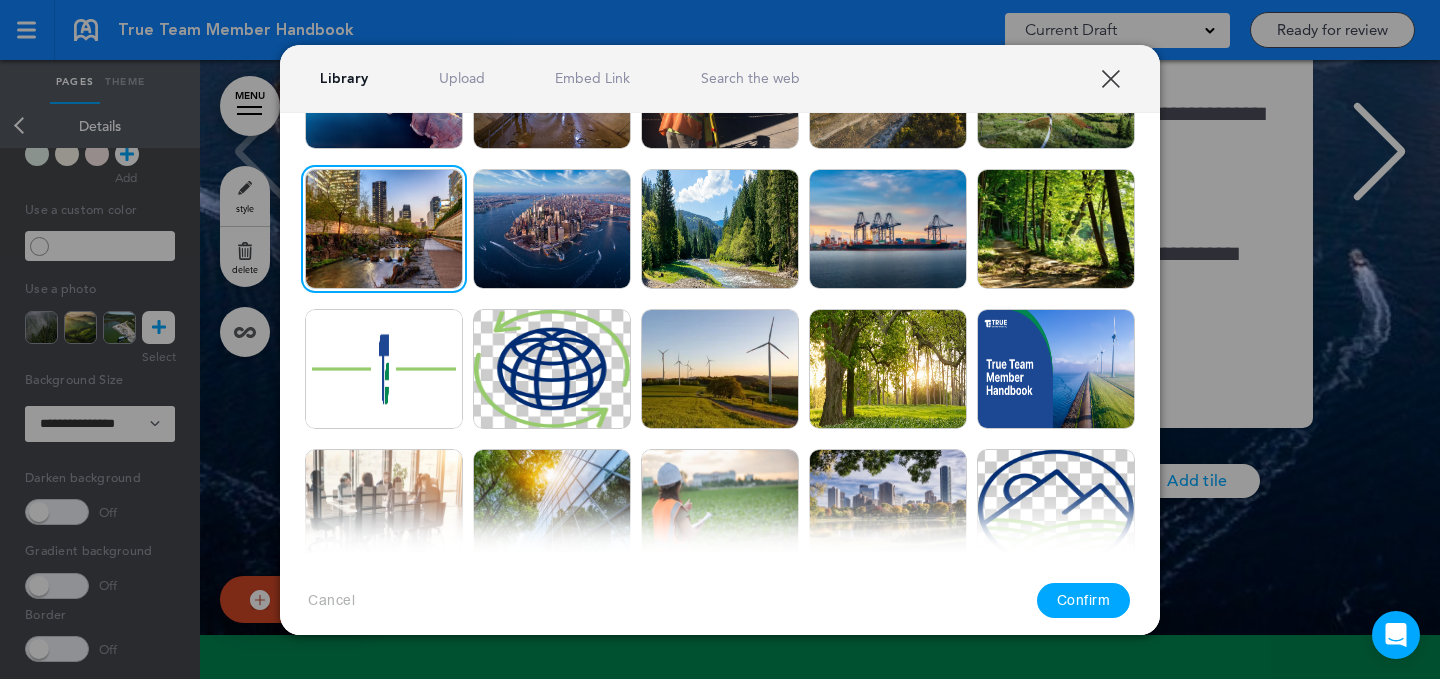 click on "Confirm" at bounding box center [1084, 600] 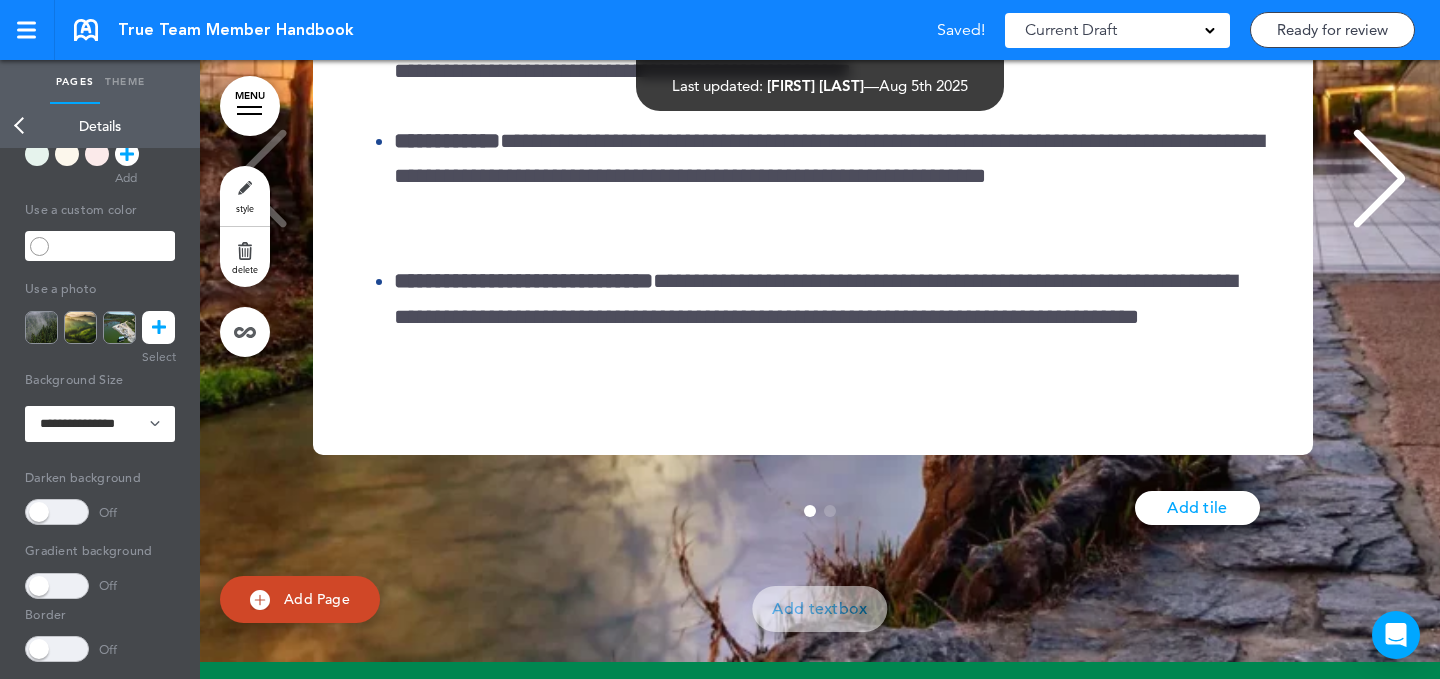 scroll, scrollTop: 41060, scrollLeft: 0, axis: vertical 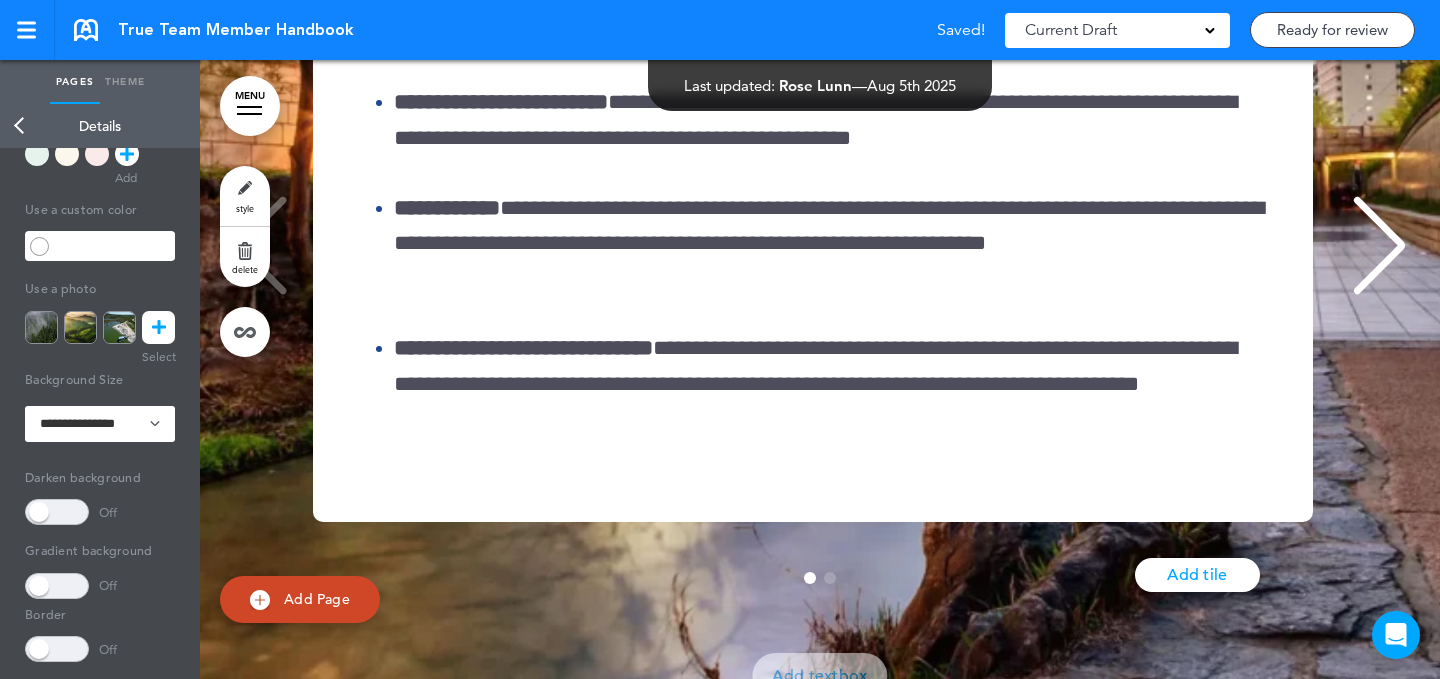 click at bounding box center (159, 327) 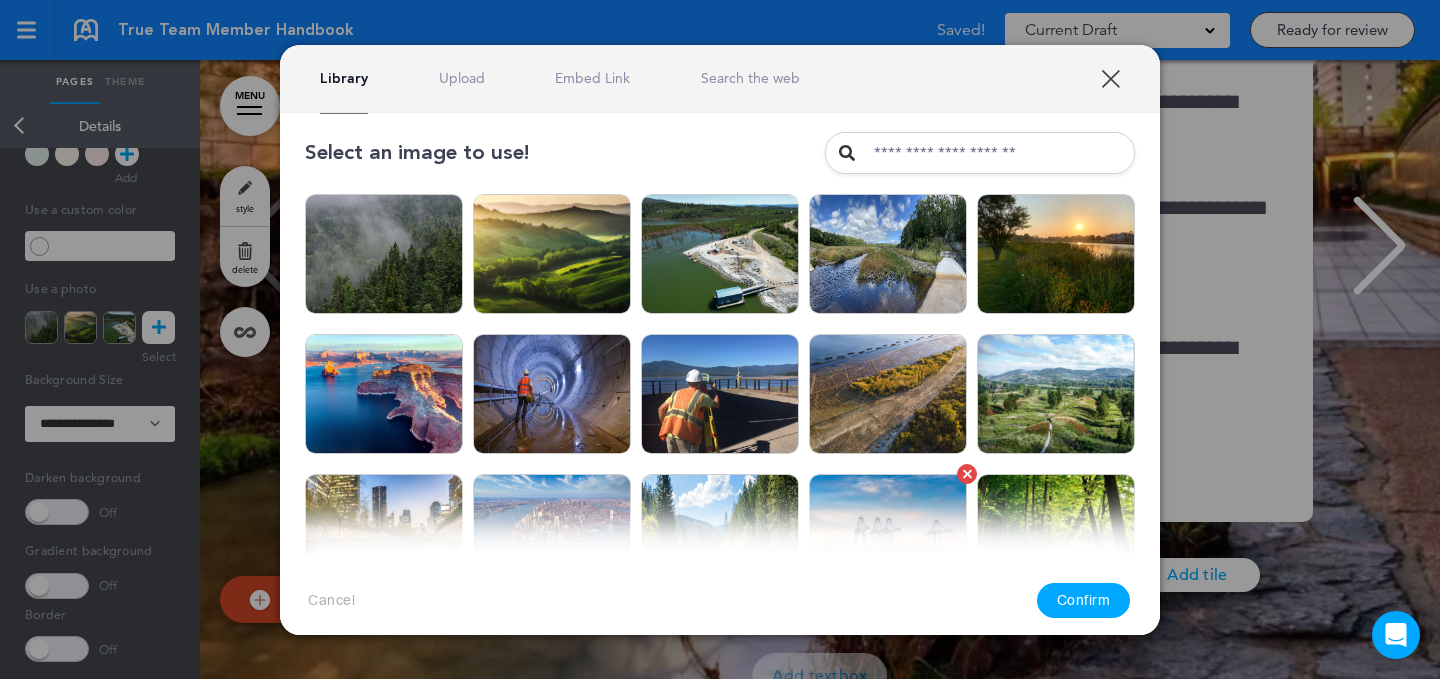 scroll, scrollTop: 0, scrollLeft: 0, axis: both 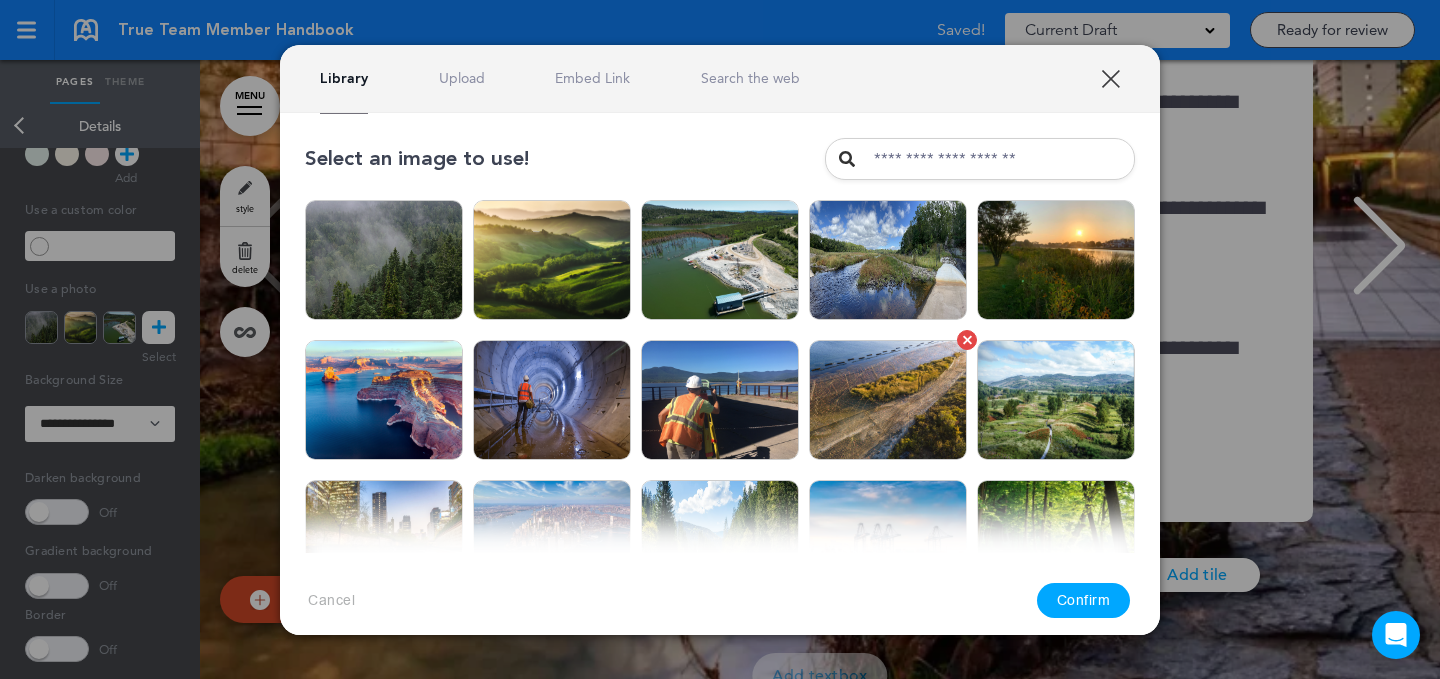 click at bounding box center (888, 400) 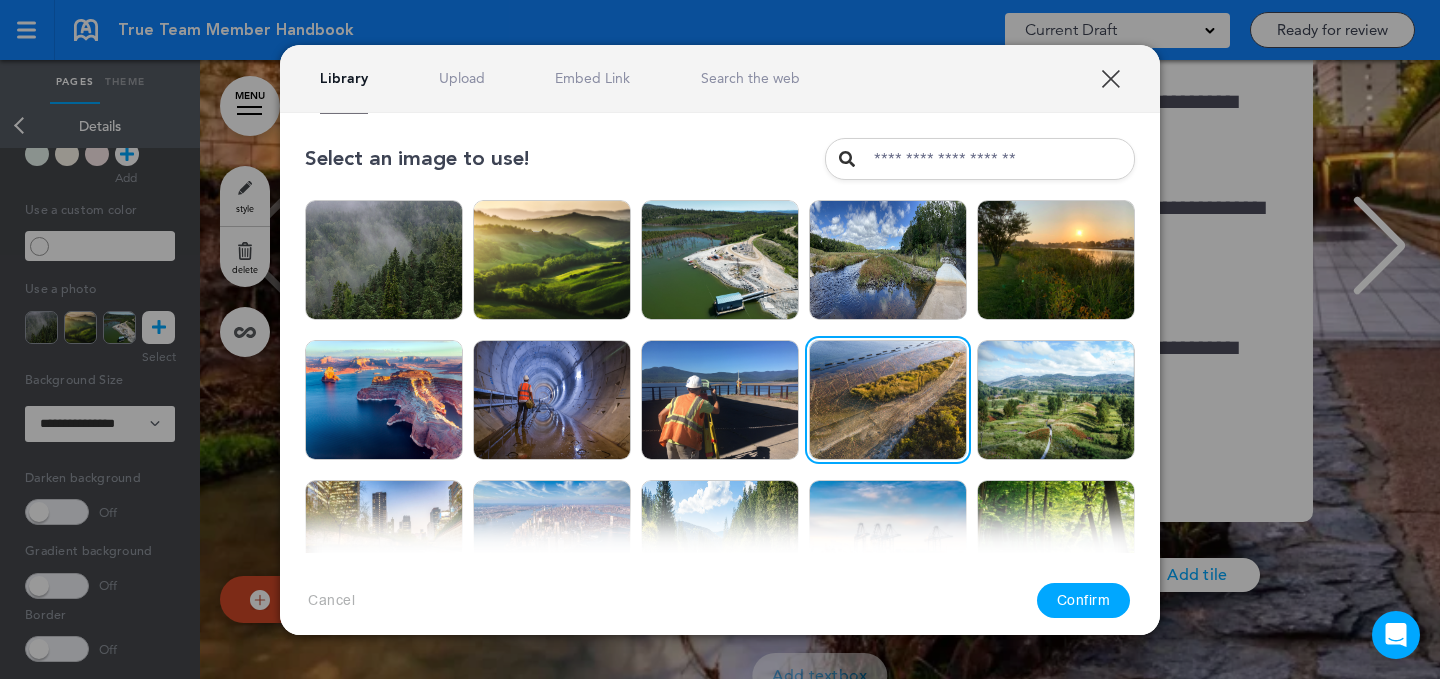 click on "Confirm" at bounding box center [1084, 600] 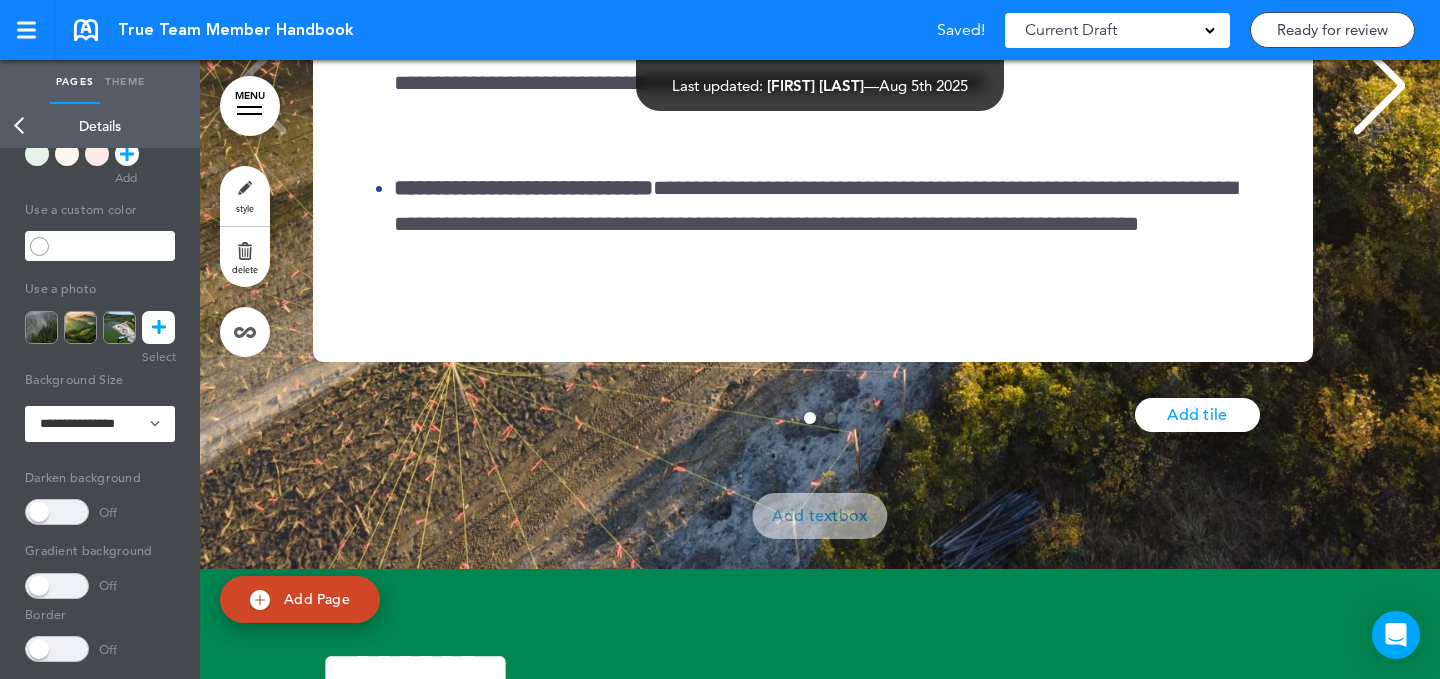 scroll, scrollTop: 41247, scrollLeft: 0, axis: vertical 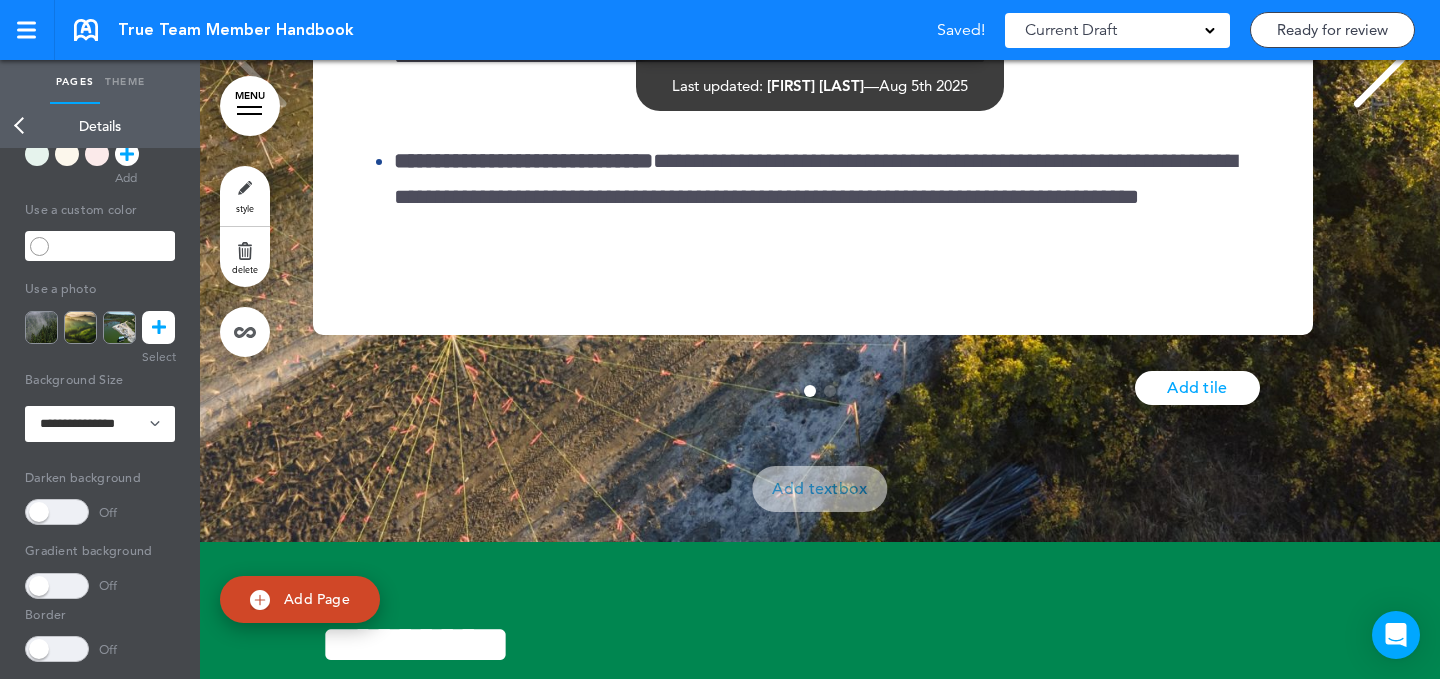 click at bounding box center [57, 512] 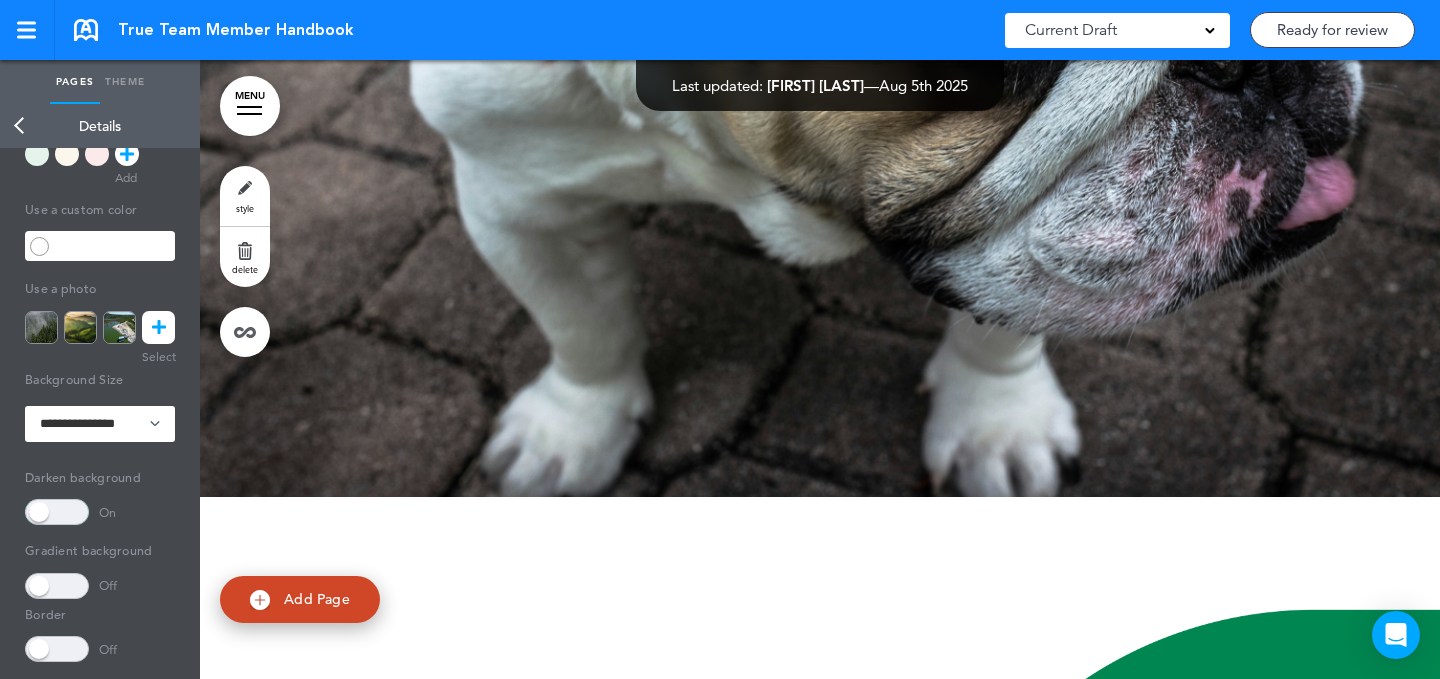 scroll, scrollTop: 47003, scrollLeft: 0, axis: vertical 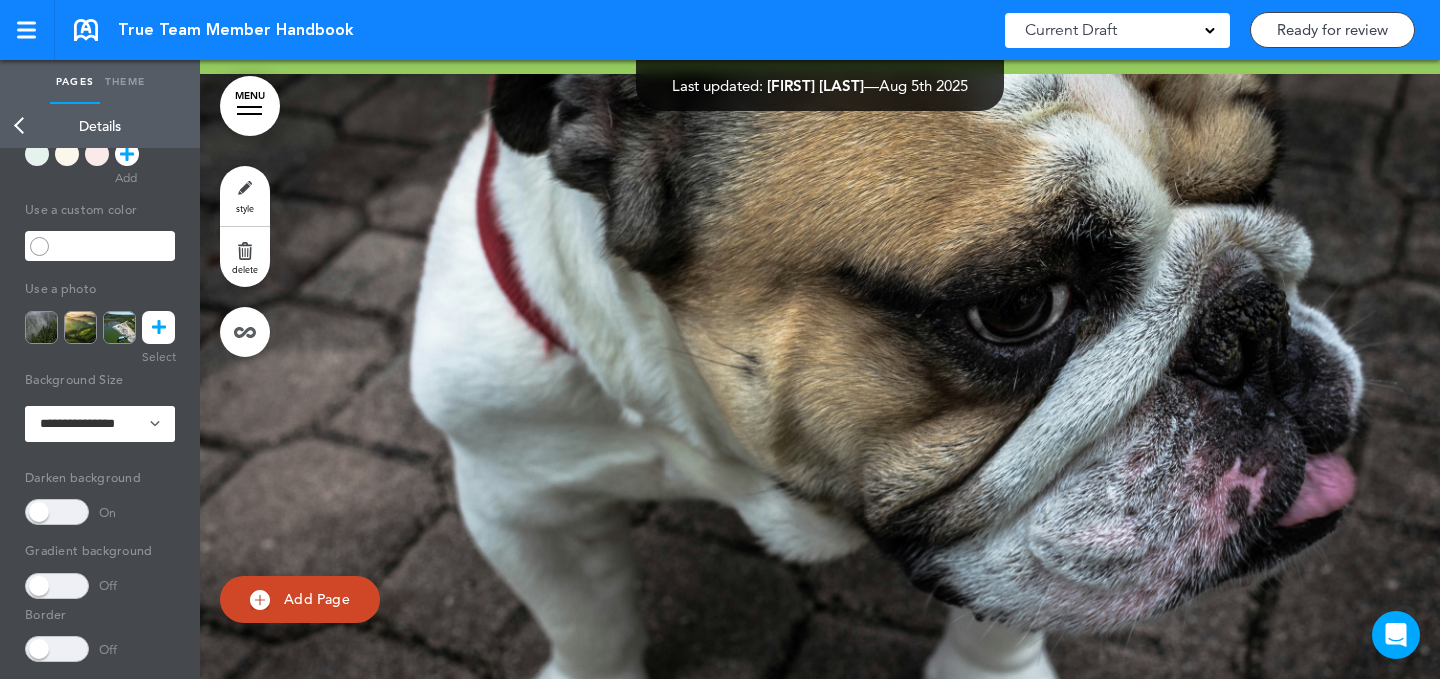 click on "style" at bounding box center (245, 196) 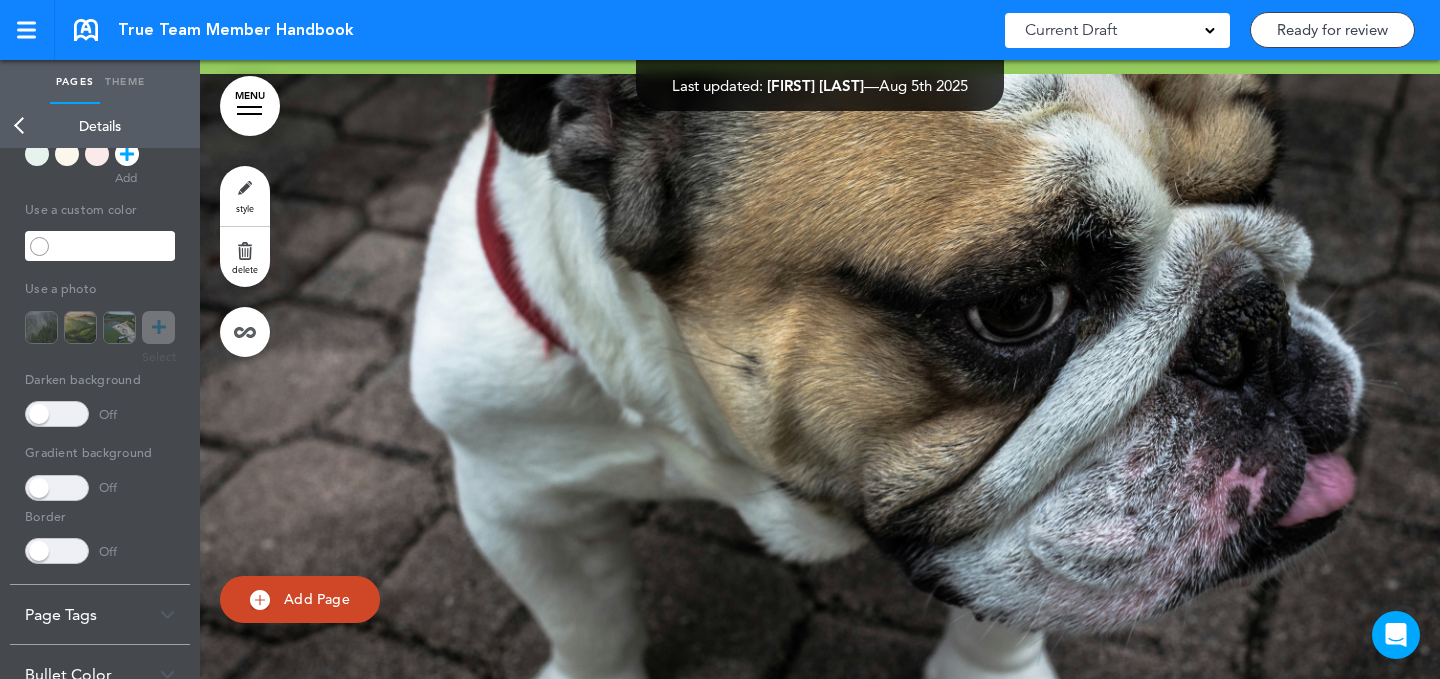 scroll, scrollTop: 0, scrollLeft: 0, axis: both 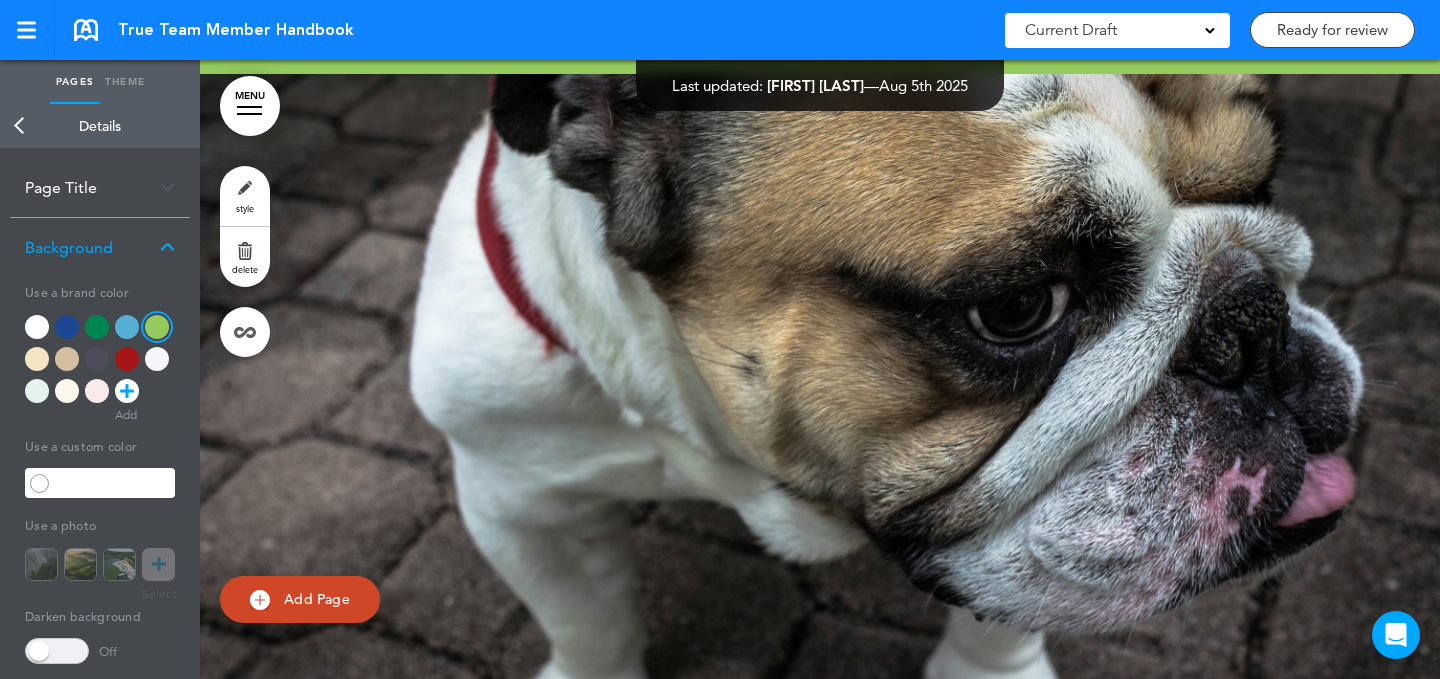 click at bounding box center (67, 327) 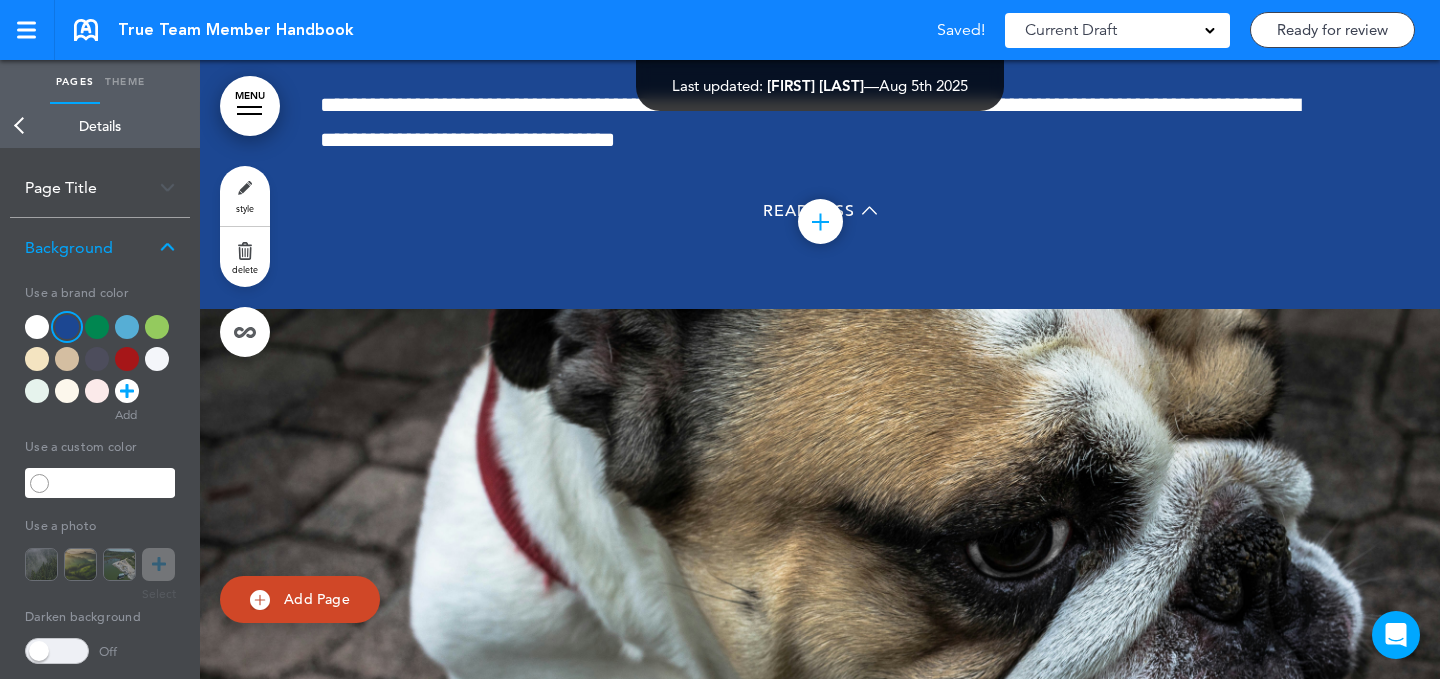 scroll, scrollTop: 46772, scrollLeft: 0, axis: vertical 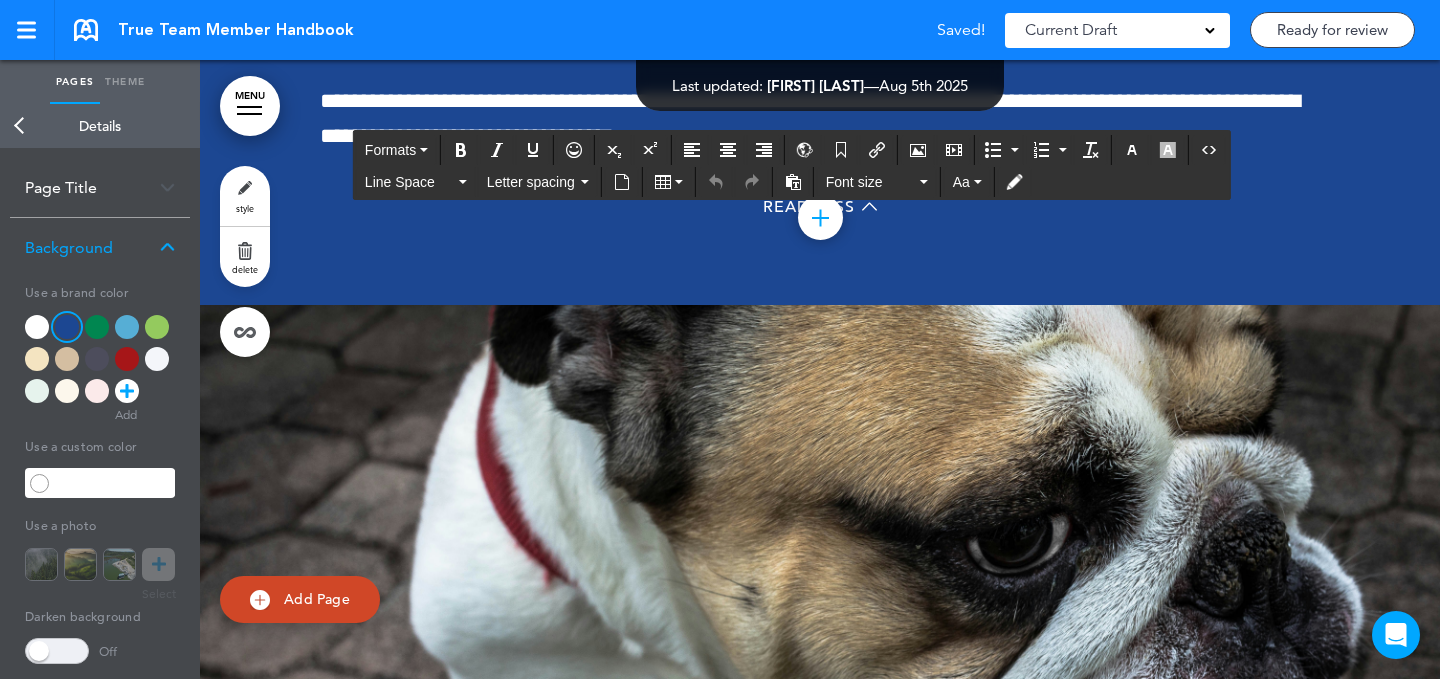 click on "**********" at bounding box center (778, -347) 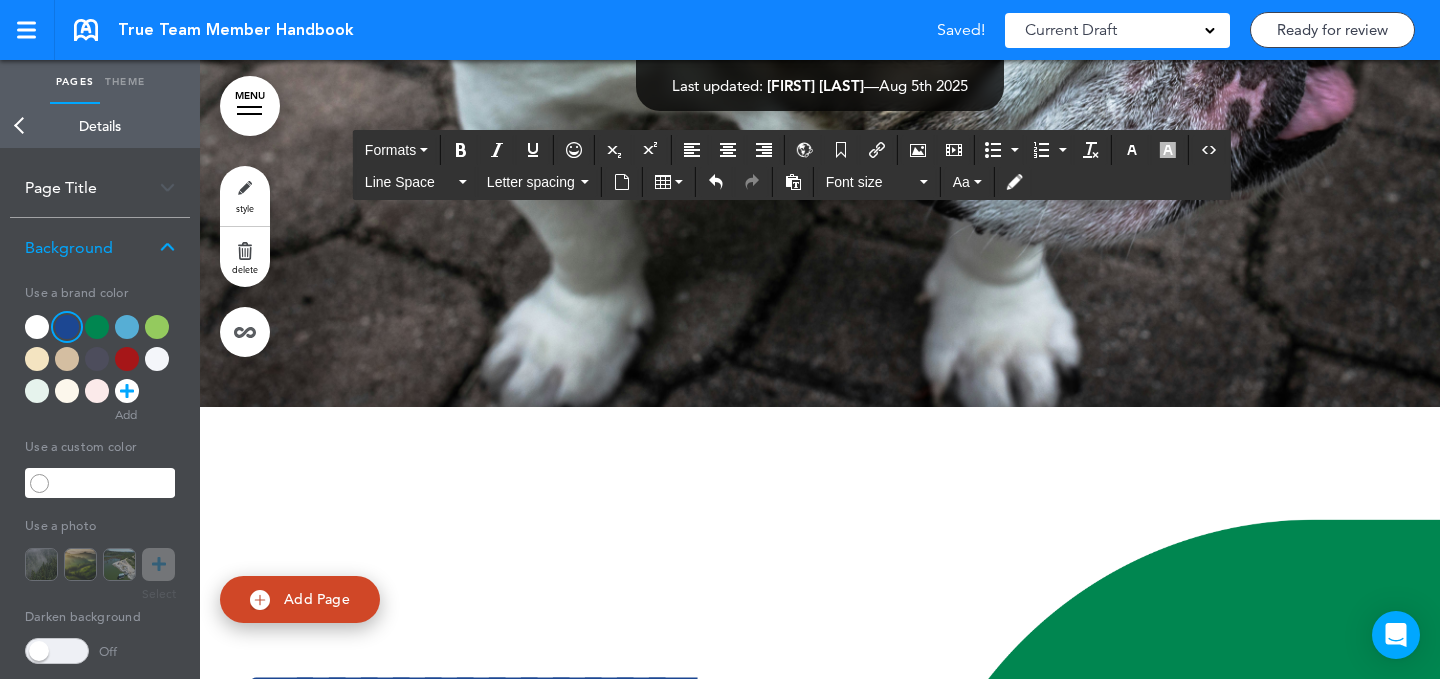 scroll, scrollTop: 47601, scrollLeft: 0, axis: vertical 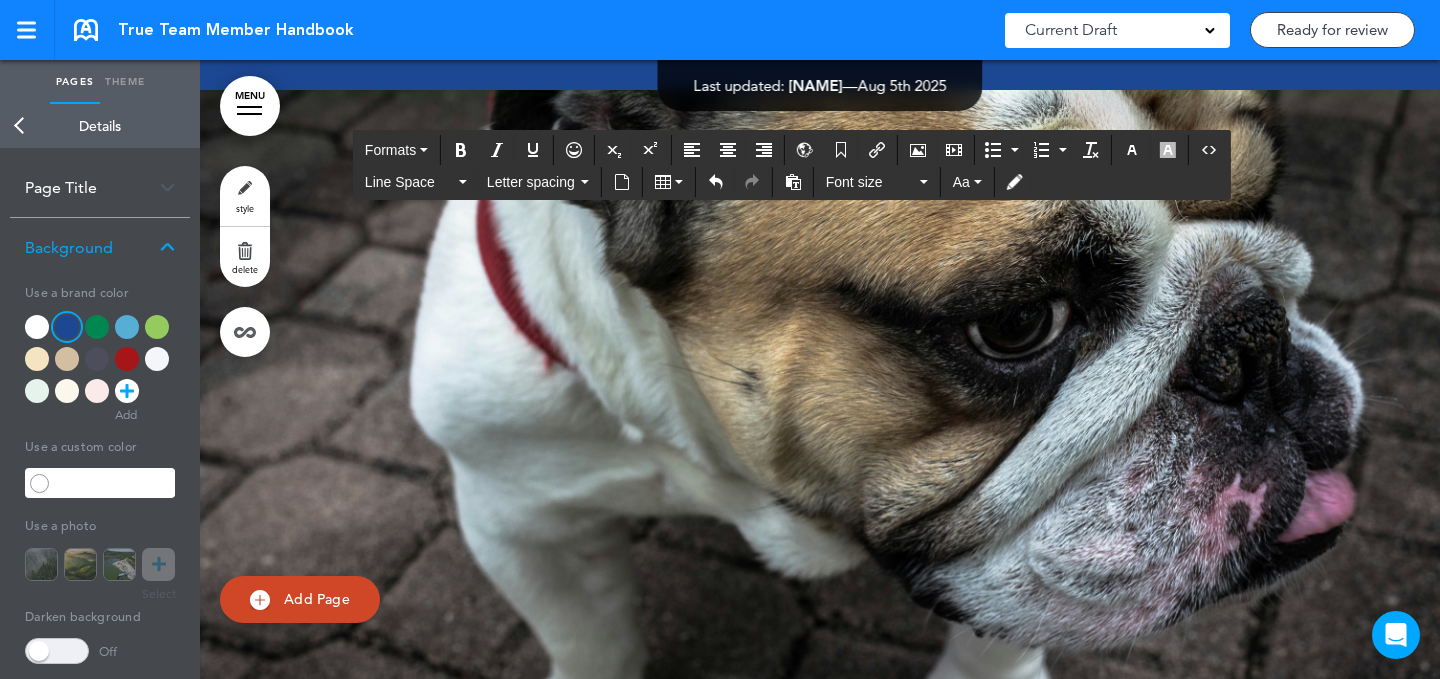 click on "style" at bounding box center [245, 196] 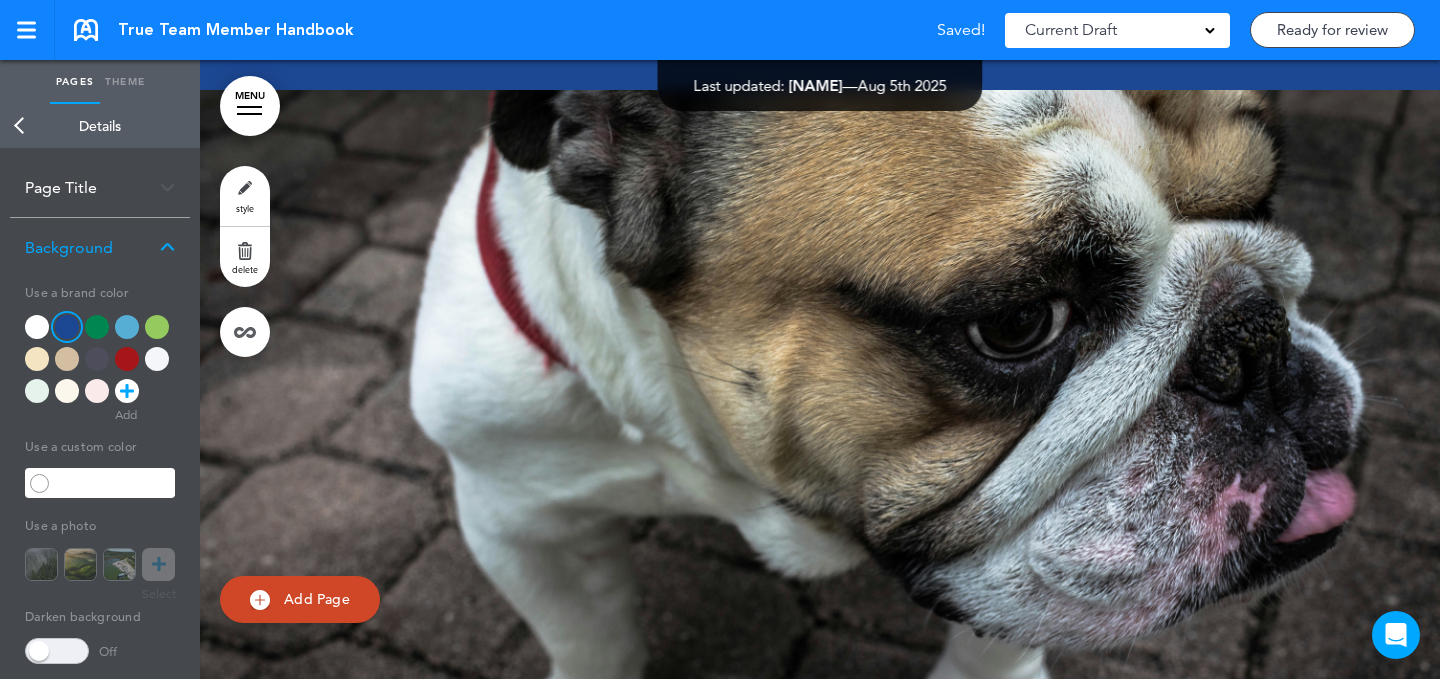 click at bounding box center [97, 359] 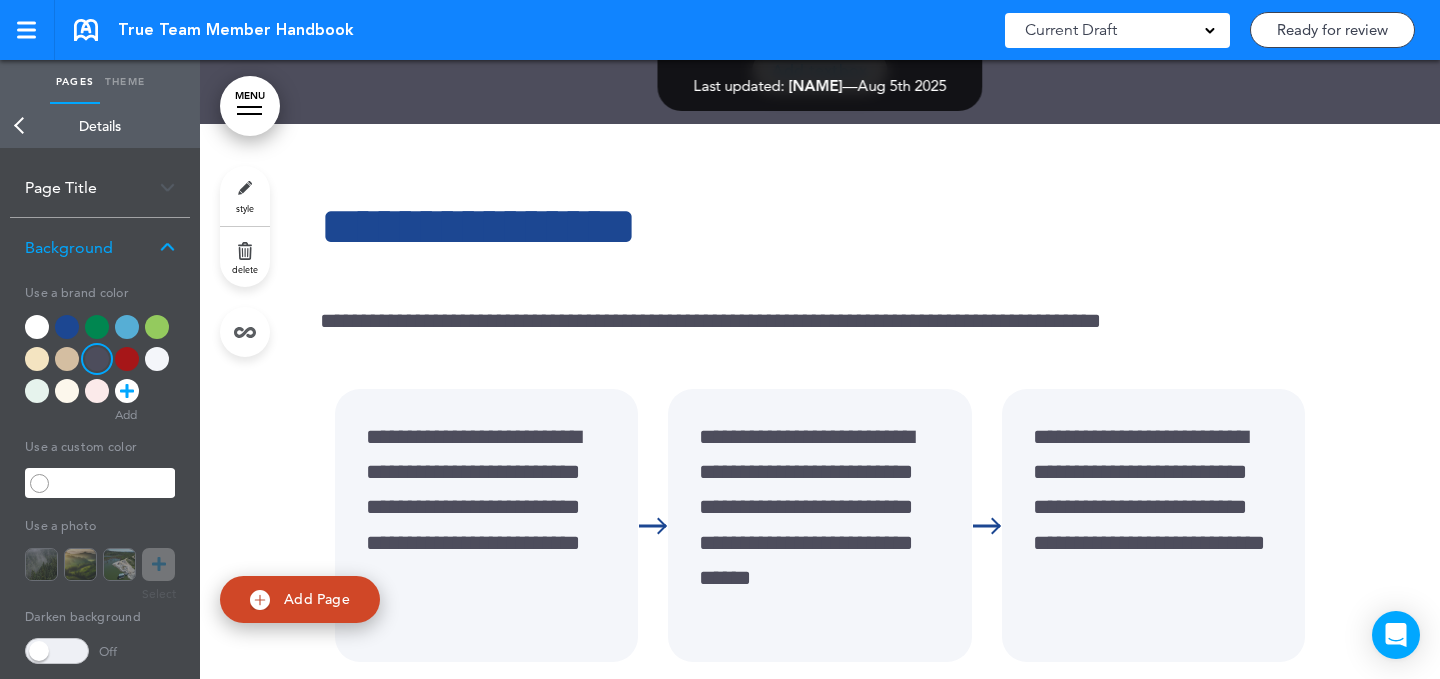 scroll, scrollTop: 59770, scrollLeft: 0, axis: vertical 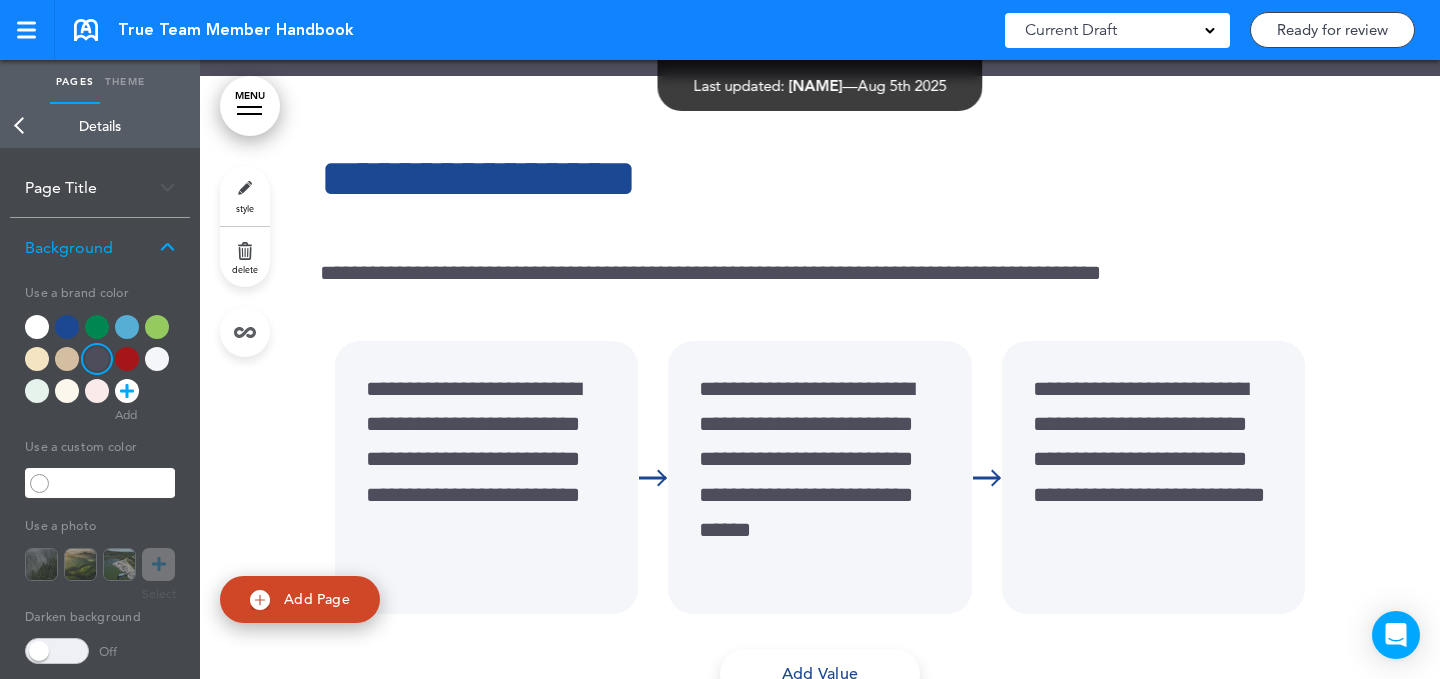 click on "**********" at bounding box center (820, -525) 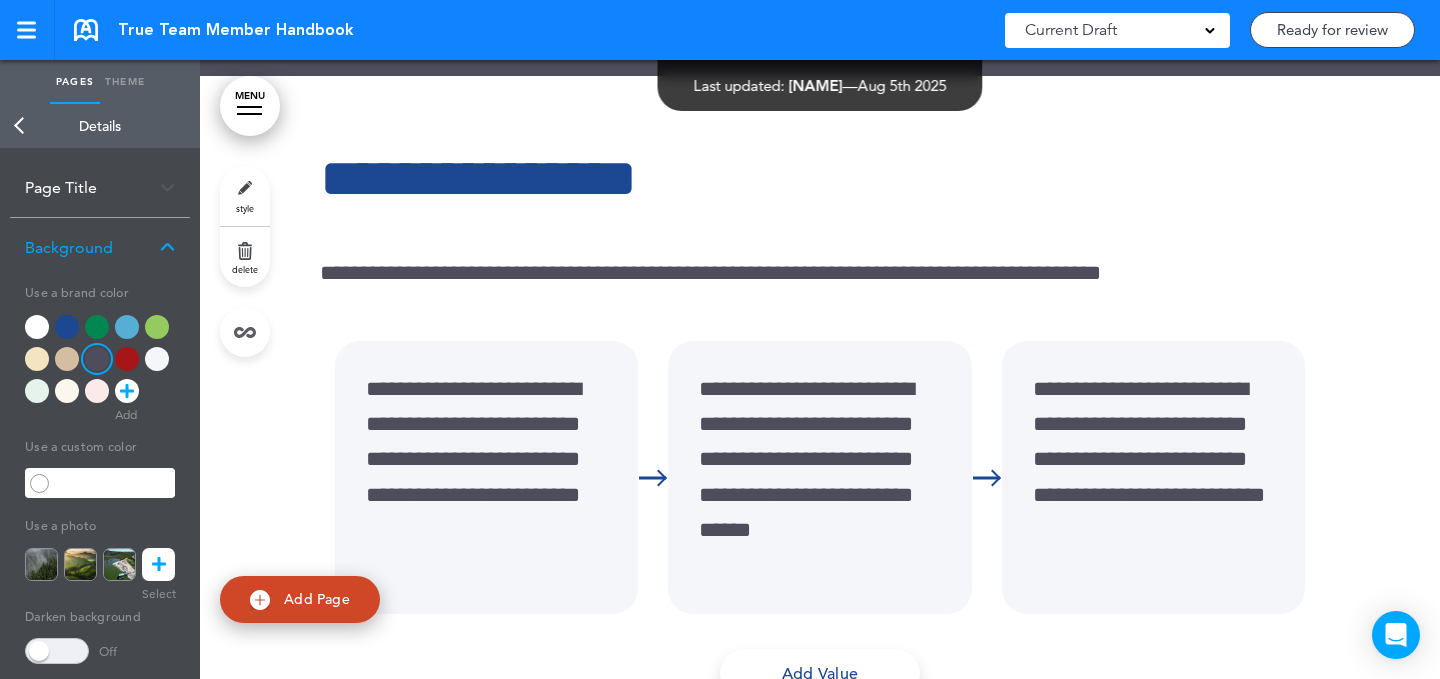 click at bounding box center (158, 564) 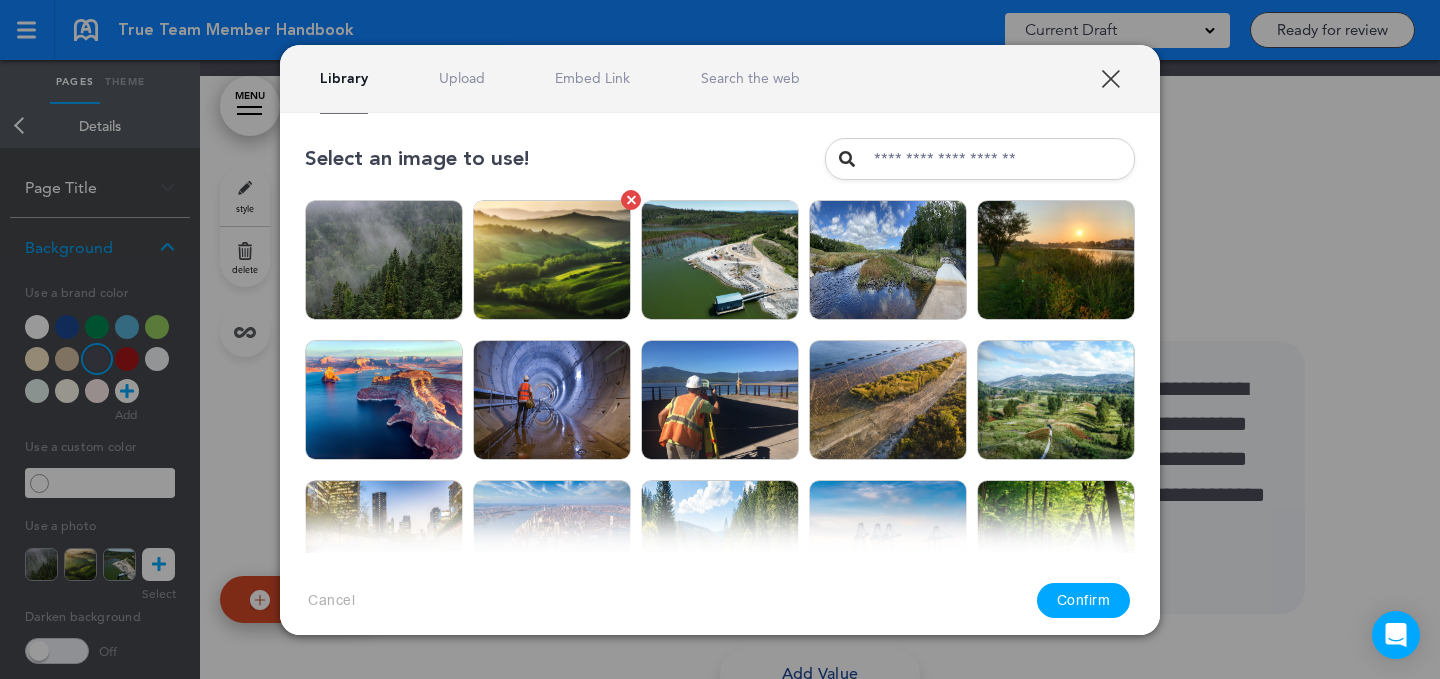 click at bounding box center [552, 260] 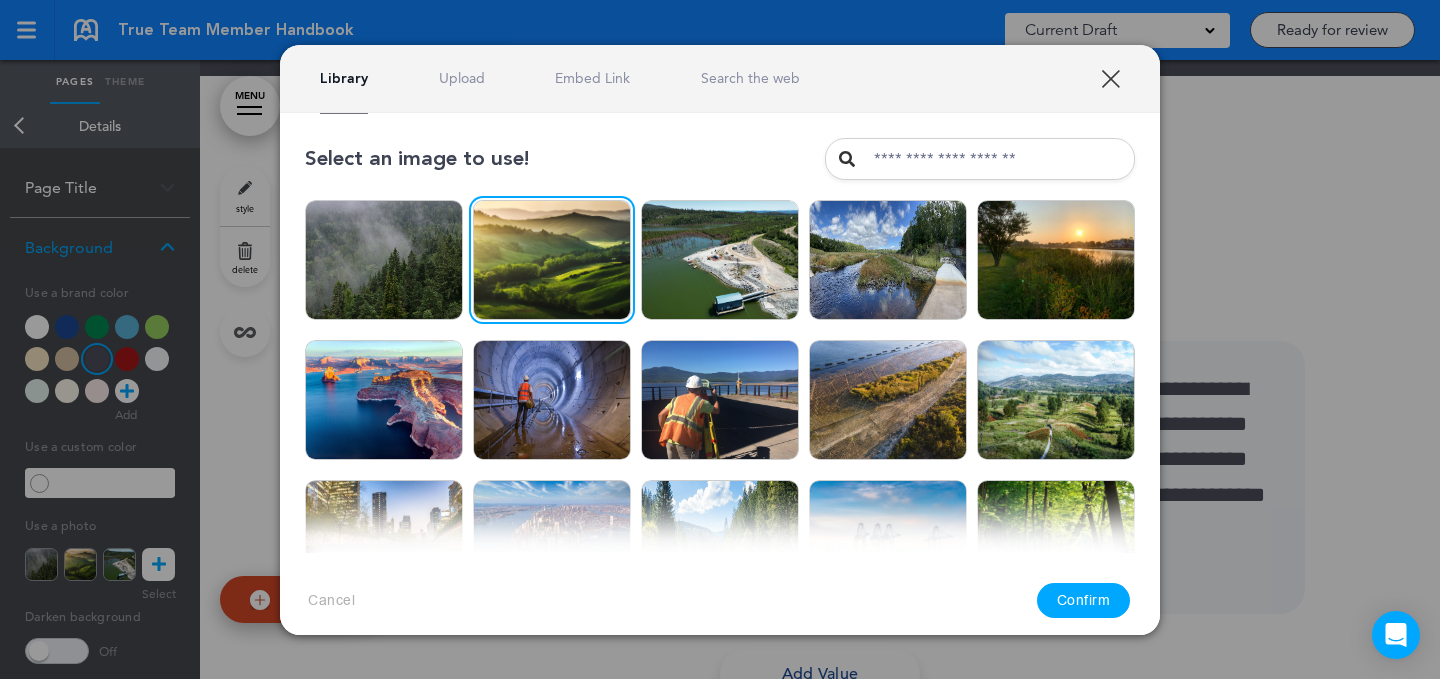 click on "Confirm" at bounding box center (1084, 600) 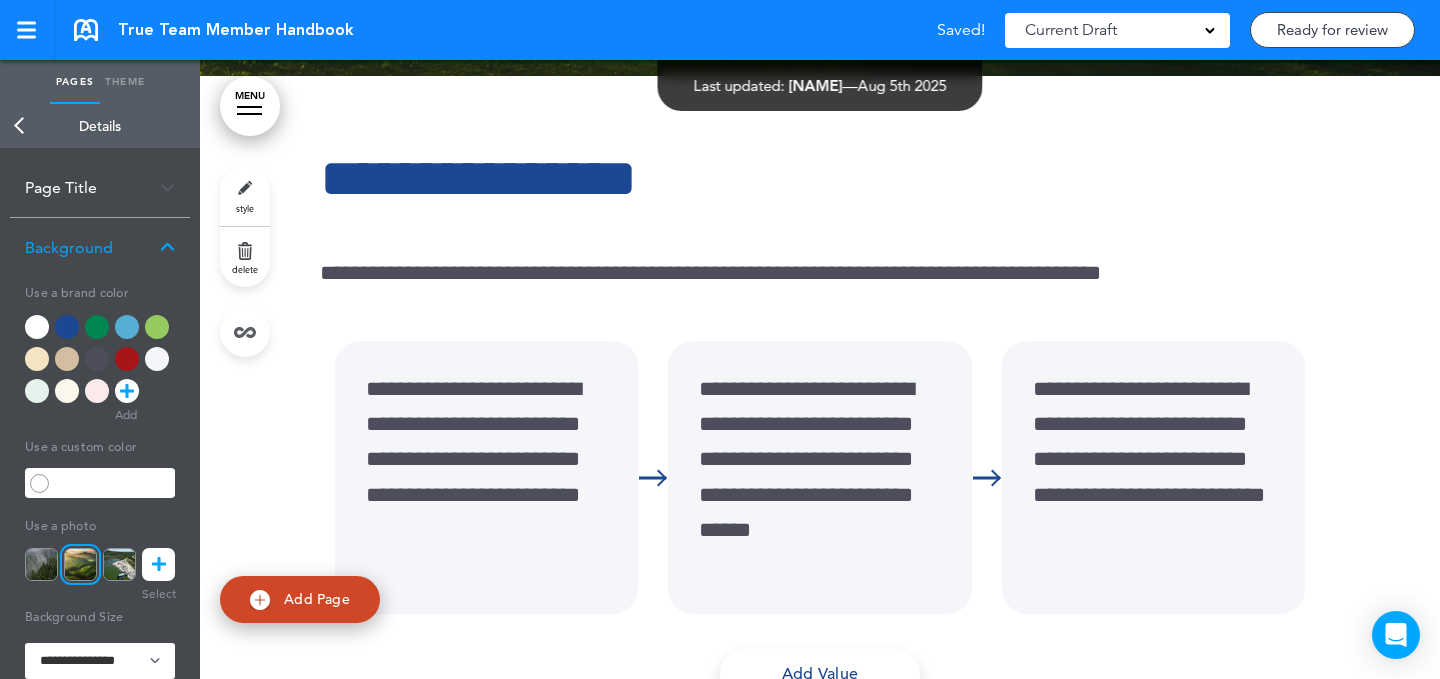 click on "**********" at bounding box center [100, 598] 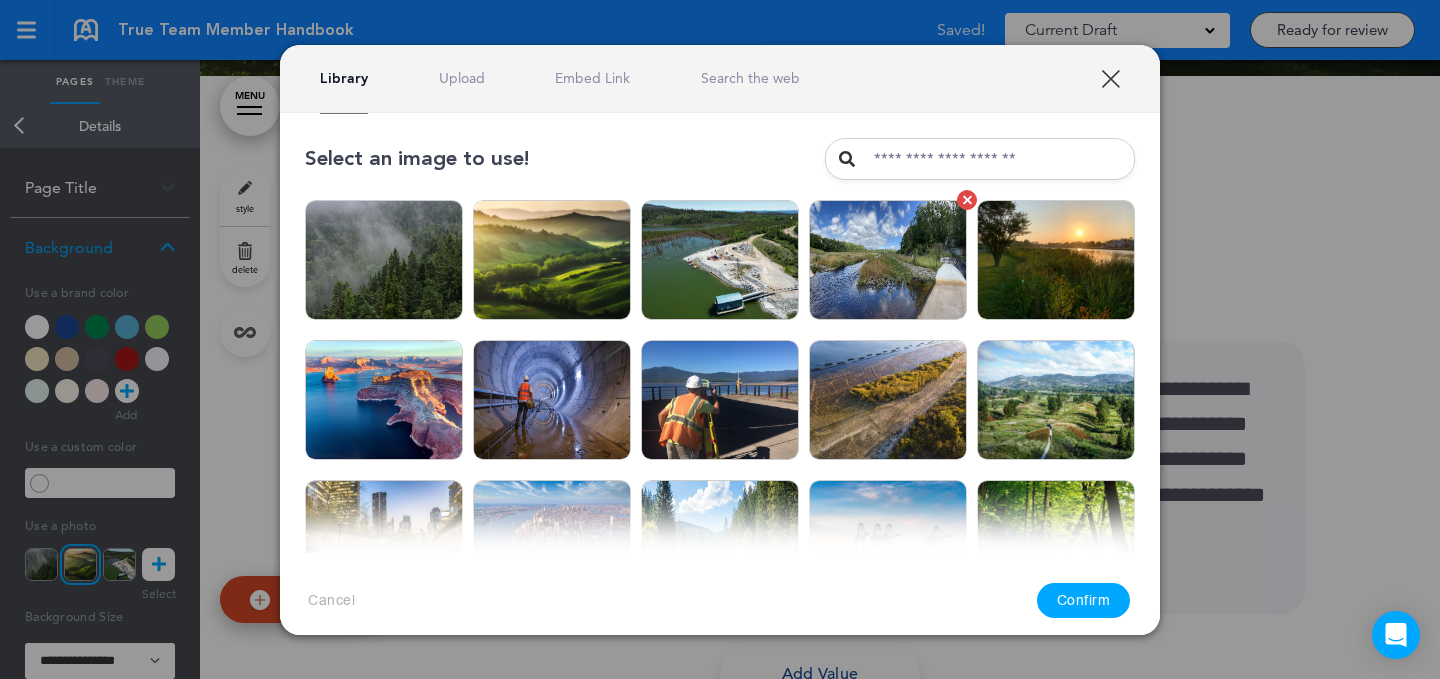 click at bounding box center (888, 260) 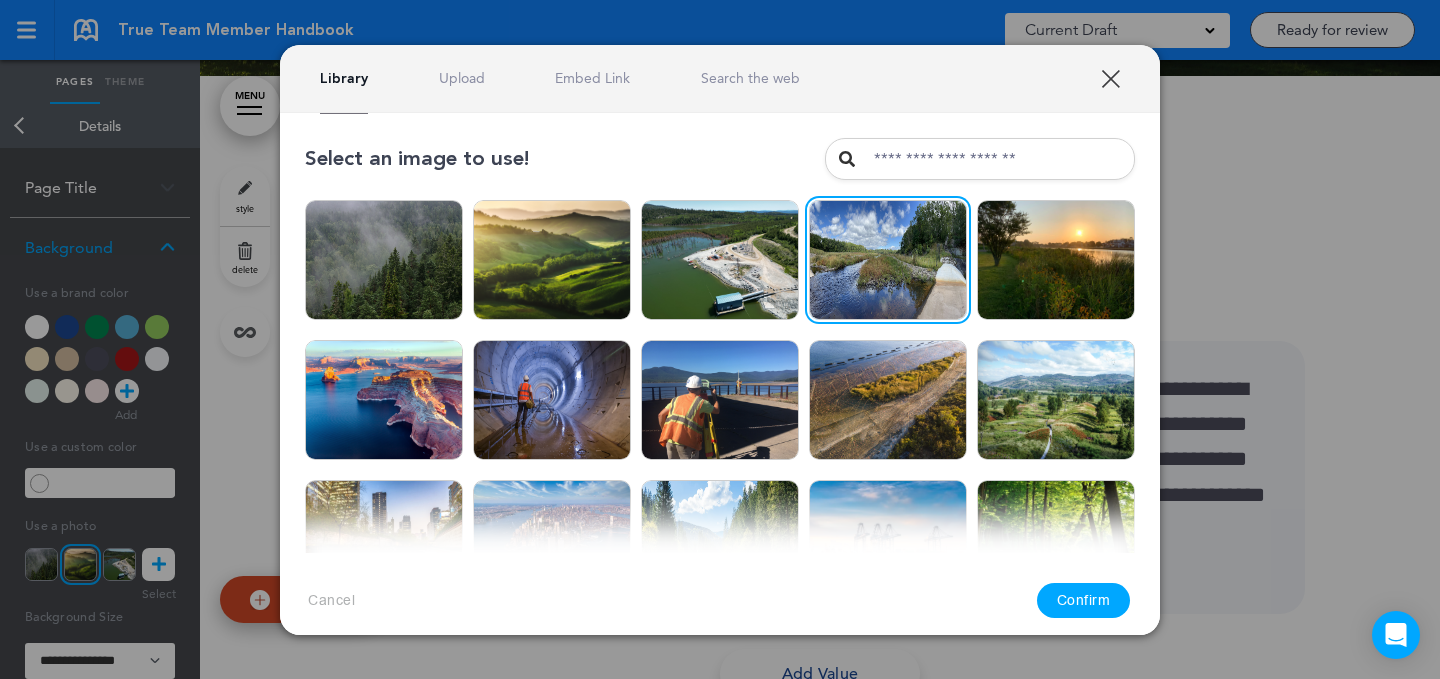 click on "Confirm" at bounding box center [1084, 600] 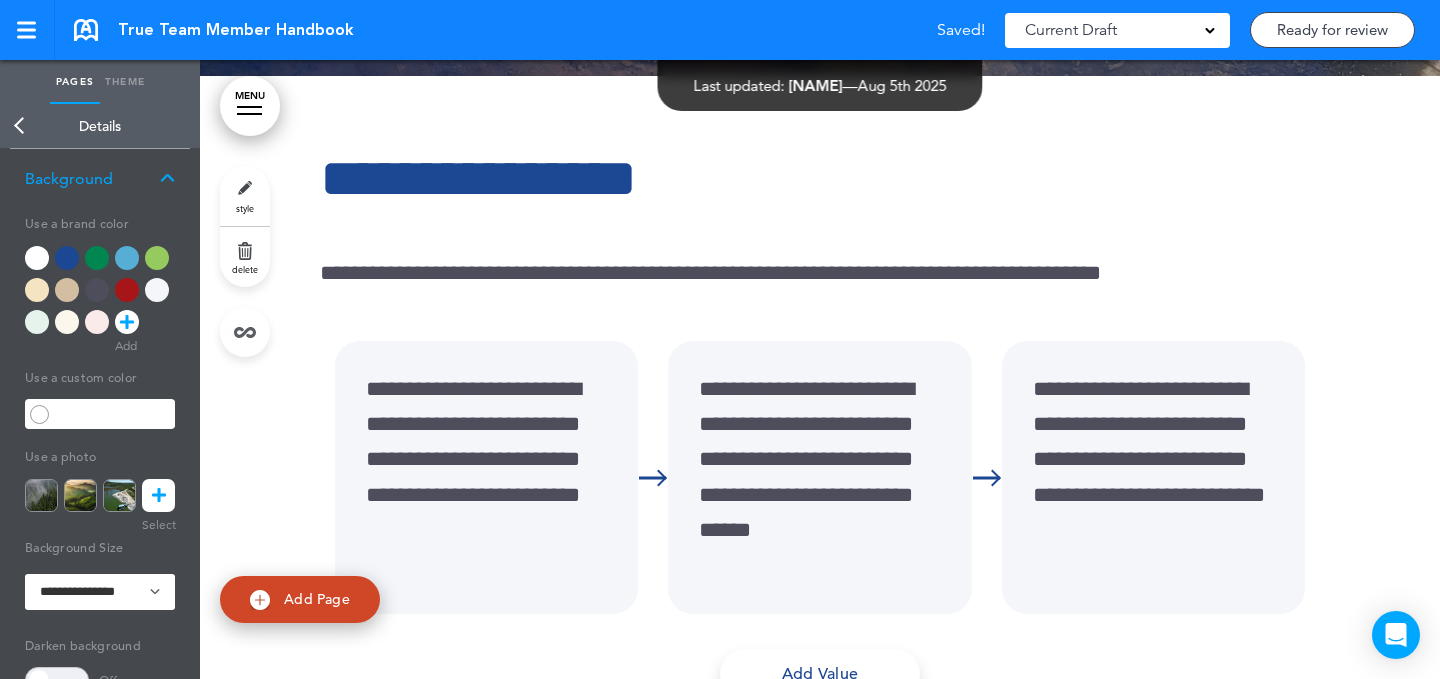 scroll, scrollTop: 112, scrollLeft: 0, axis: vertical 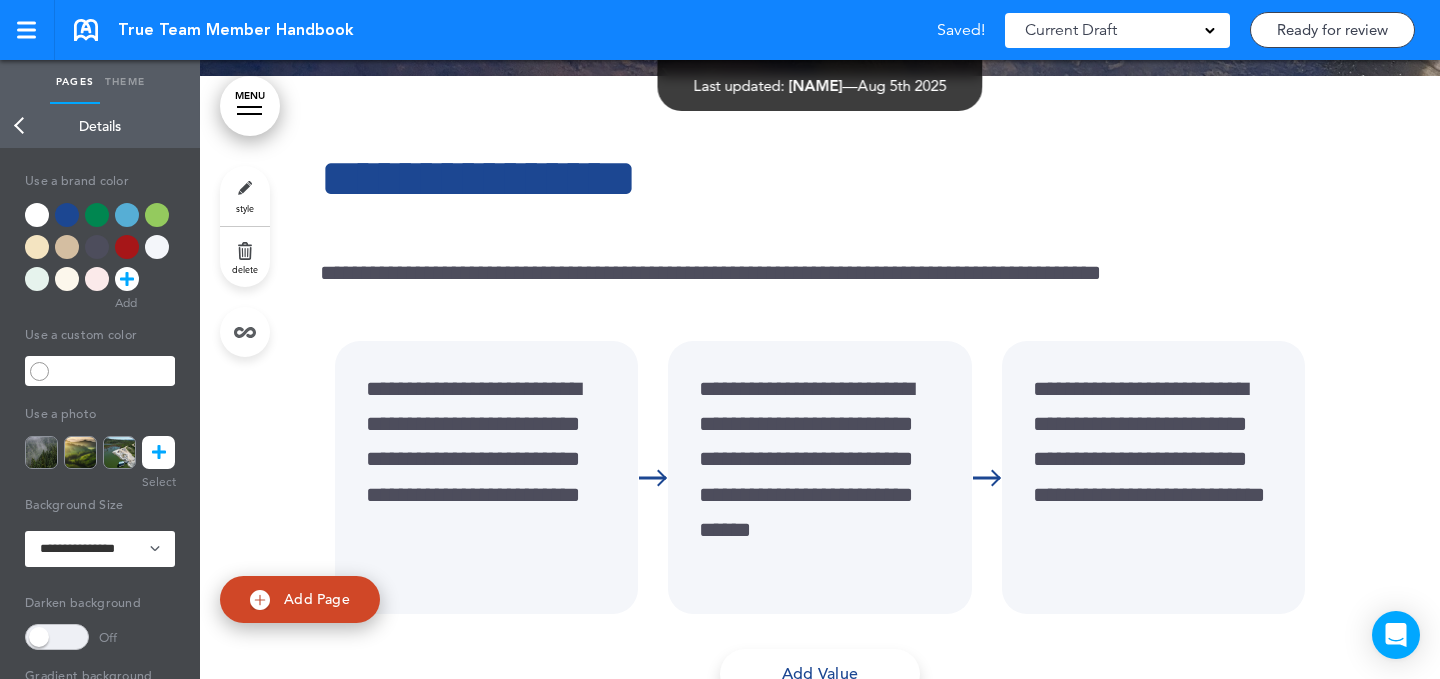 drag, startPoint x: 55, startPoint y: 633, endPoint x: 312, endPoint y: 430, distance: 327.5027 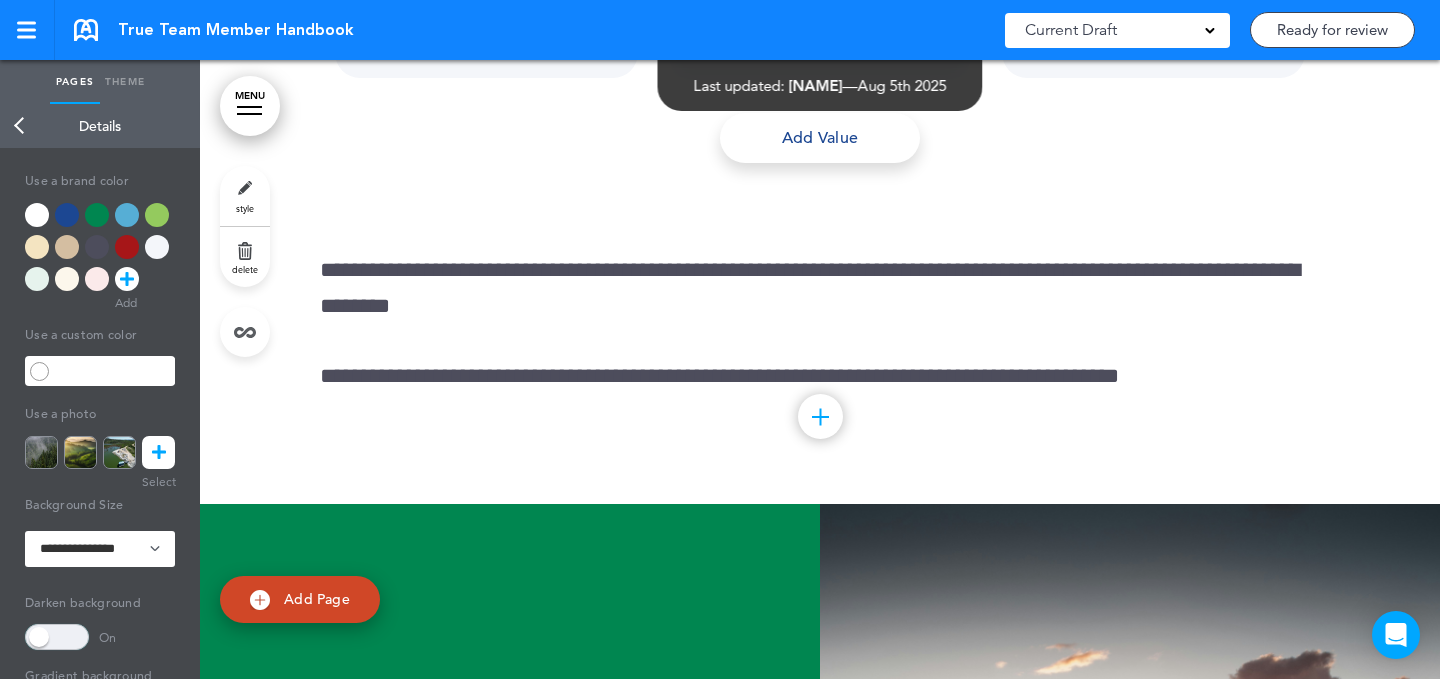 scroll, scrollTop: 60307, scrollLeft: 0, axis: vertical 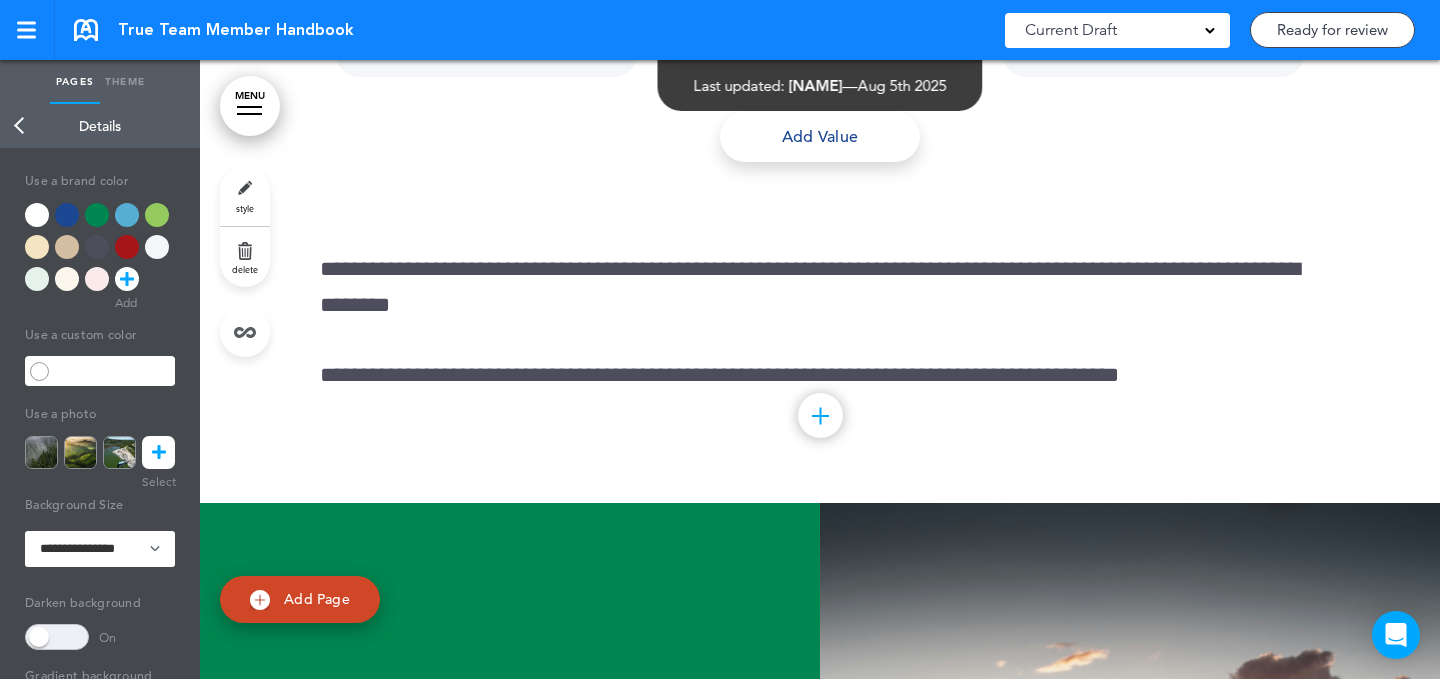 click at bounding box center (820, -600) 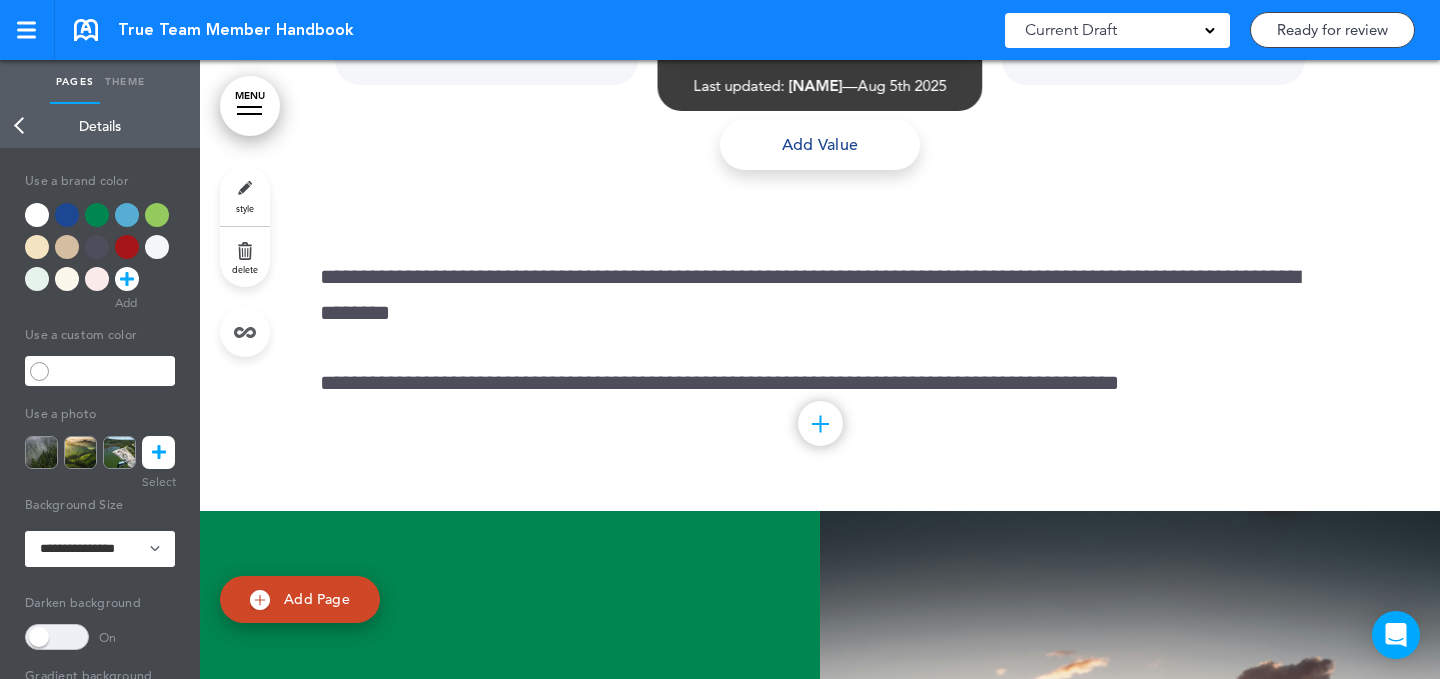 scroll, scrollTop: 60258, scrollLeft: 0, axis: vertical 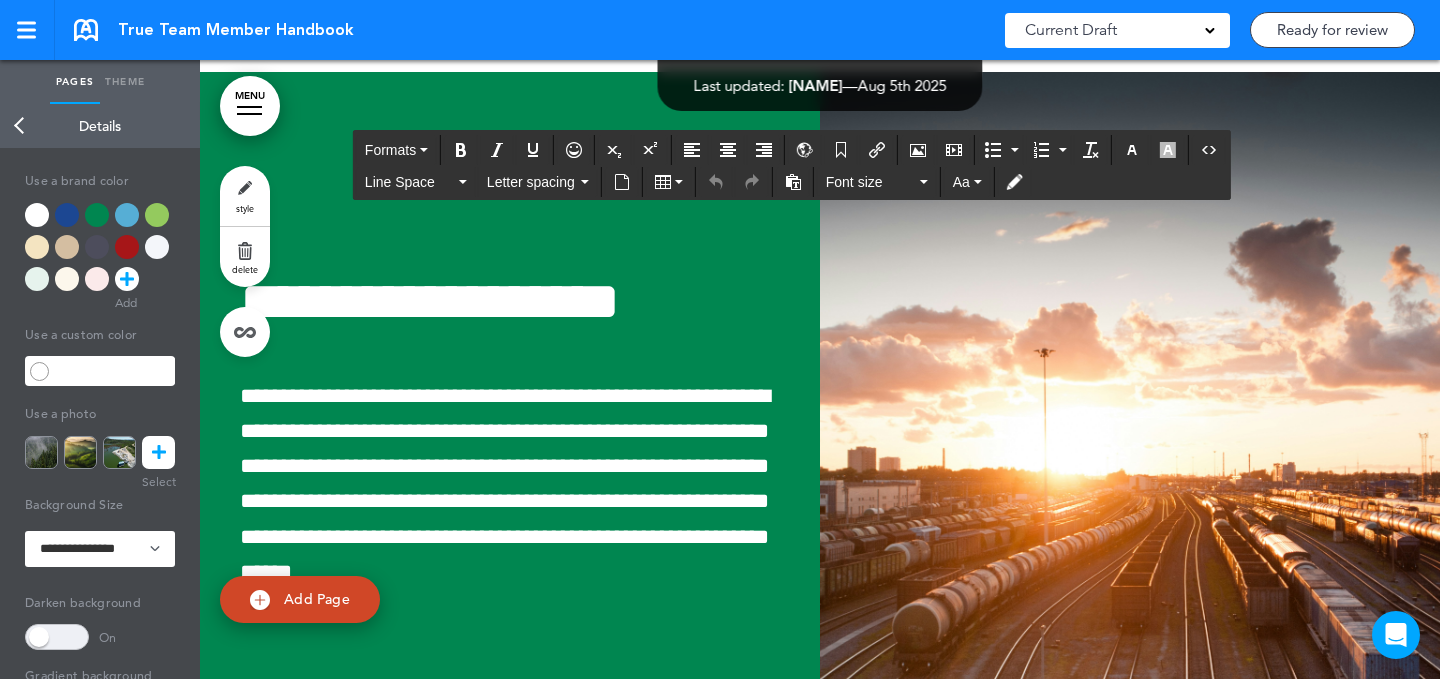 drag, startPoint x: 1106, startPoint y: 315, endPoint x: 1149, endPoint y: 288, distance: 50.77401 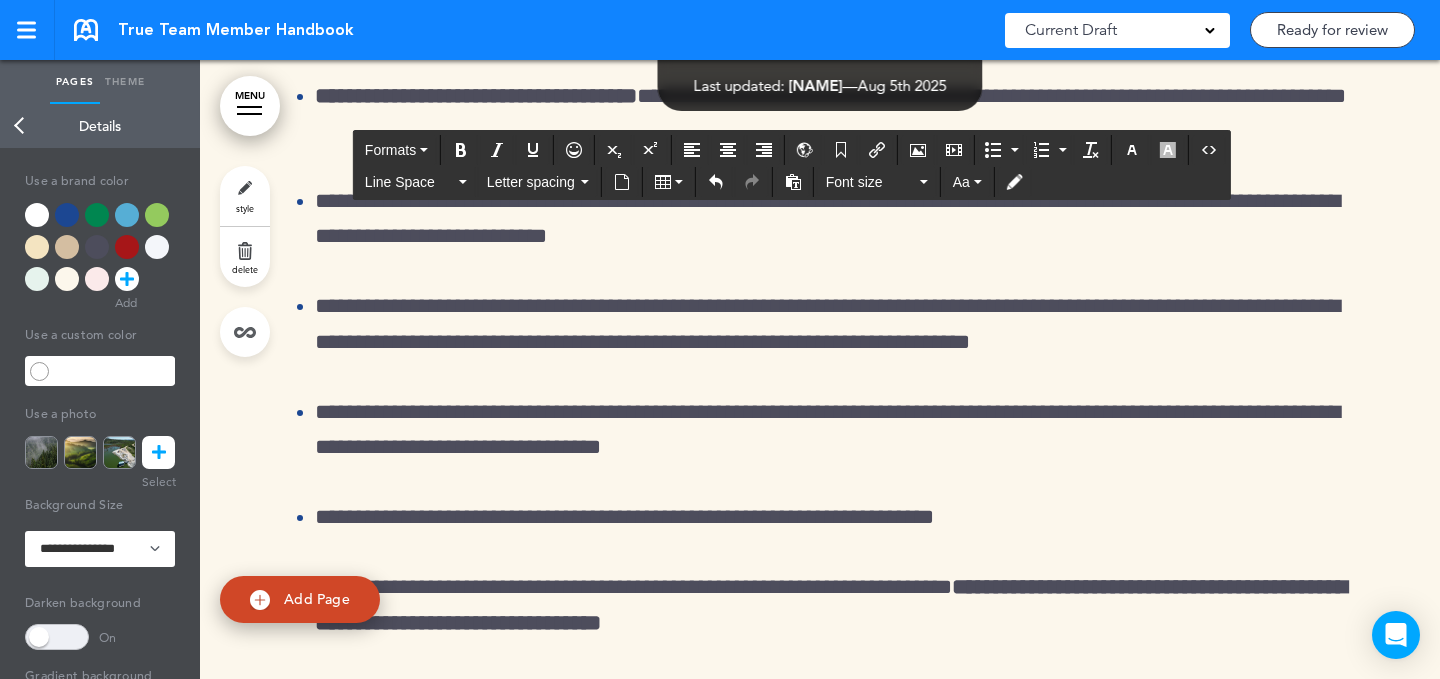scroll, scrollTop: 62545, scrollLeft: 0, axis: vertical 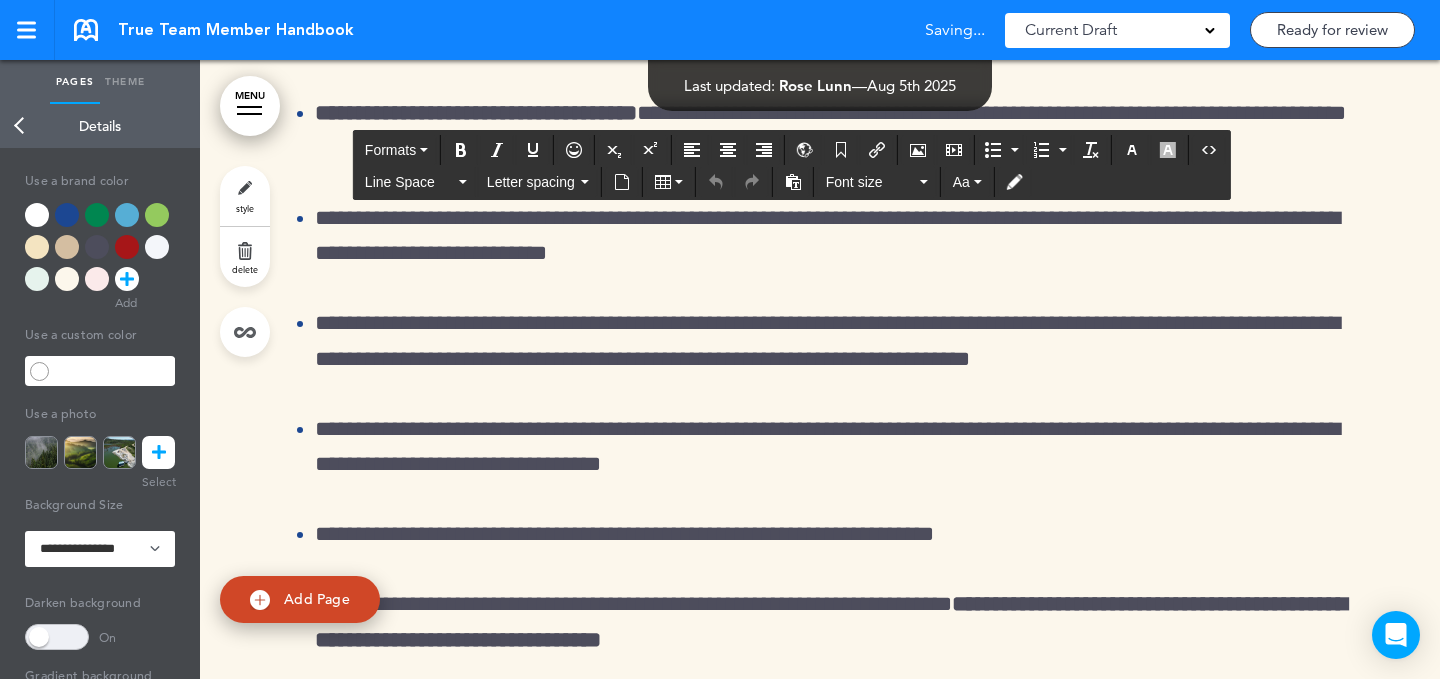 drag, startPoint x: 1244, startPoint y: 219, endPoint x: 1237, endPoint y: 157, distance: 62.39391 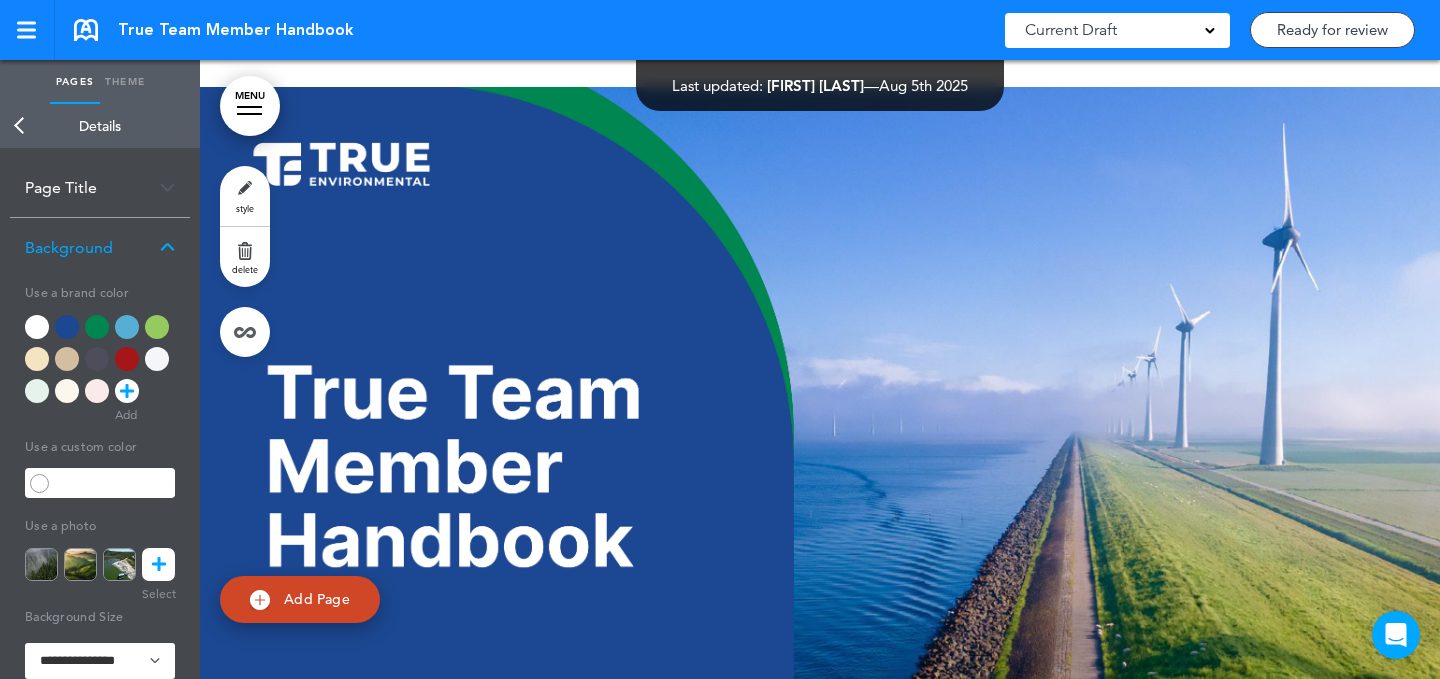 scroll, scrollTop: 0, scrollLeft: 0, axis: both 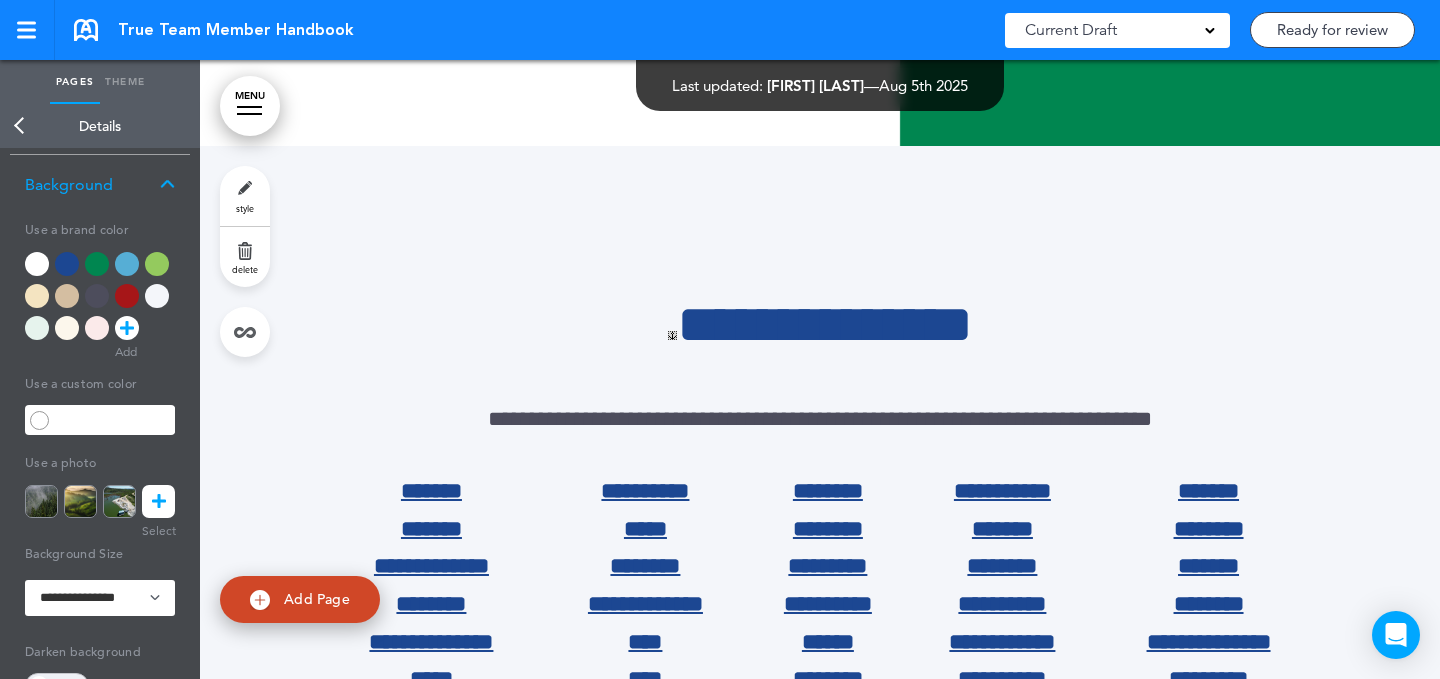 click on "style" at bounding box center (245, 196) 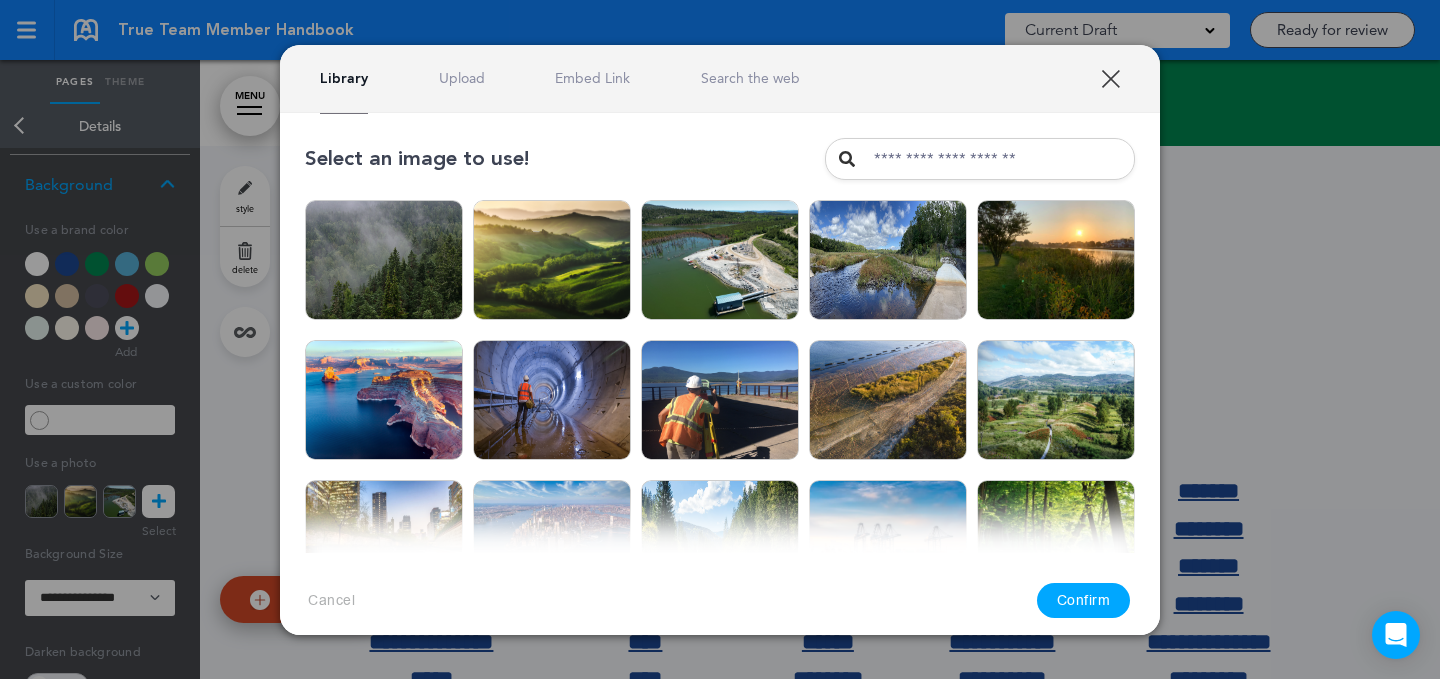 click on "Embed Link" at bounding box center [592, 78] 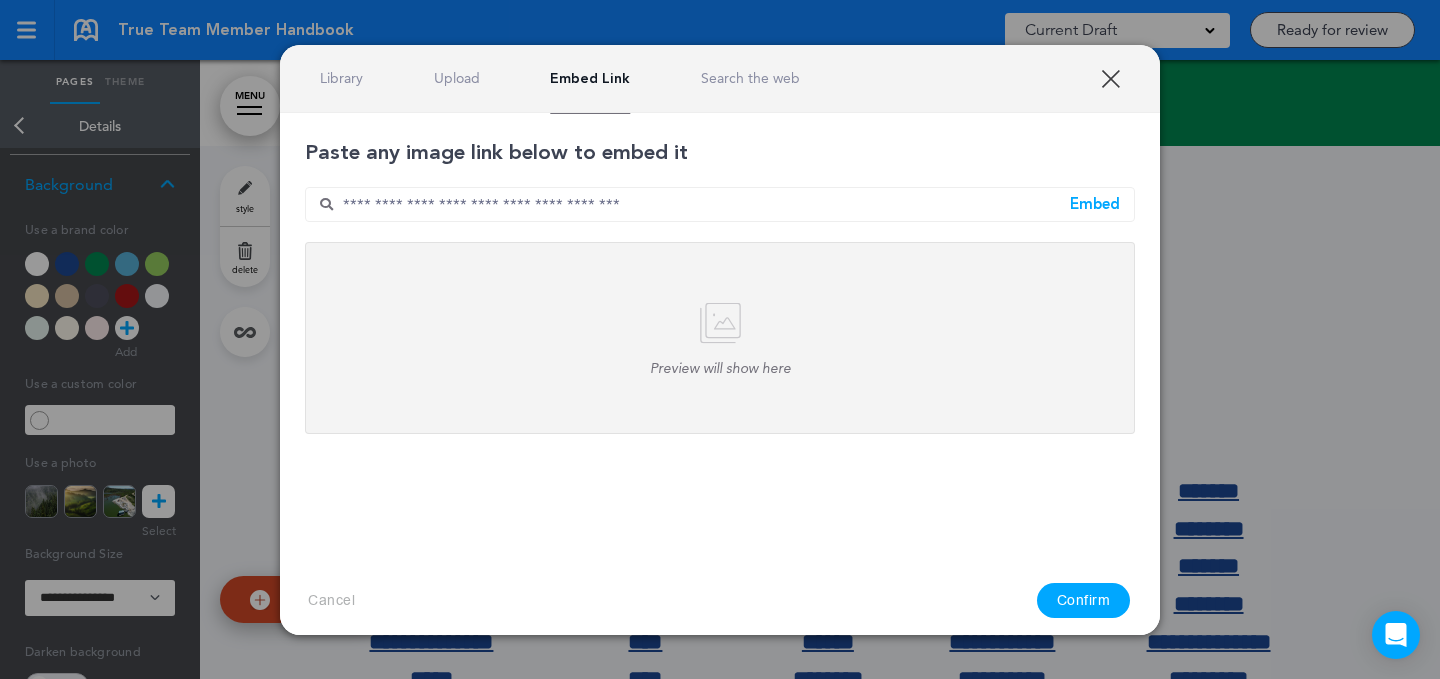 drag, startPoint x: 714, startPoint y: 214, endPoint x: 737, endPoint y: 207, distance: 24.04163 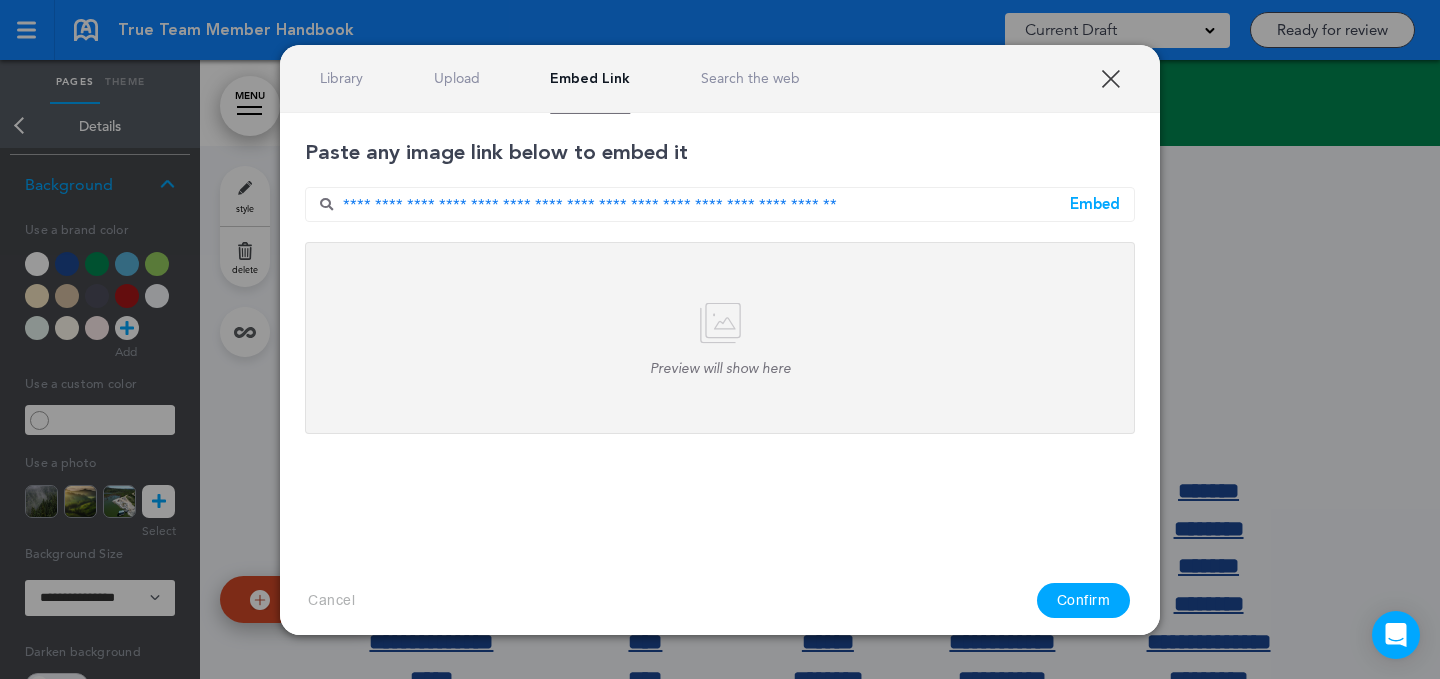 click on "Embed" at bounding box center [1095, 204] 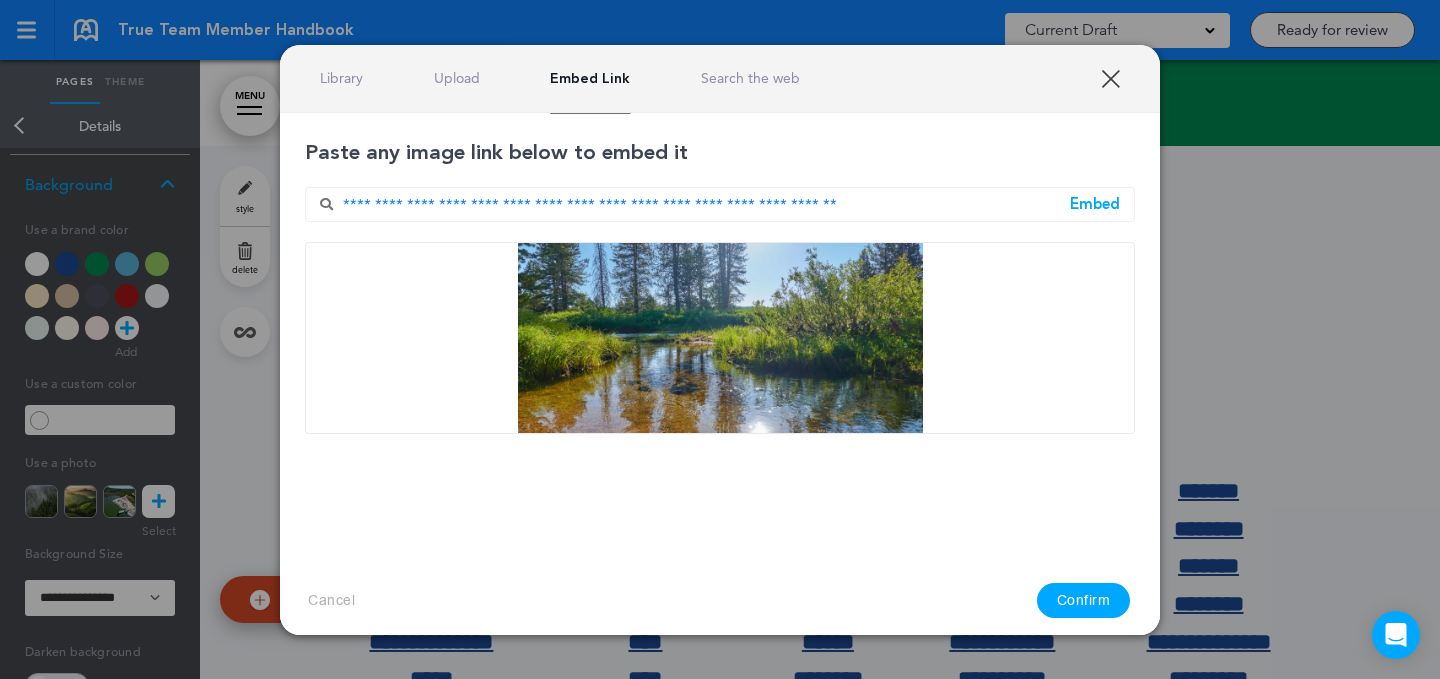 click on "Confirm" at bounding box center [1084, 600] 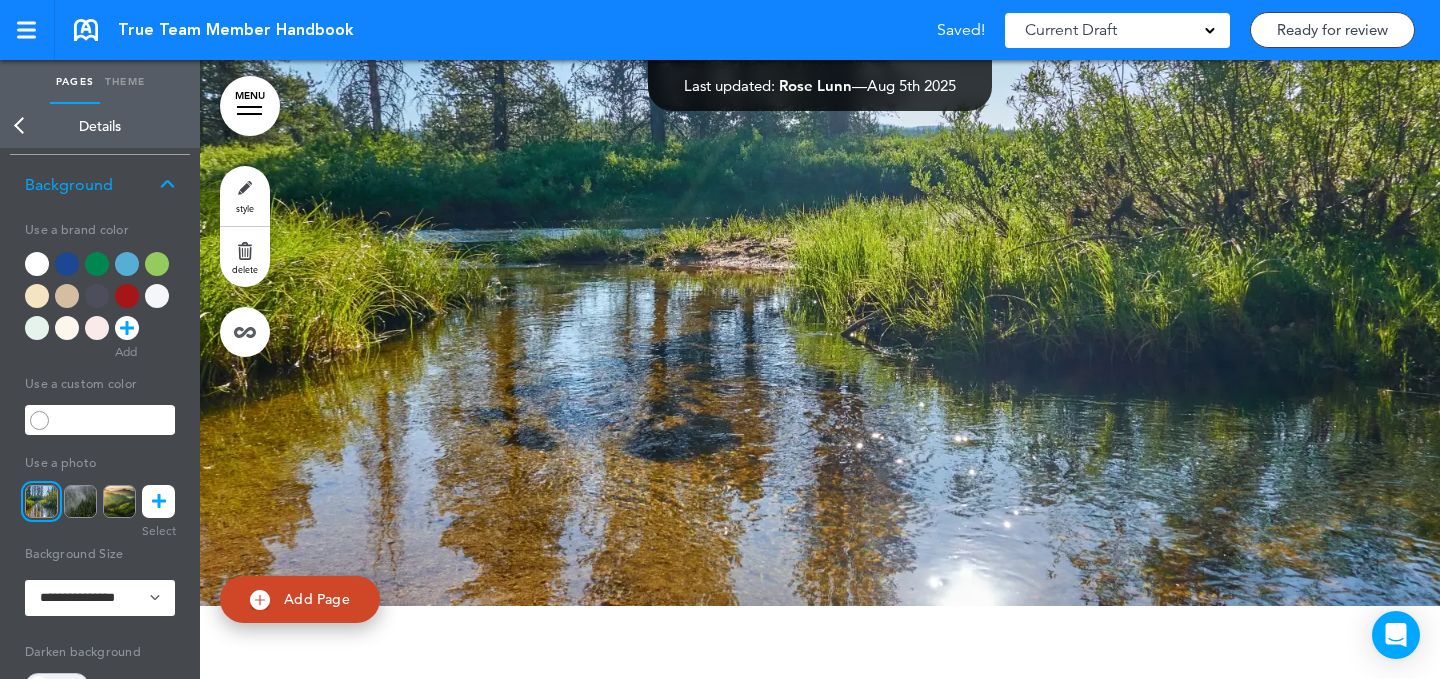 scroll, scrollTop: 80783, scrollLeft: 0, axis: vertical 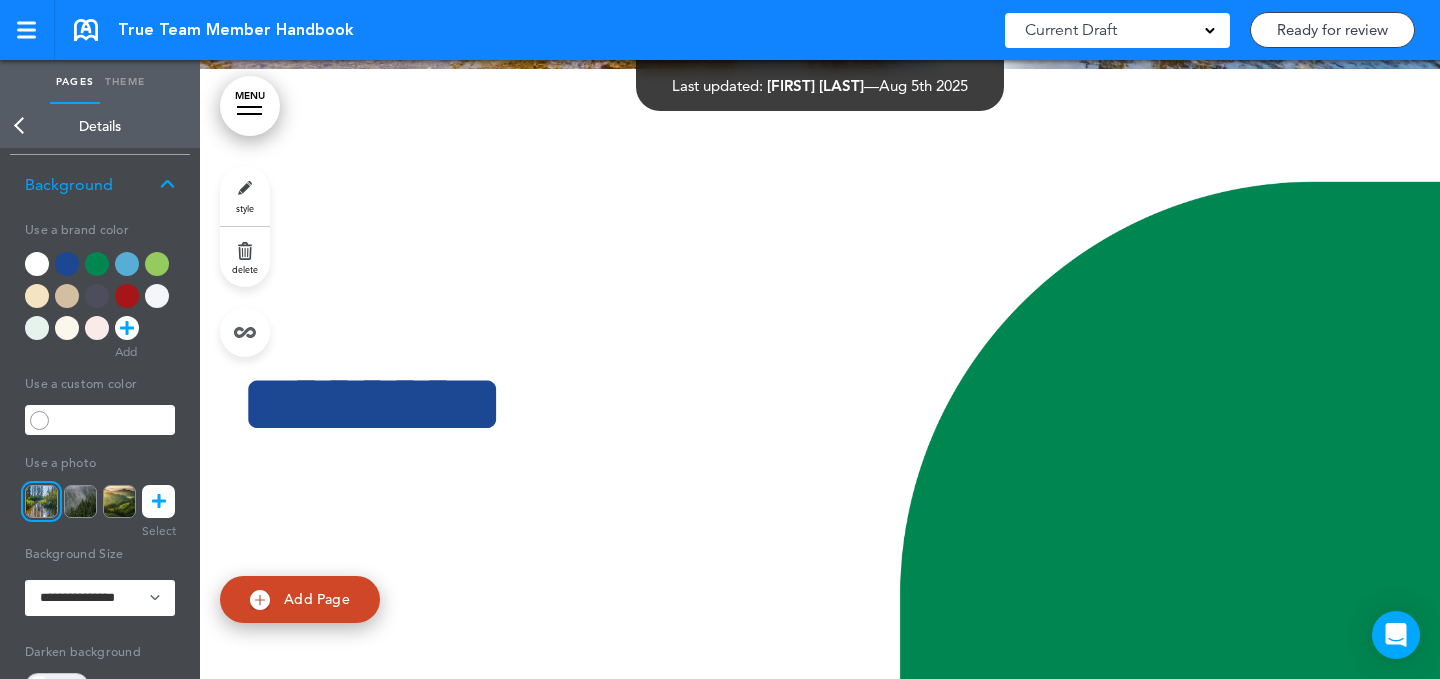 click on "style" at bounding box center [245, 196] 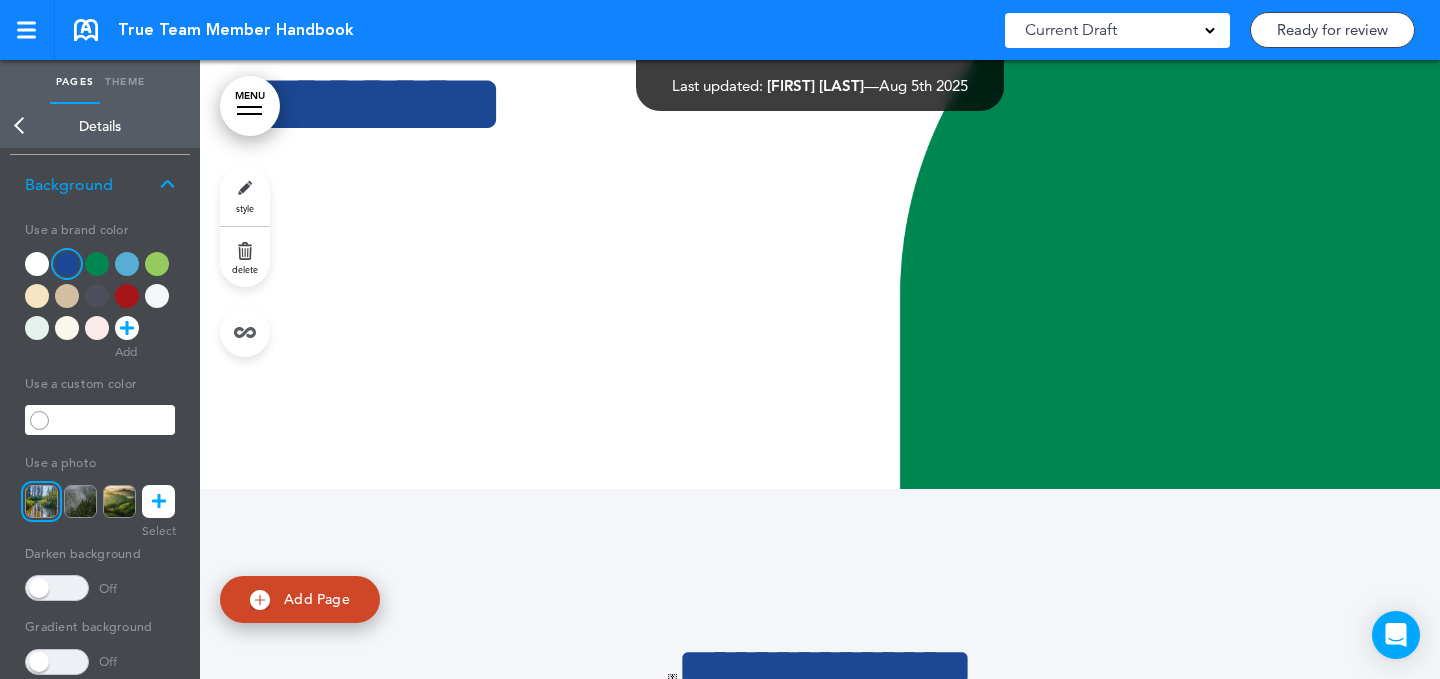 scroll, scrollTop: 81365, scrollLeft: 0, axis: vertical 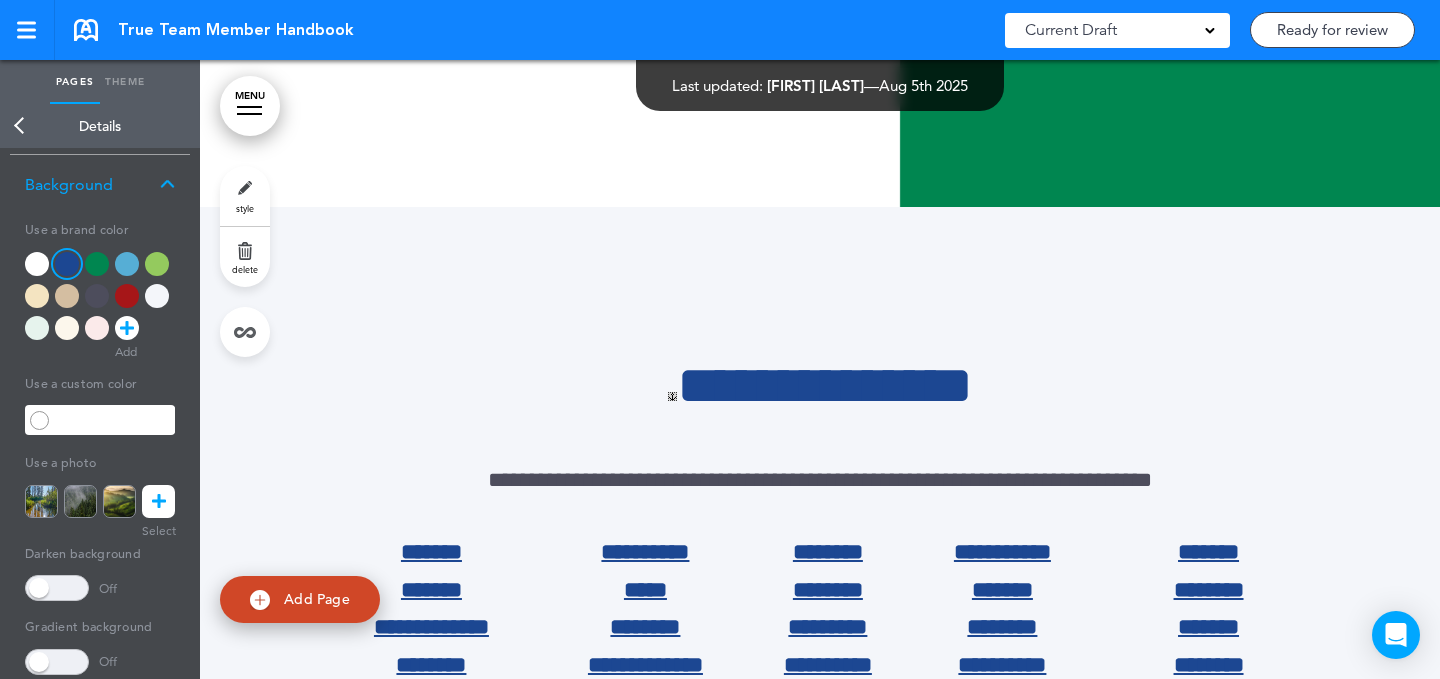 click on "style" at bounding box center [245, 196] 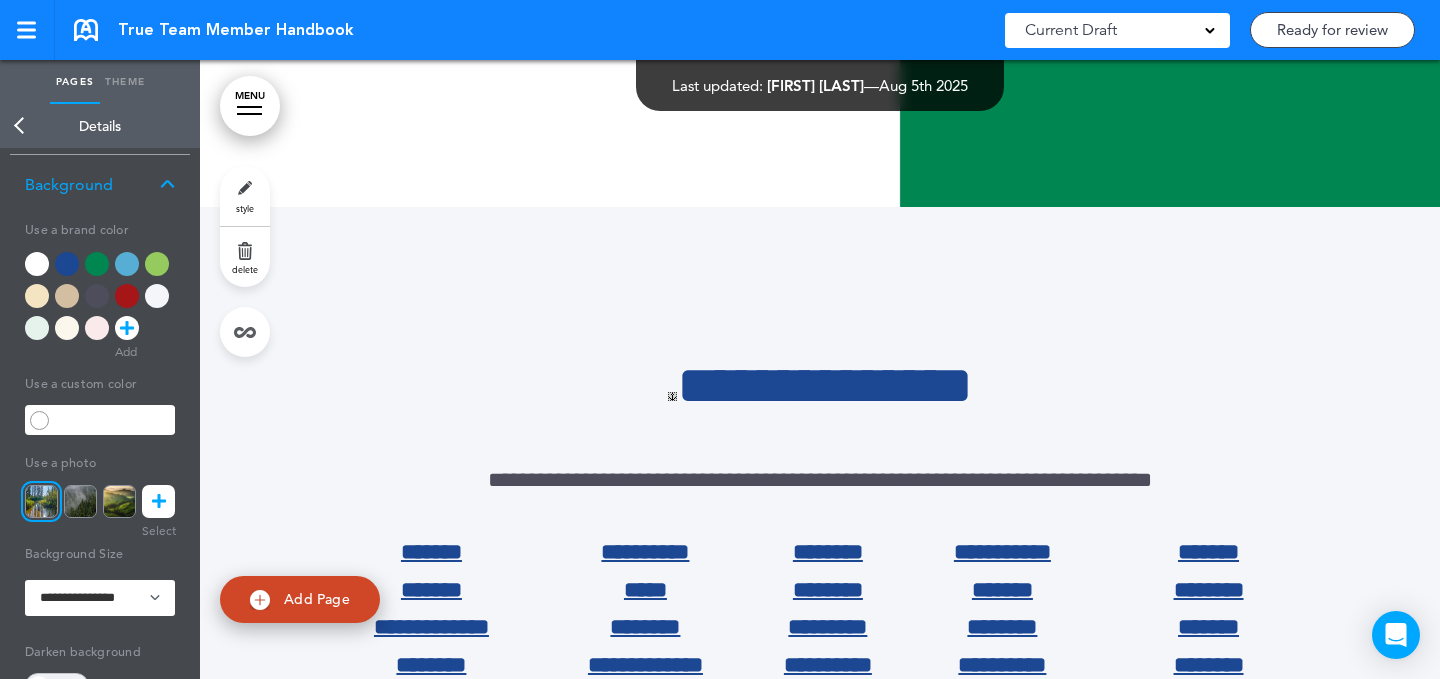 click at bounding box center [159, 501] 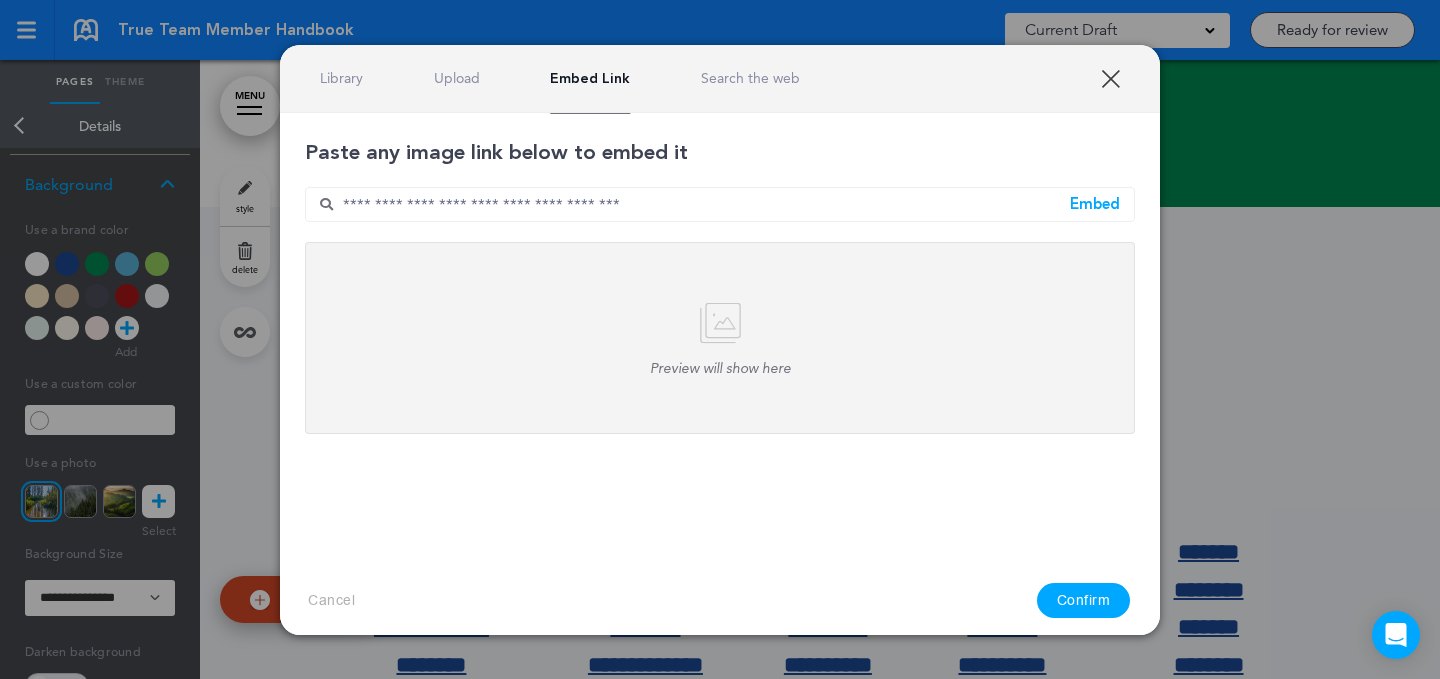 click at bounding box center (720, 204) 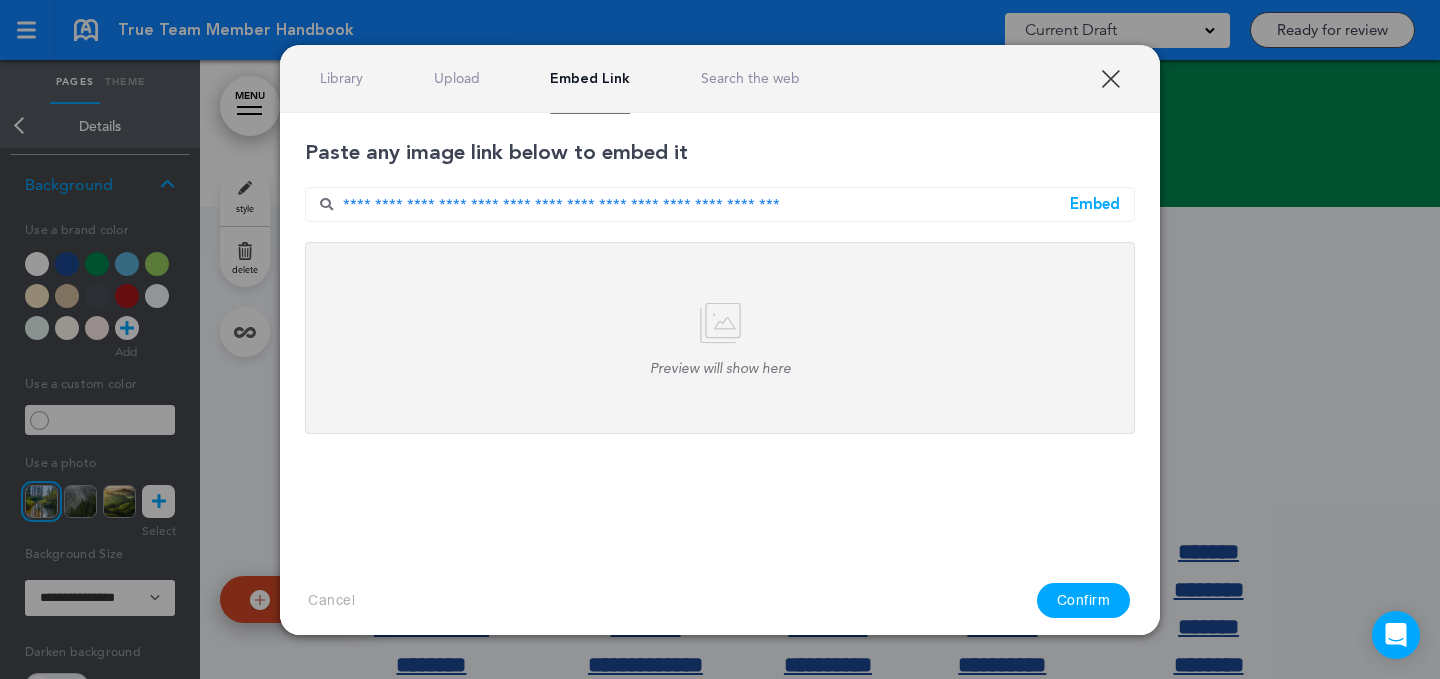 type on "**********" 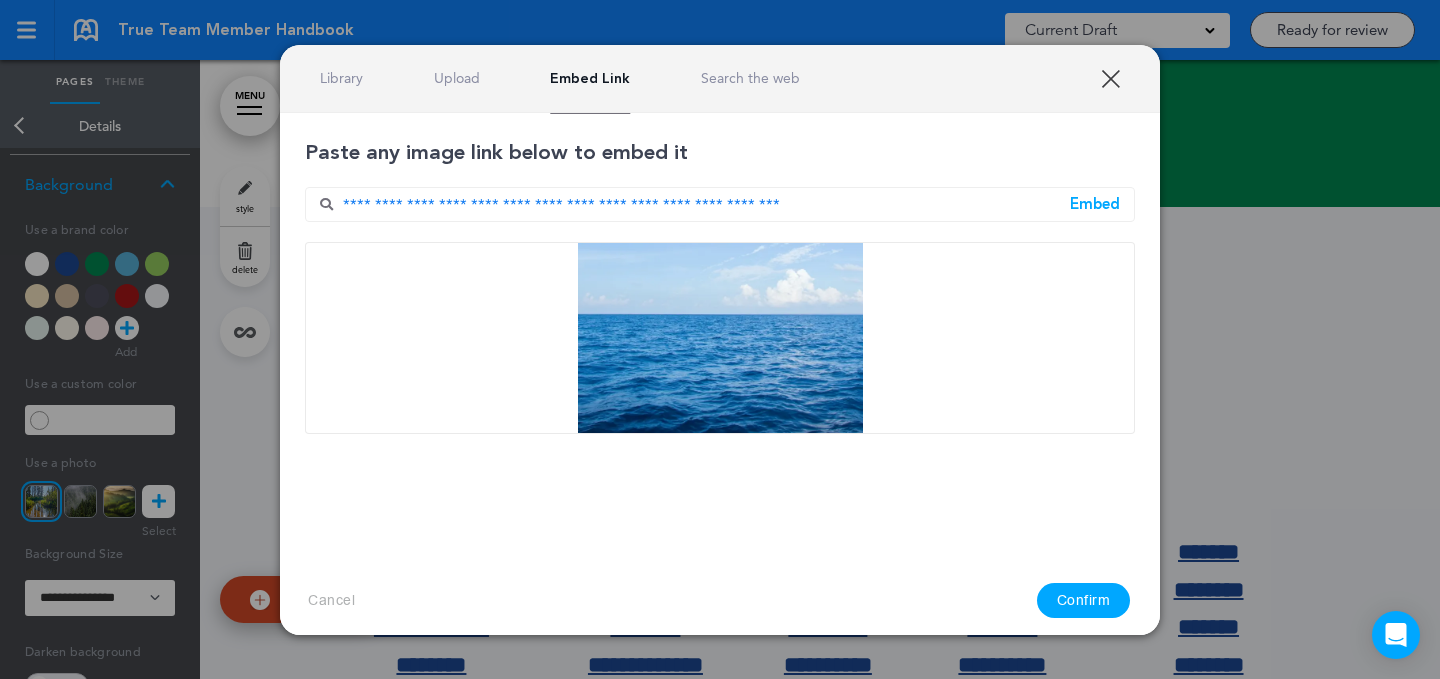 click on "Confirm" at bounding box center (1084, 600) 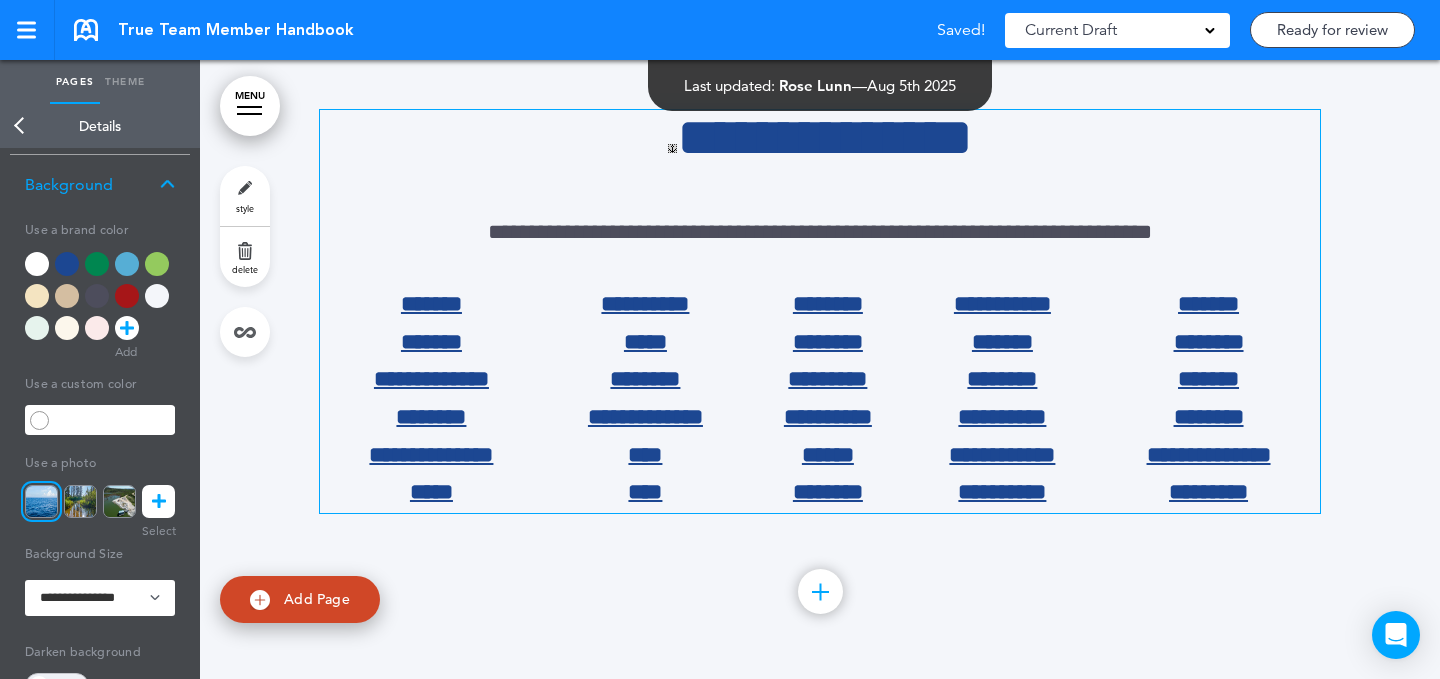 scroll, scrollTop: 82800, scrollLeft: 0, axis: vertical 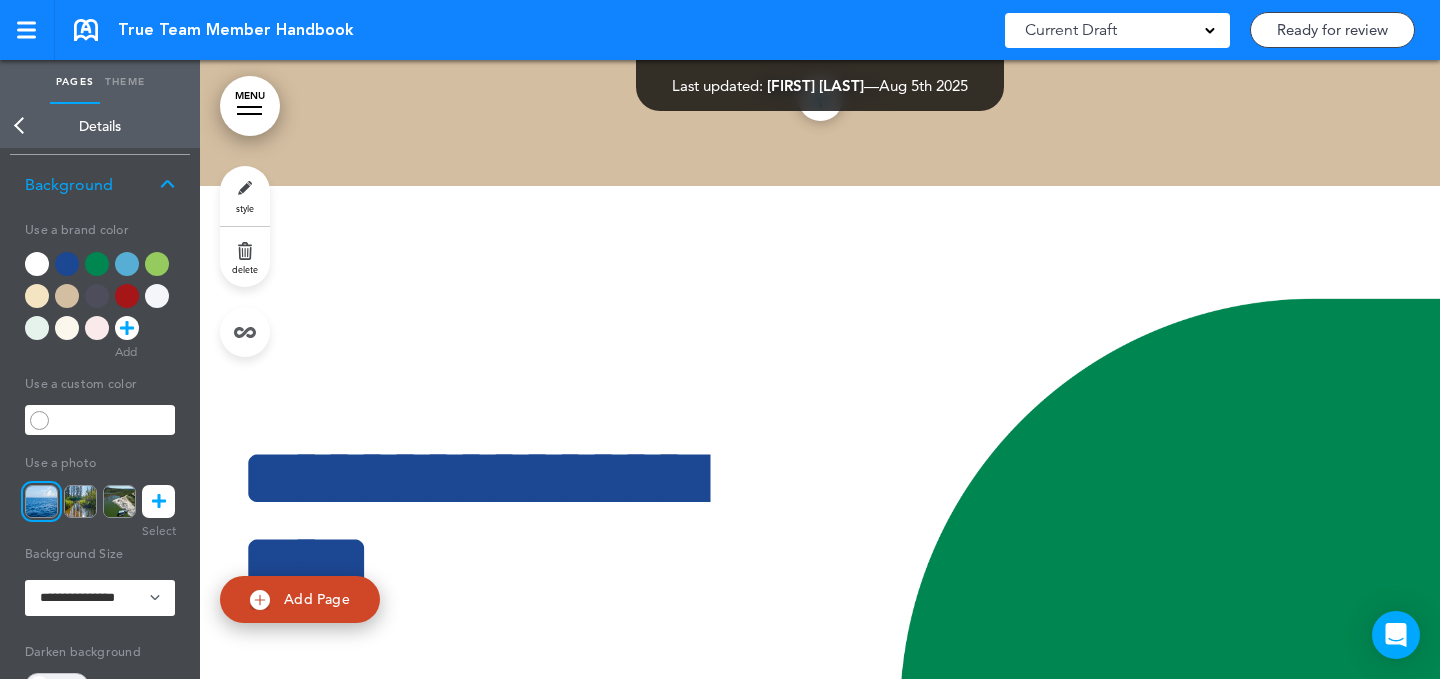 click on "style" at bounding box center [245, 196] 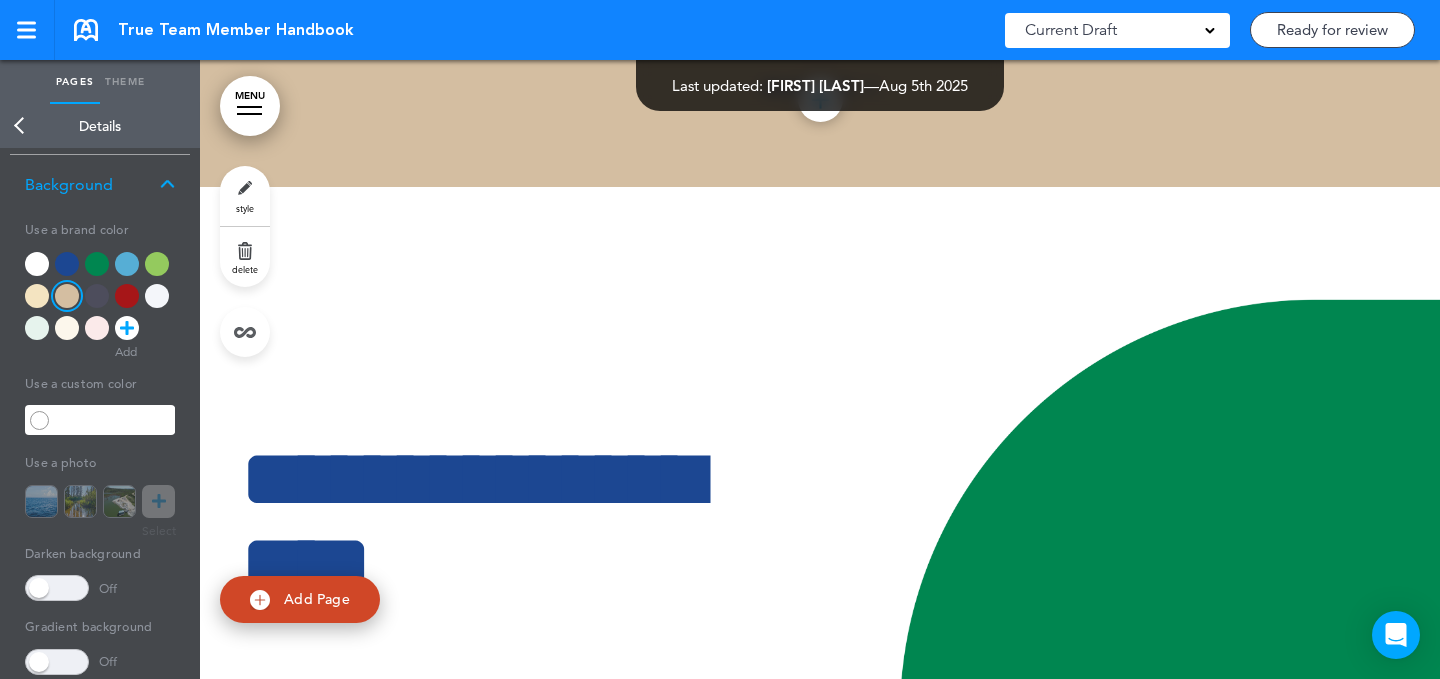 scroll, scrollTop: 66332, scrollLeft: 0, axis: vertical 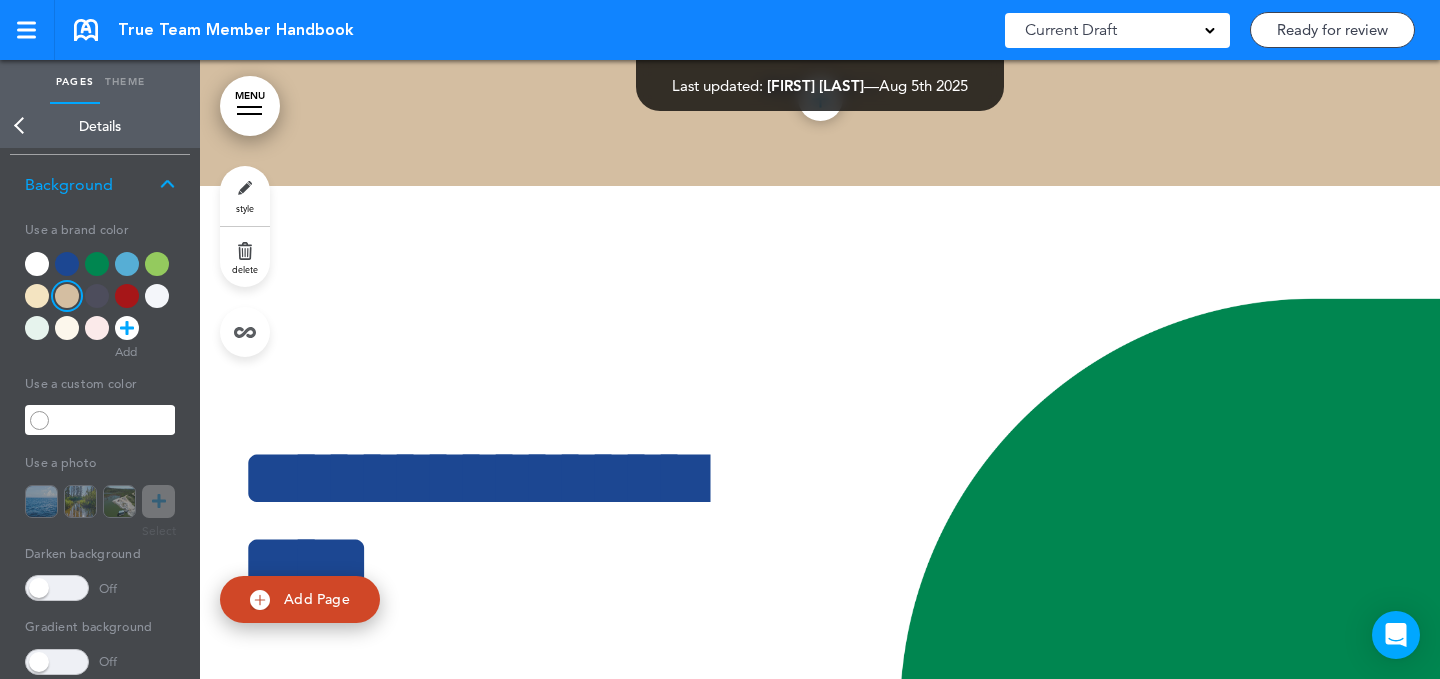 click on "Add Page" at bounding box center [317, 599] 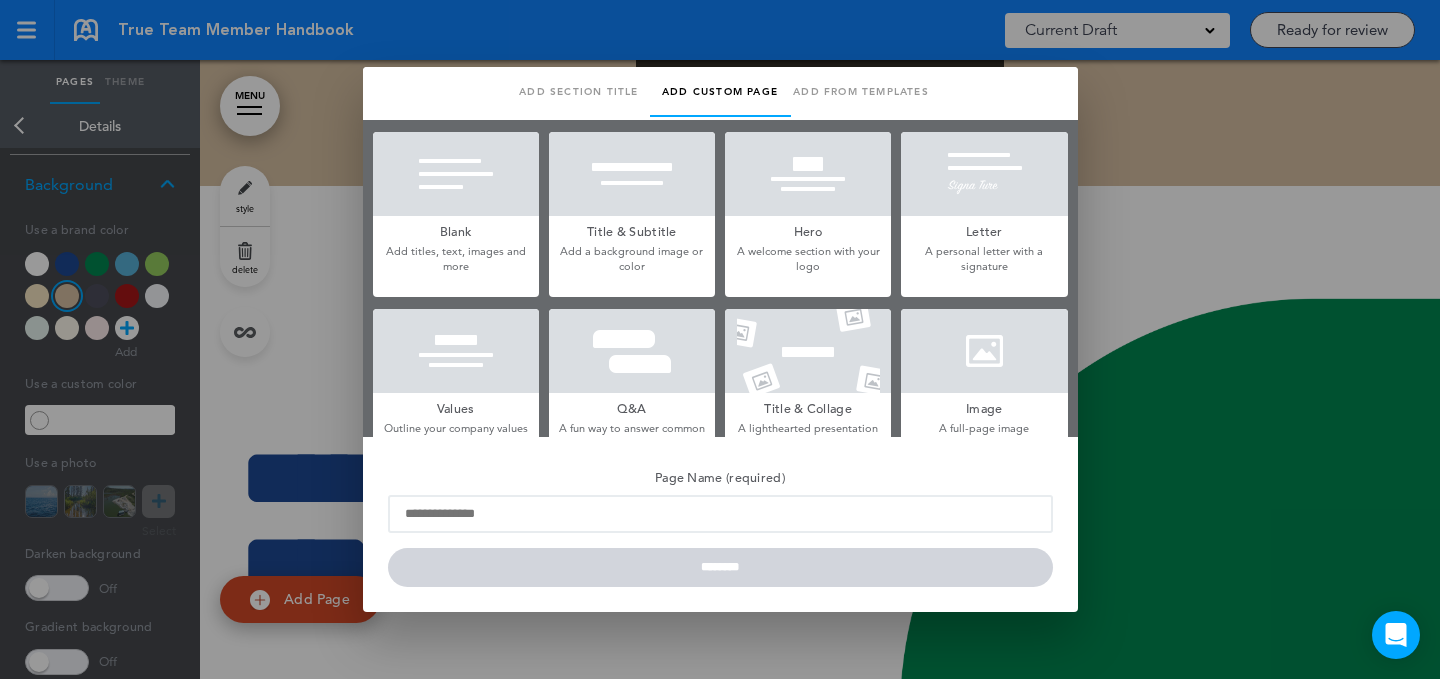click at bounding box center [984, 351] 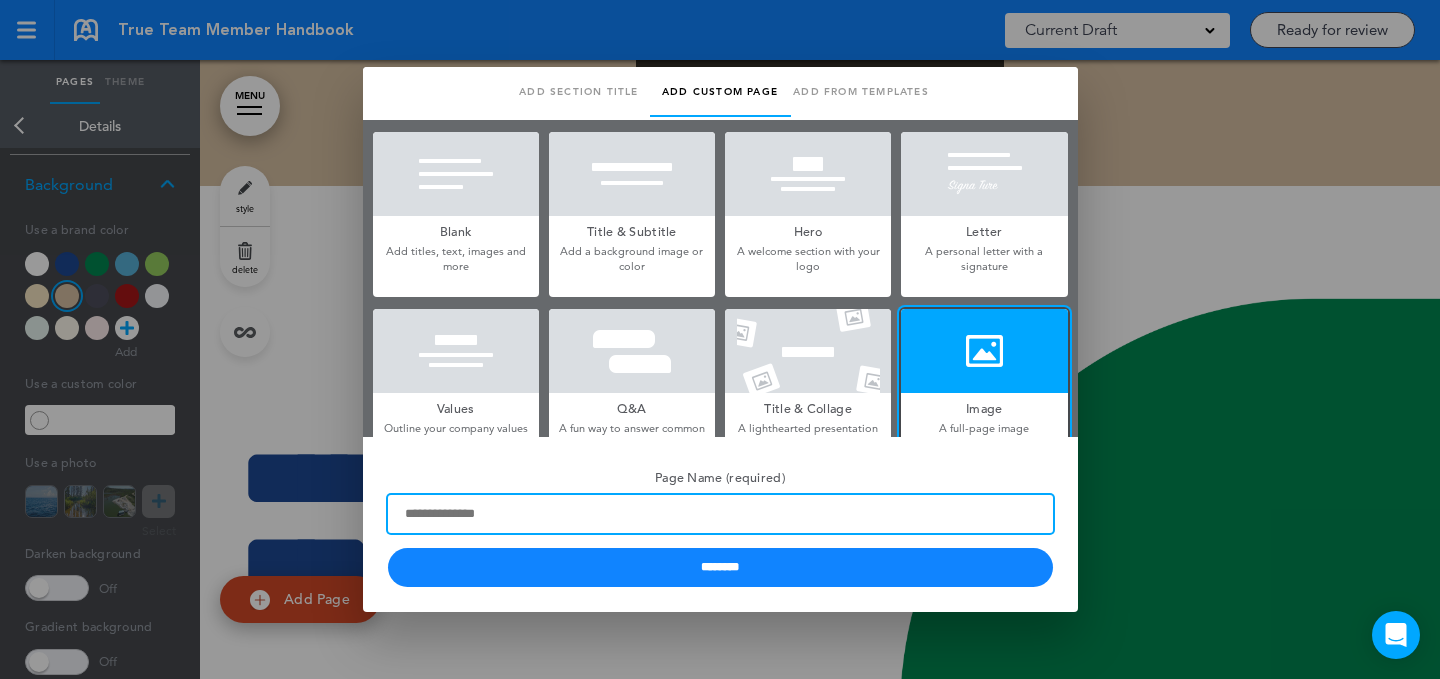 click on "Page Name (required)" at bounding box center (720, 514) 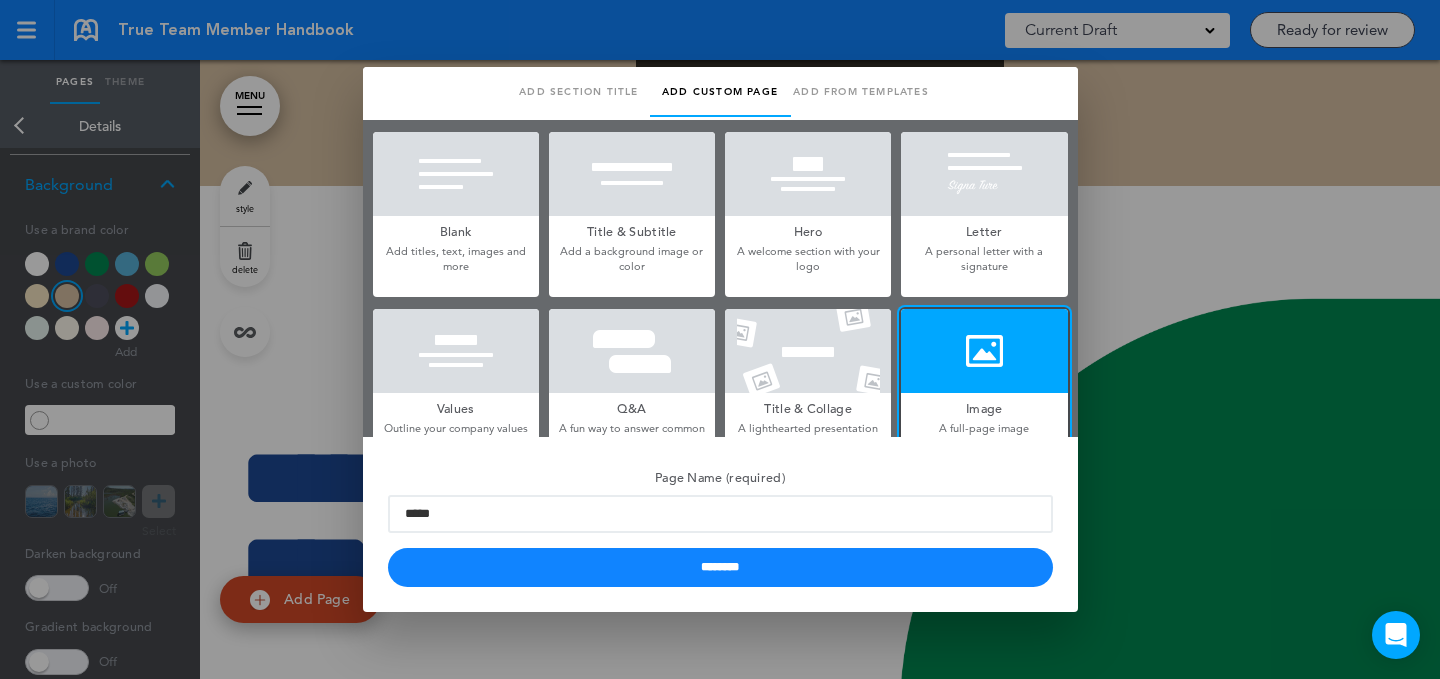 click on "Page Name (required)
*****
********" at bounding box center [720, 524] 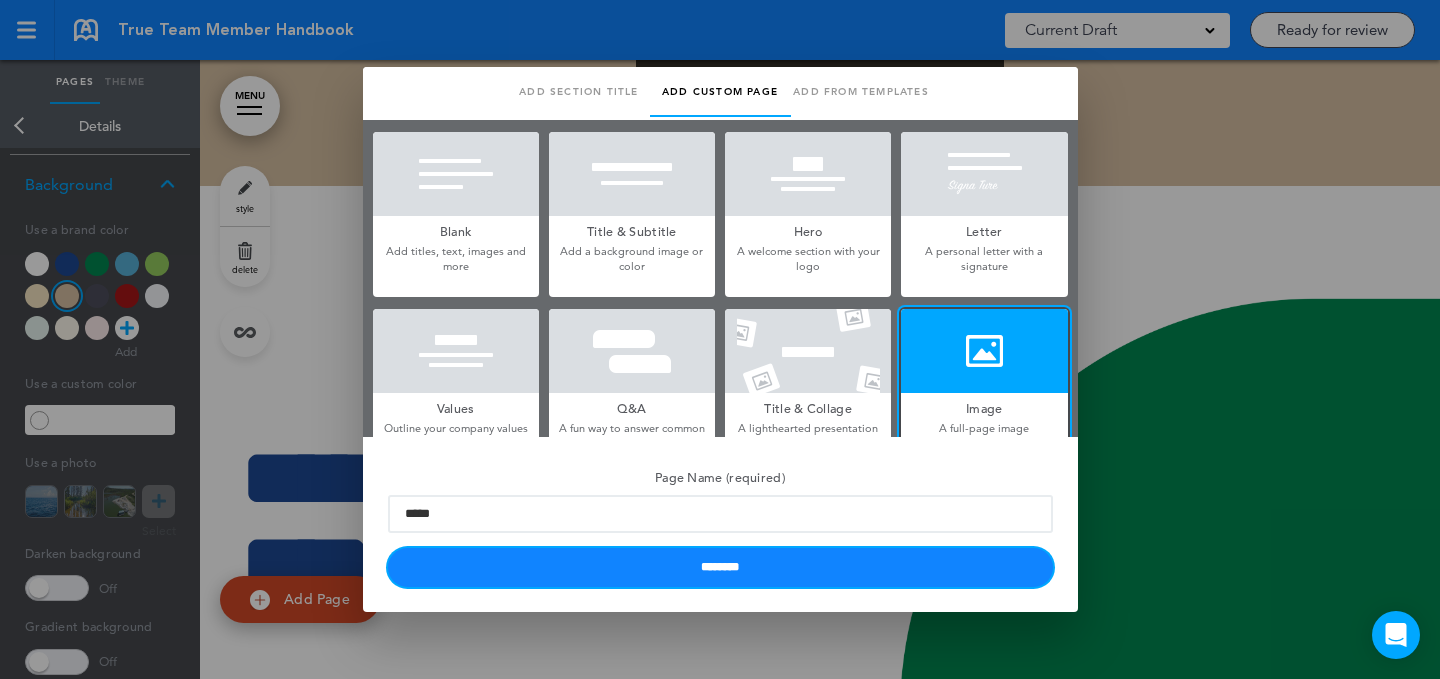 click on "********" at bounding box center [720, 567] 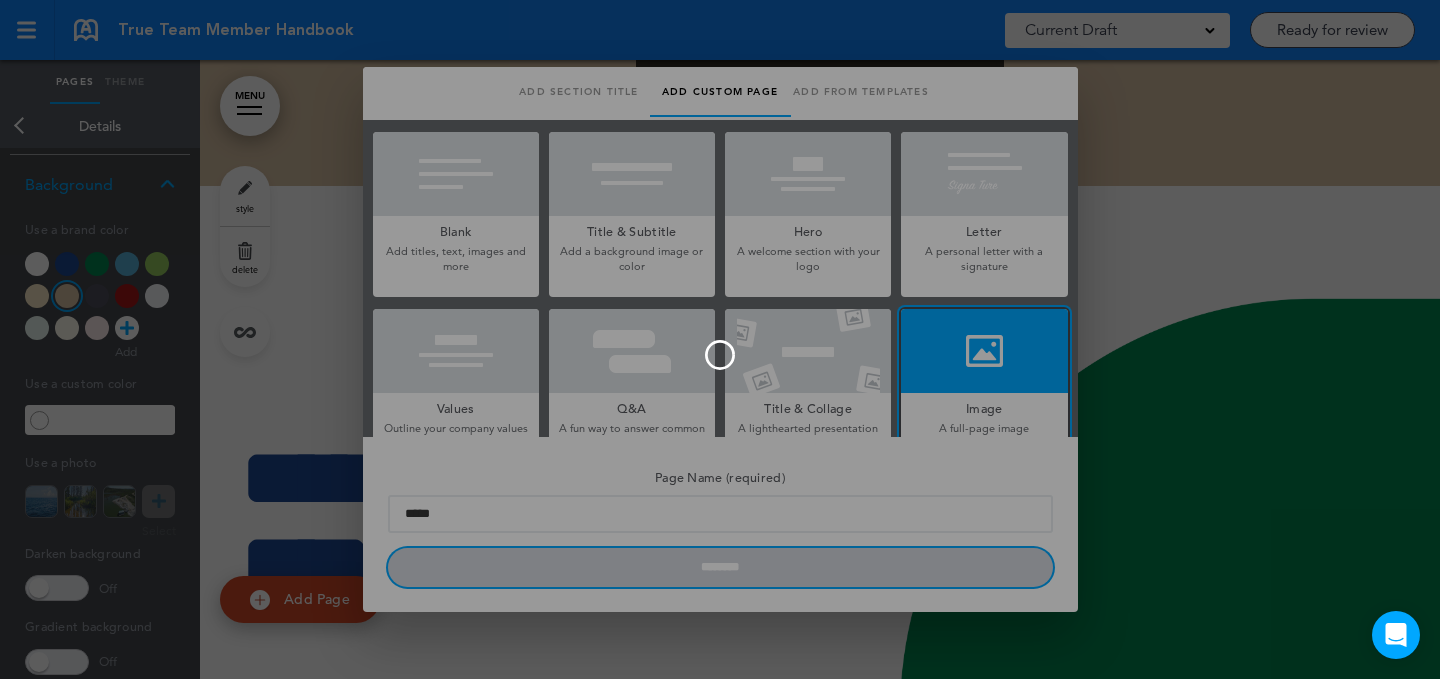 type 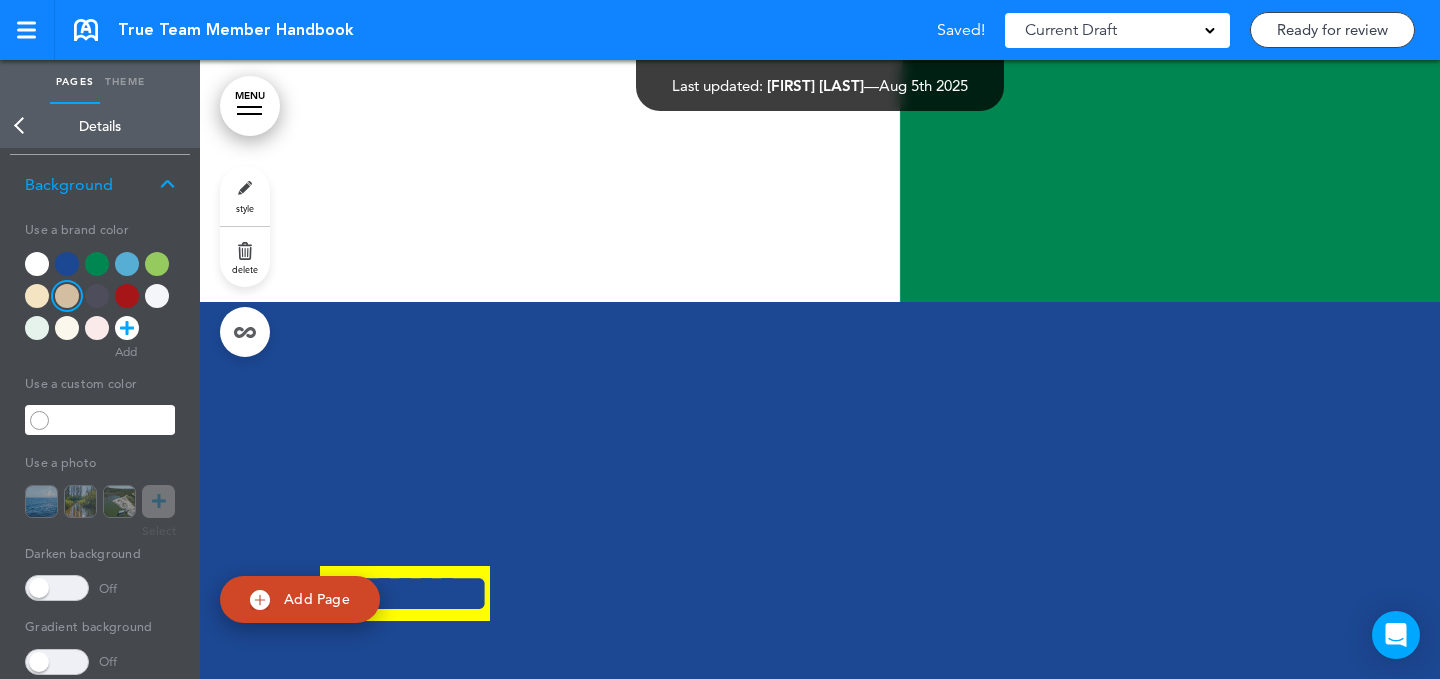 scroll, scrollTop: 67700, scrollLeft: 0, axis: vertical 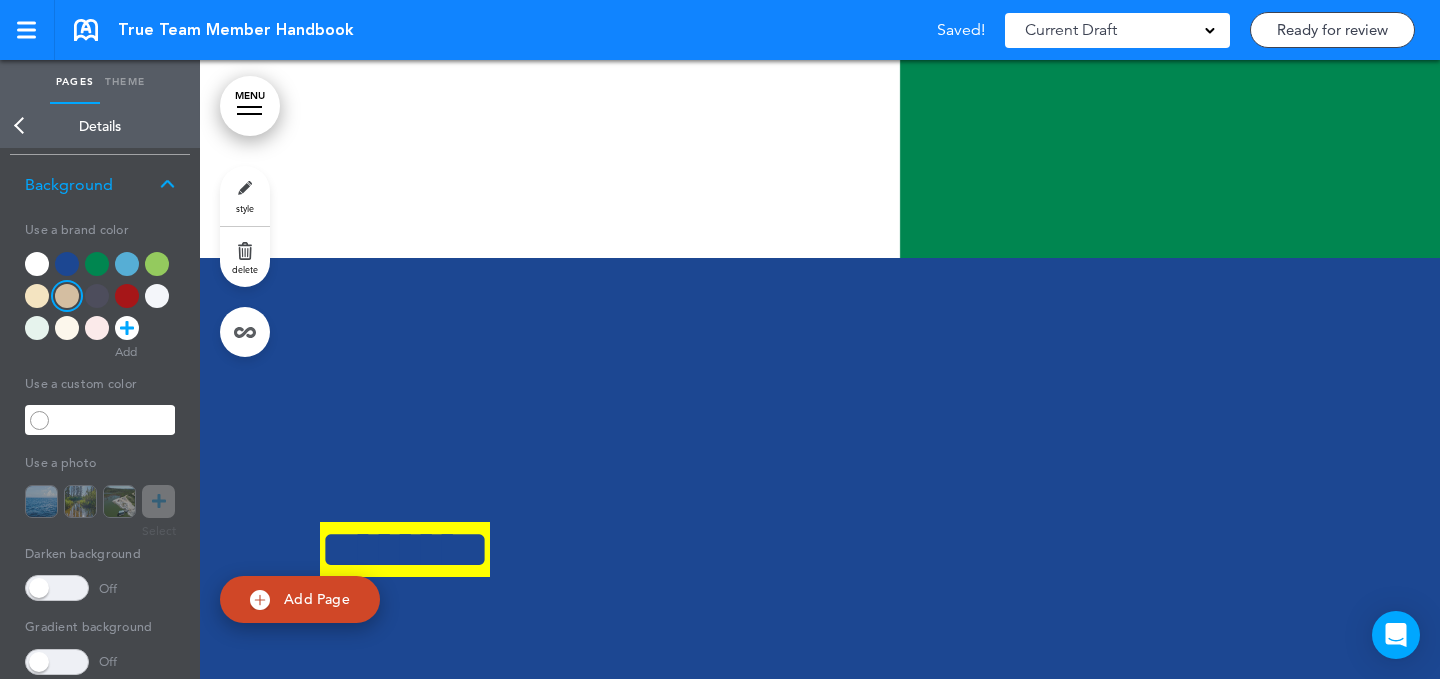 click on "style" at bounding box center (245, 196) 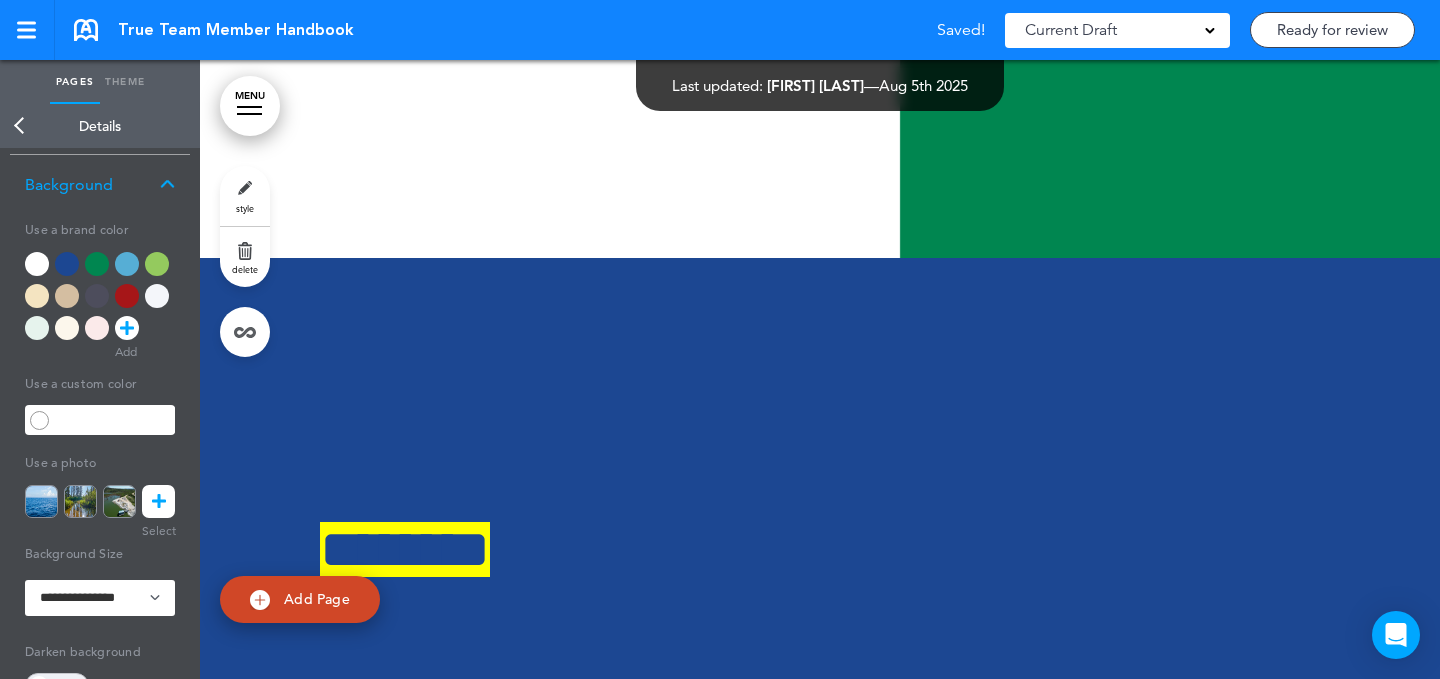 click at bounding box center [80, 501] 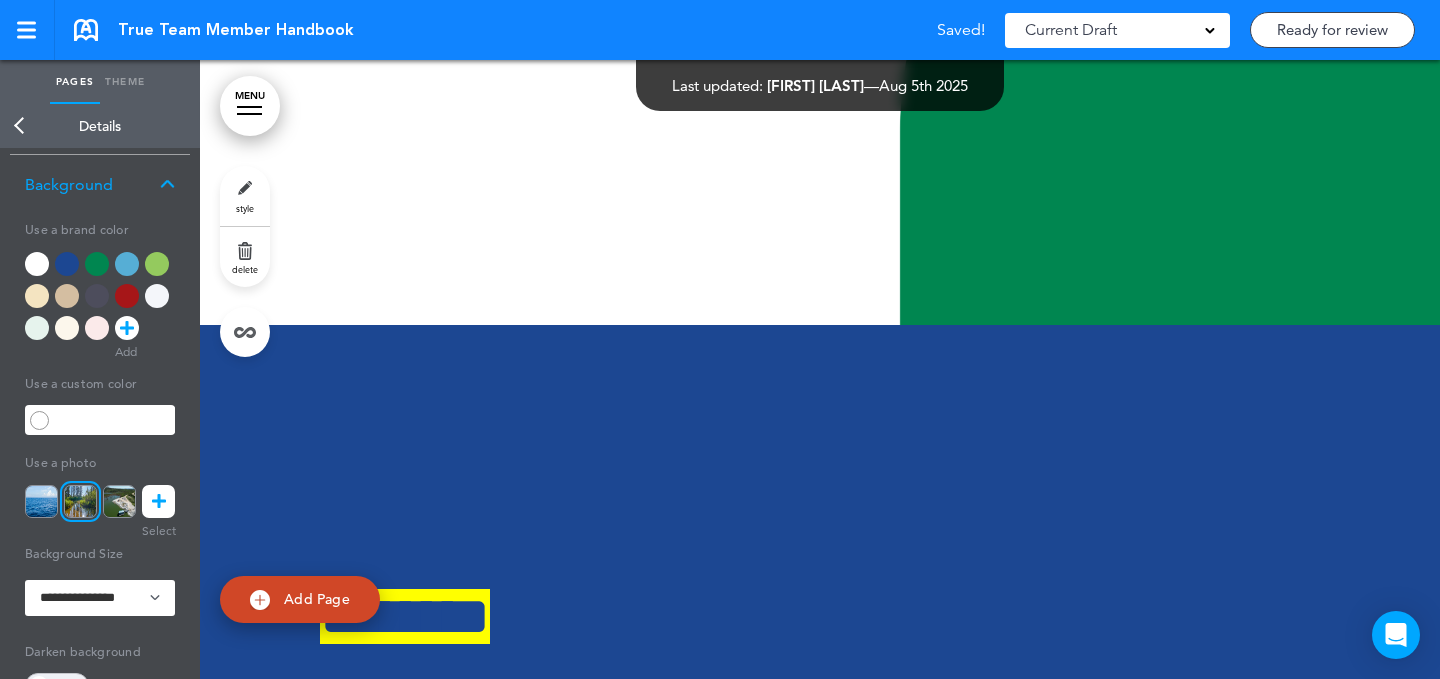 scroll, scrollTop: 67587, scrollLeft: 0, axis: vertical 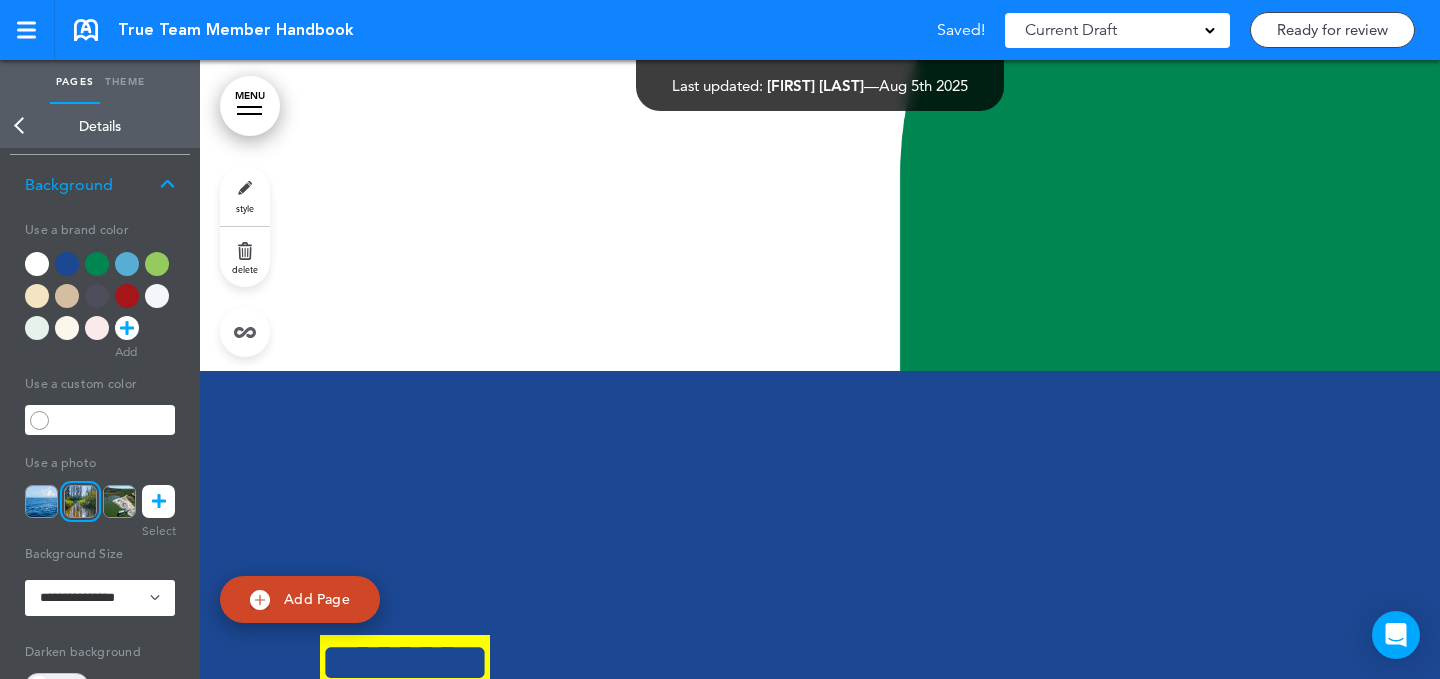 click at bounding box center [119, 501] 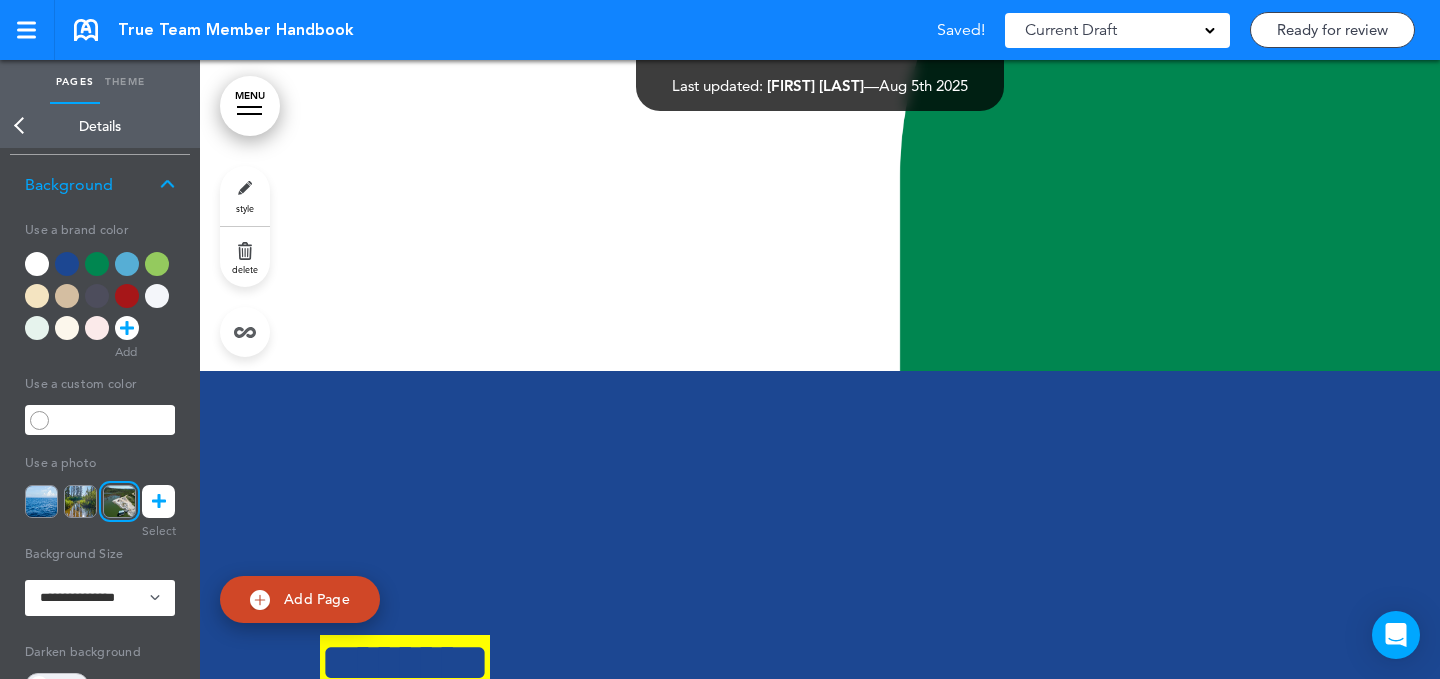 click at bounding box center (80, 501) 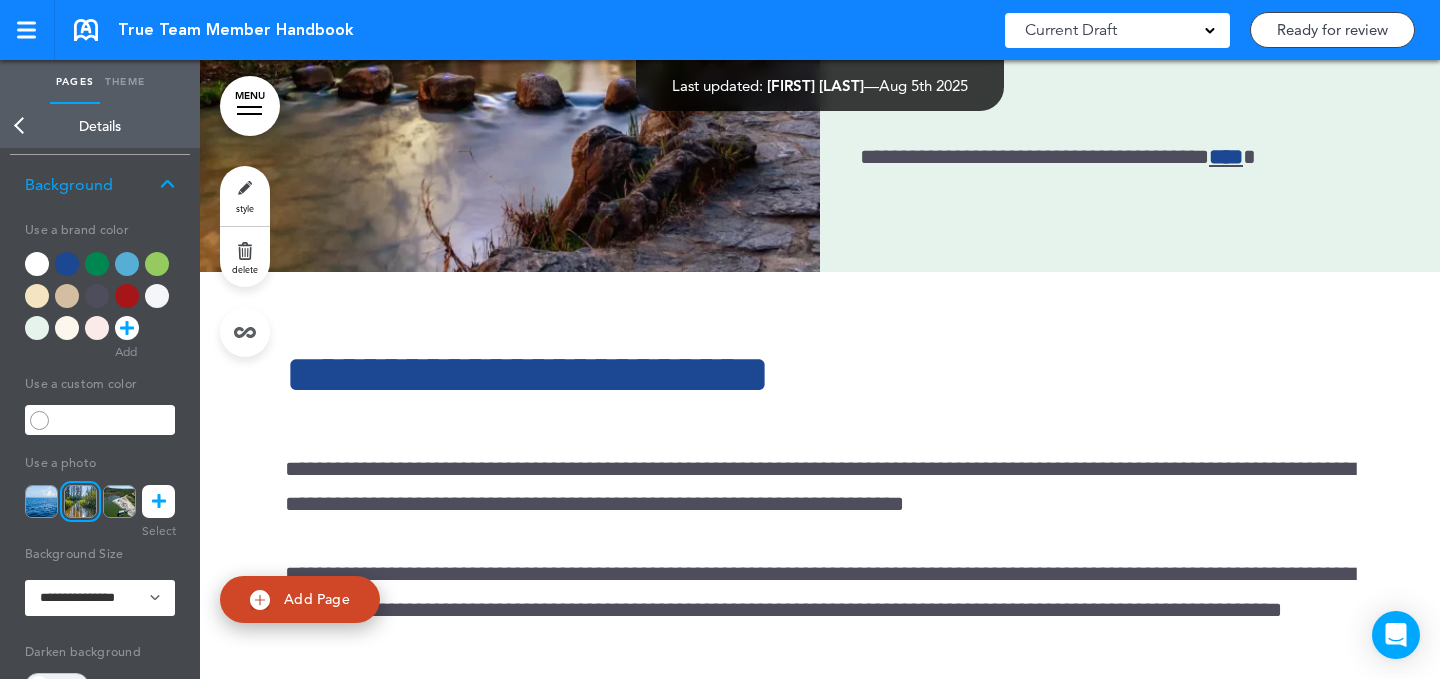 scroll, scrollTop: 53553, scrollLeft: 0, axis: vertical 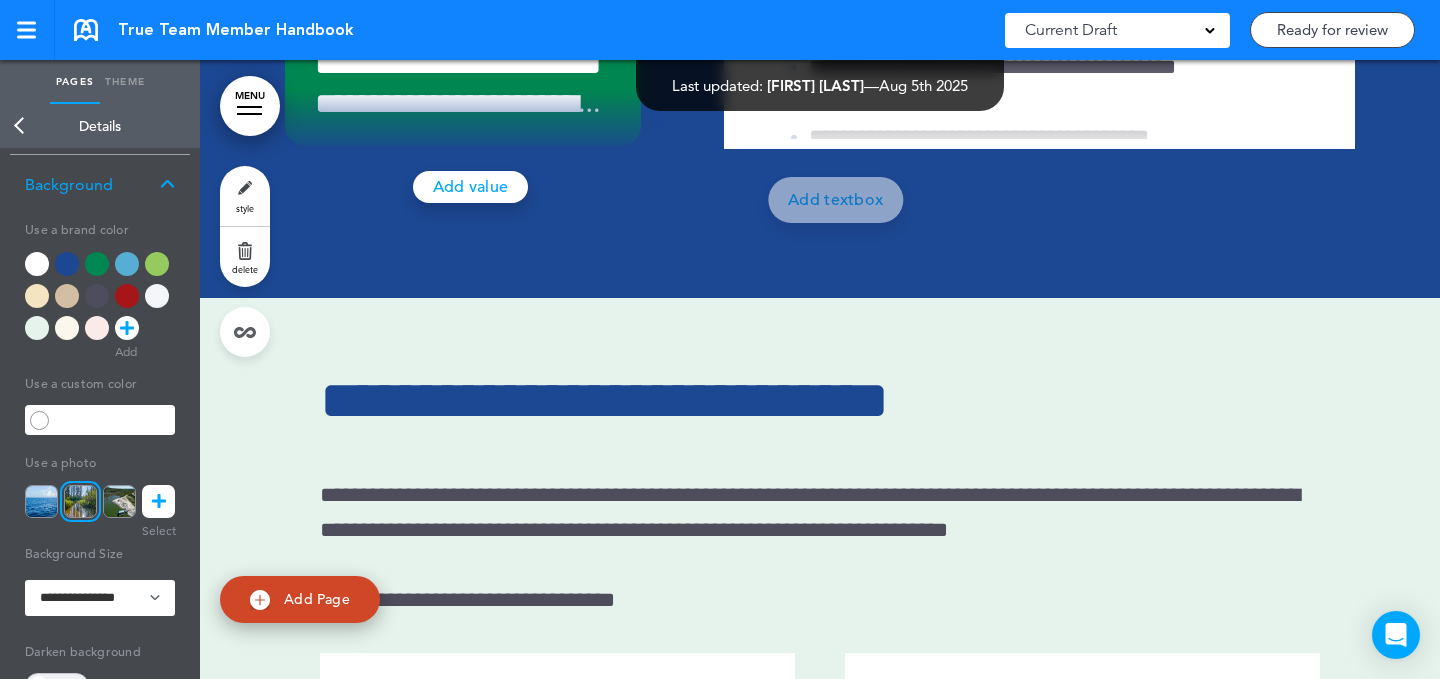 click on "style" at bounding box center [245, 196] 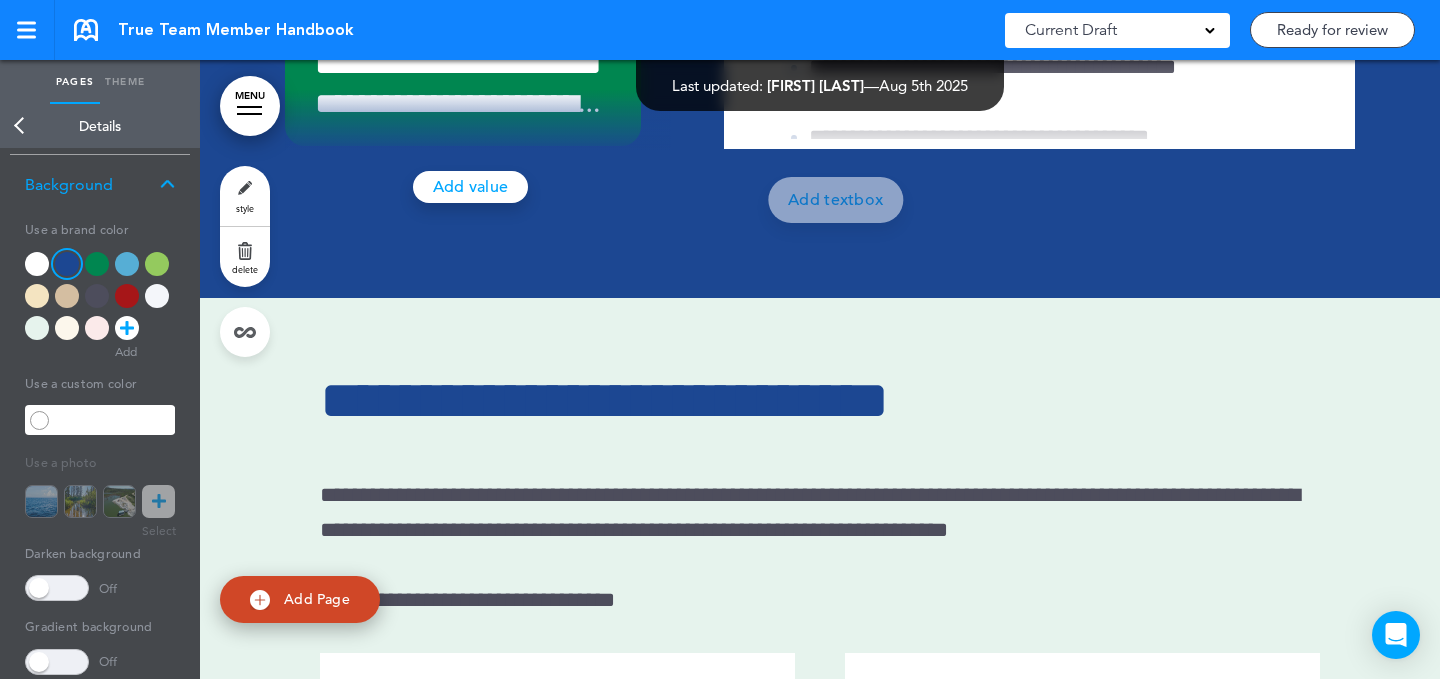 click on "Add Page" at bounding box center [317, 599] 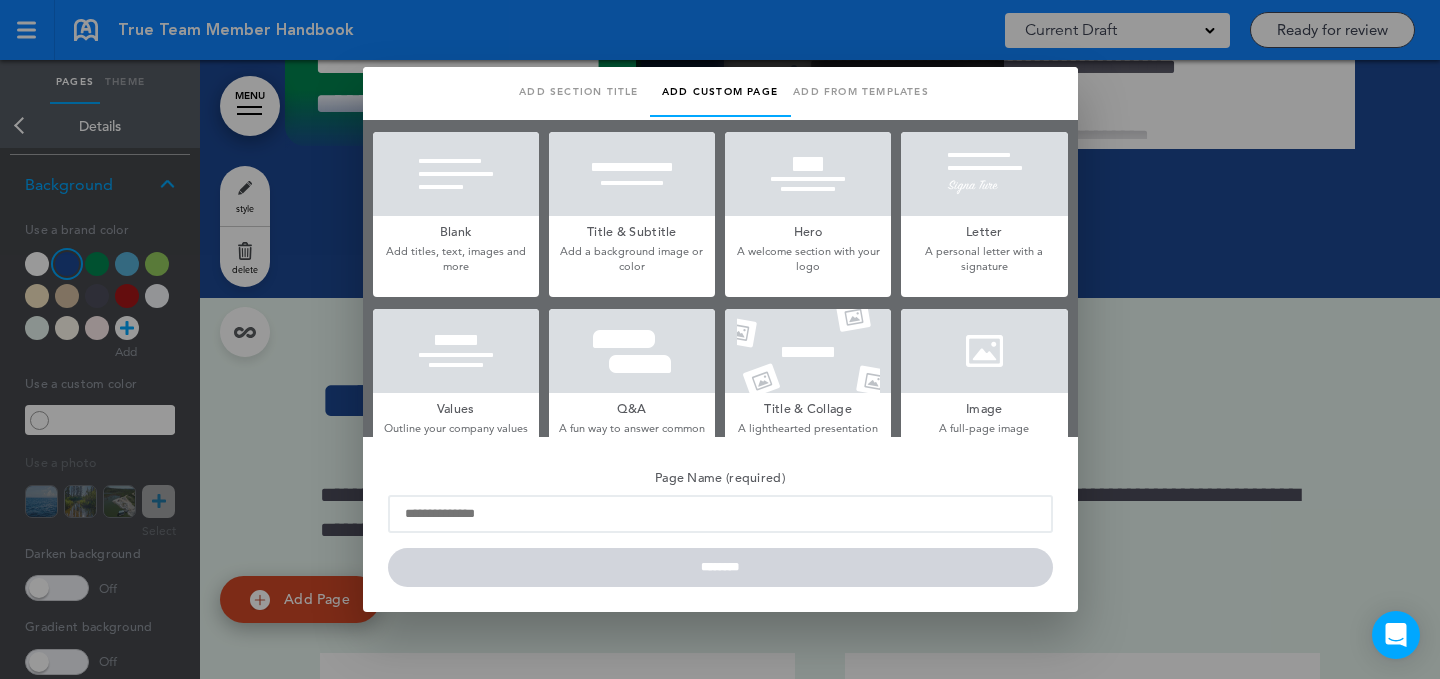 click at bounding box center (984, 351) 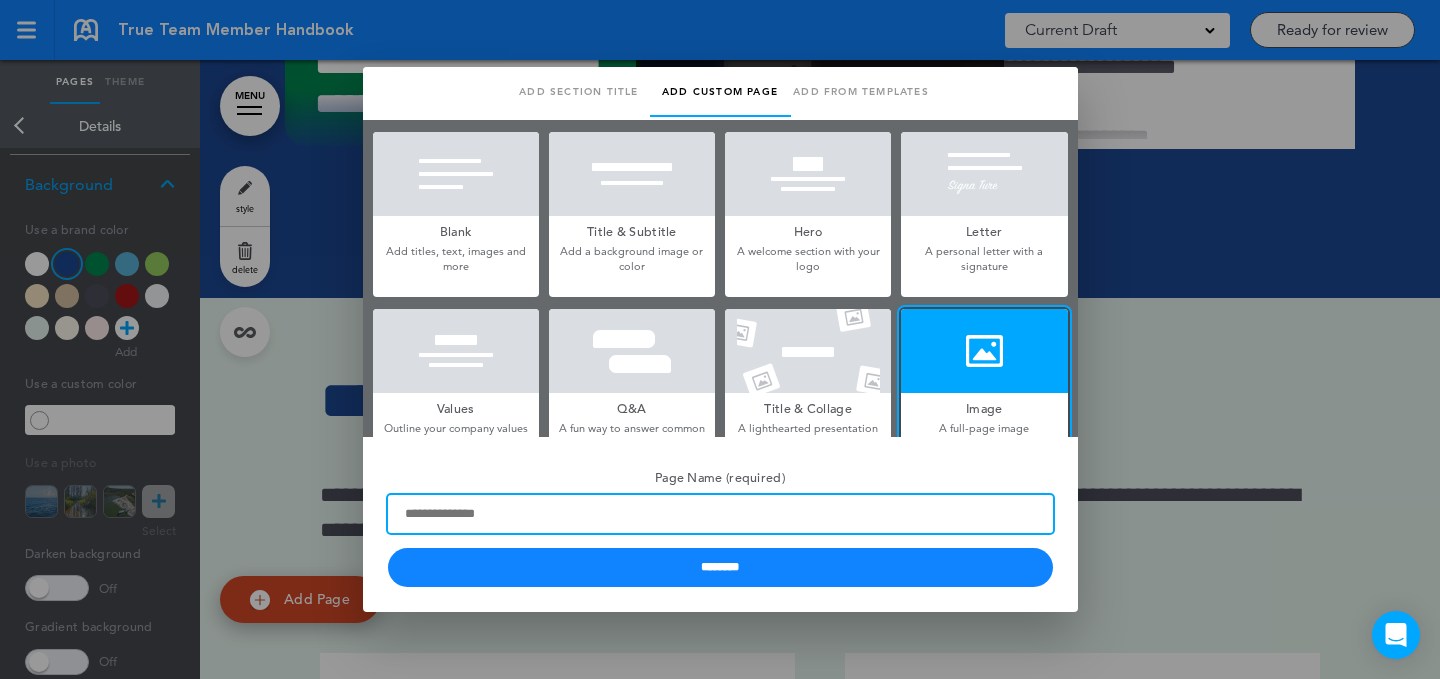 click on "Page Name (required)" at bounding box center (720, 514) 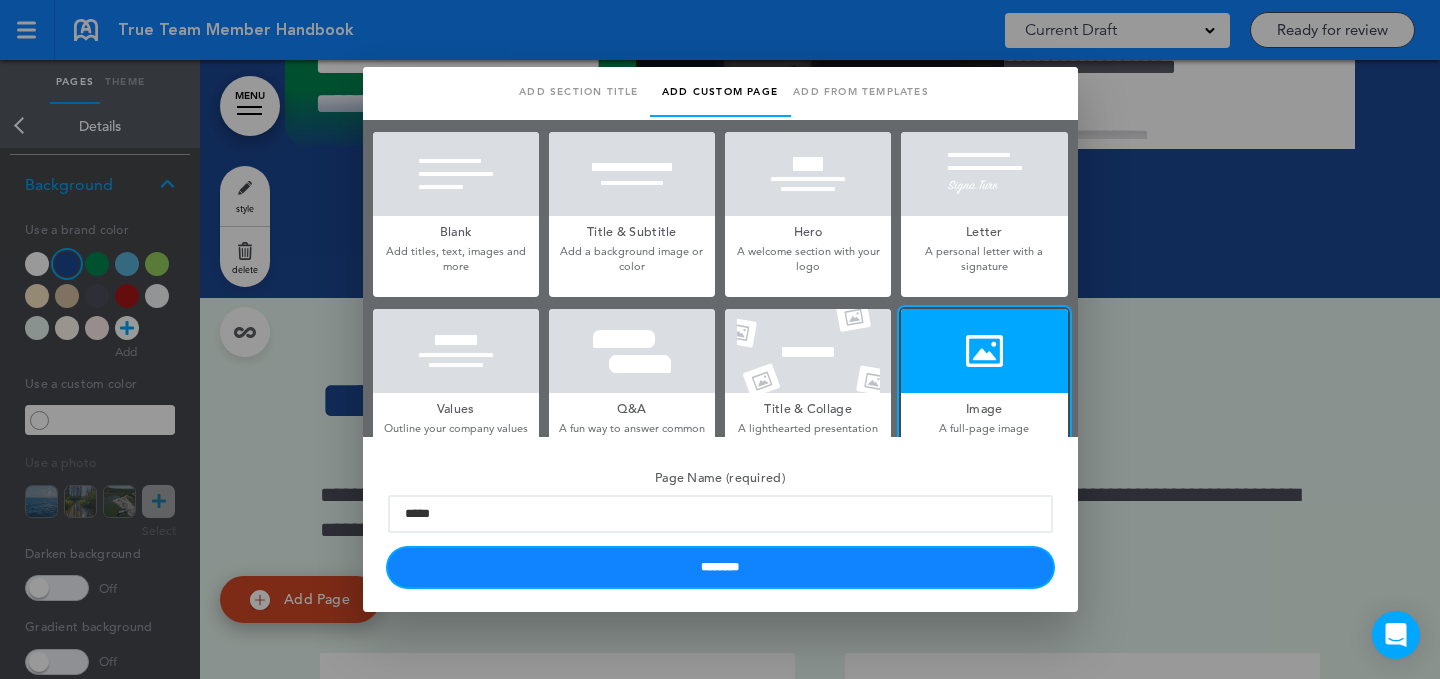 click on "********" at bounding box center [720, 567] 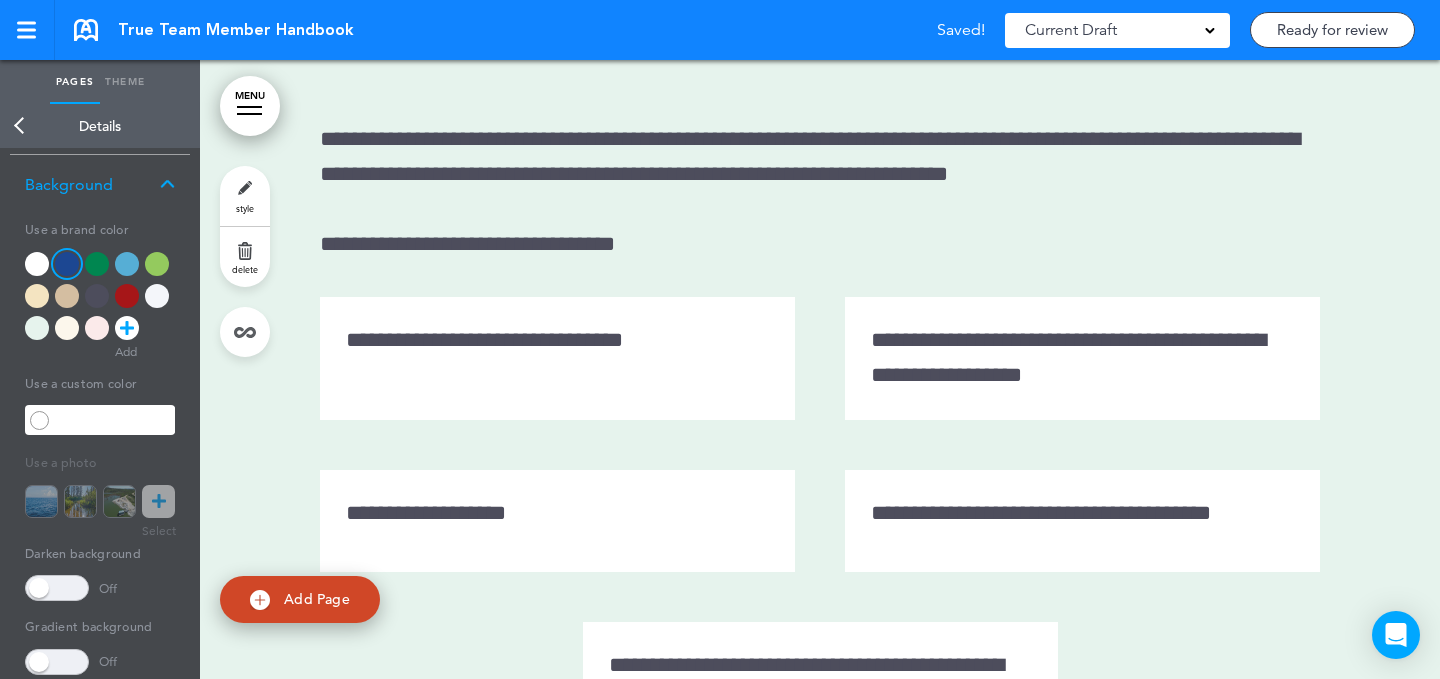 scroll, scrollTop: 38123, scrollLeft: 0, axis: vertical 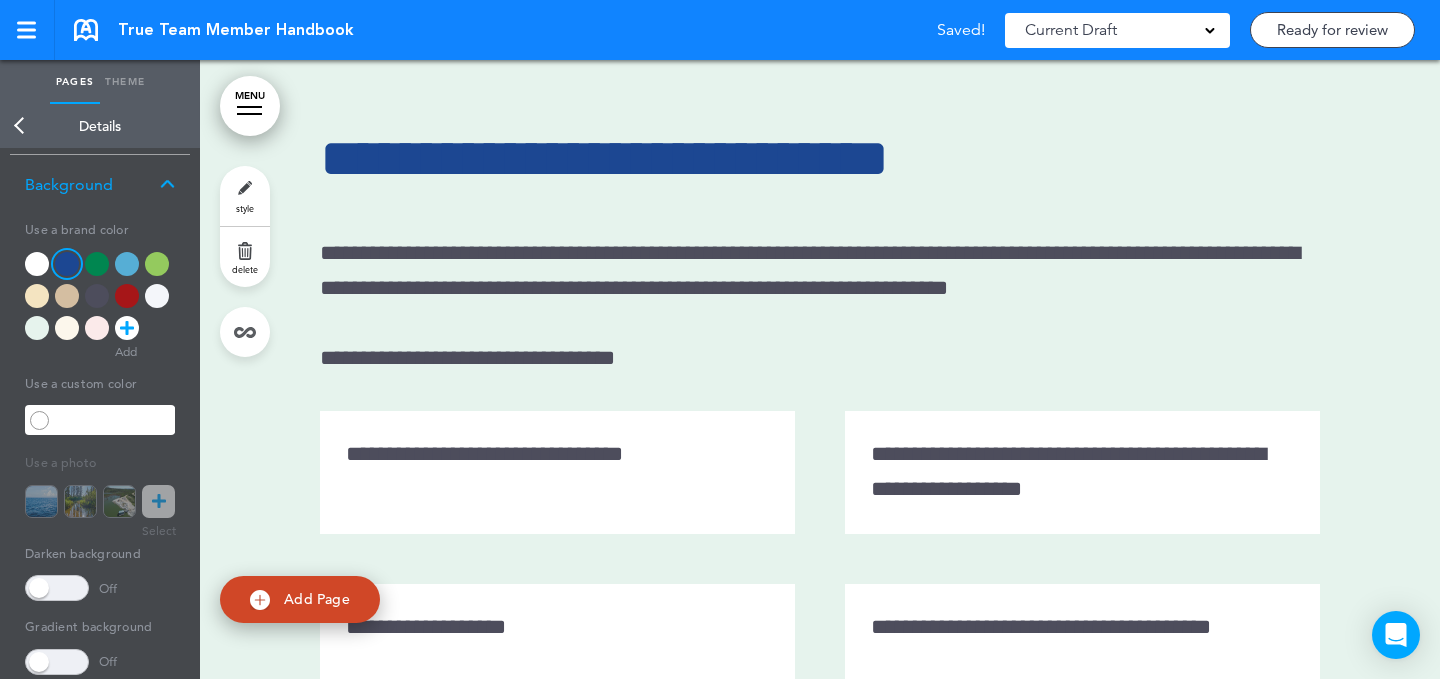 click on "style" at bounding box center [245, 196] 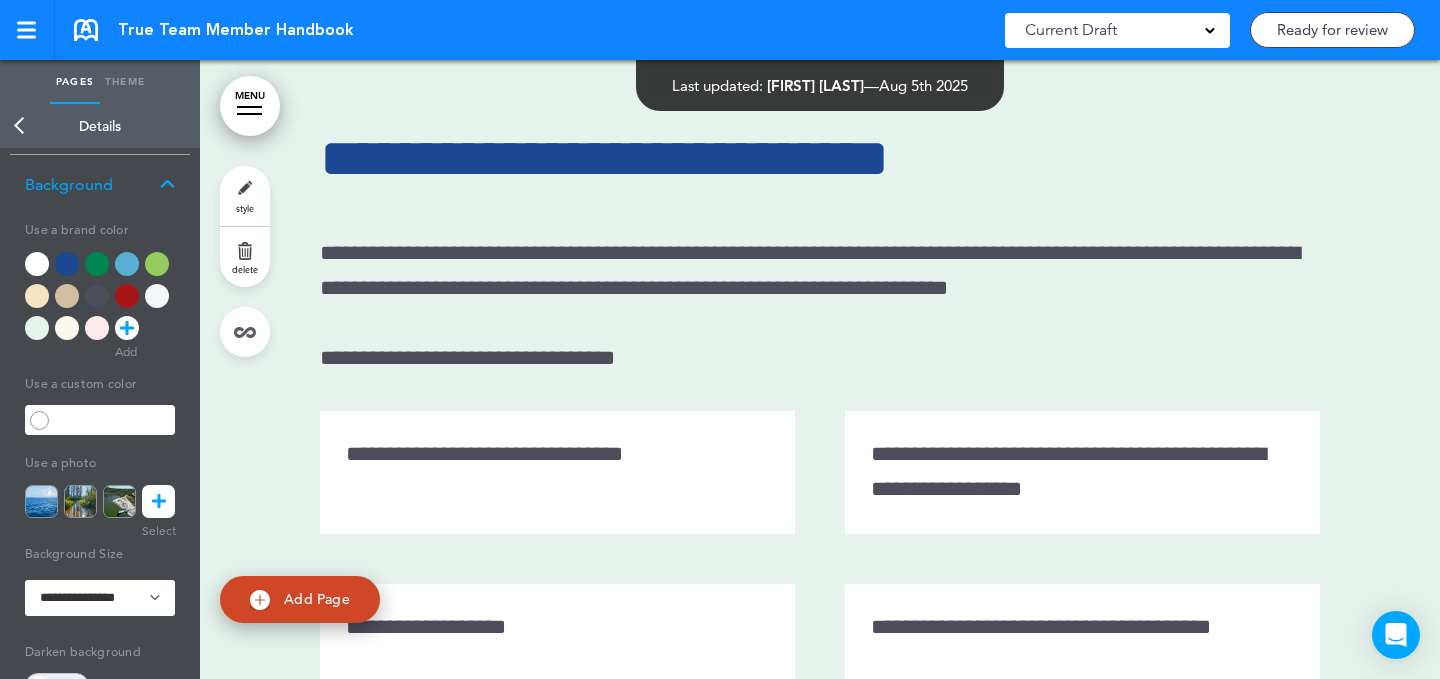 click on "style" at bounding box center [245, 196] 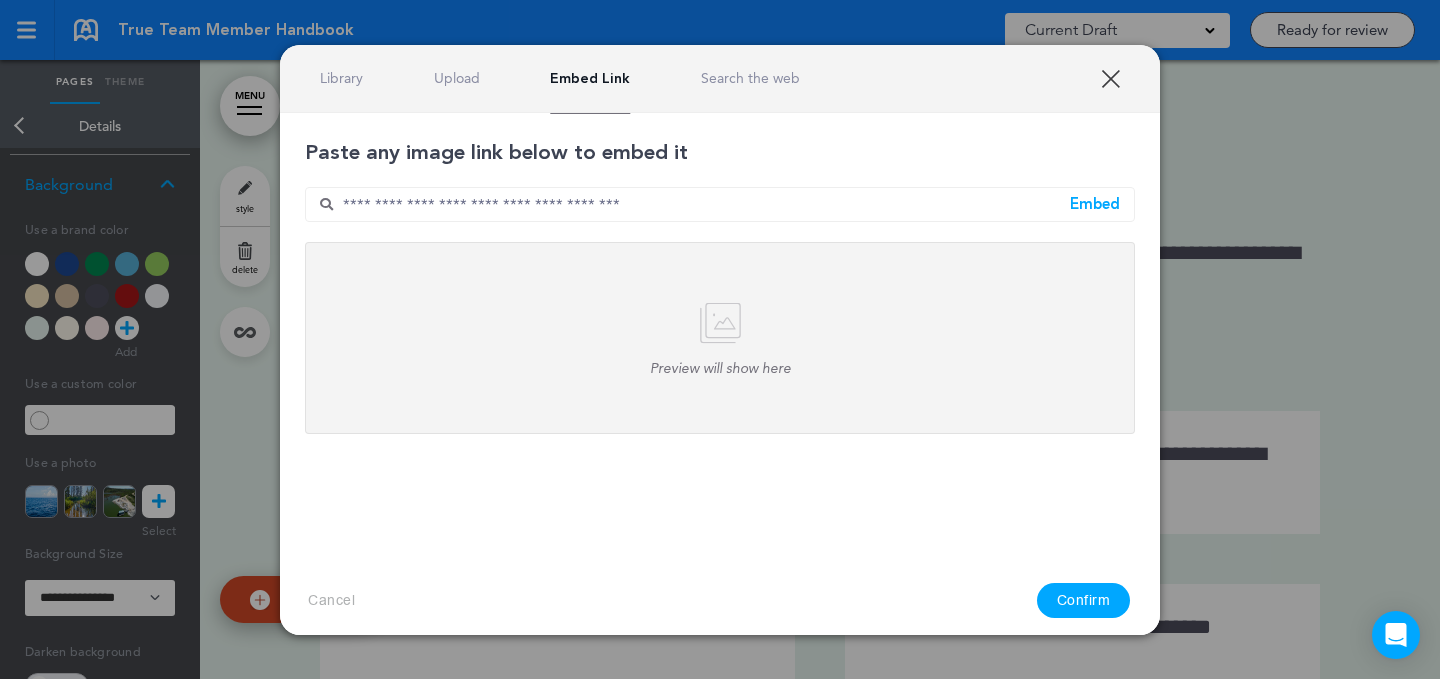 click at bounding box center (720, 204) 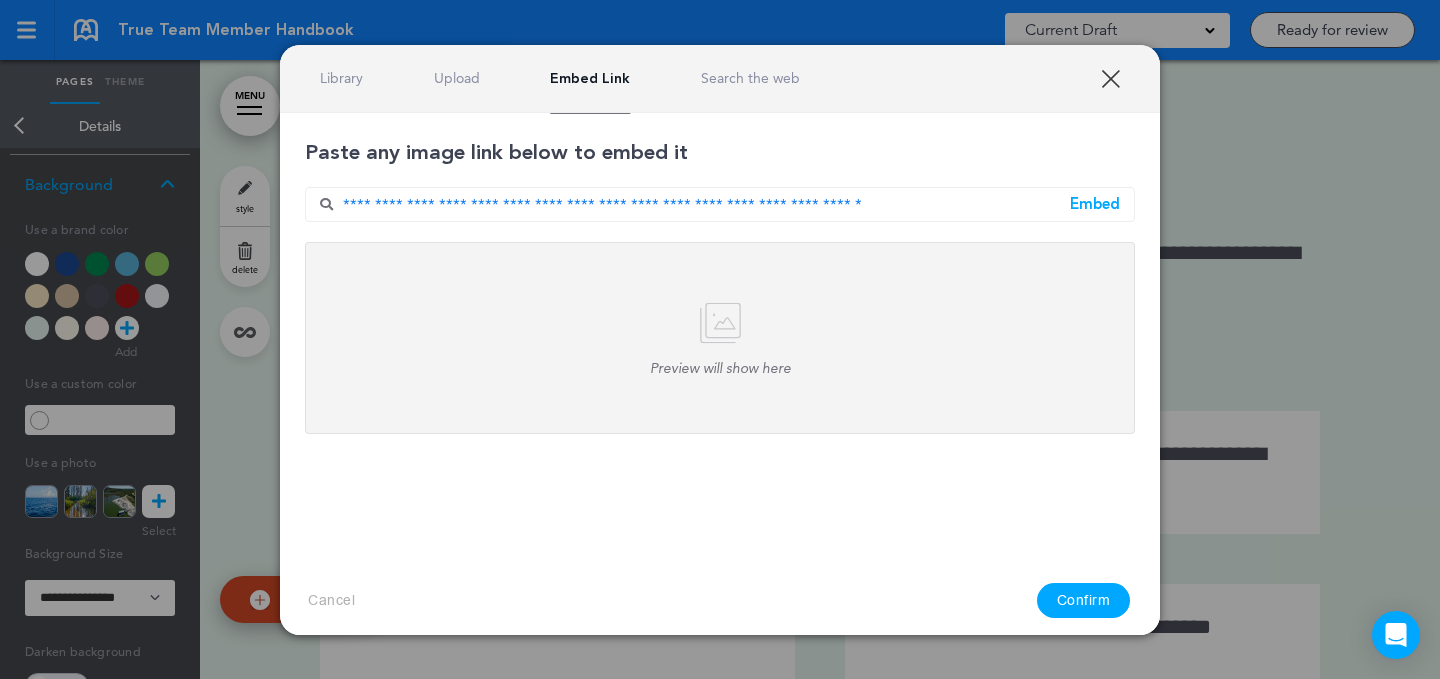 click on "Embed" at bounding box center (1095, 204) 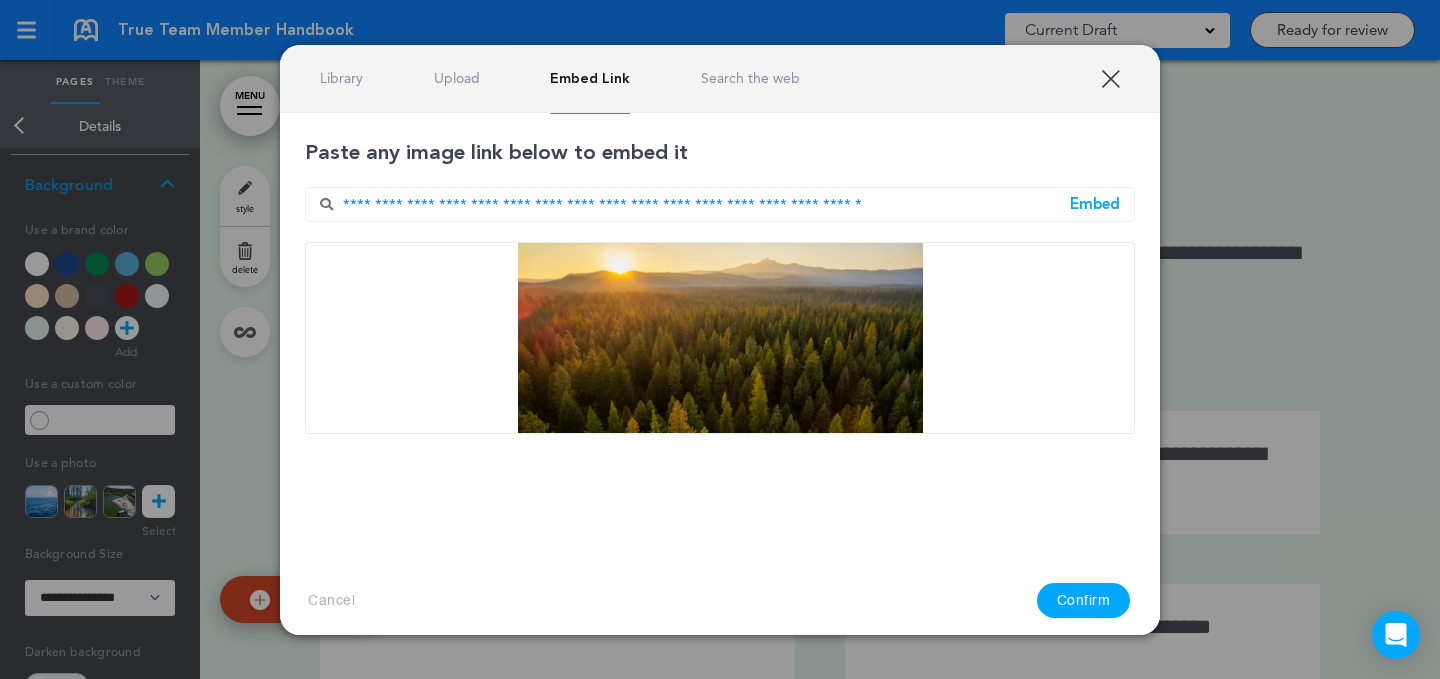 click on "Confirm" at bounding box center [1084, 600] 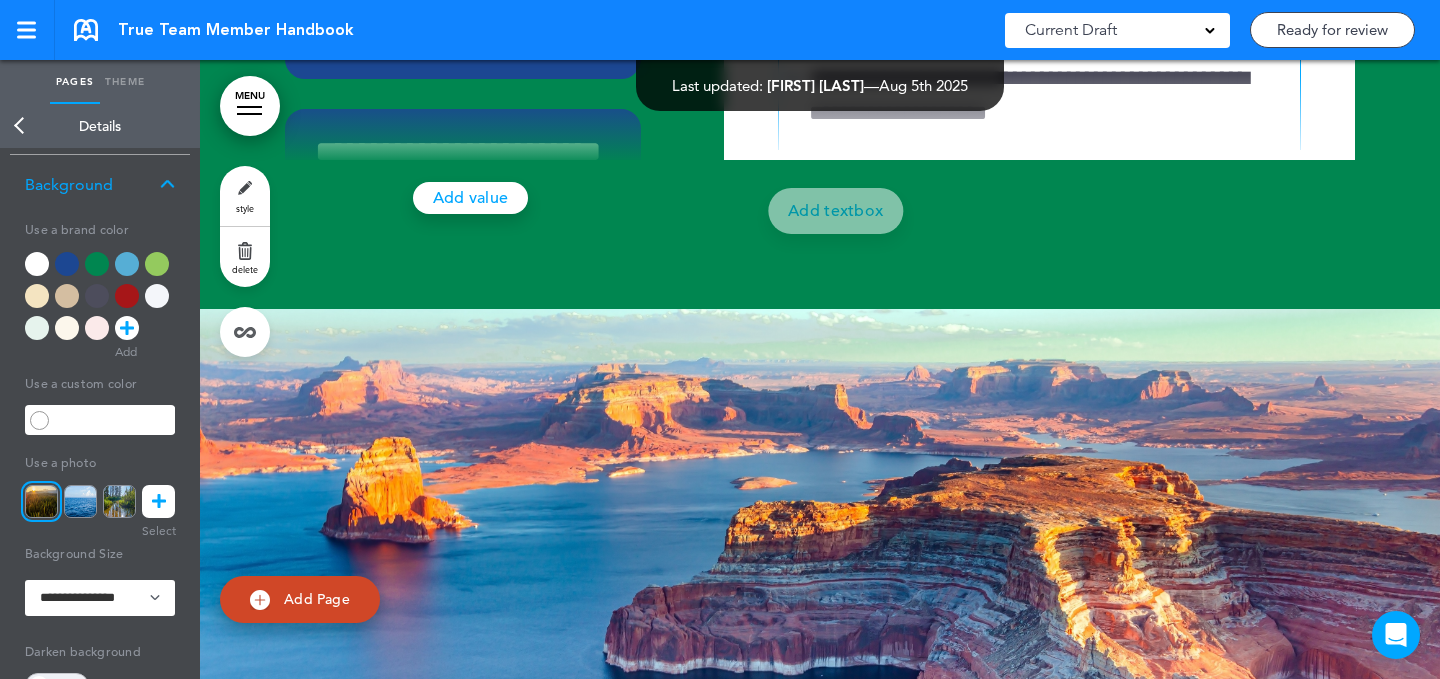 scroll, scrollTop: 30436, scrollLeft: 0, axis: vertical 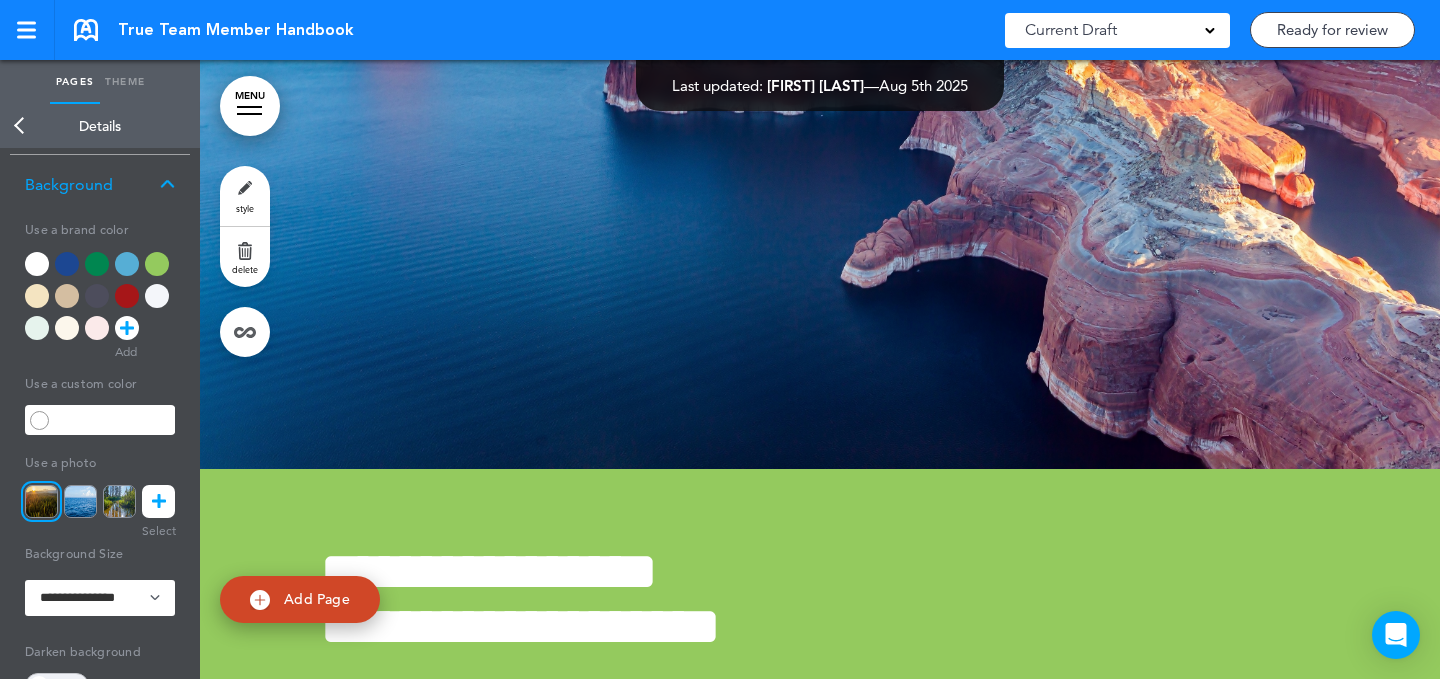 click at bounding box center (119, 501) 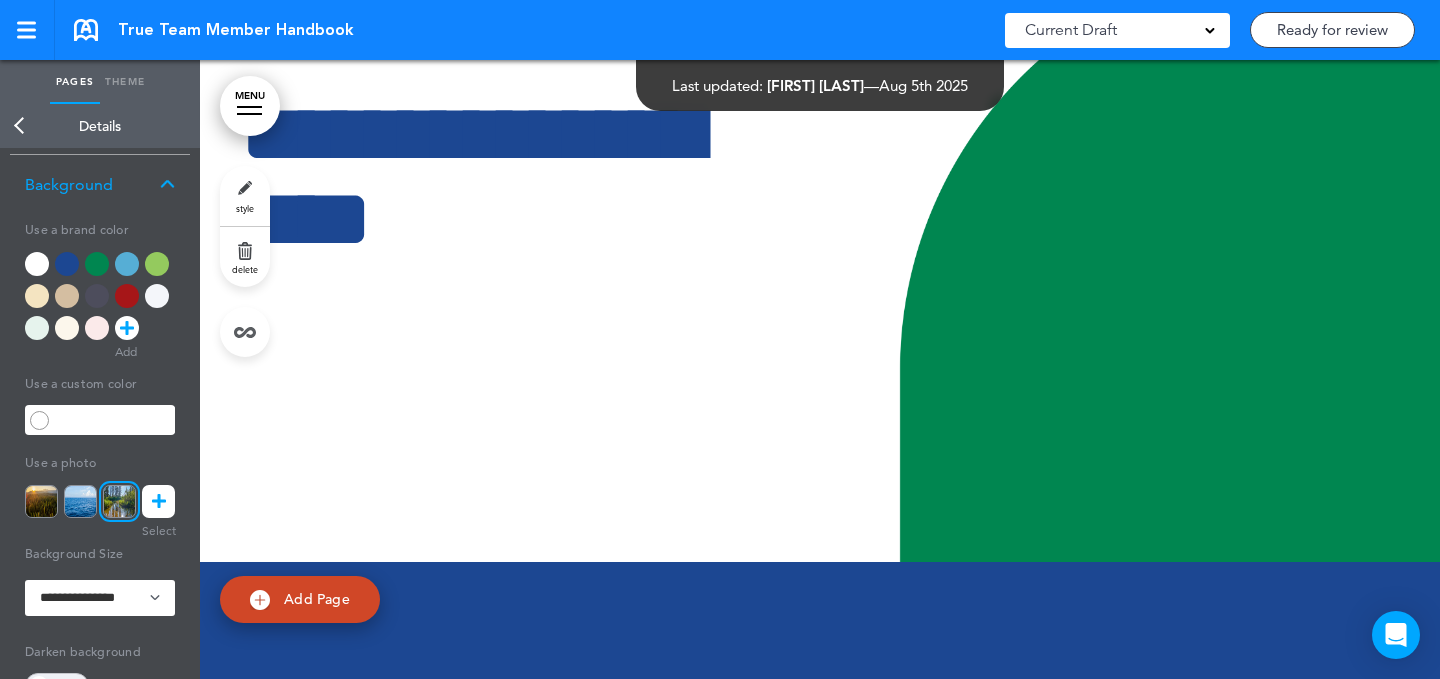 scroll, scrollTop: 68486, scrollLeft: 0, axis: vertical 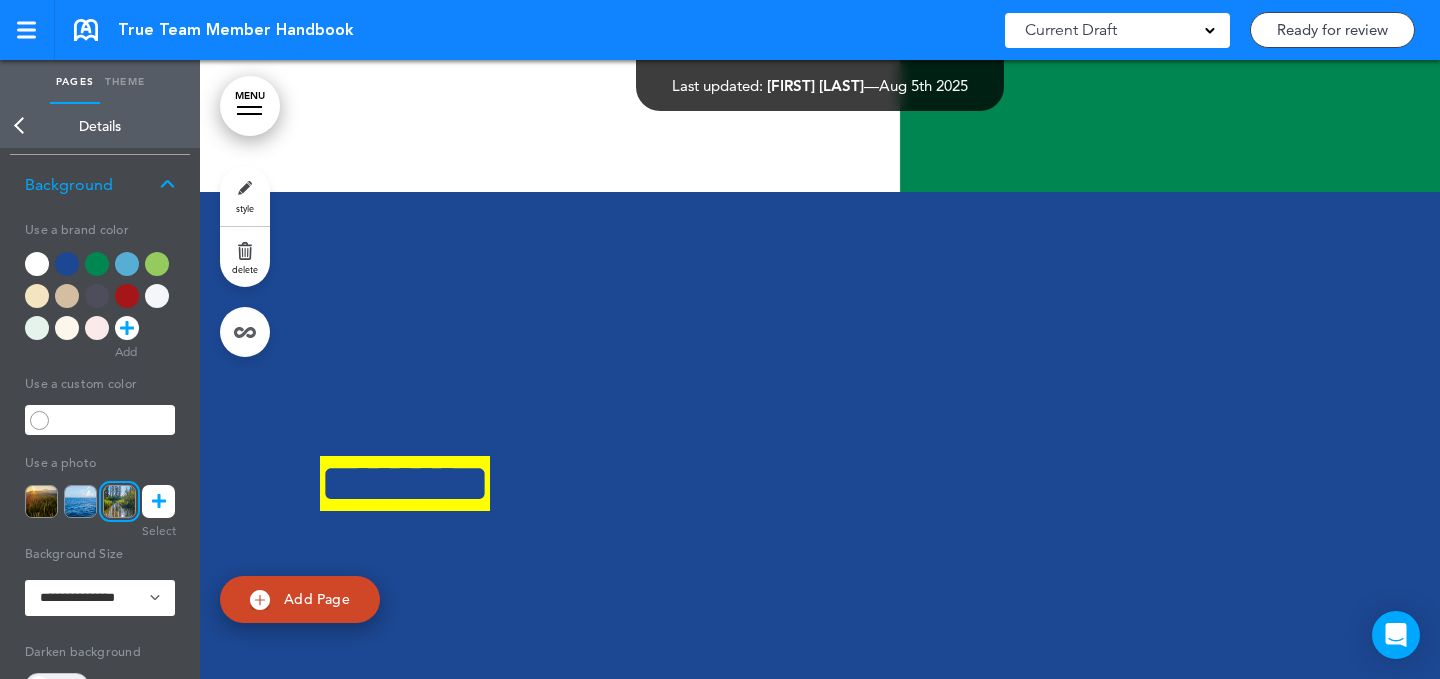 click on "style" at bounding box center (245, 196) 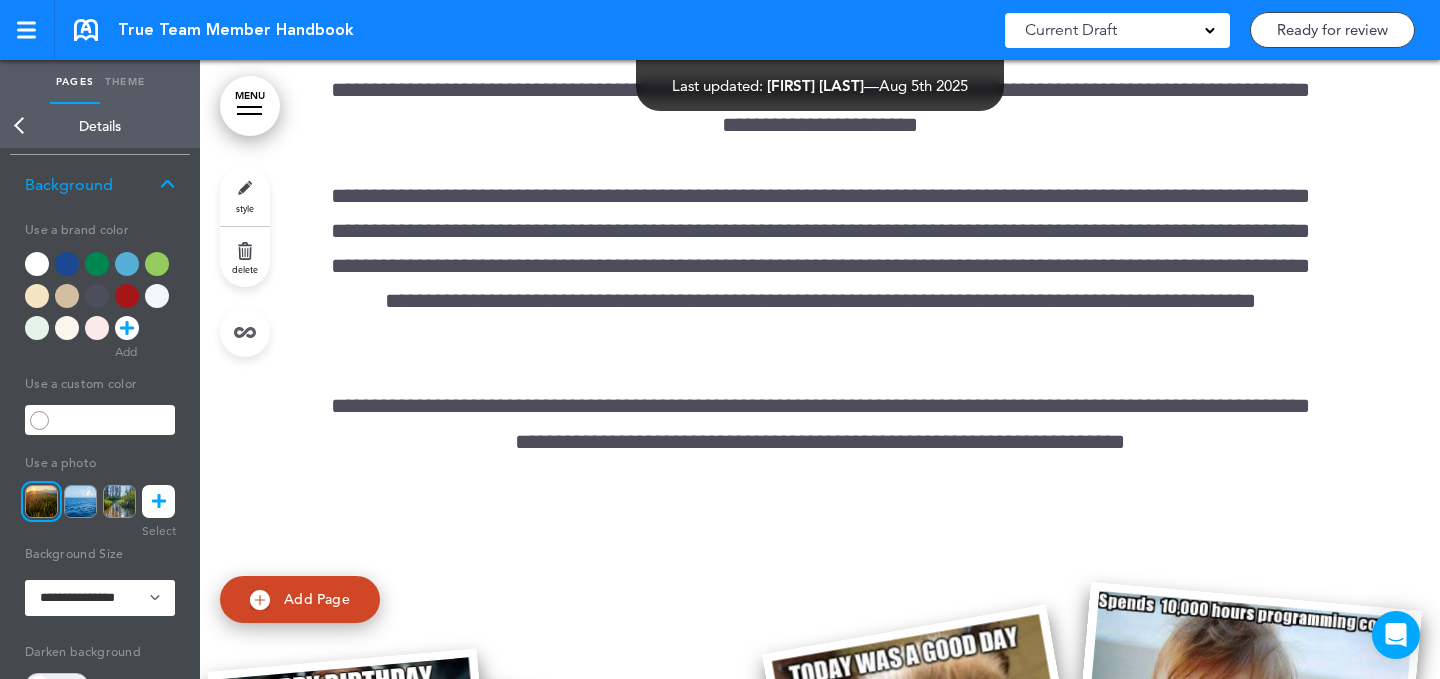 scroll, scrollTop: 2123, scrollLeft: 0, axis: vertical 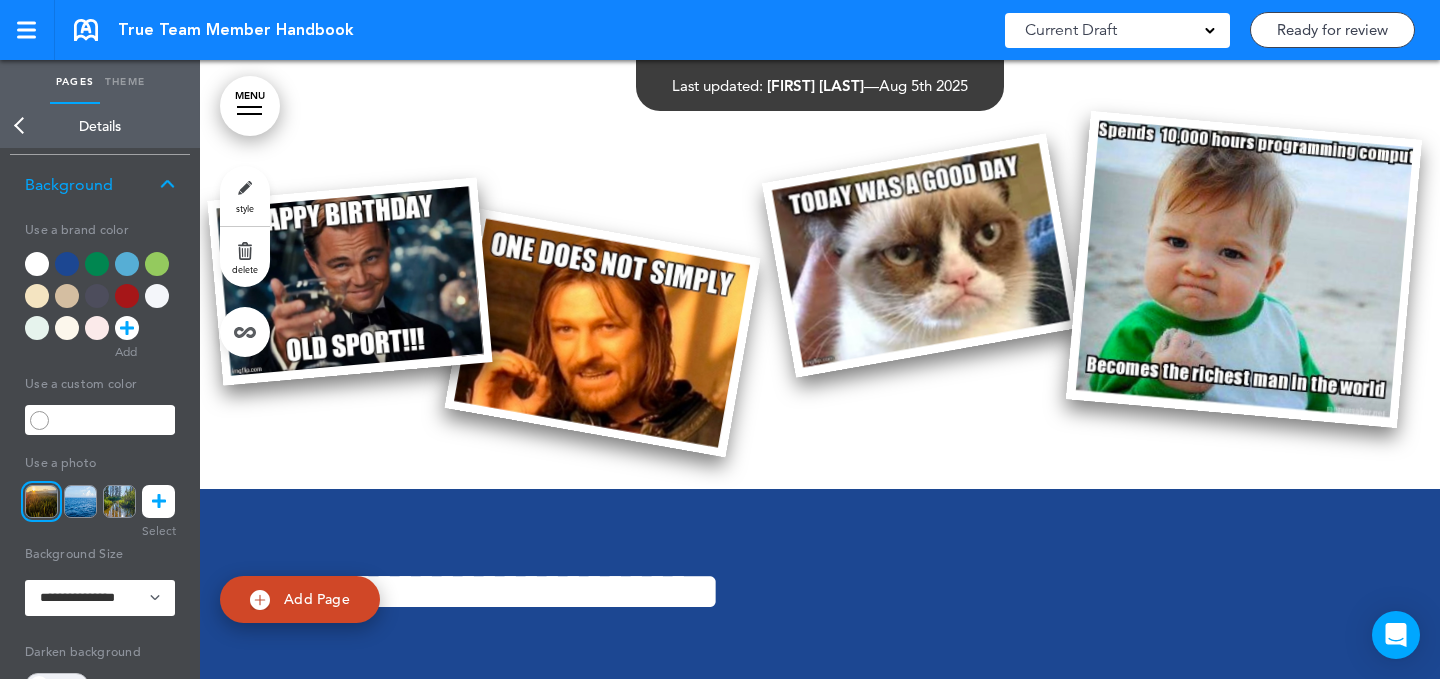 click at bounding box center (603, 332) 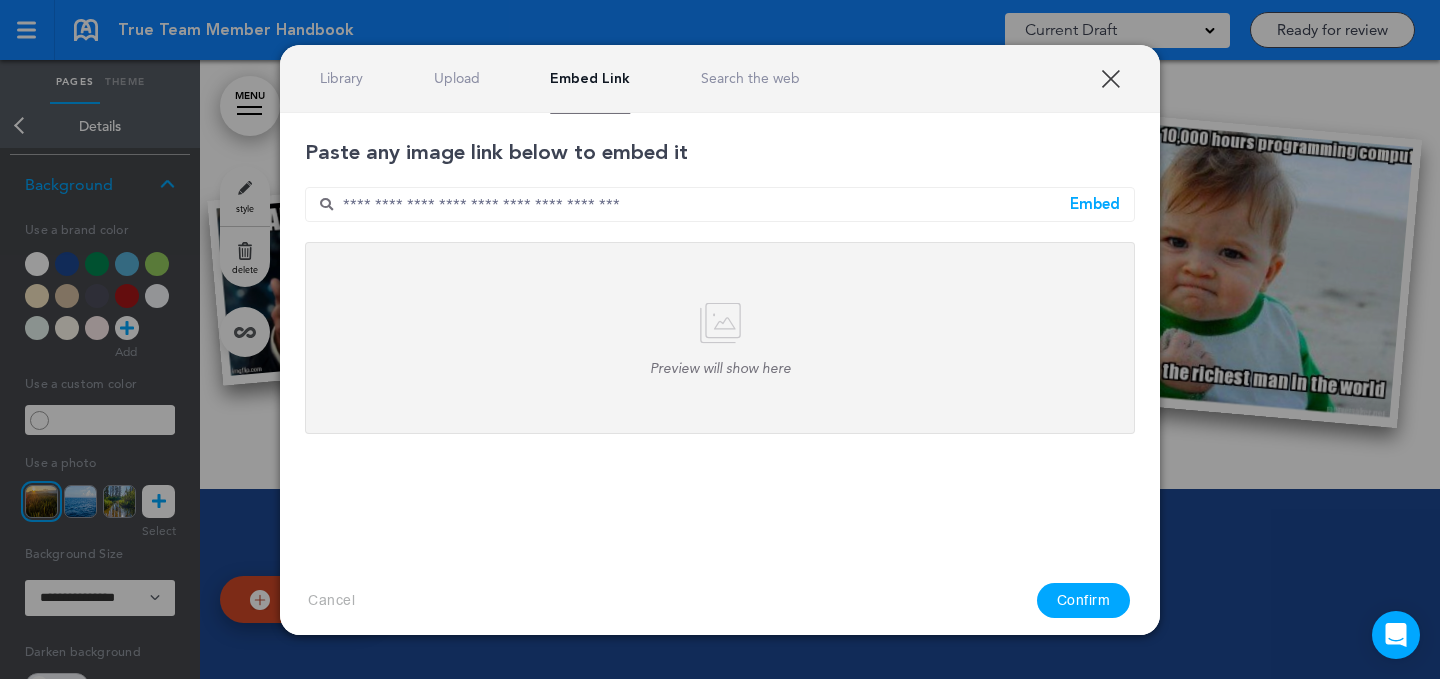 click on "Library" at bounding box center [341, 78] 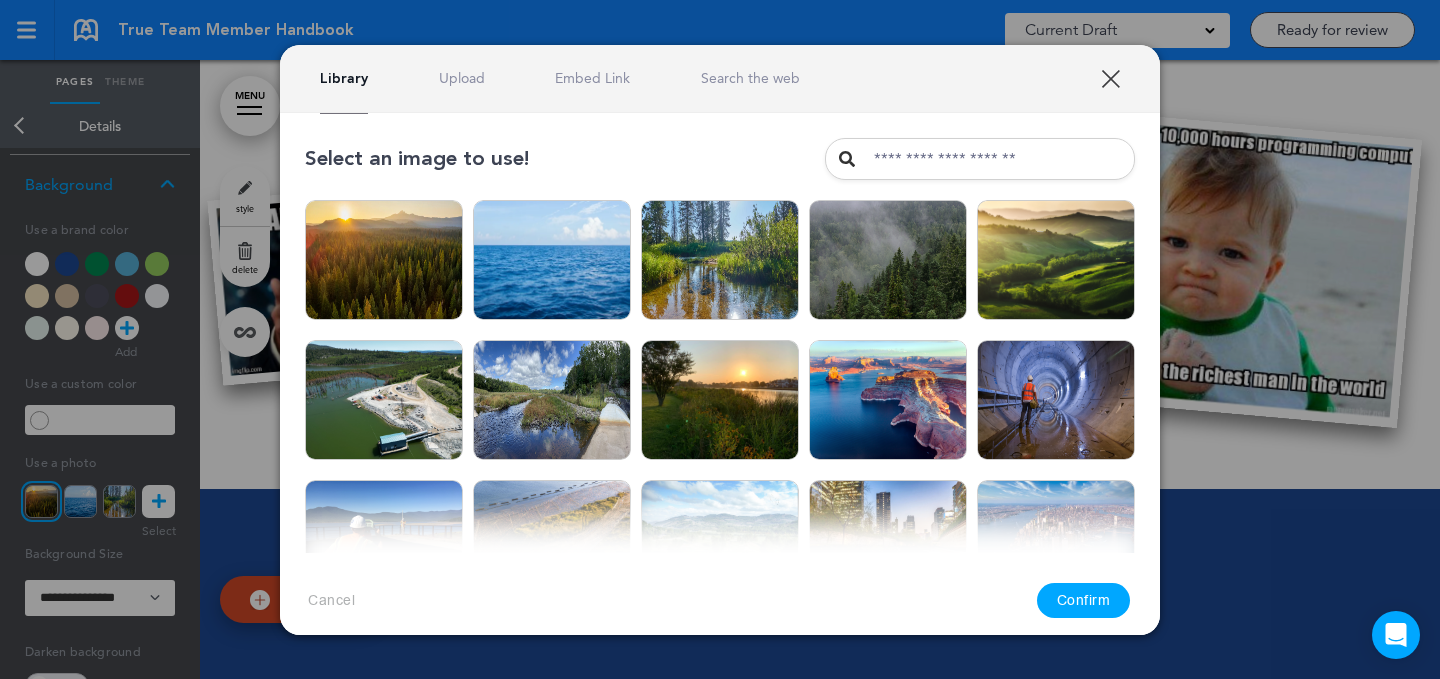 scroll, scrollTop: 187, scrollLeft: 0, axis: vertical 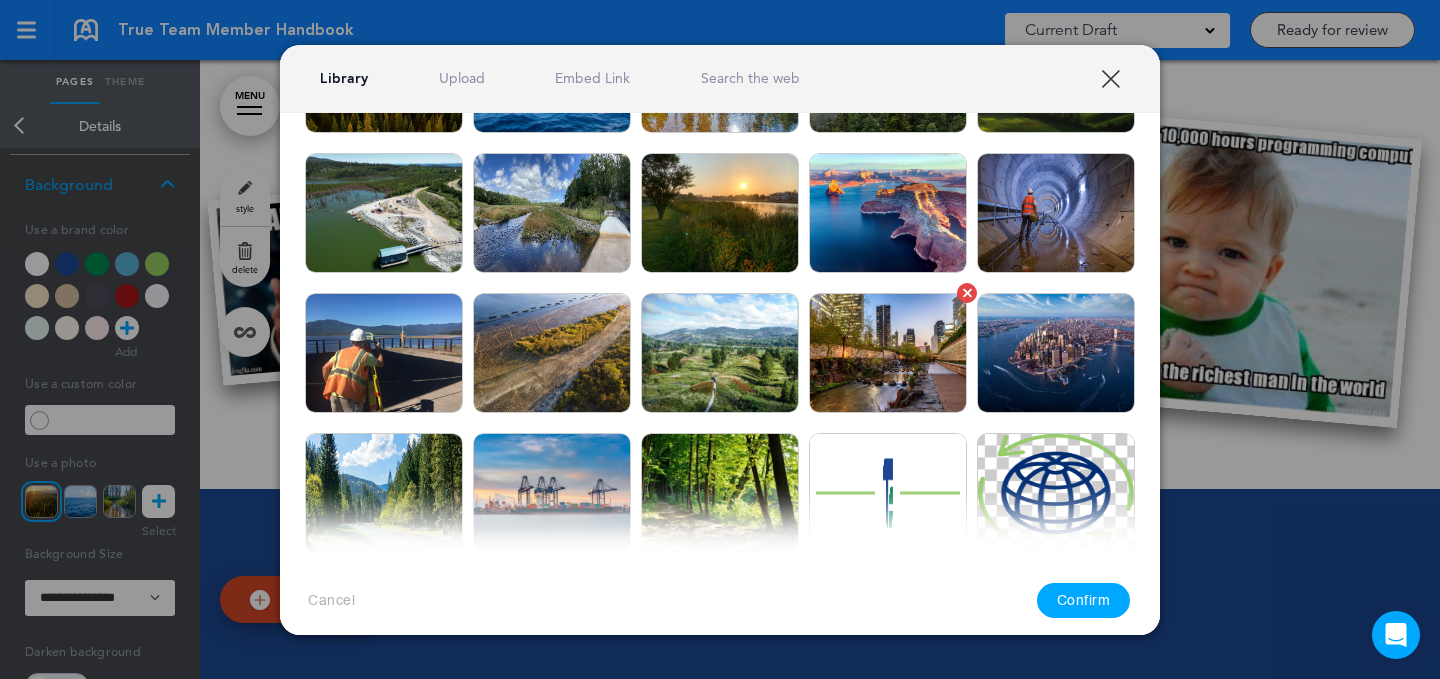 click at bounding box center [888, 353] 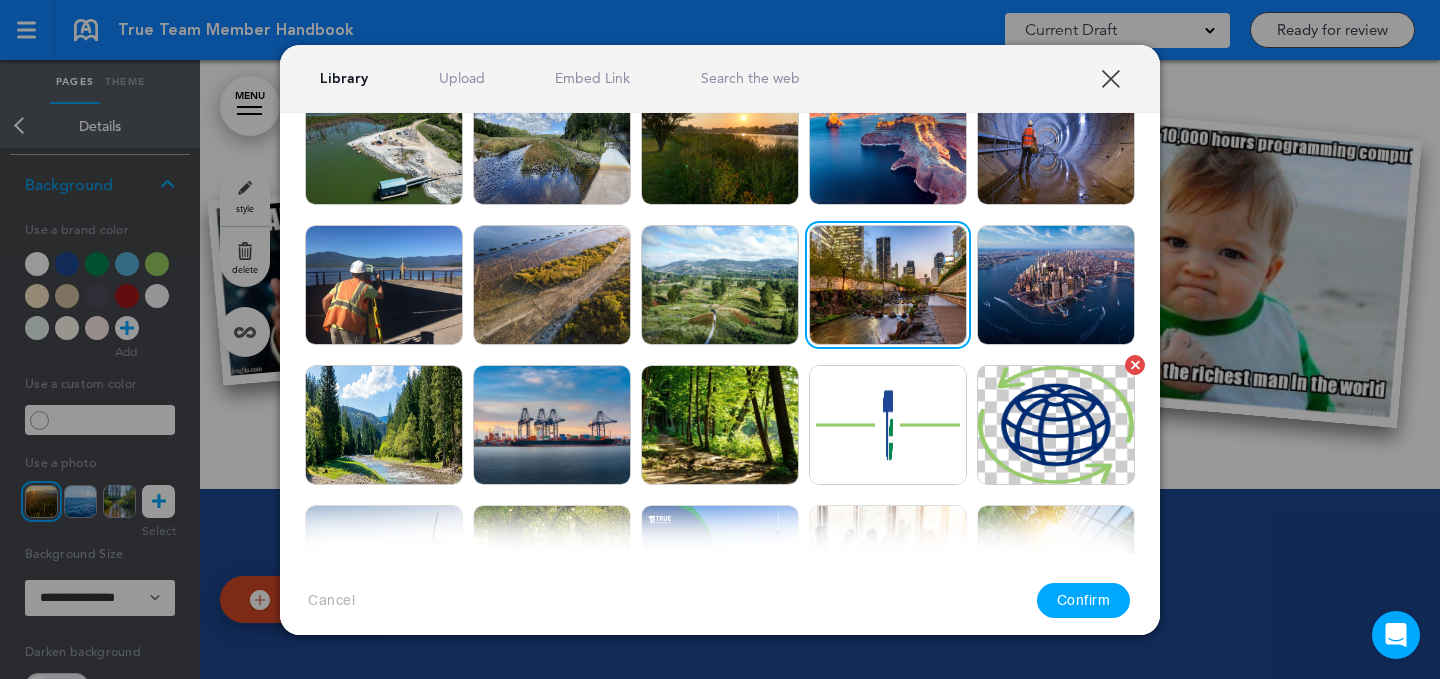 scroll, scrollTop: 299, scrollLeft: 0, axis: vertical 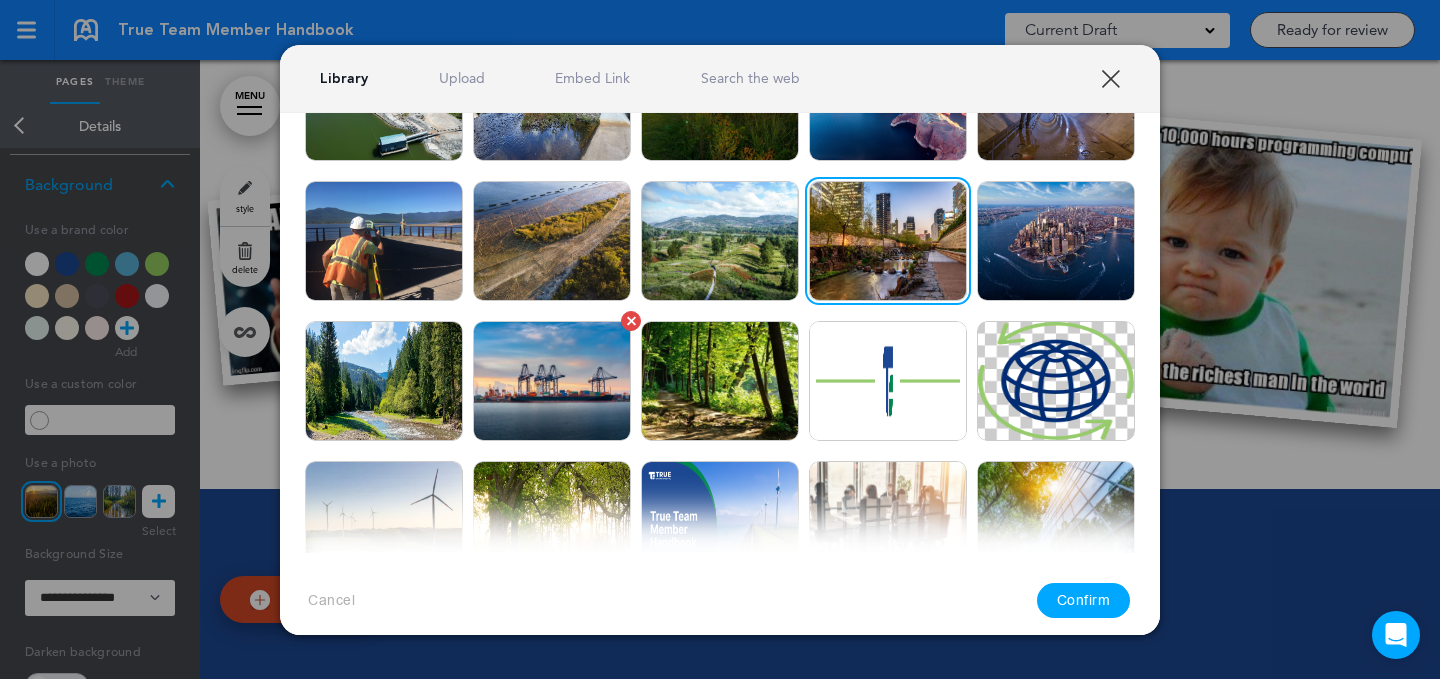 click at bounding box center (552, 381) 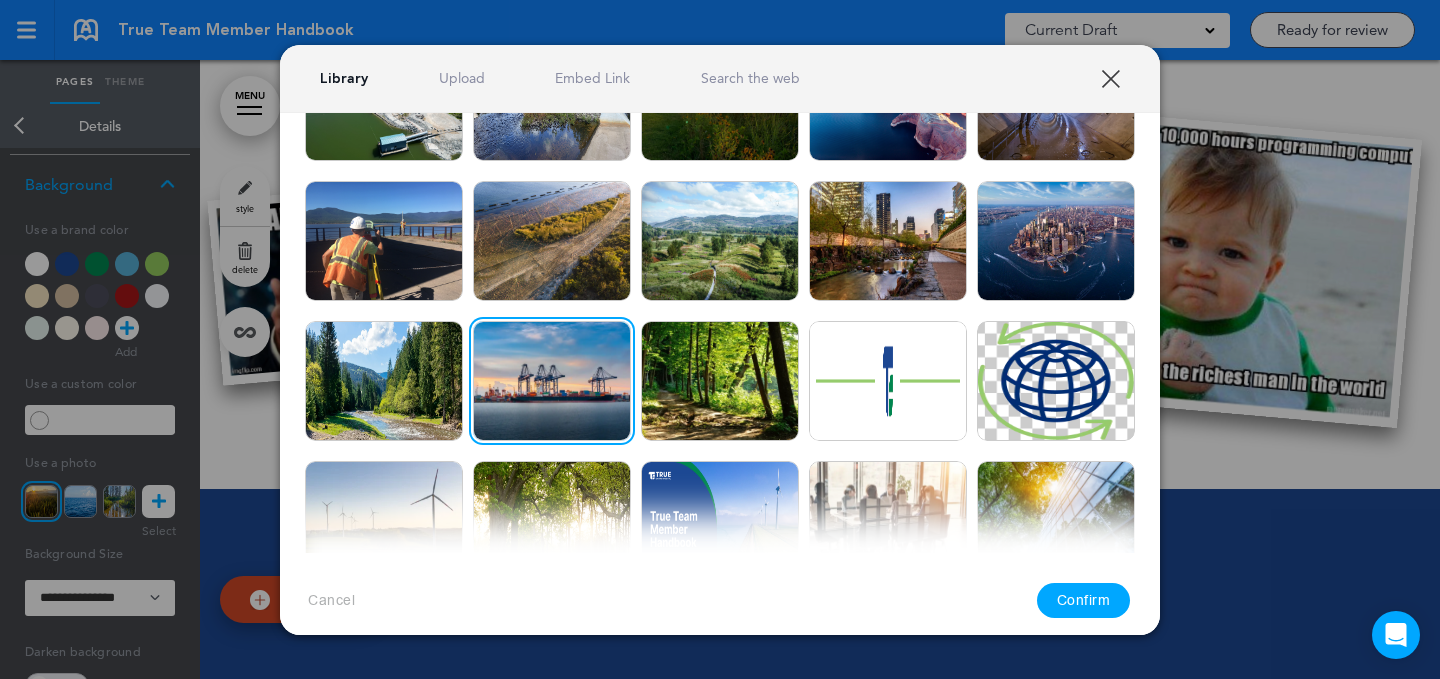 click on "Confirm" at bounding box center (1084, 600) 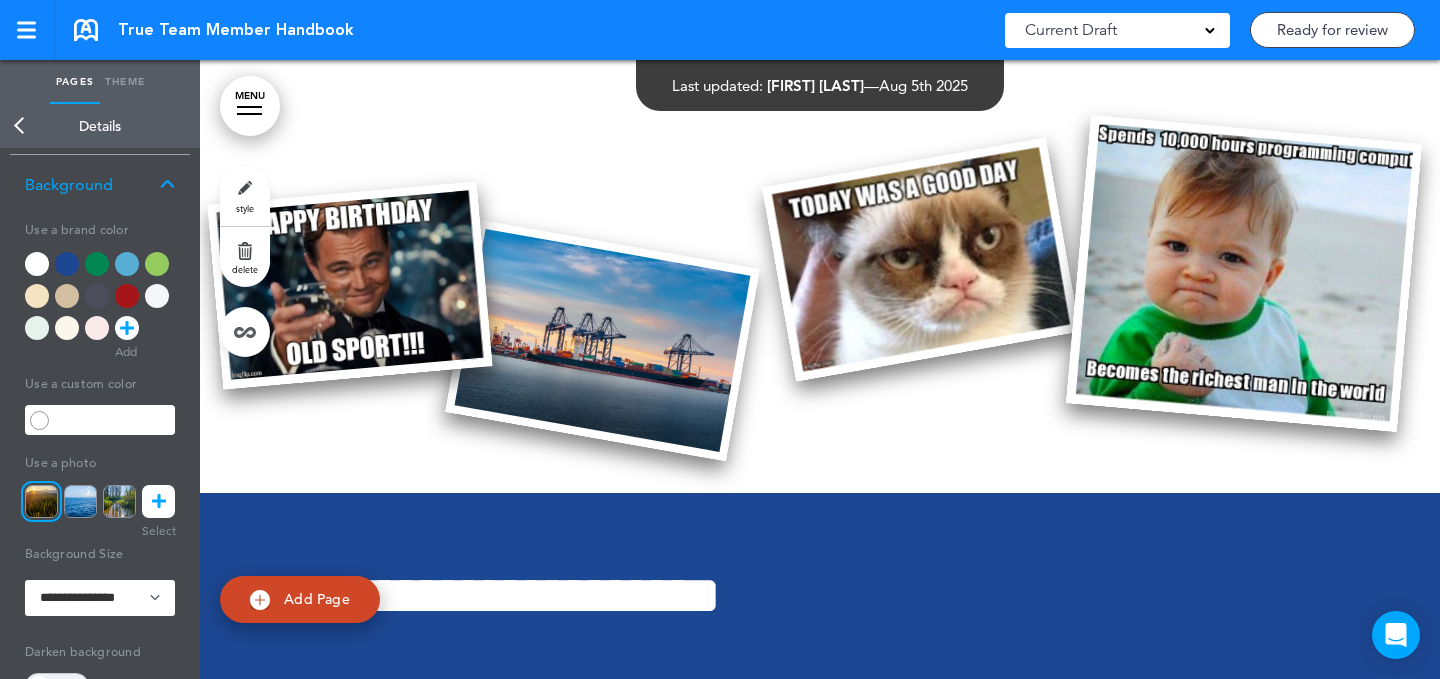 scroll, scrollTop: 1924, scrollLeft: 0, axis: vertical 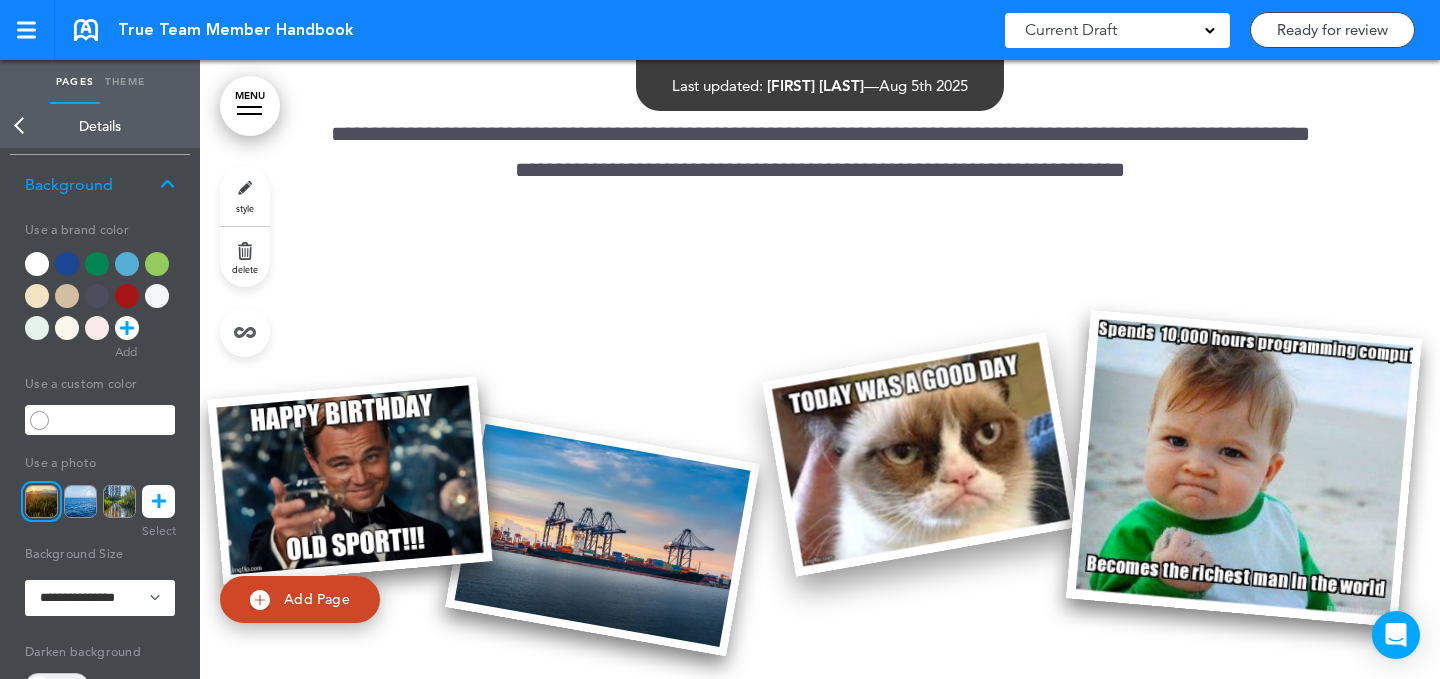 click at bounding box center (921, 454) 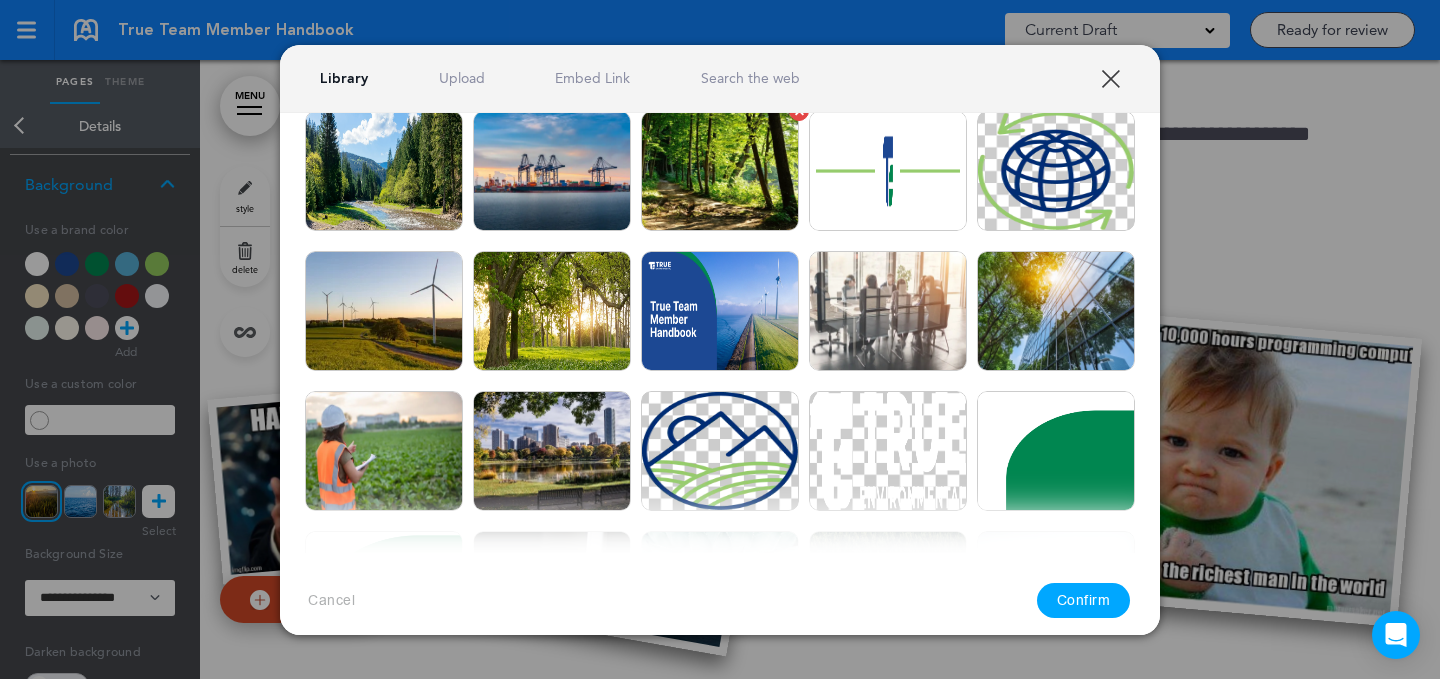 scroll, scrollTop: 500, scrollLeft: 0, axis: vertical 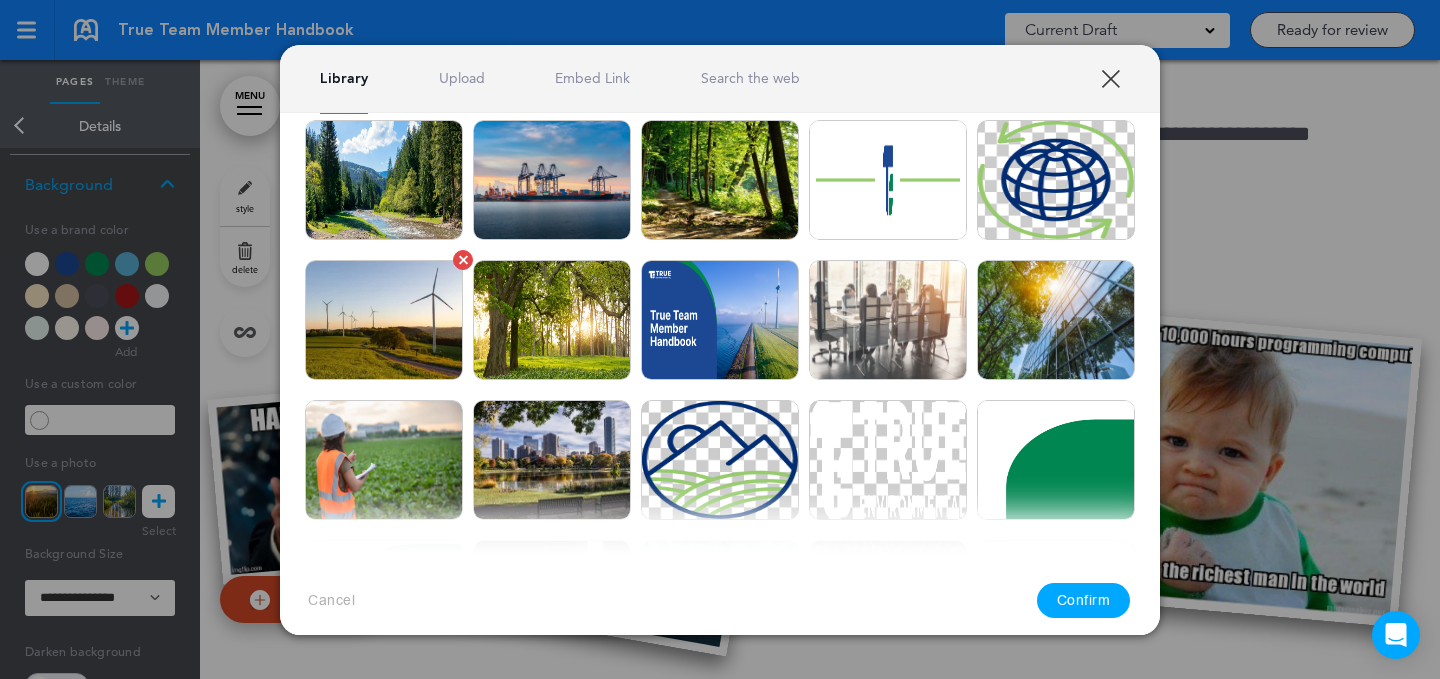click at bounding box center (384, 320) 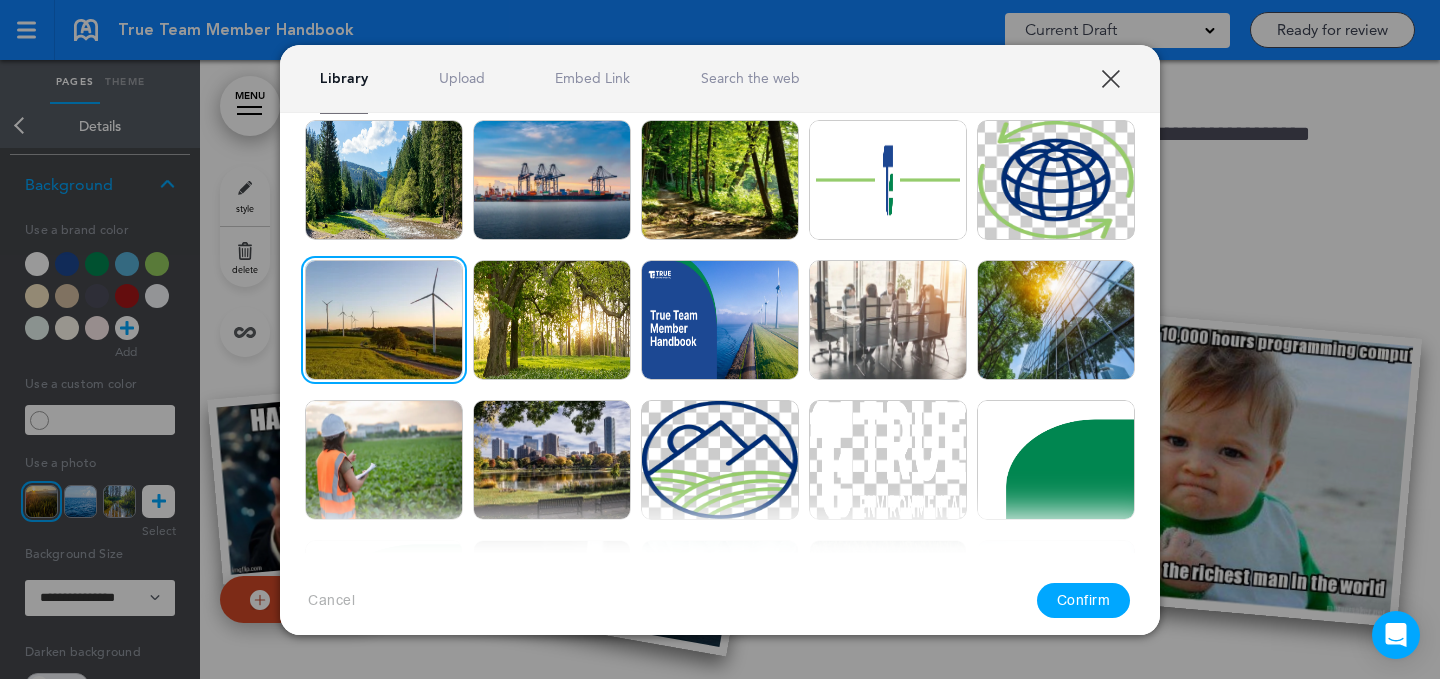 click on "Confirm" at bounding box center [1084, 600] 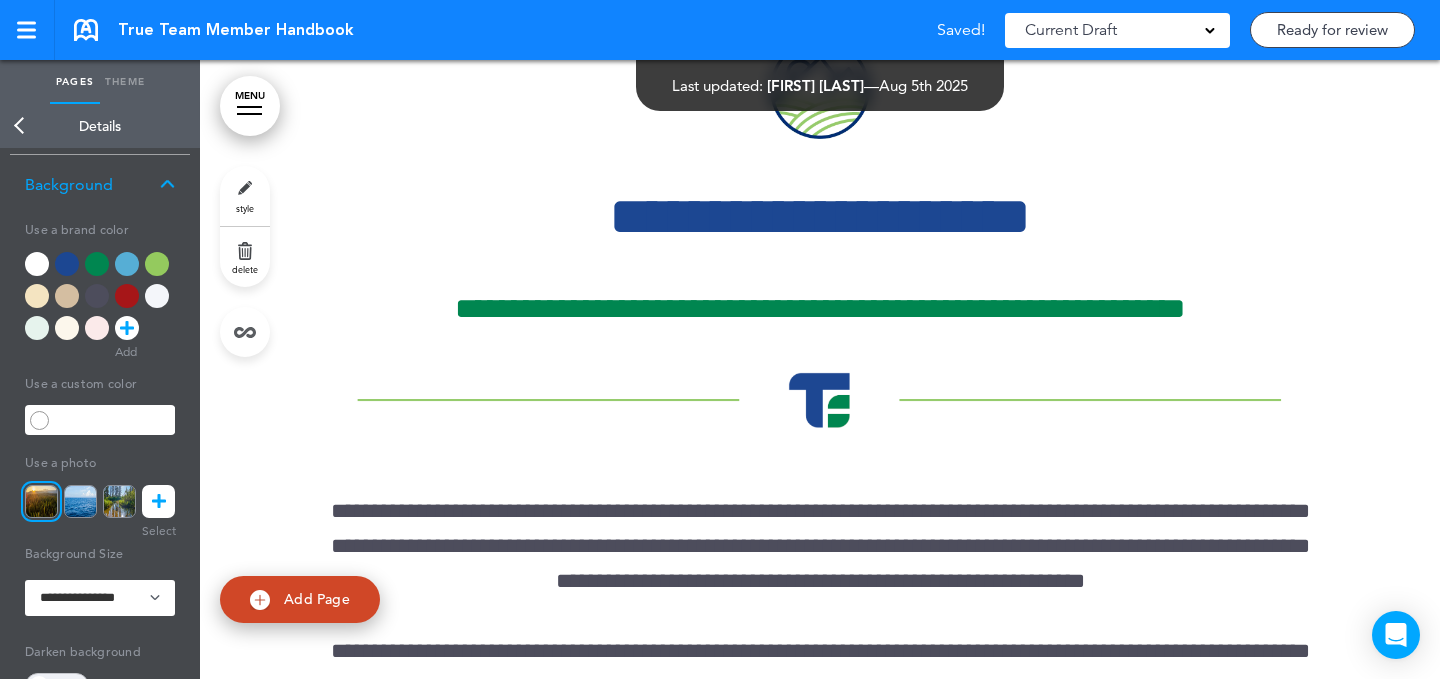 scroll, scrollTop: 738, scrollLeft: 0, axis: vertical 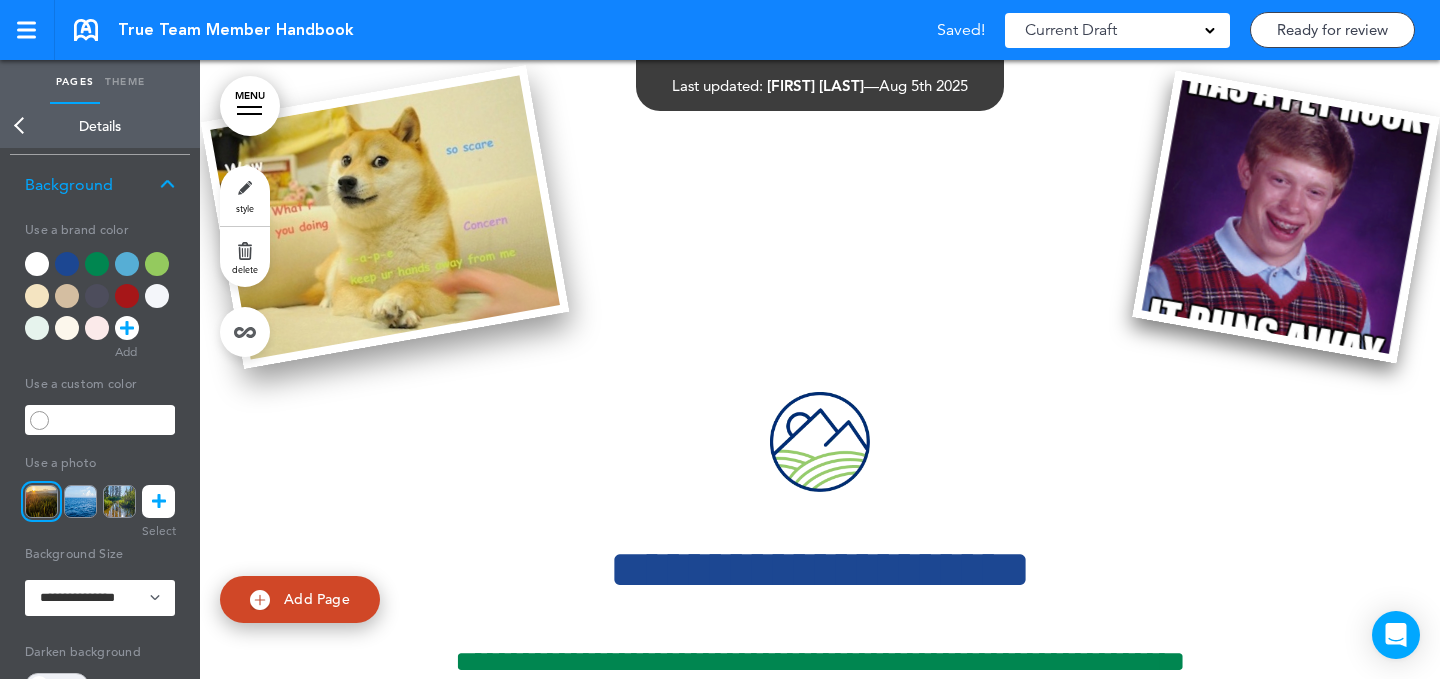 click at bounding box center (385, 217) 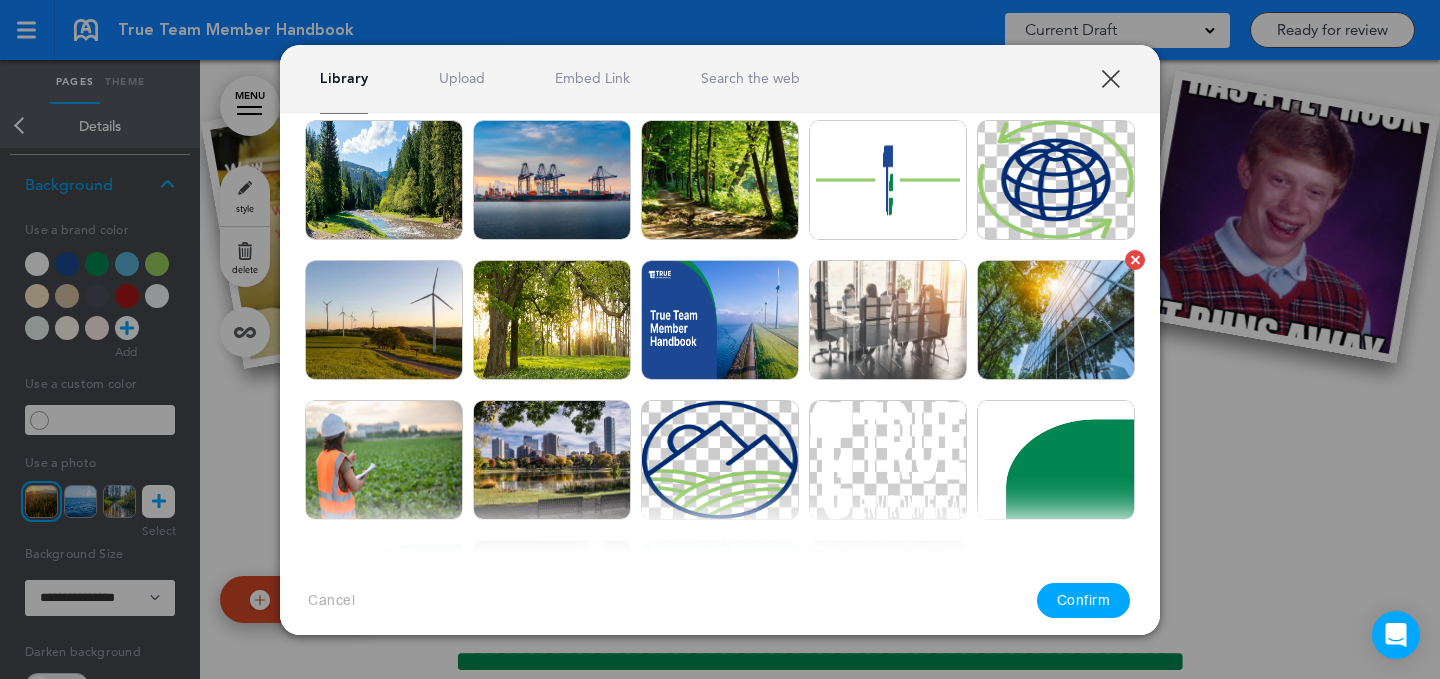 click at bounding box center (1056, 320) 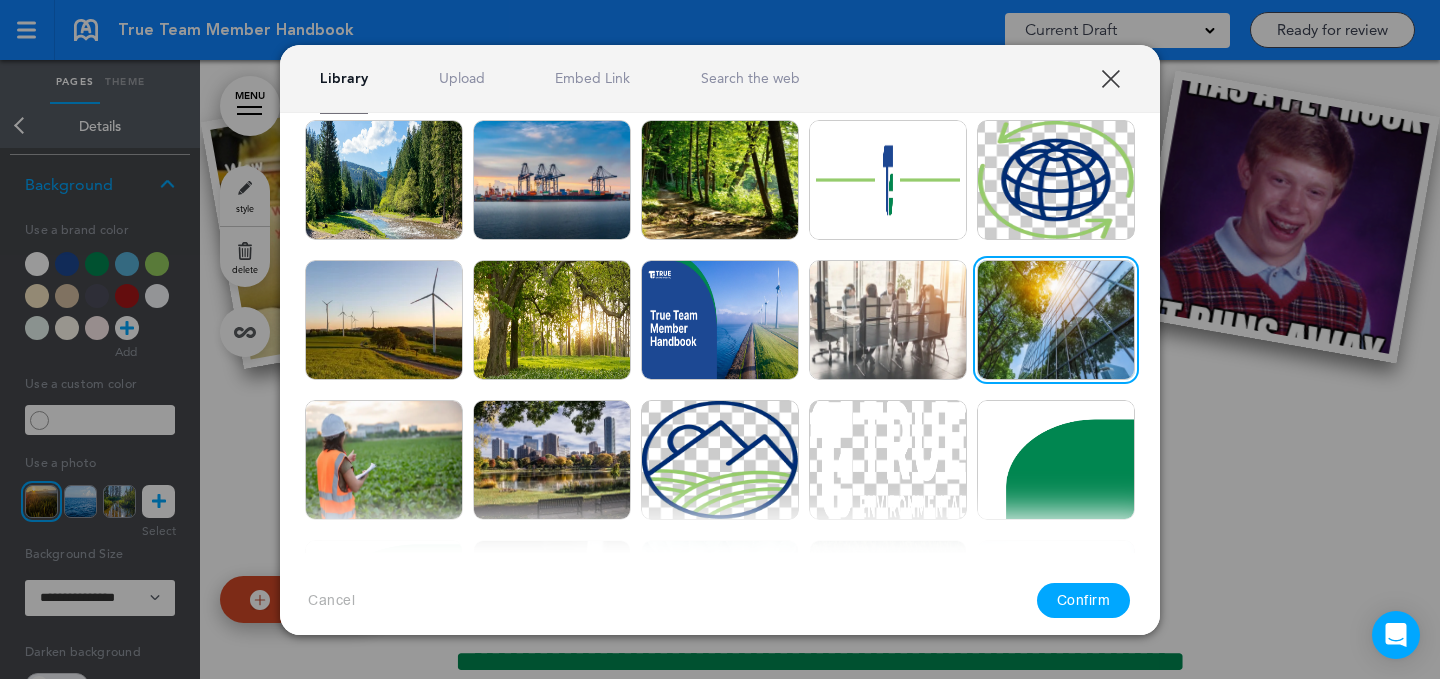 click on "Confirm" at bounding box center (1084, 600) 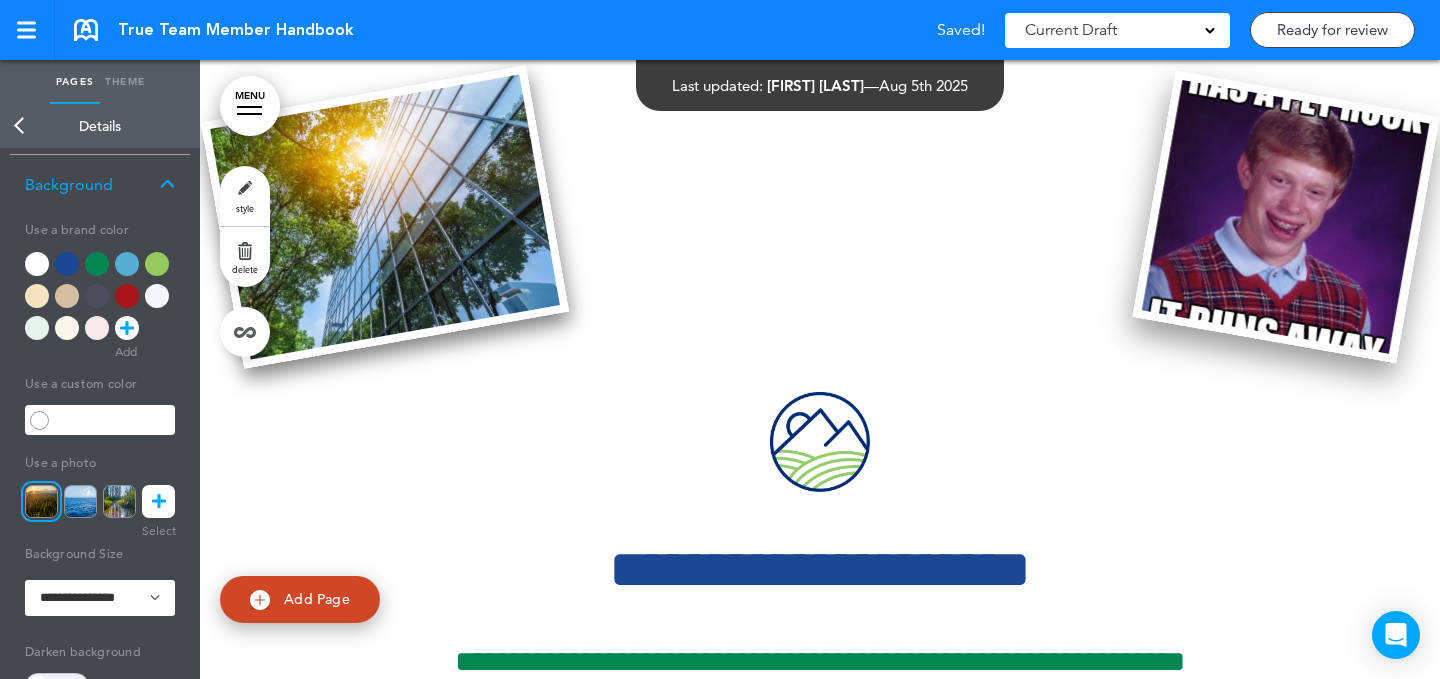 click at bounding box center [1285, 217] 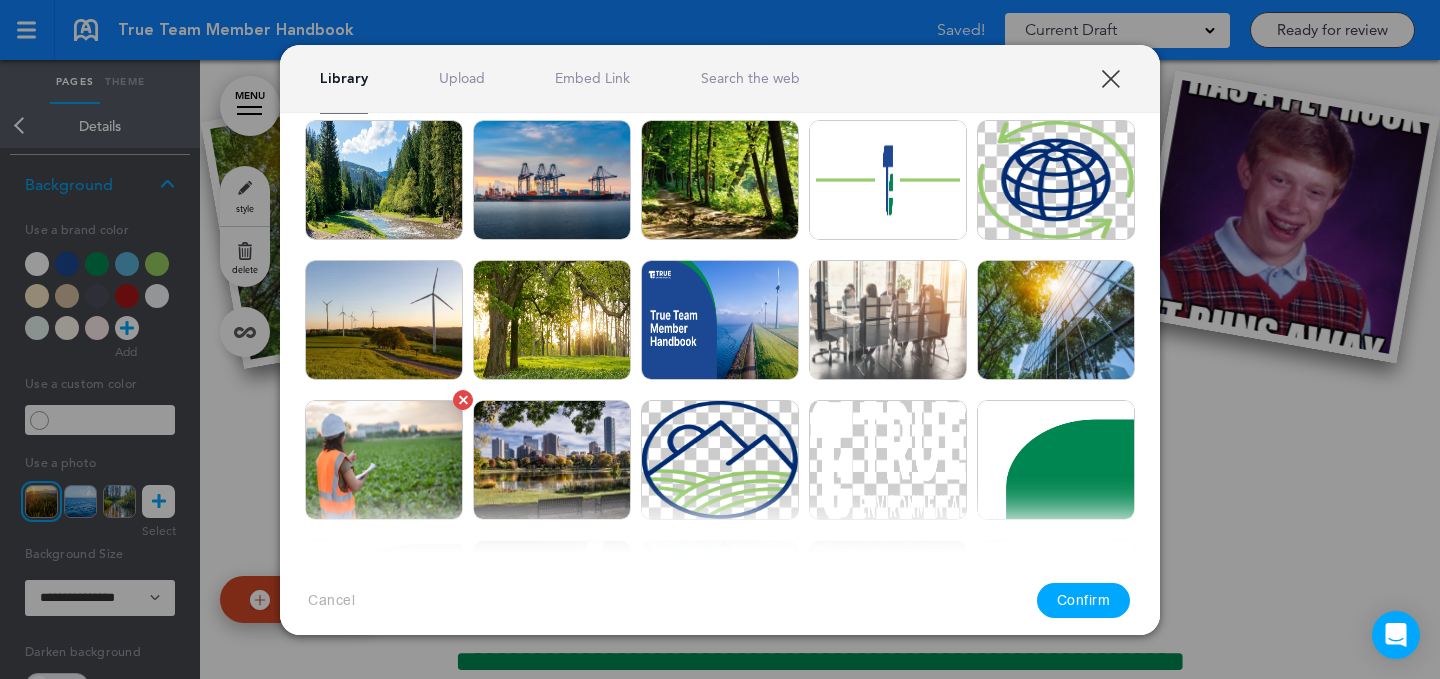 click at bounding box center (384, 460) 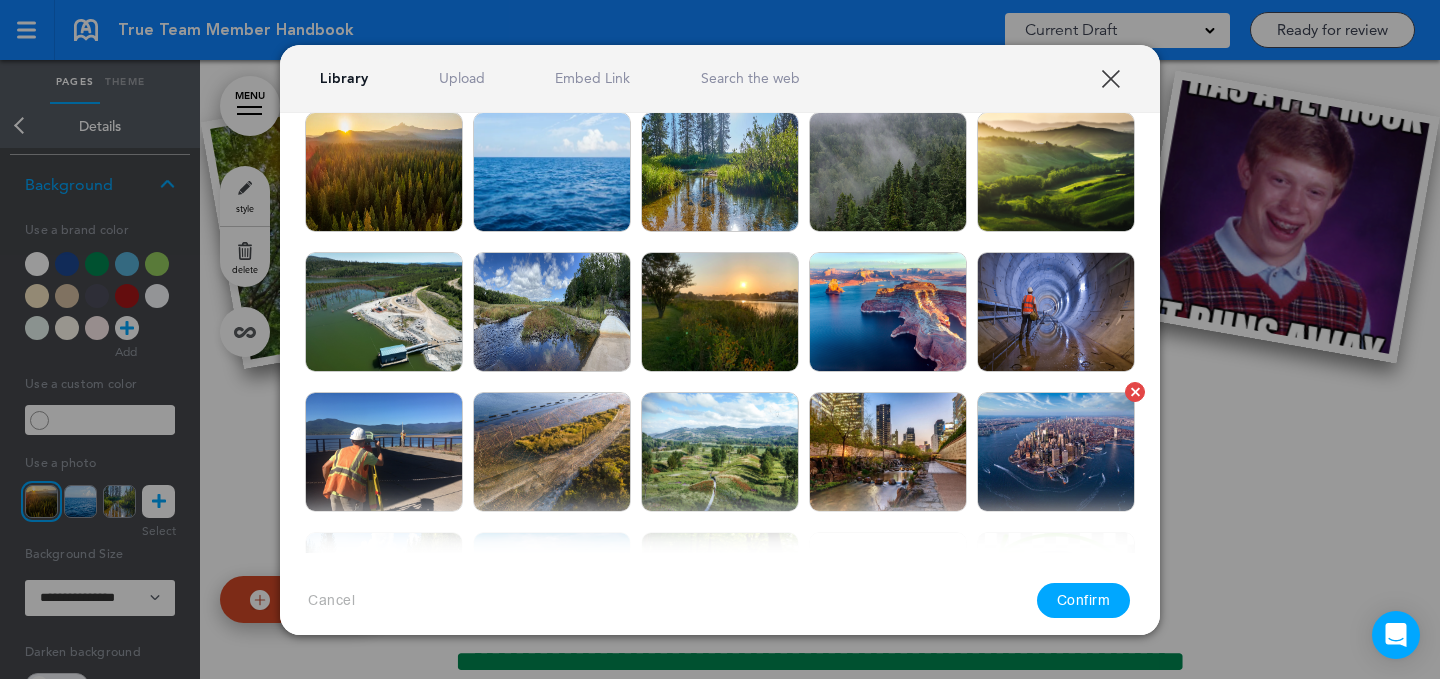 scroll, scrollTop: 80, scrollLeft: 0, axis: vertical 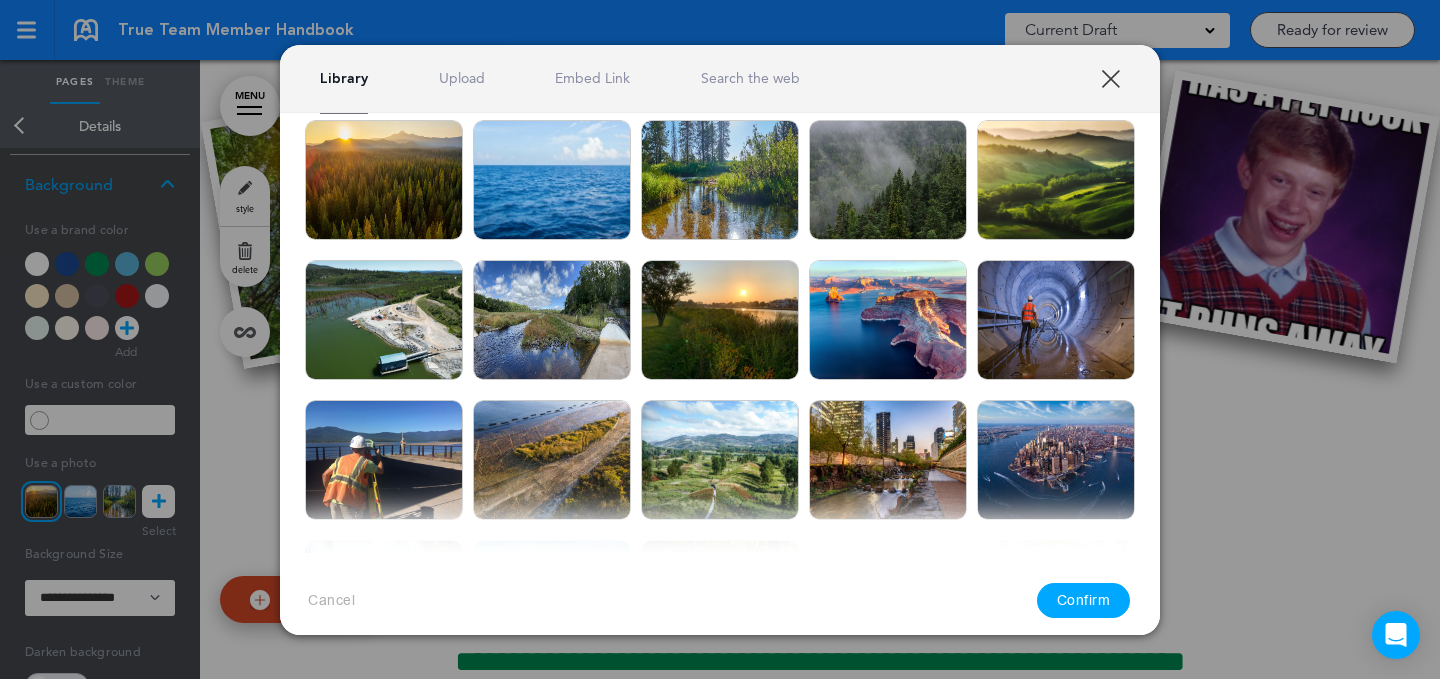 click on "Confirm" at bounding box center (1084, 600) 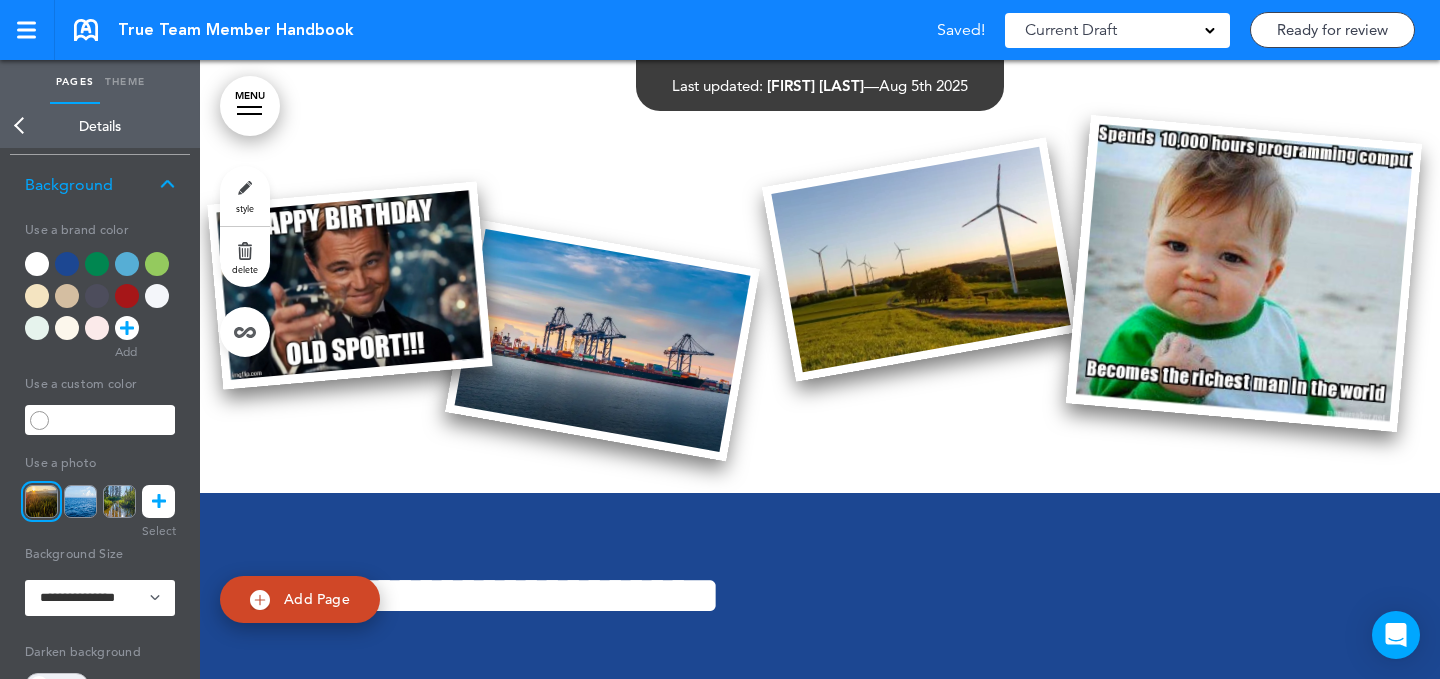 scroll, scrollTop: 1918, scrollLeft: 0, axis: vertical 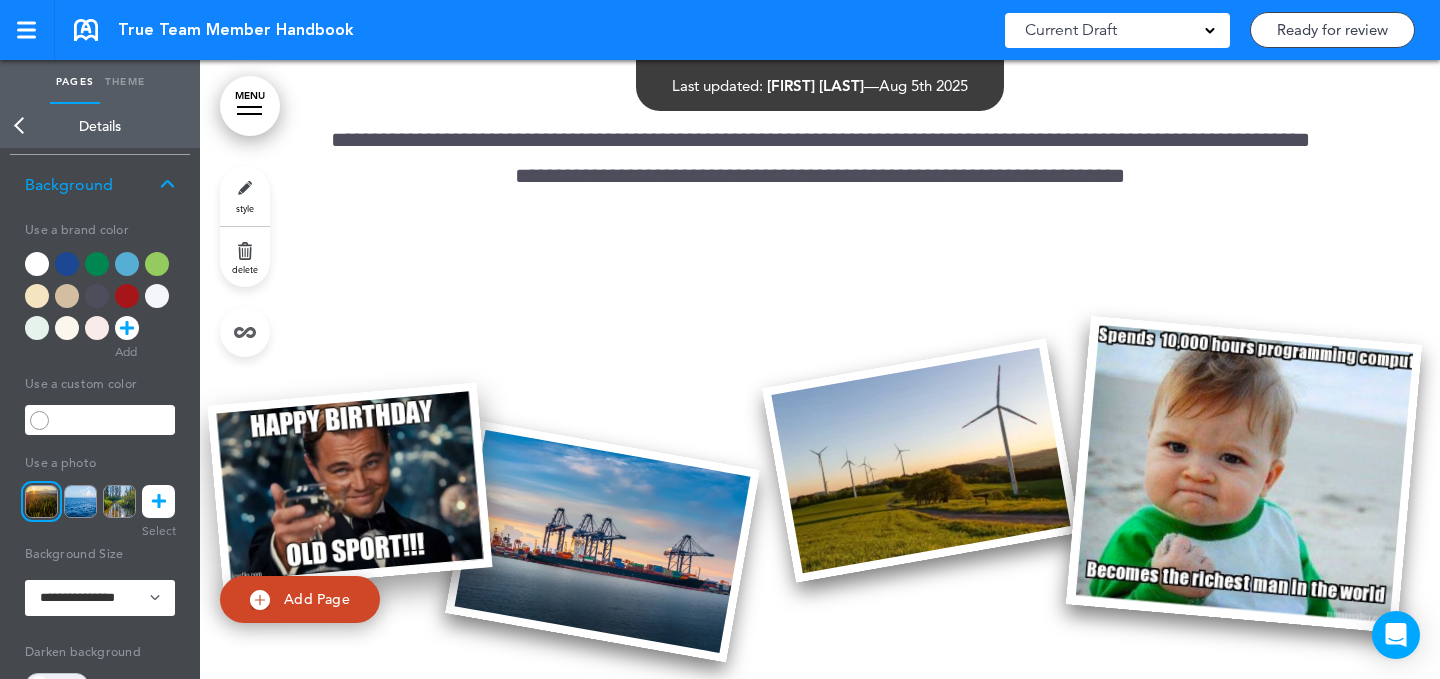 click at bounding box center [349, 486] 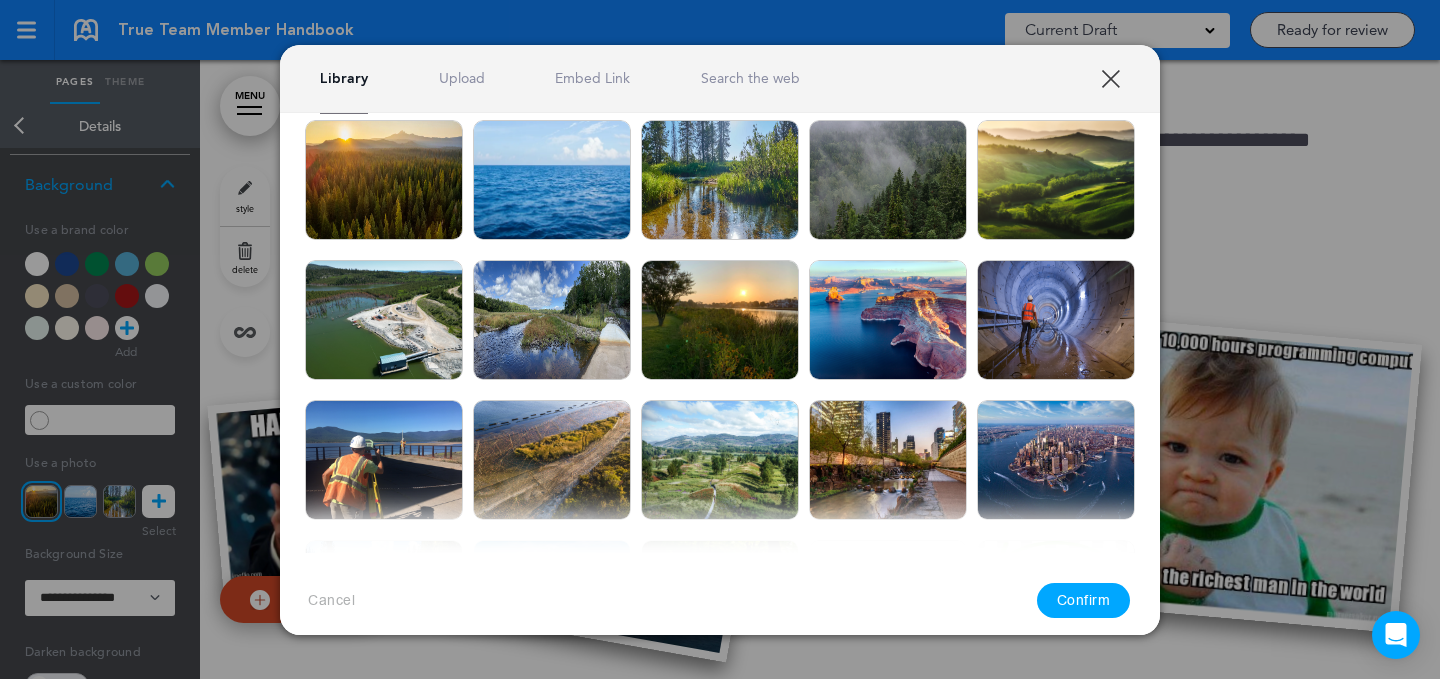 click on "Embed Link" at bounding box center [592, 78] 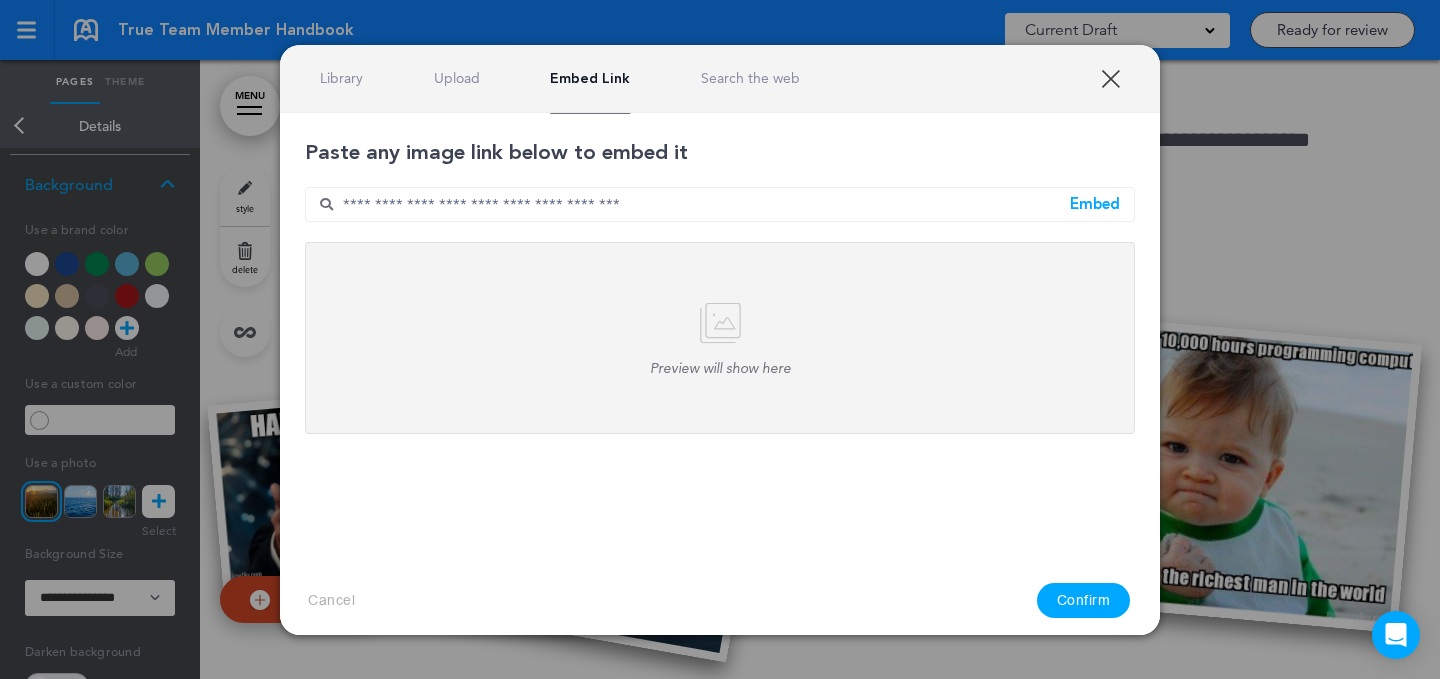 scroll, scrollTop: 0, scrollLeft: 0, axis: both 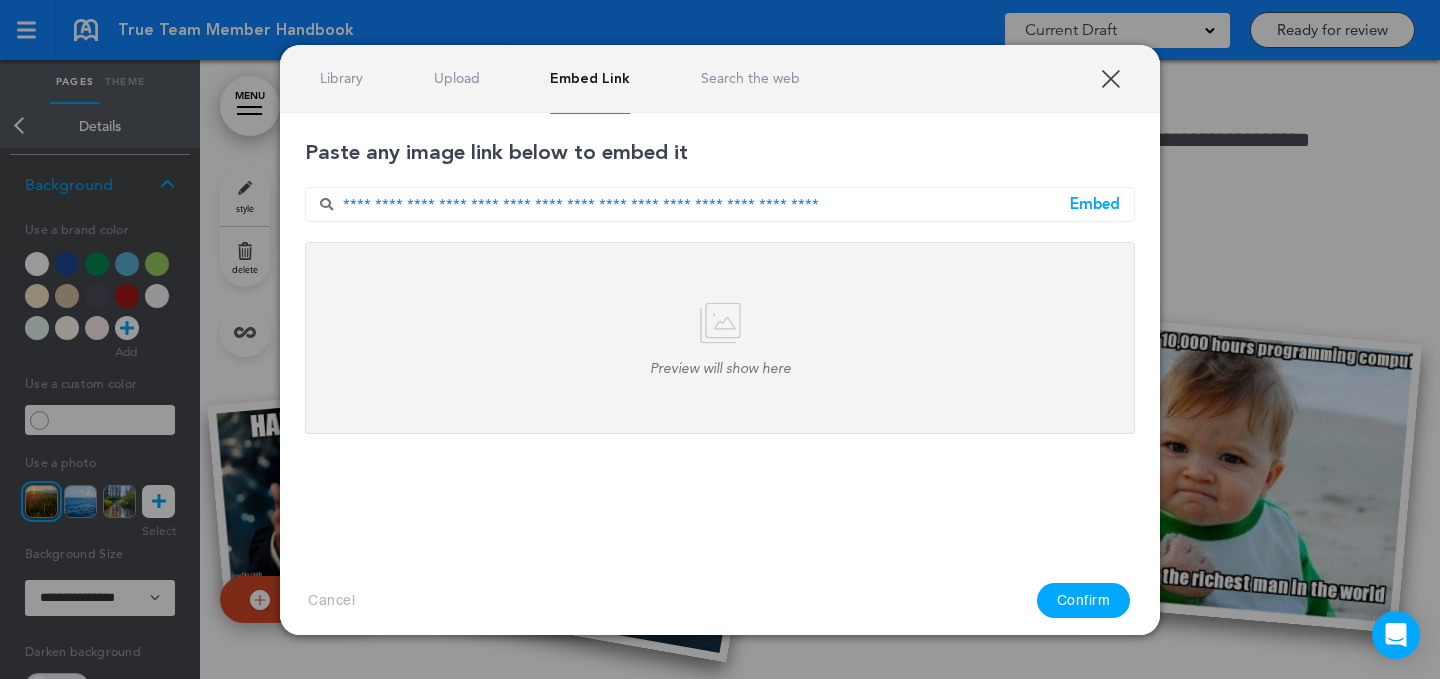 click on "Embed" at bounding box center [1095, 204] 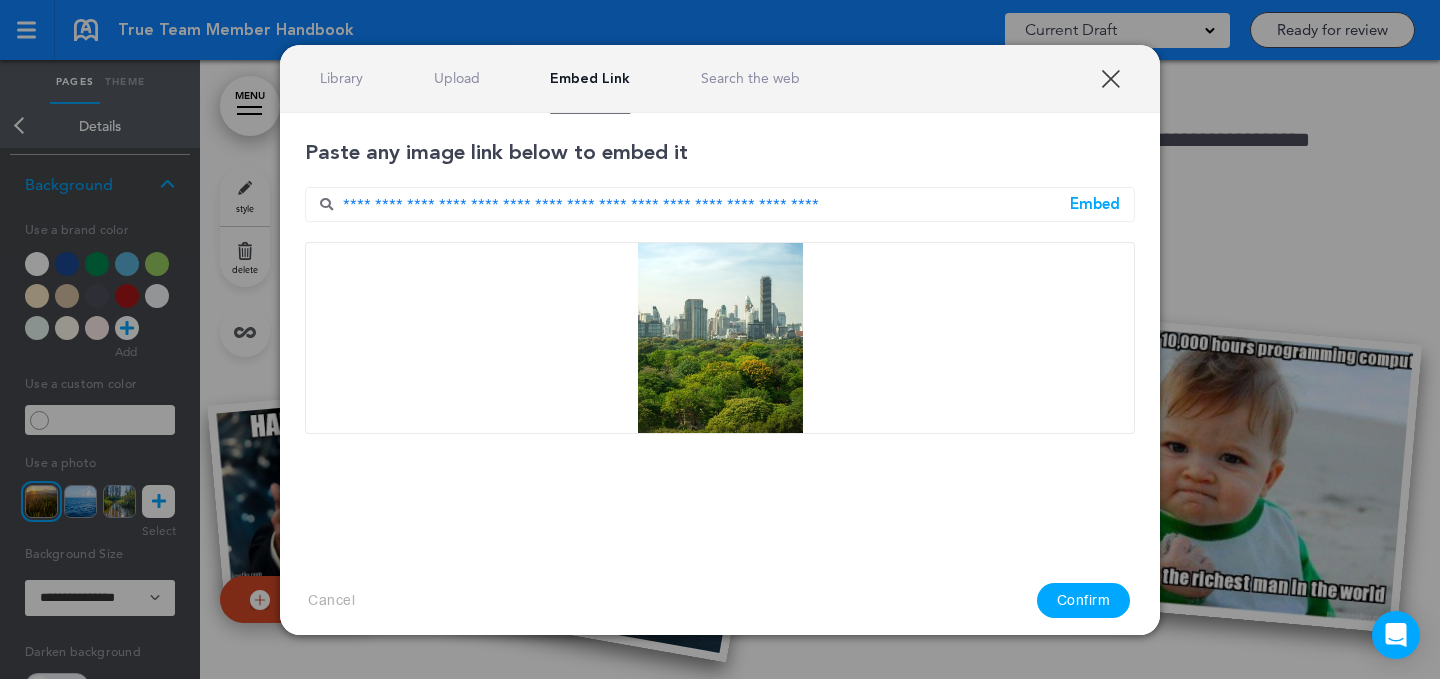 click on "Confirm" at bounding box center [1084, 600] 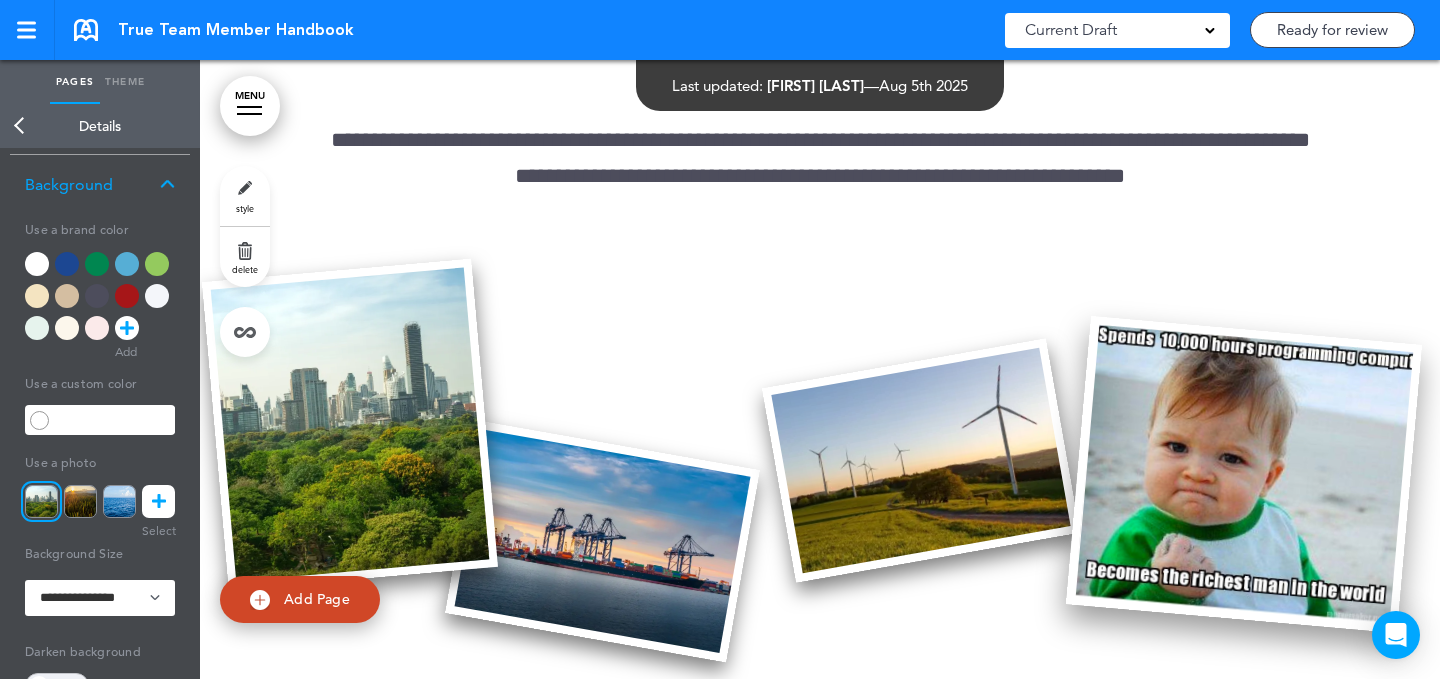 click at bounding box center [1244, 474] 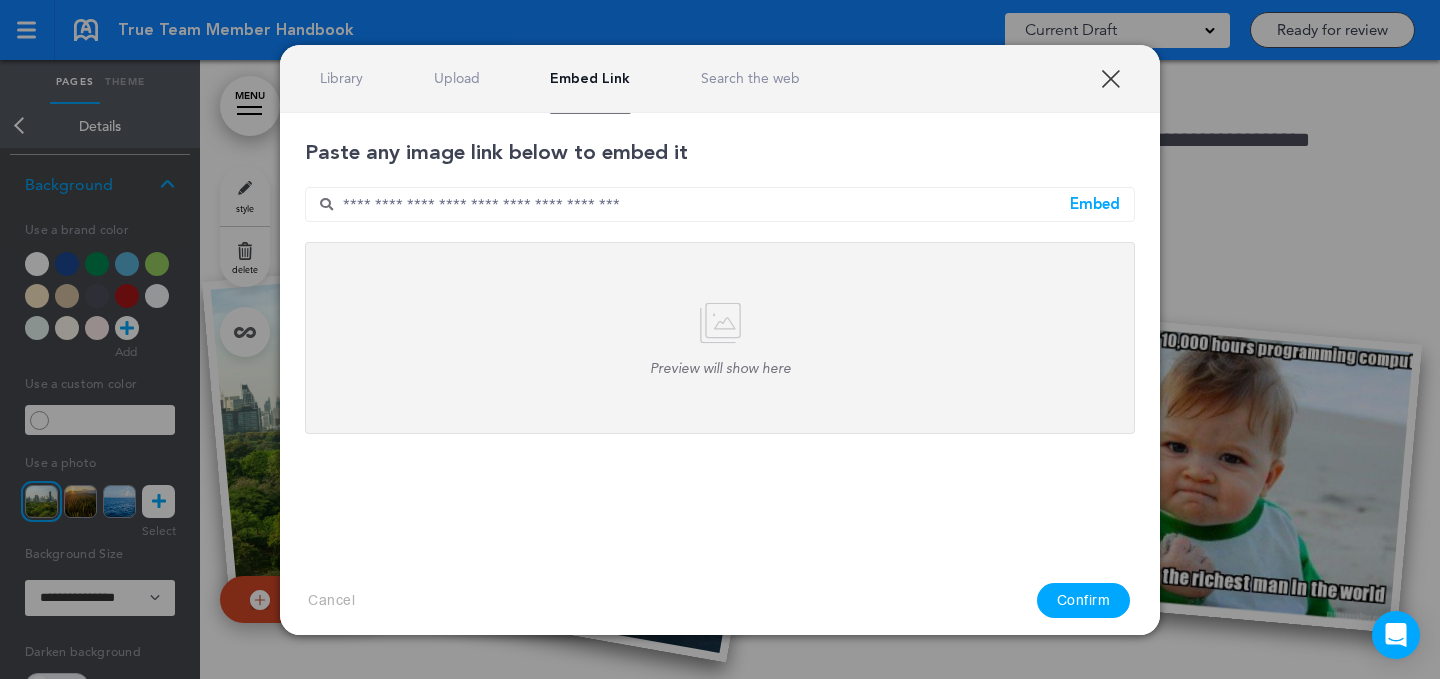 drag, startPoint x: 812, startPoint y: 196, endPoint x: 1066, endPoint y: 197, distance: 254.00197 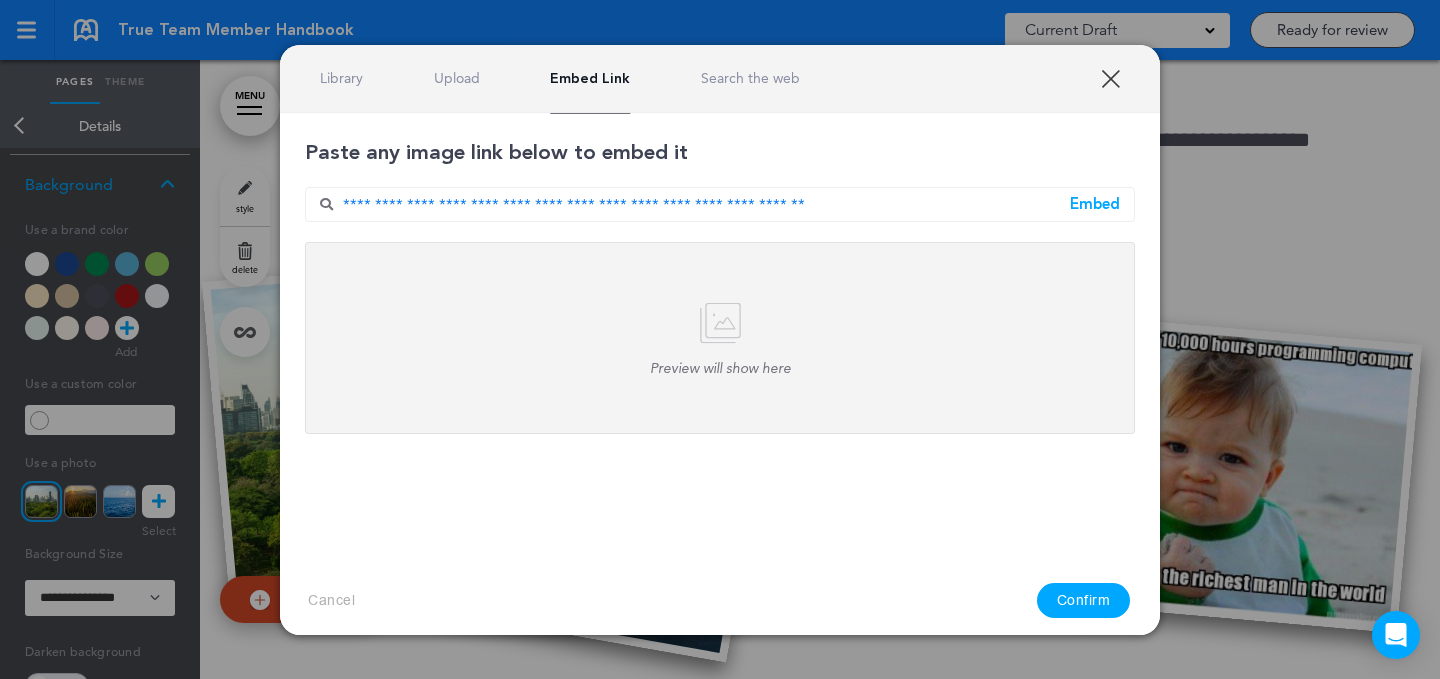 click on "**********" at bounding box center [720, 204] 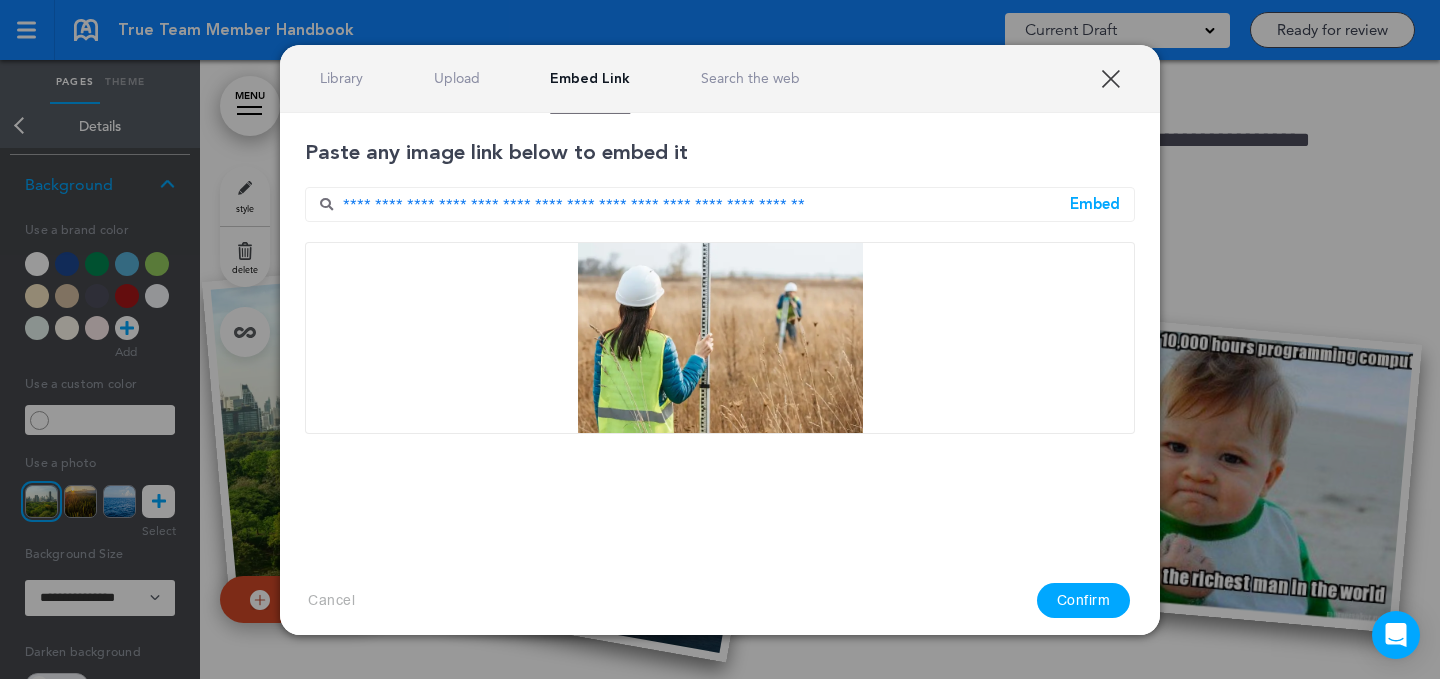 click on "Confirm" at bounding box center (1084, 600) 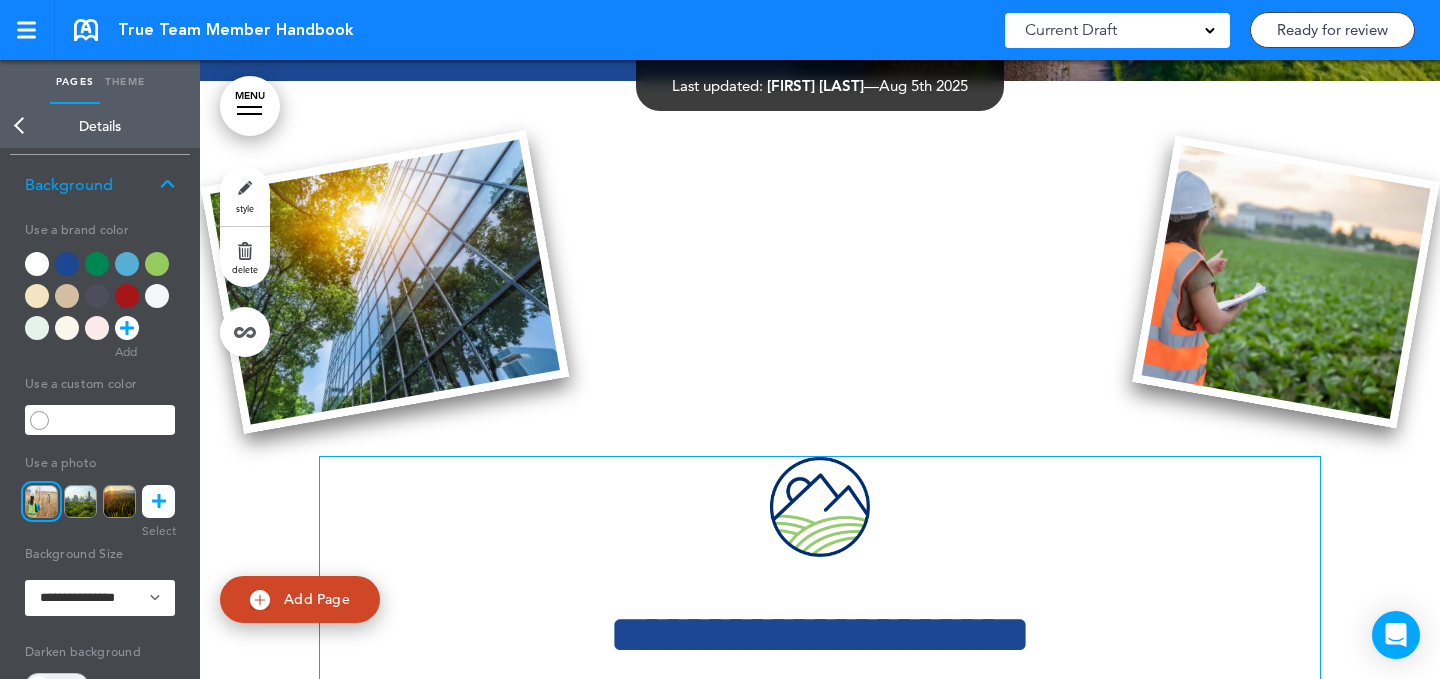 scroll, scrollTop: 877, scrollLeft: 0, axis: vertical 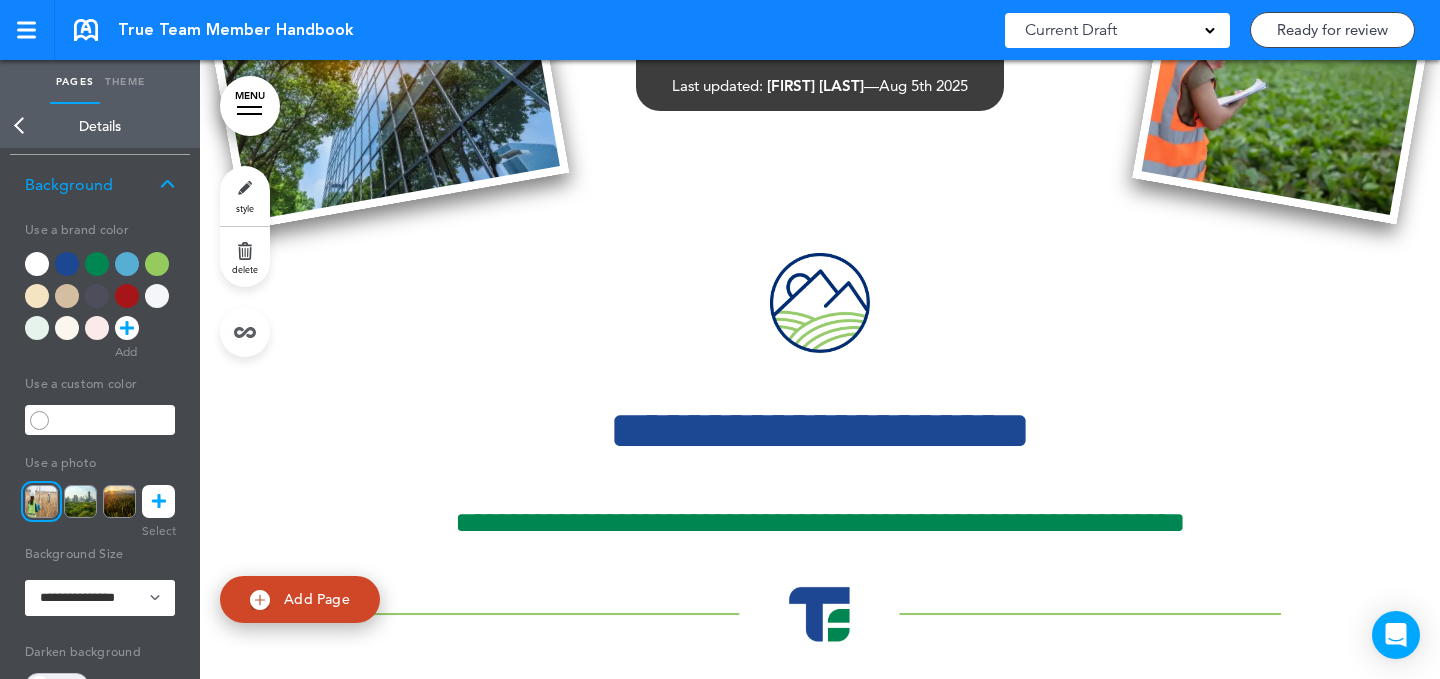 click at bounding box center [820, 303] 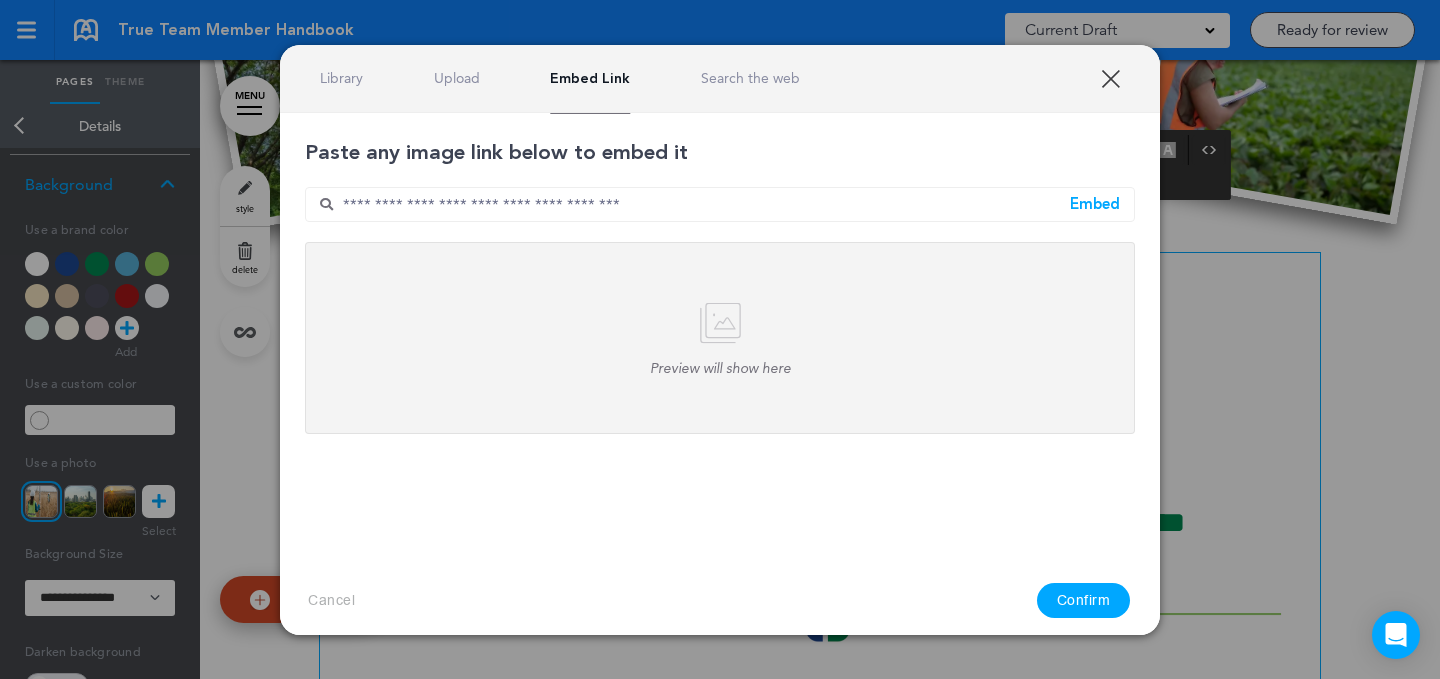 click on "XXX" at bounding box center [1110, 78] 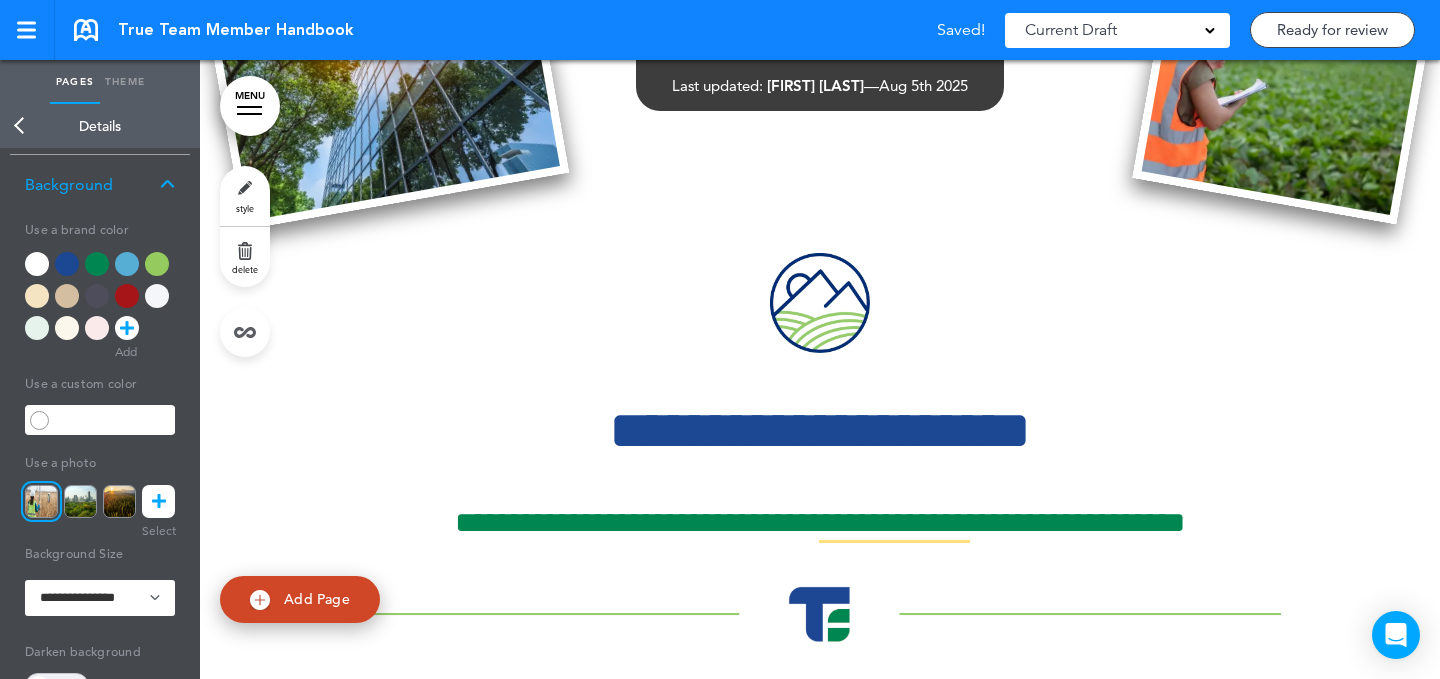 click at bounding box center (820, 614) 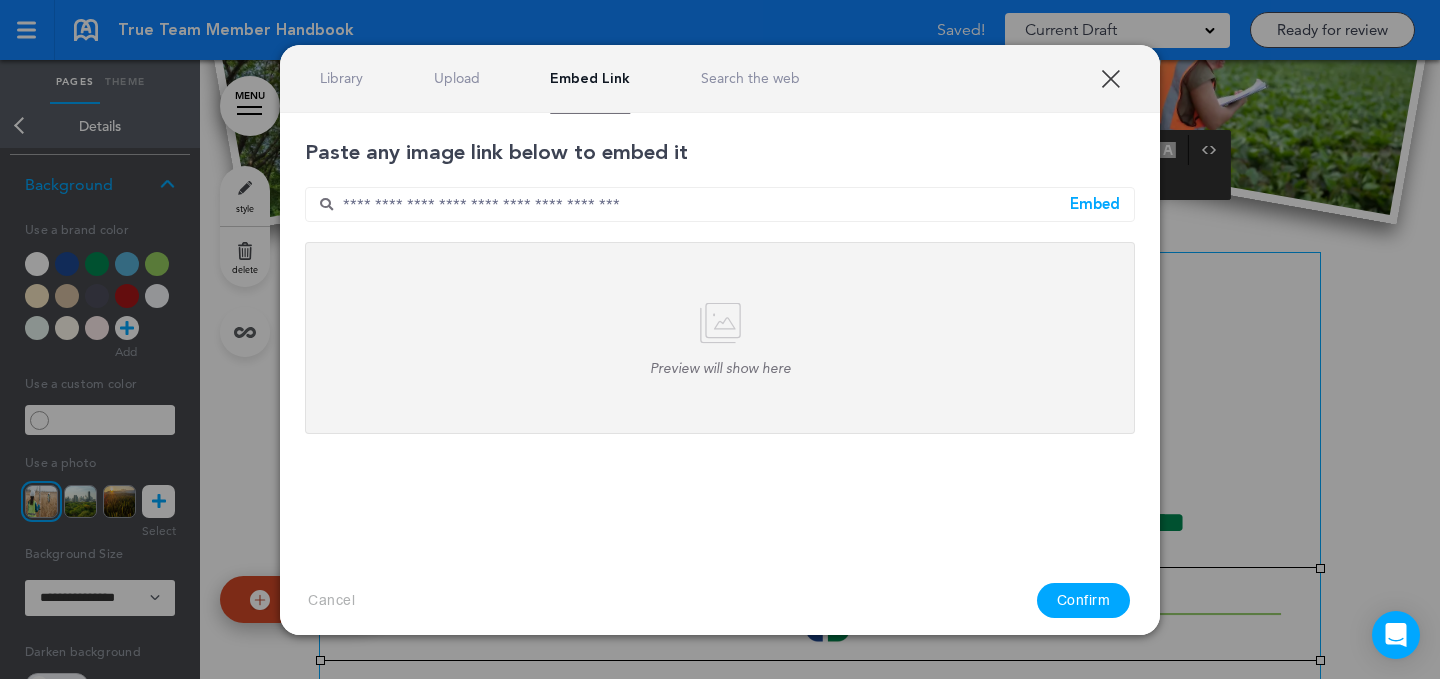 click on "Library
Upload
Embed Link
Search the web" at bounding box center [720, 79] 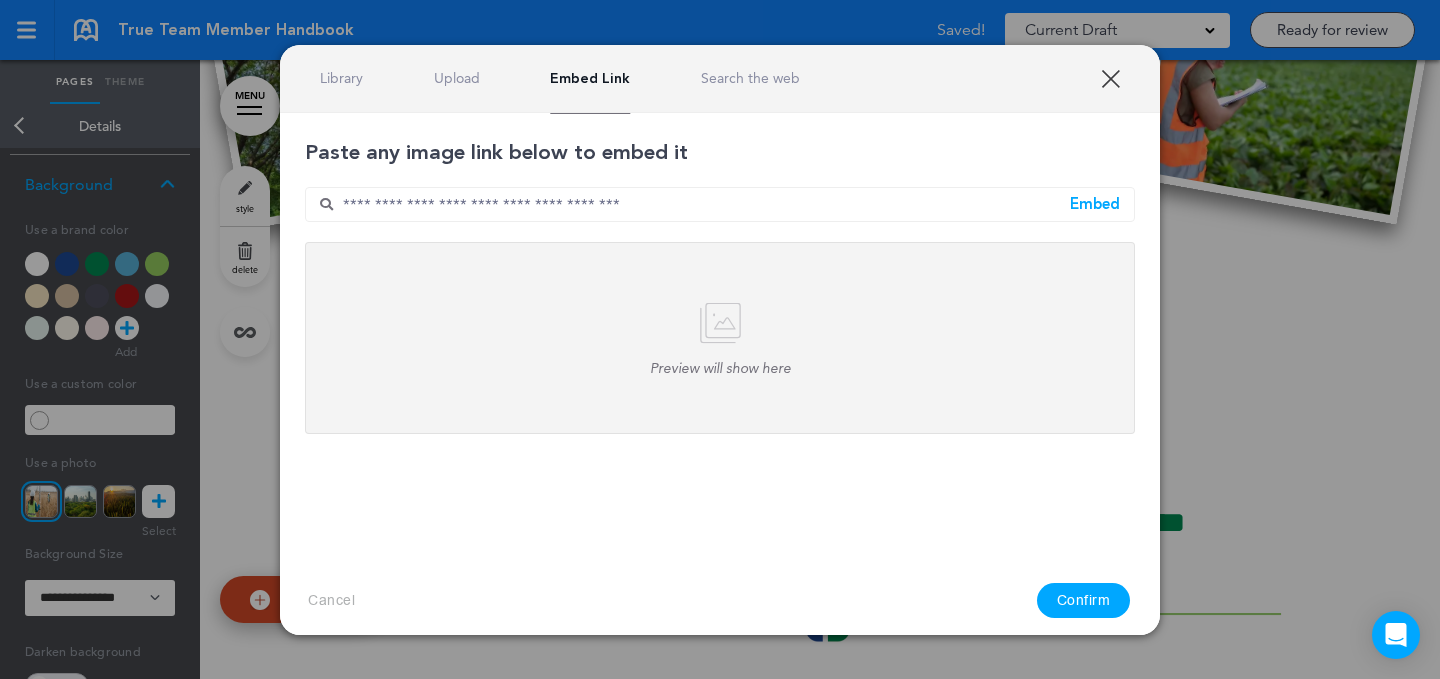 click on "XXX" at bounding box center (1110, 78) 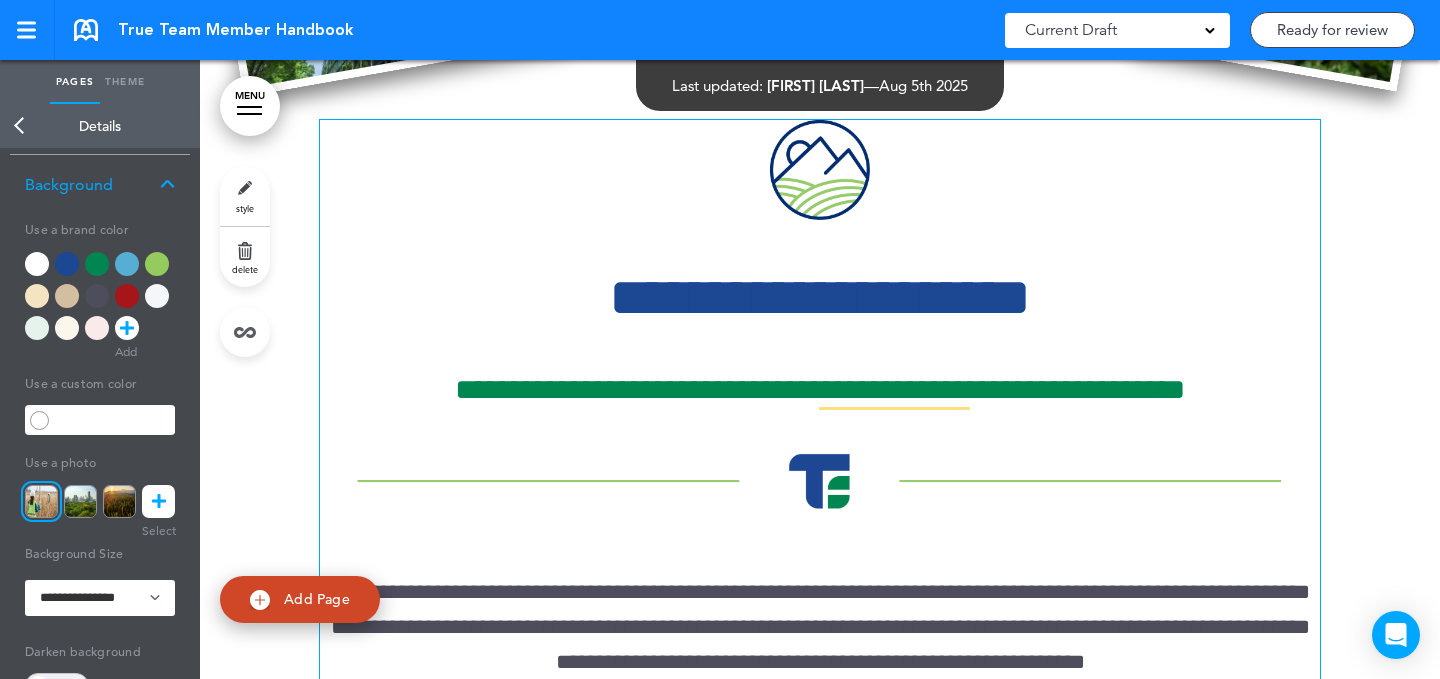 scroll, scrollTop: 778, scrollLeft: 0, axis: vertical 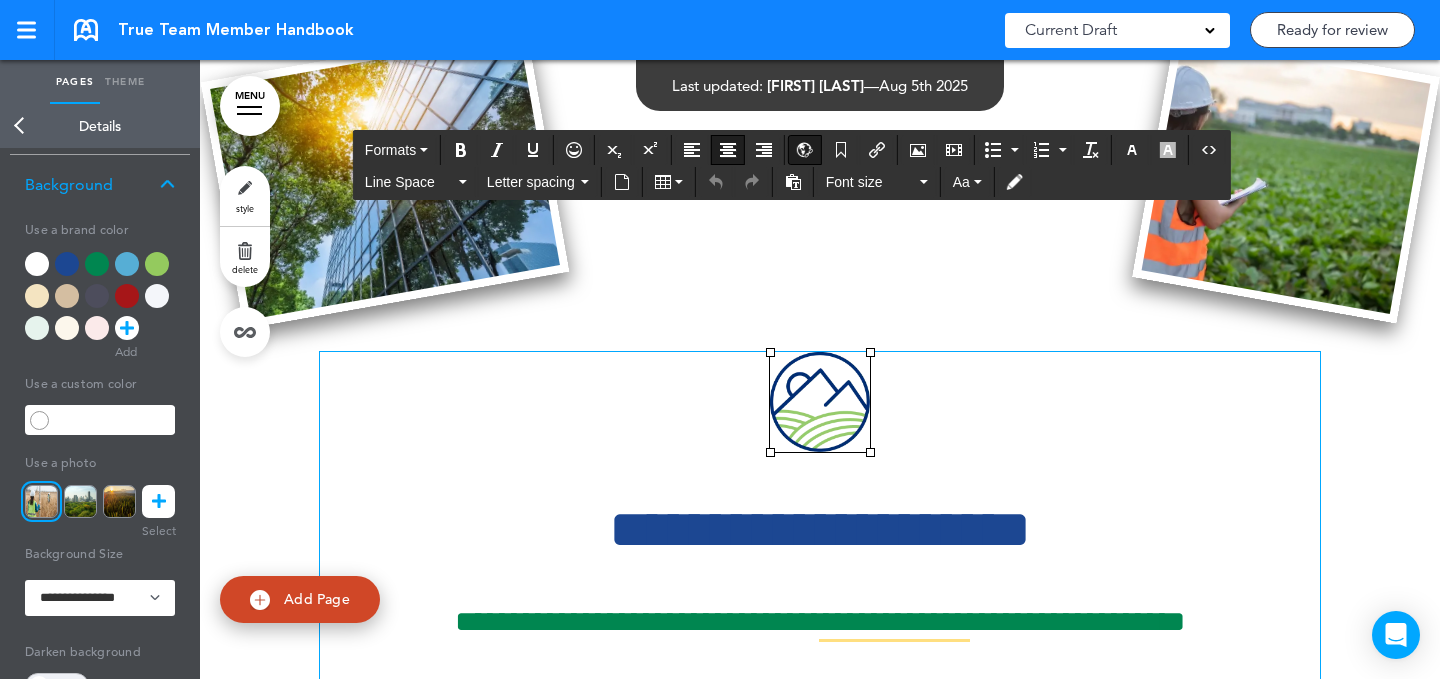 drag, startPoint x: 1037, startPoint y: 416, endPoint x: 650, endPoint y: 423, distance: 387.0633 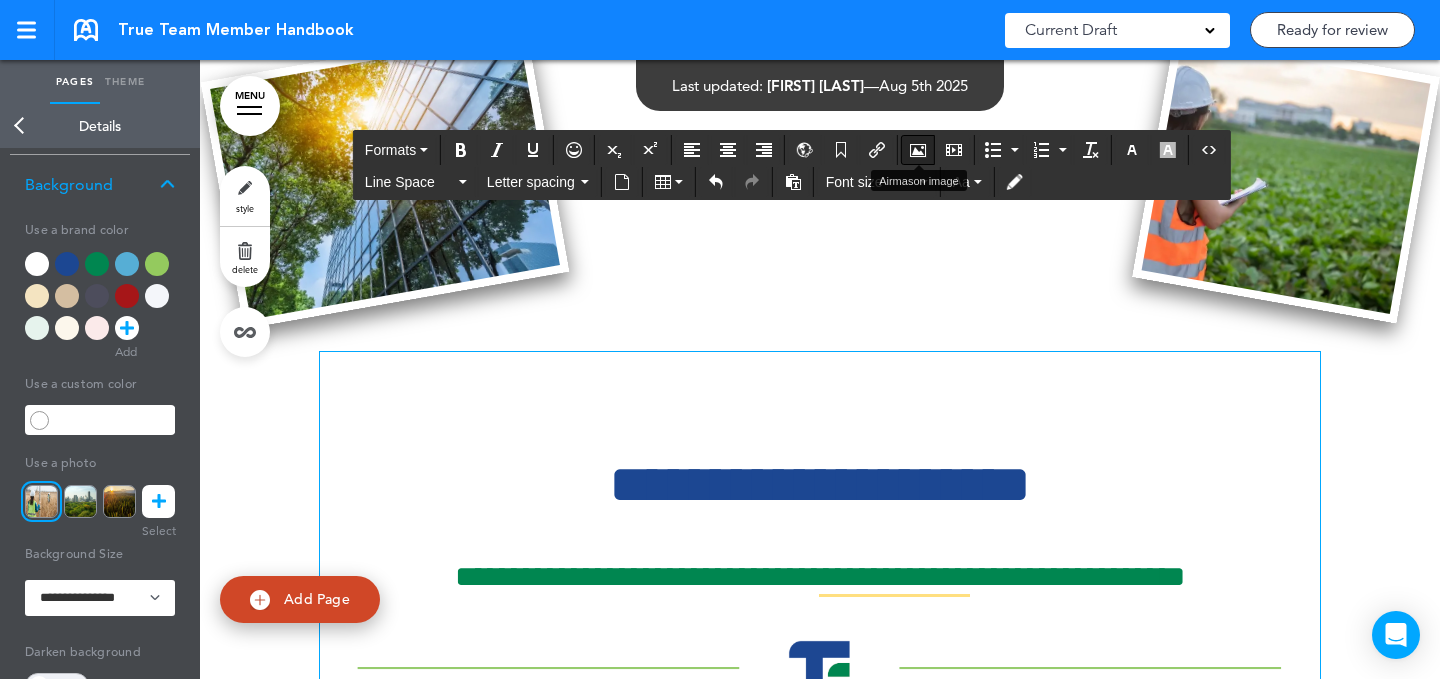 click at bounding box center [918, 150] 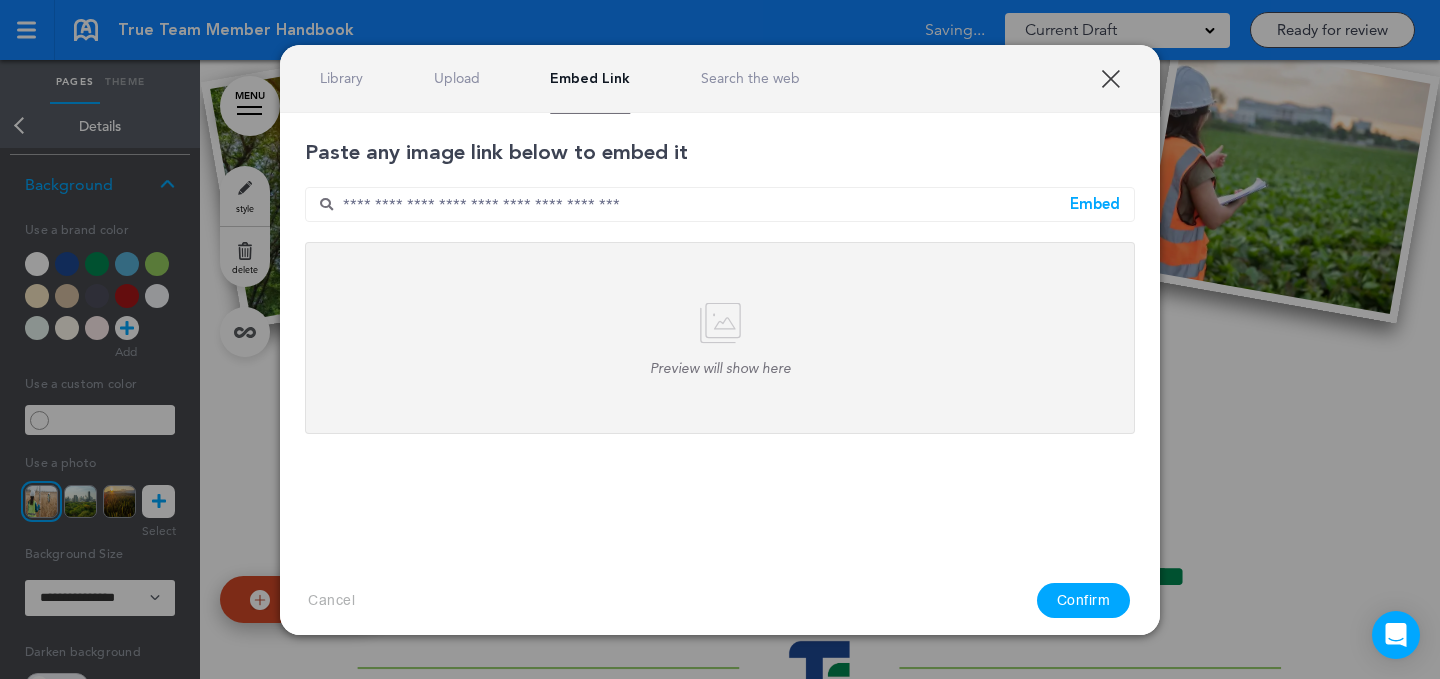click on "Library" at bounding box center (341, 78) 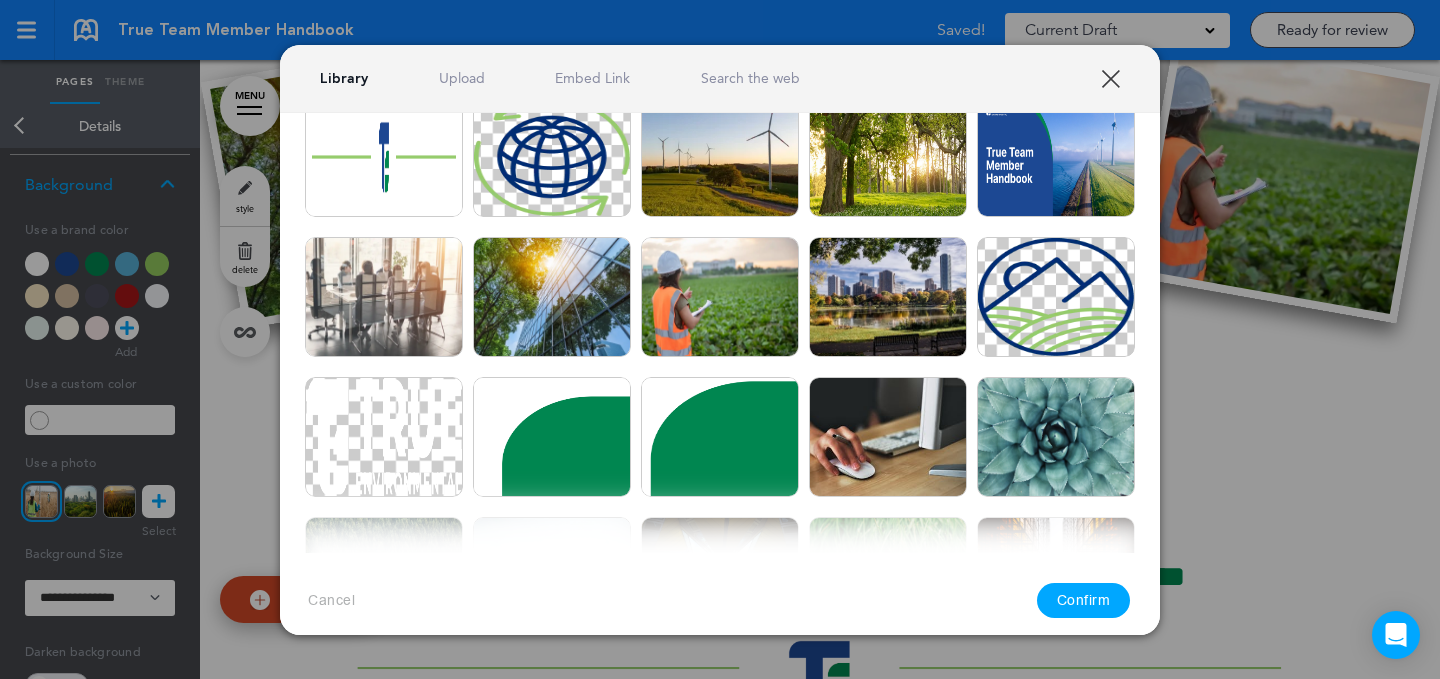 scroll, scrollTop: 550, scrollLeft: 0, axis: vertical 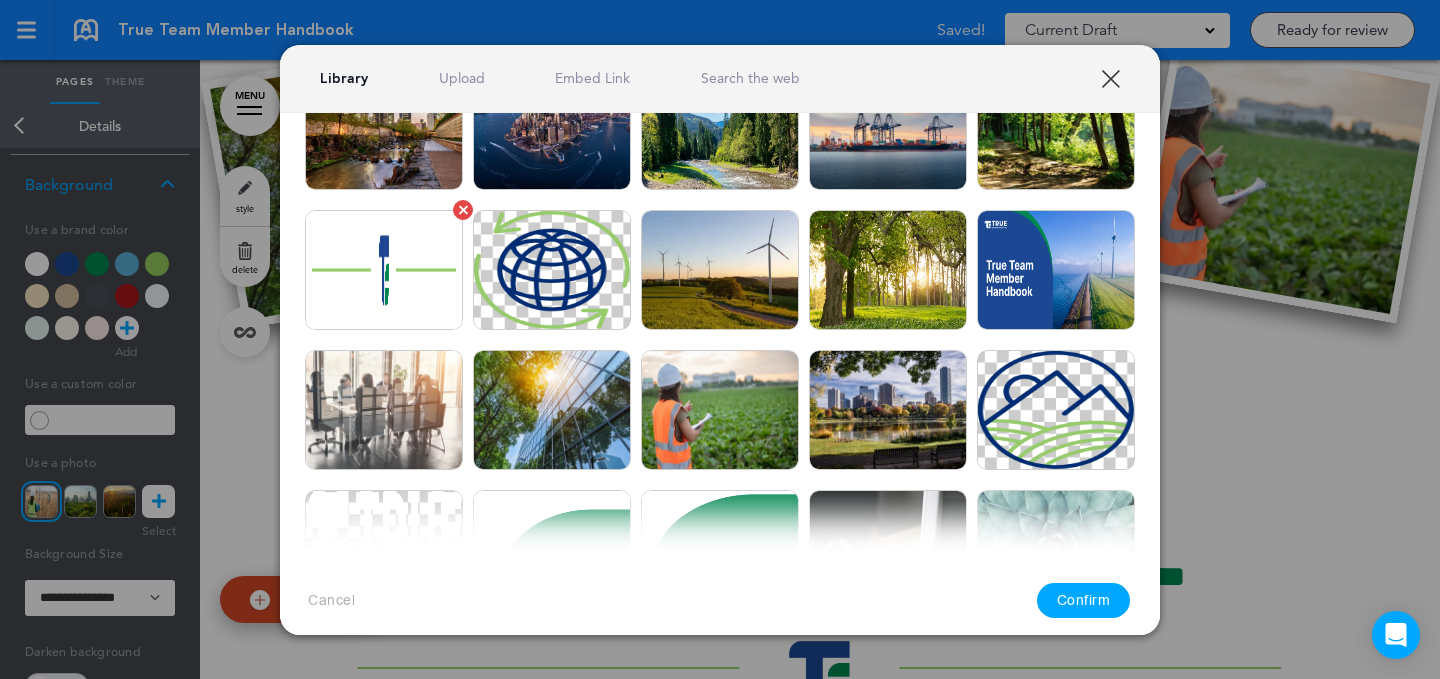 click at bounding box center (384, 270) 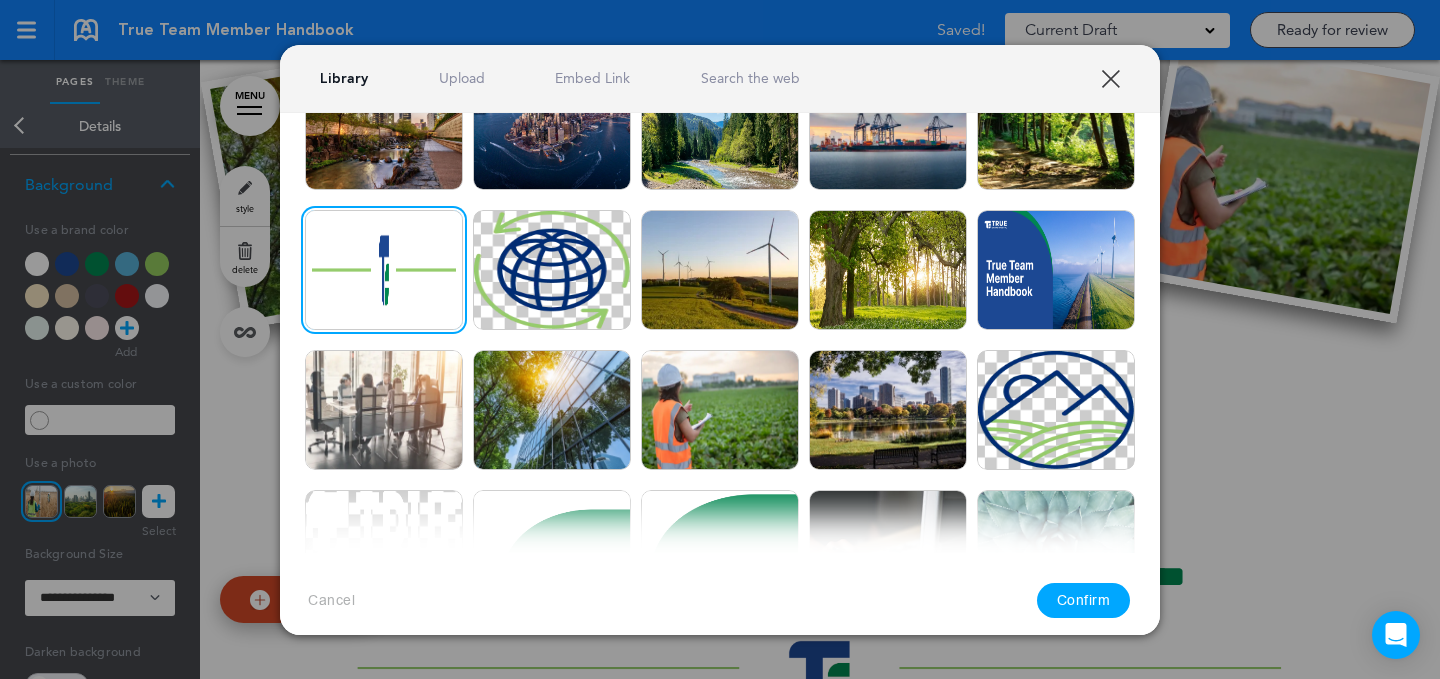 click on "Confirm" at bounding box center [1084, 600] 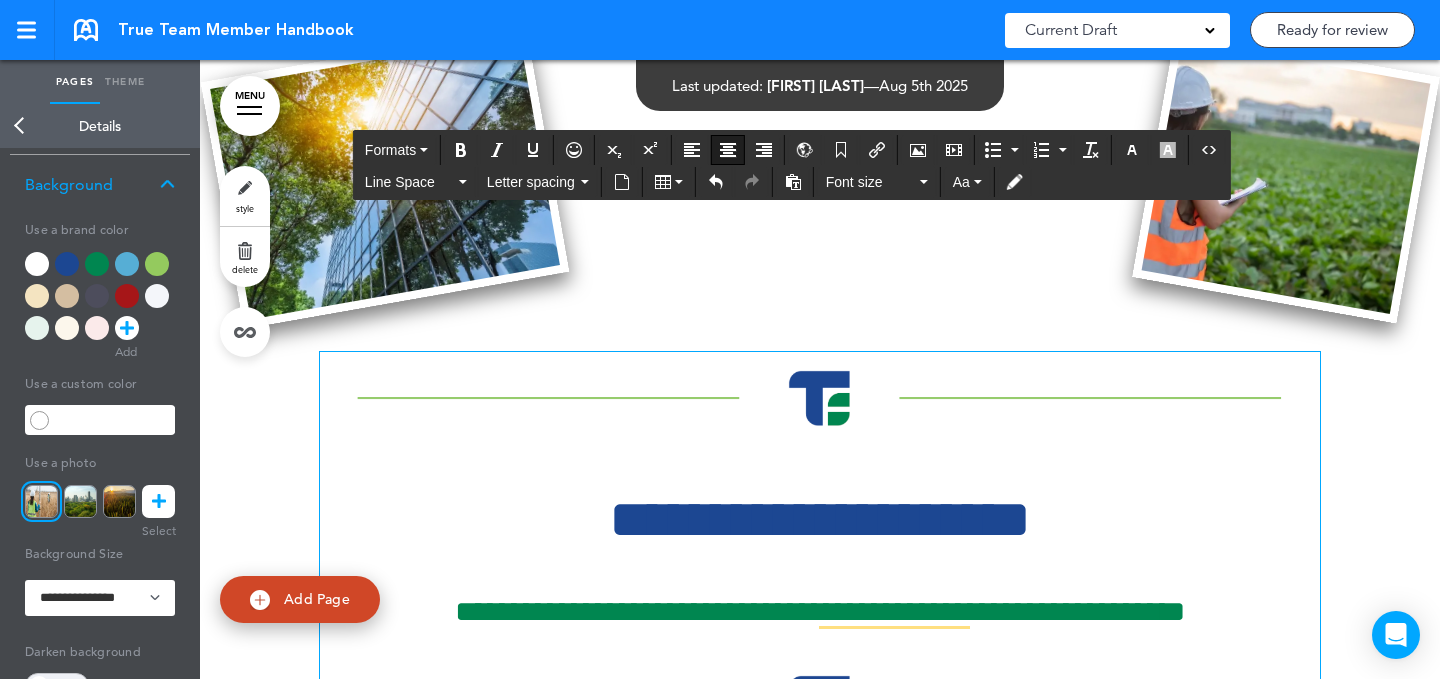 click on "**********" at bounding box center [820, 837] 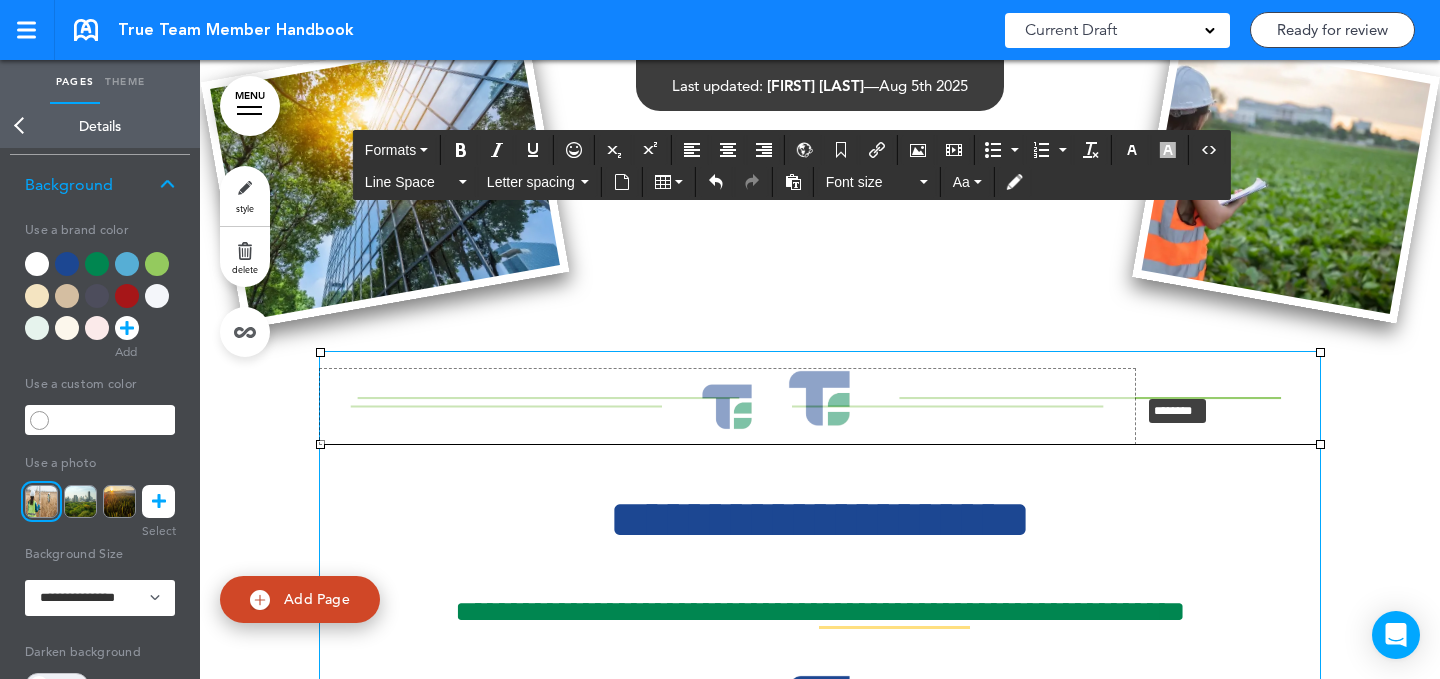 drag, startPoint x: 1312, startPoint y: 351, endPoint x: 1131, endPoint y: 393, distance: 185.80904 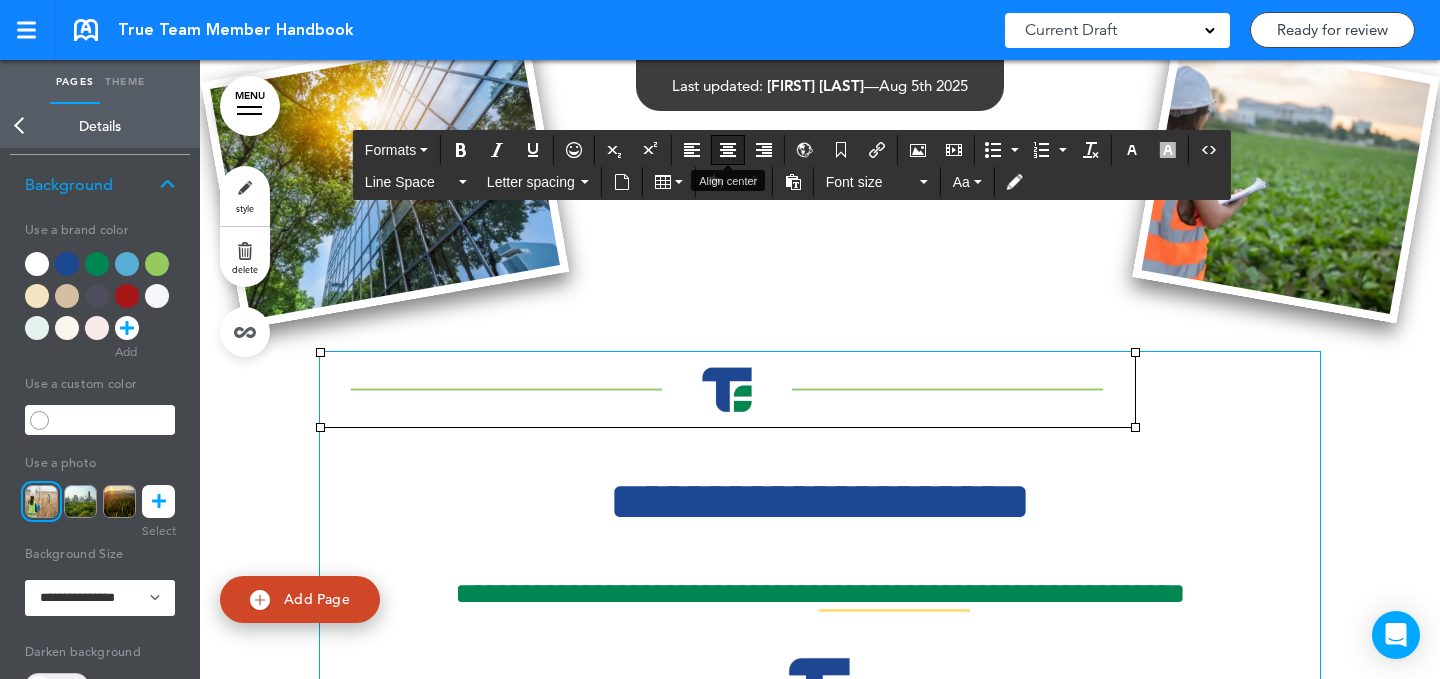 click at bounding box center [728, 150] 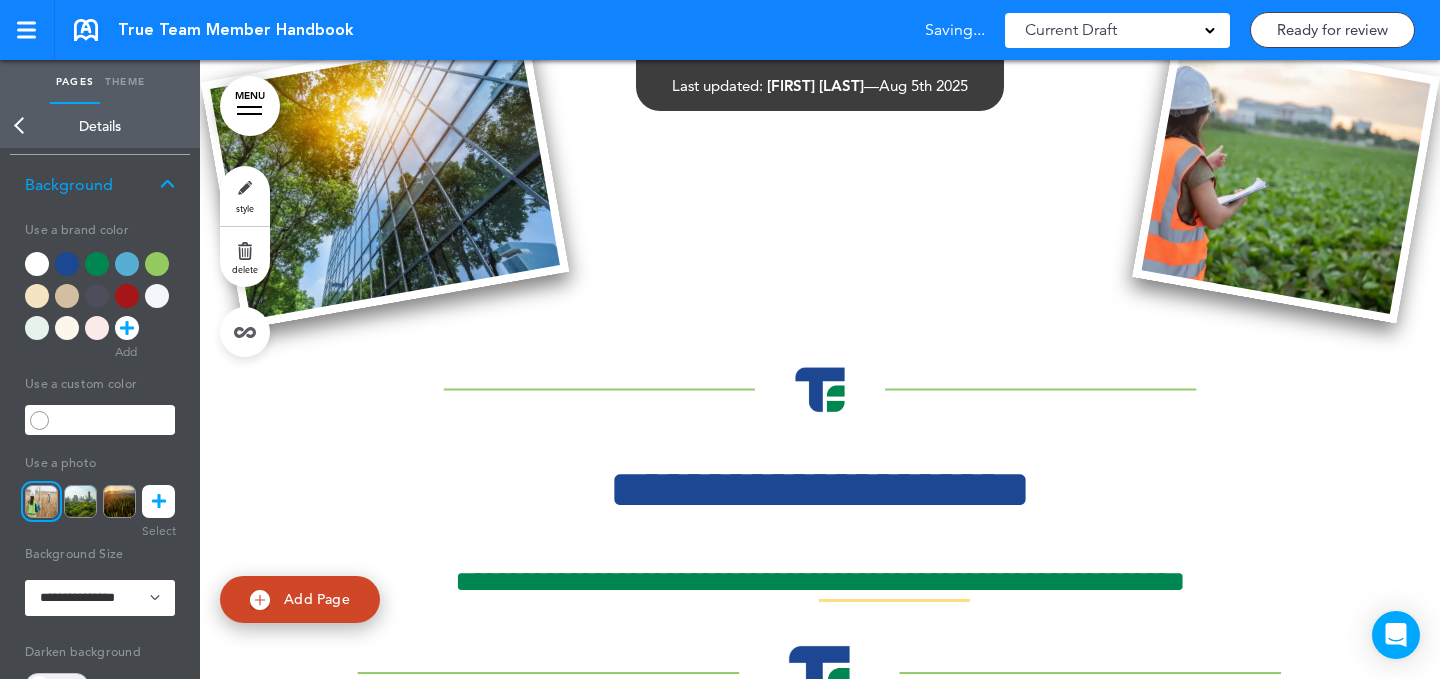 click at bounding box center [820, 898] 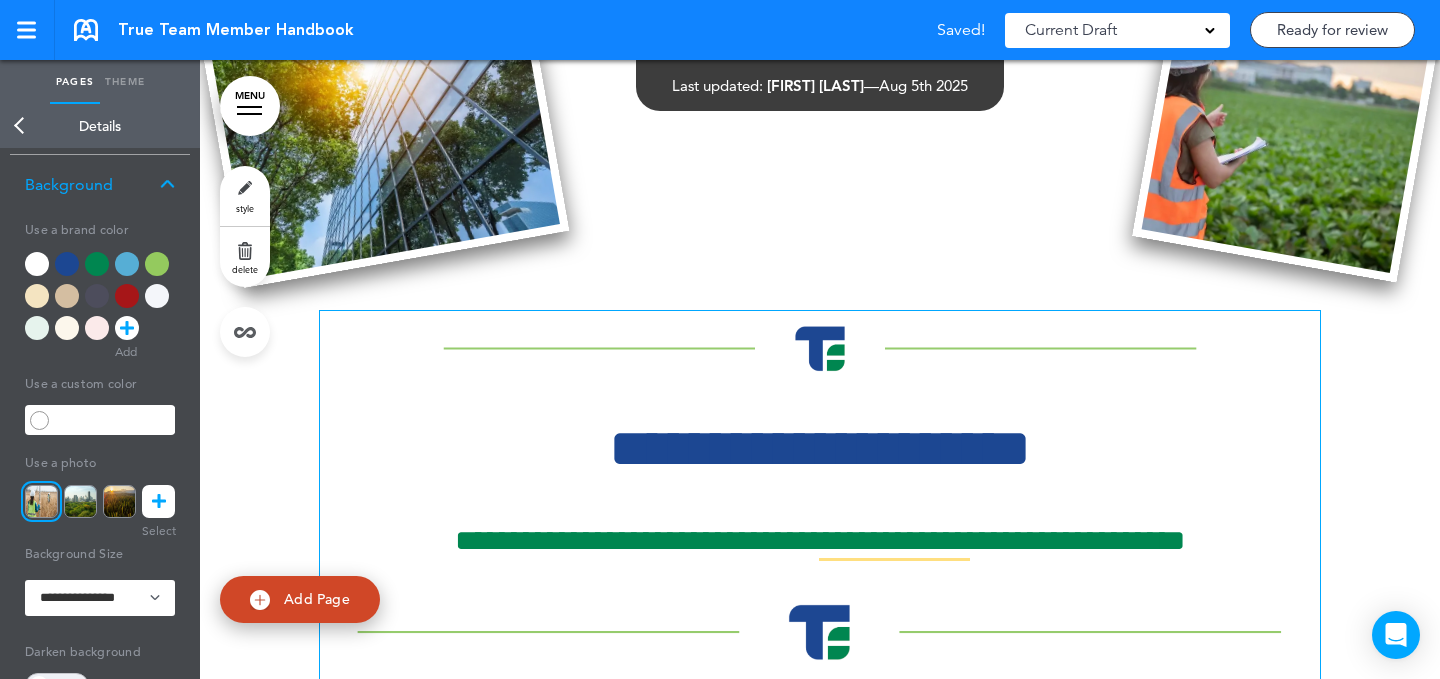 scroll, scrollTop: 853, scrollLeft: 0, axis: vertical 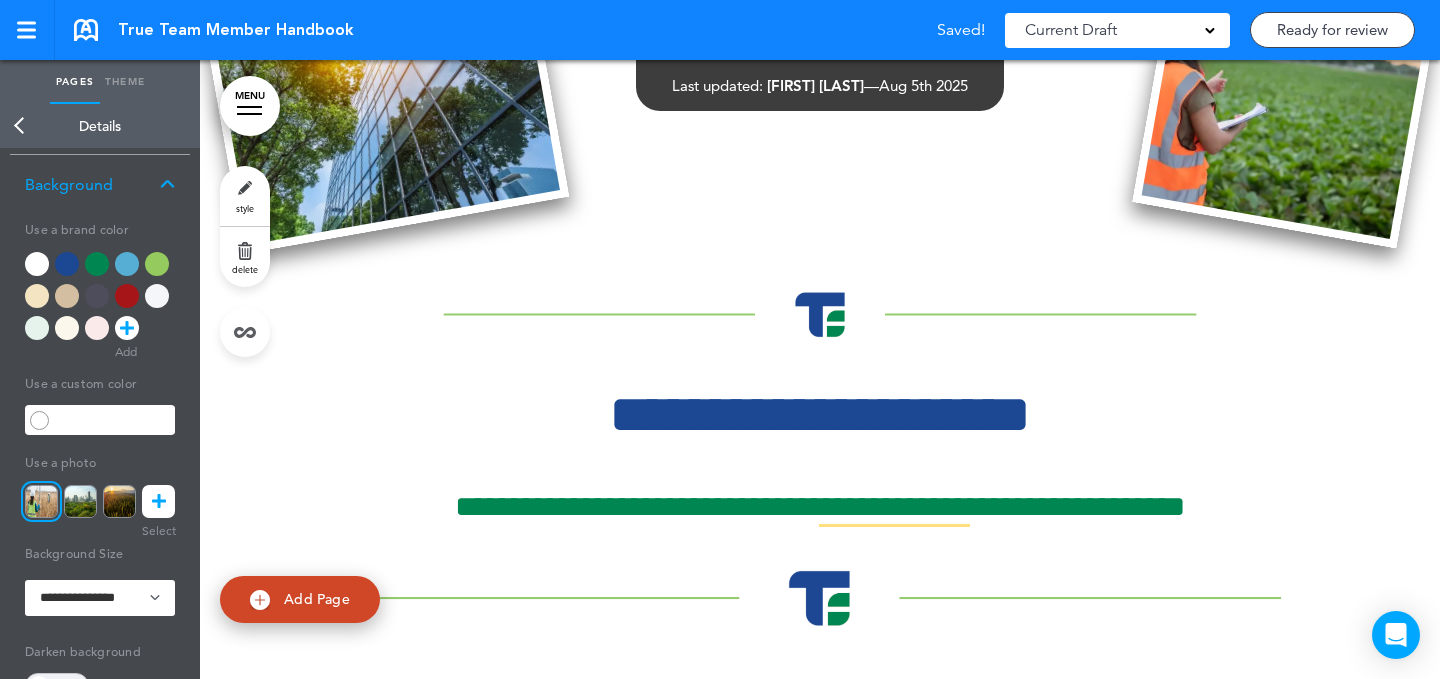 click at bounding box center [820, 598] 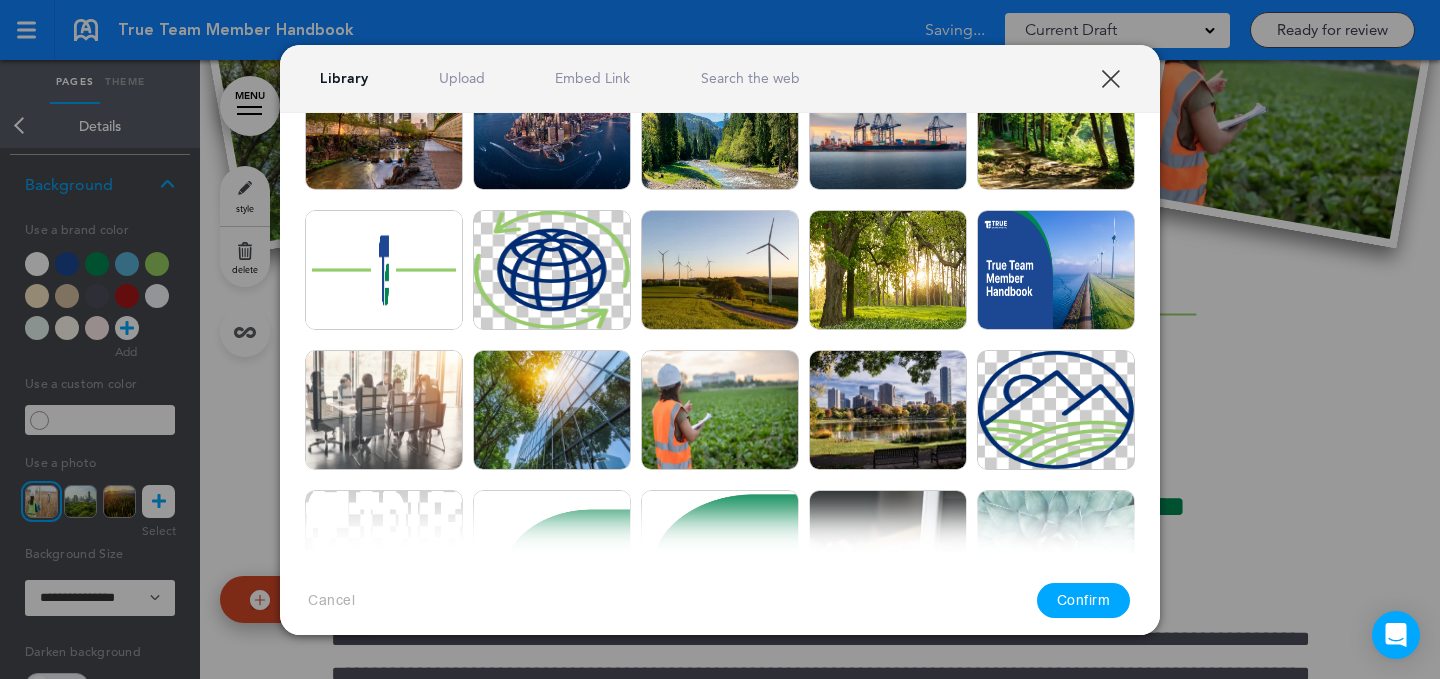 click on "XXX" at bounding box center [1110, 78] 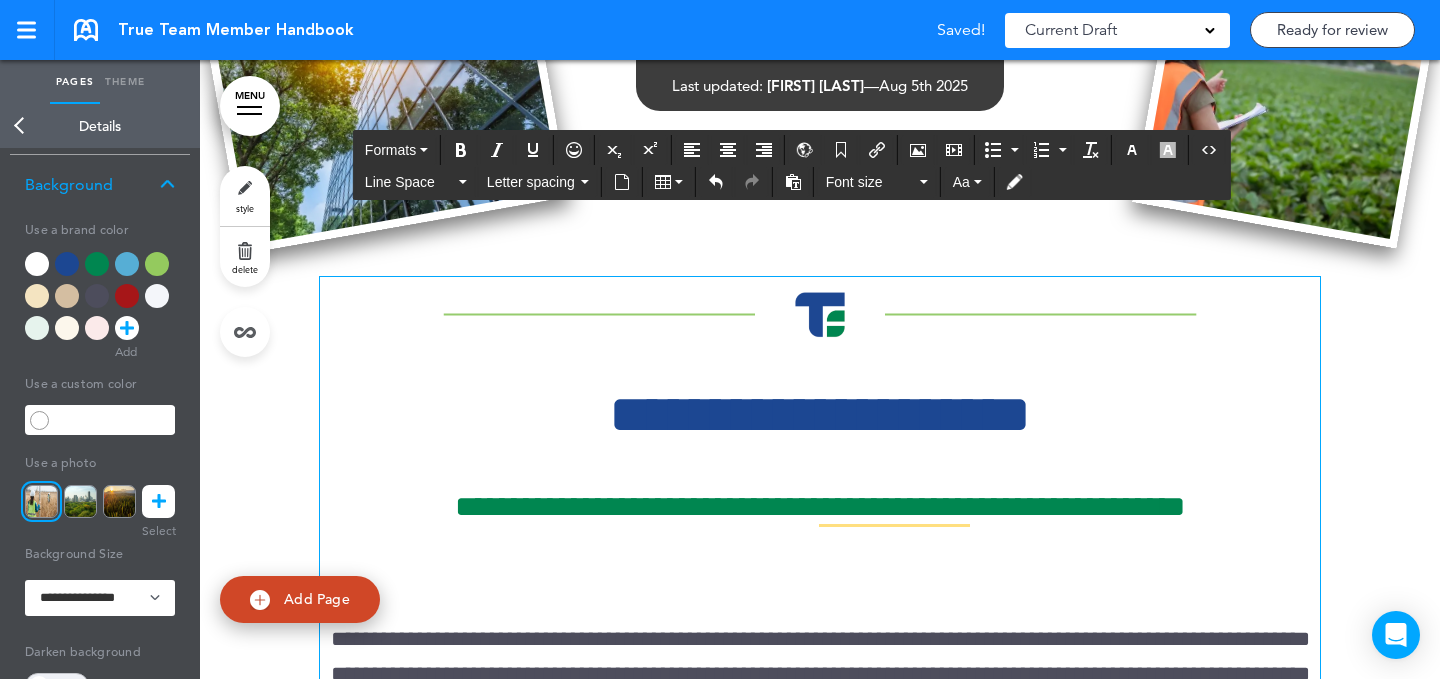 click at bounding box center (820, 569) 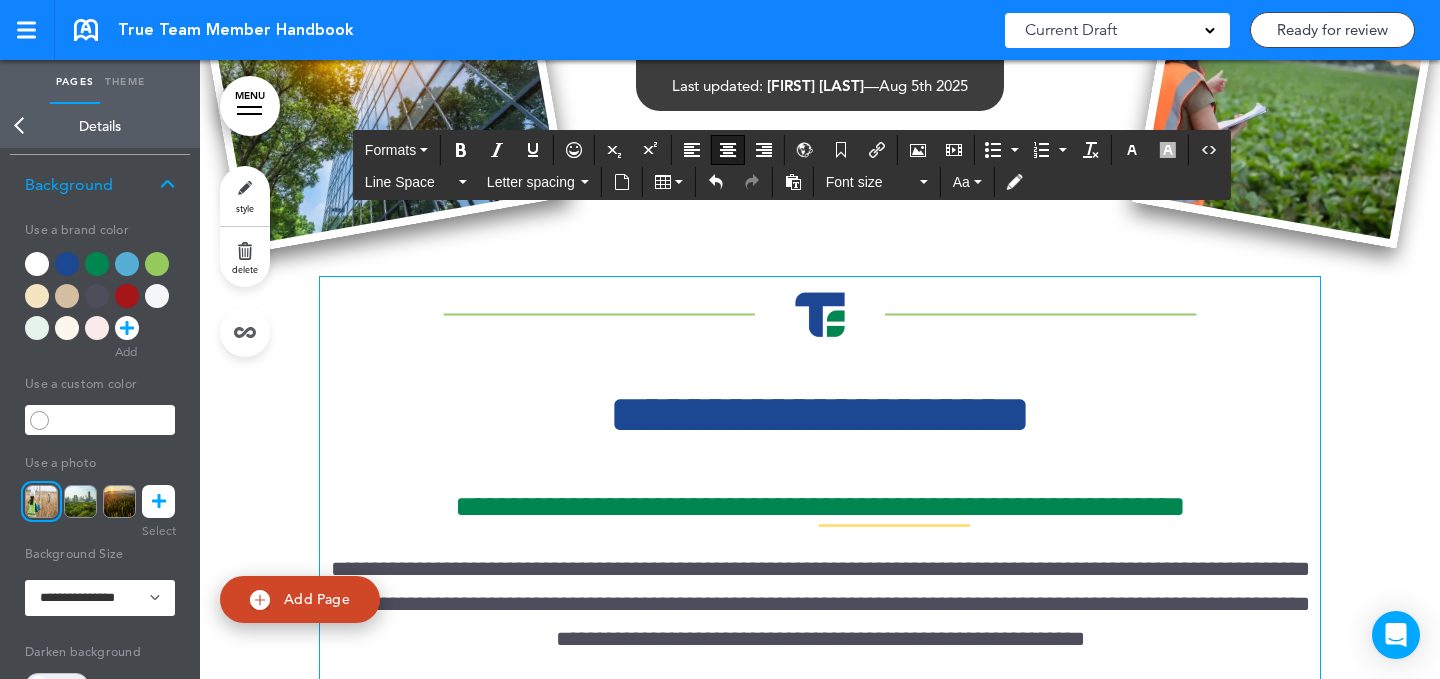 click at bounding box center (820, 753) 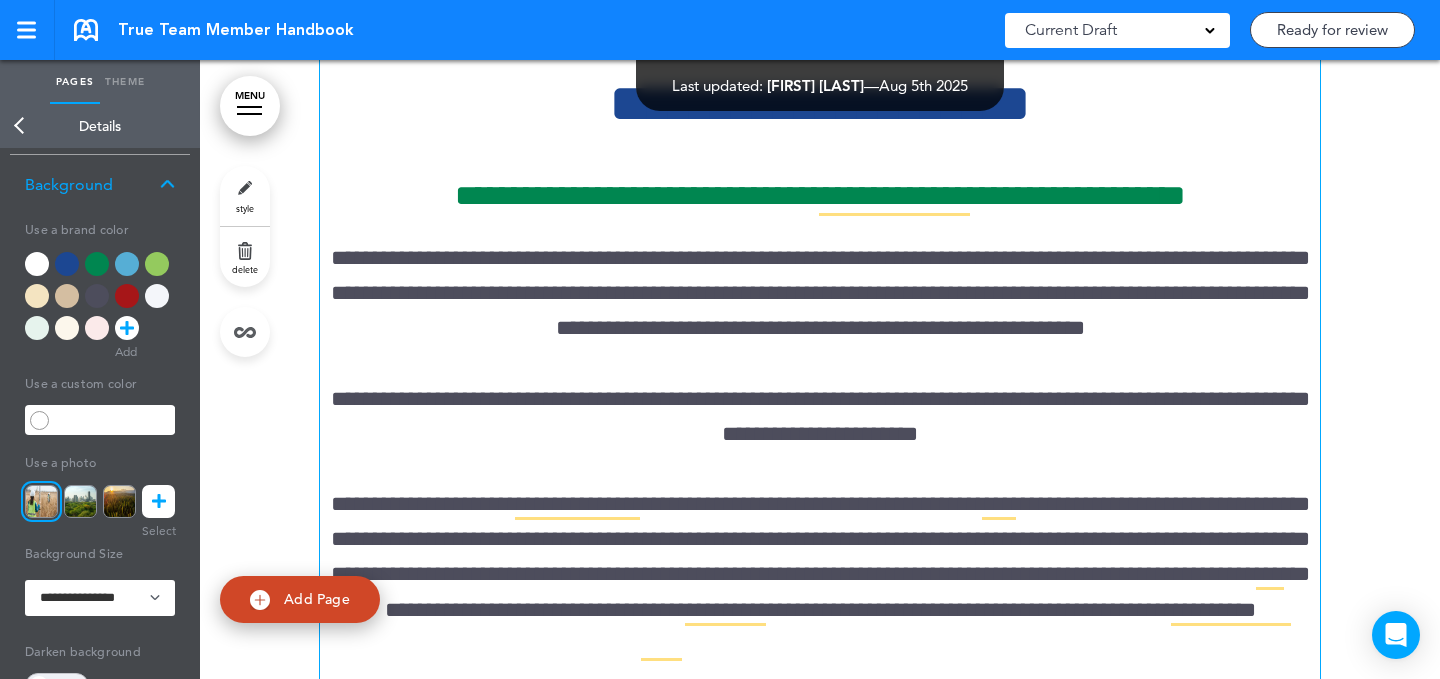 scroll, scrollTop: 1180, scrollLeft: 0, axis: vertical 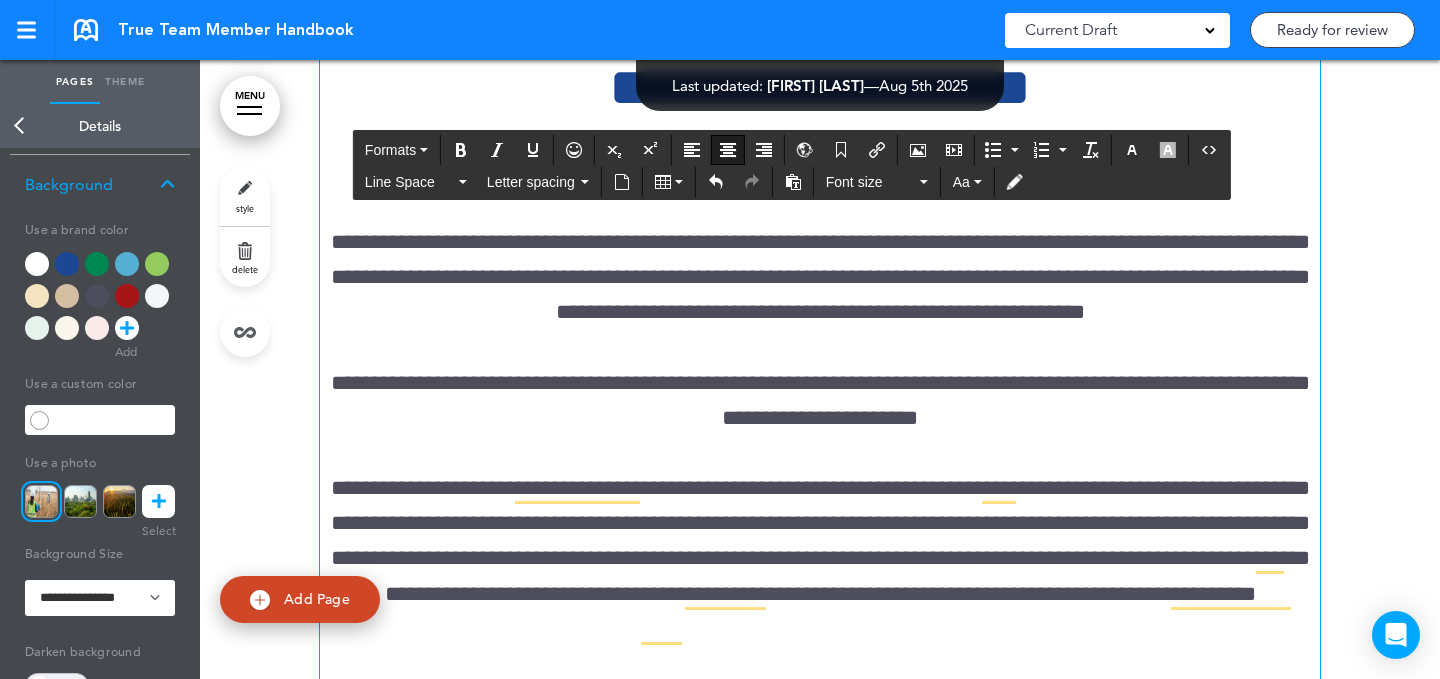 click on "**********" at bounding box center [820, 401] 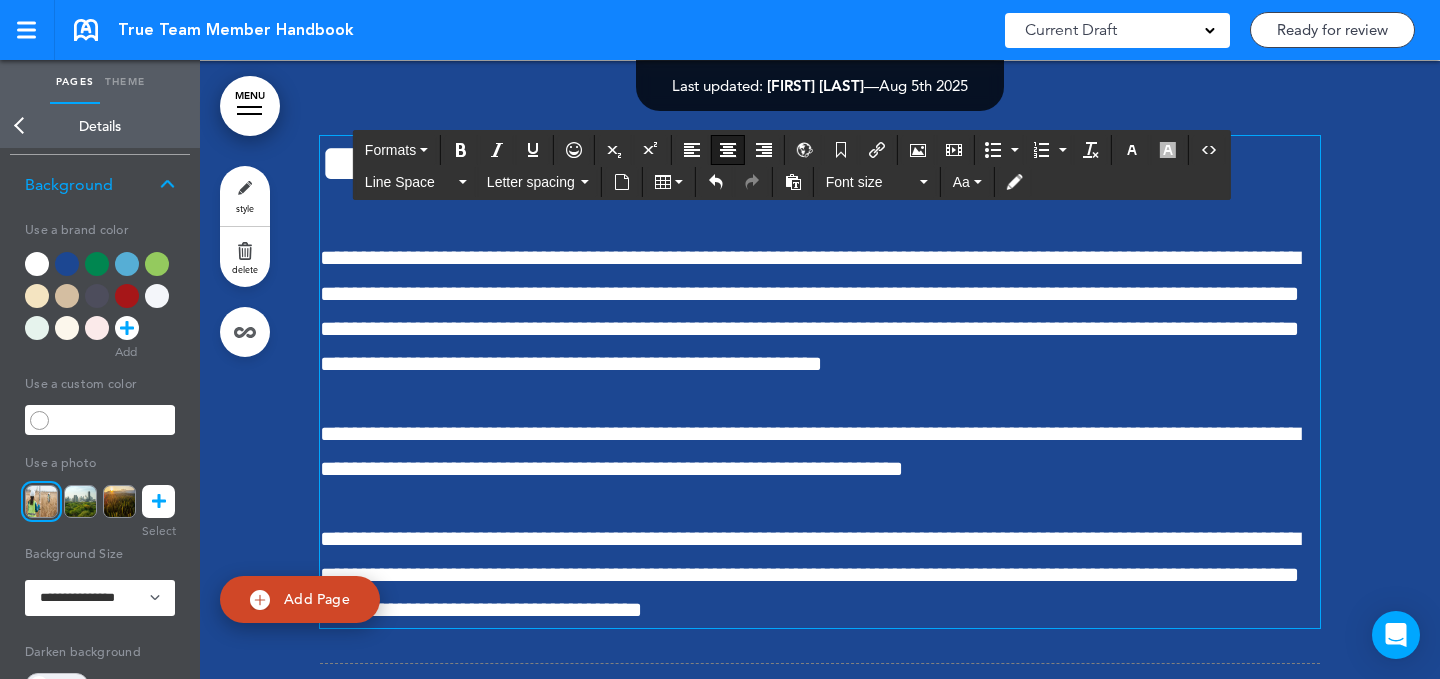 scroll, scrollTop: 2294, scrollLeft: 0, axis: vertical 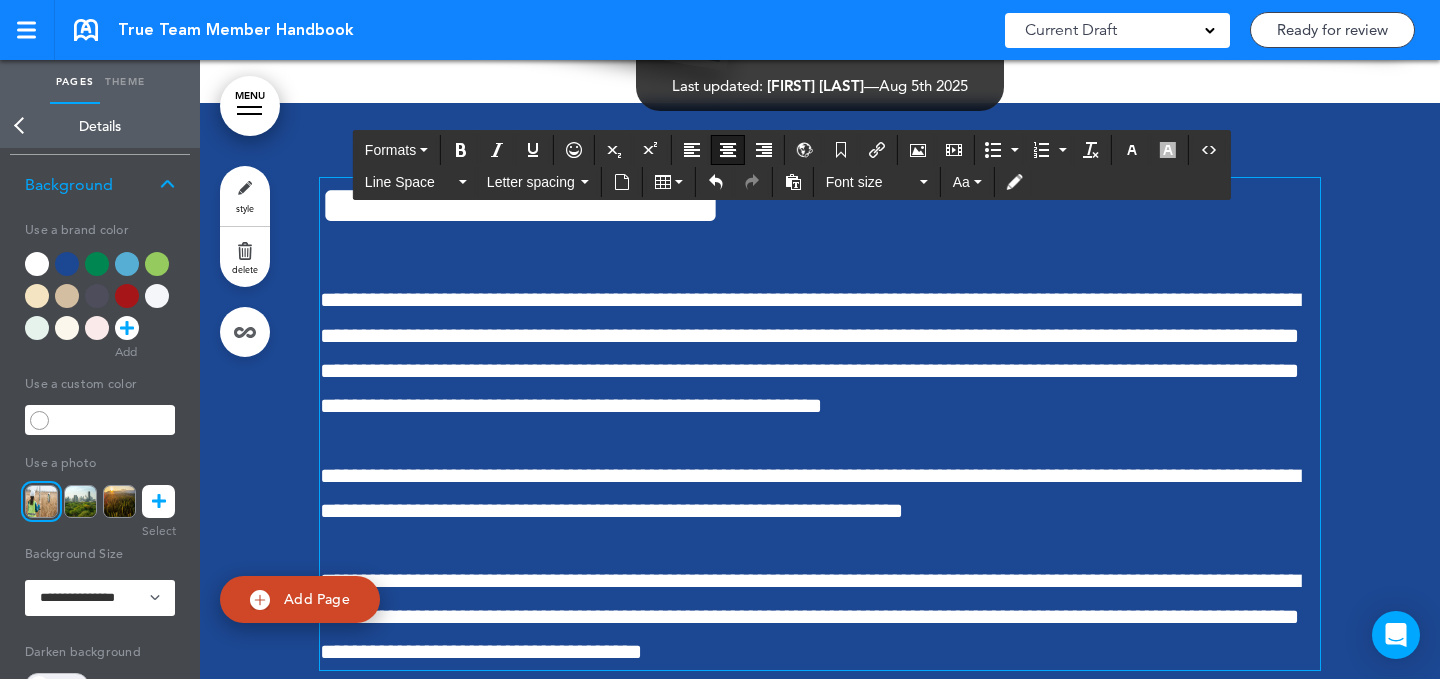 click on "**********" at bounding box center (810, 353) 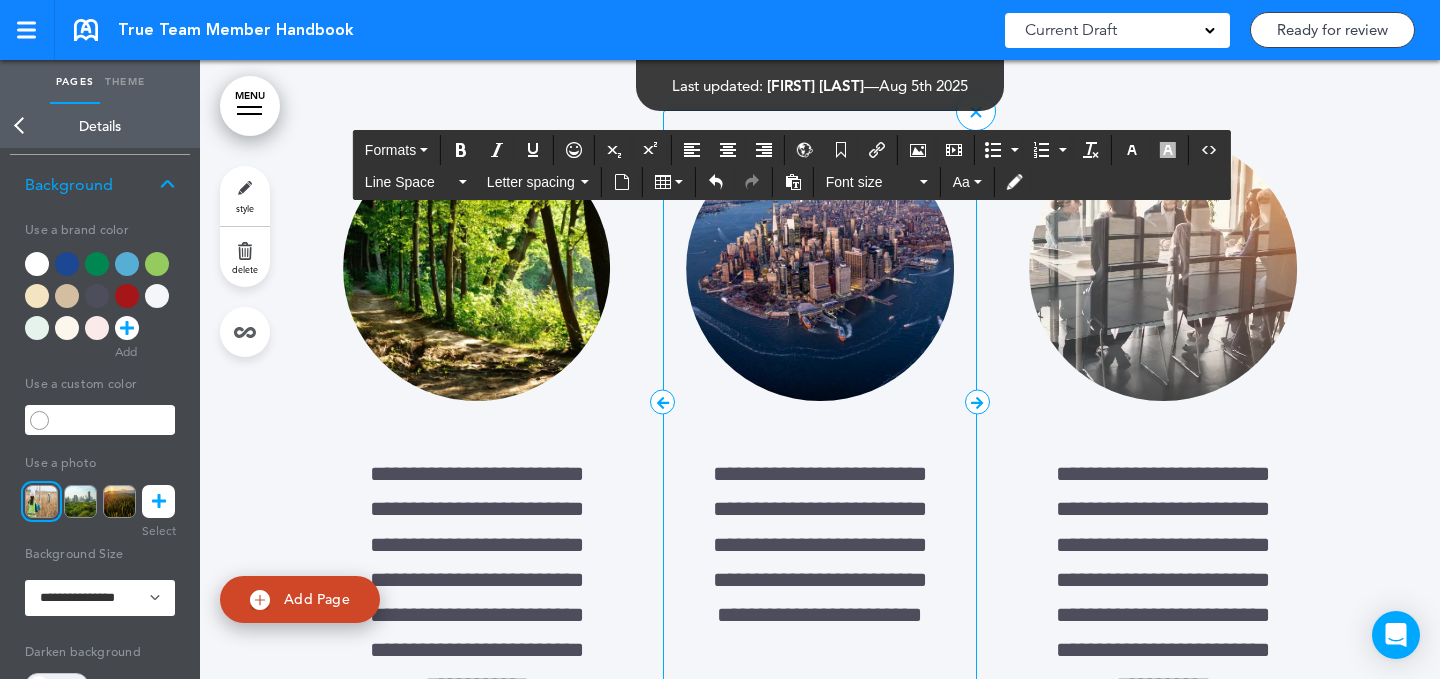 scroll, scrollTop: 4395, scrollLeft: 0, axis: vertical 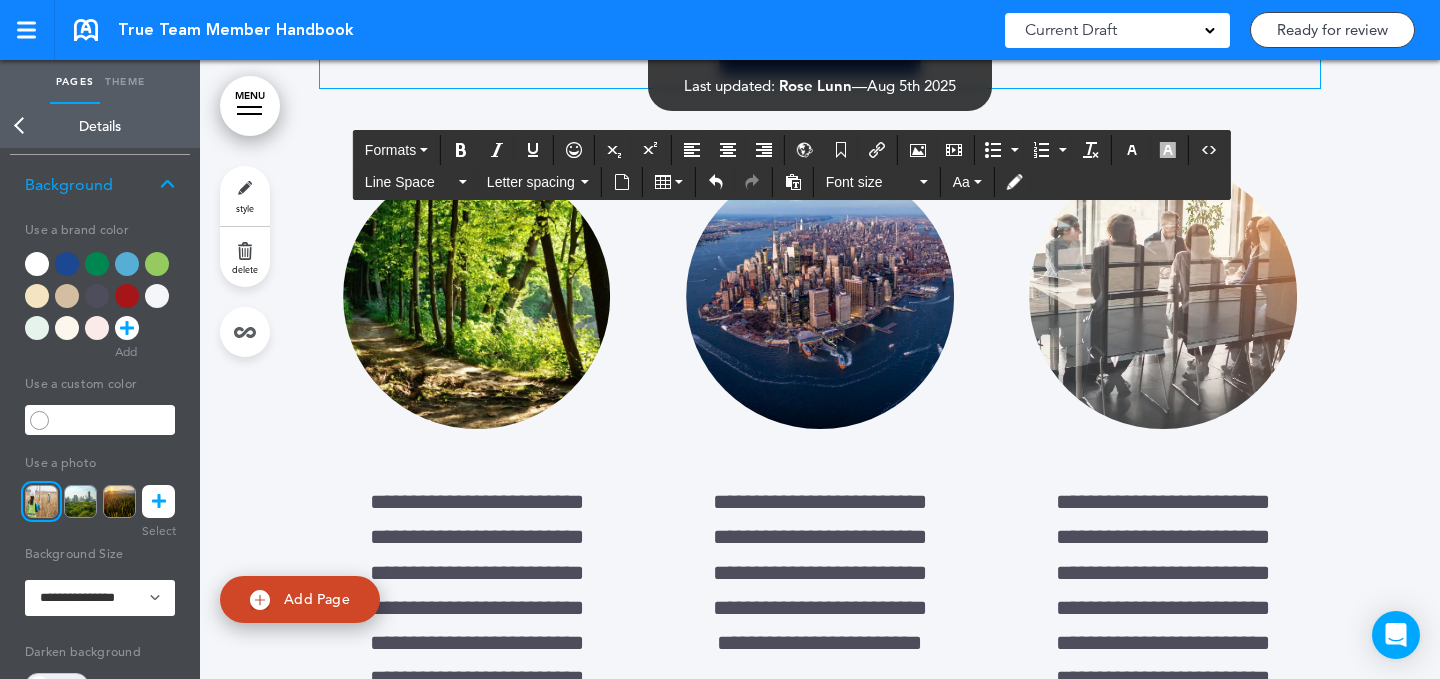 click on "**********" at bounding box center (820, 60) 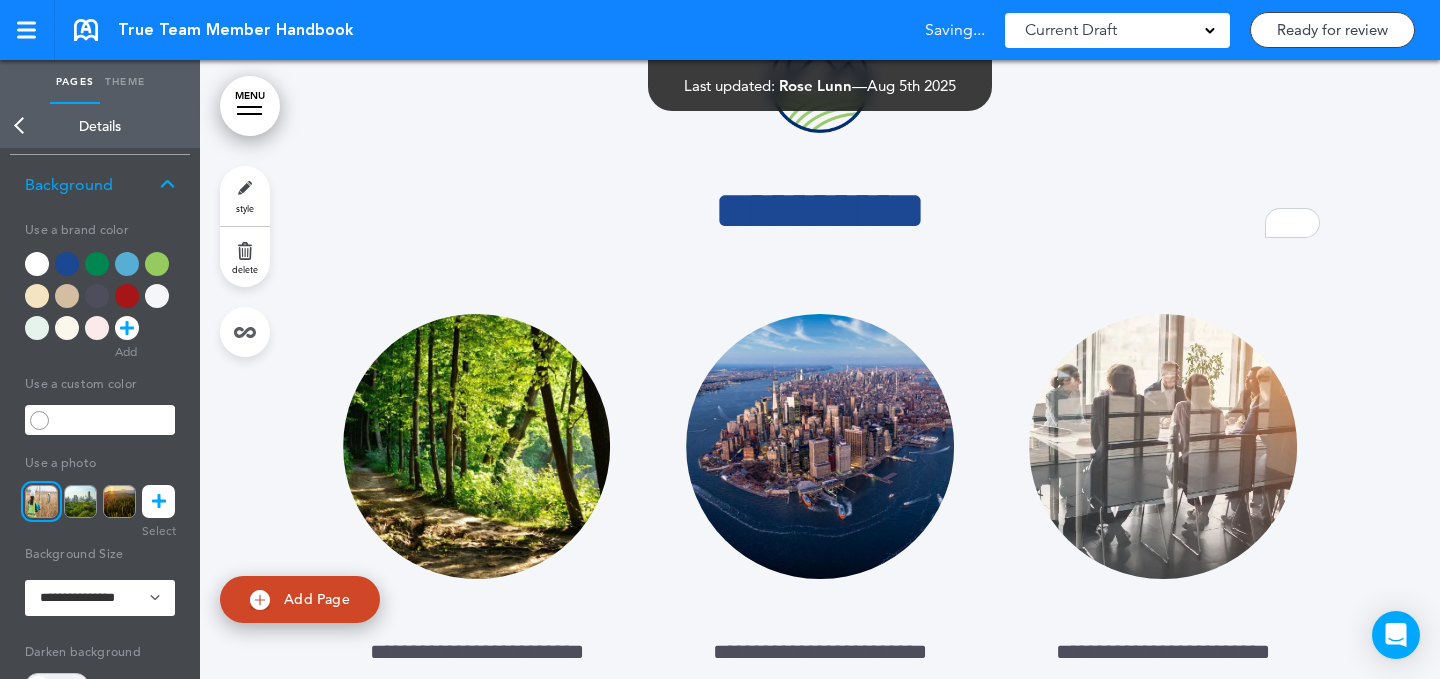 click at bounding box center [820, 558] 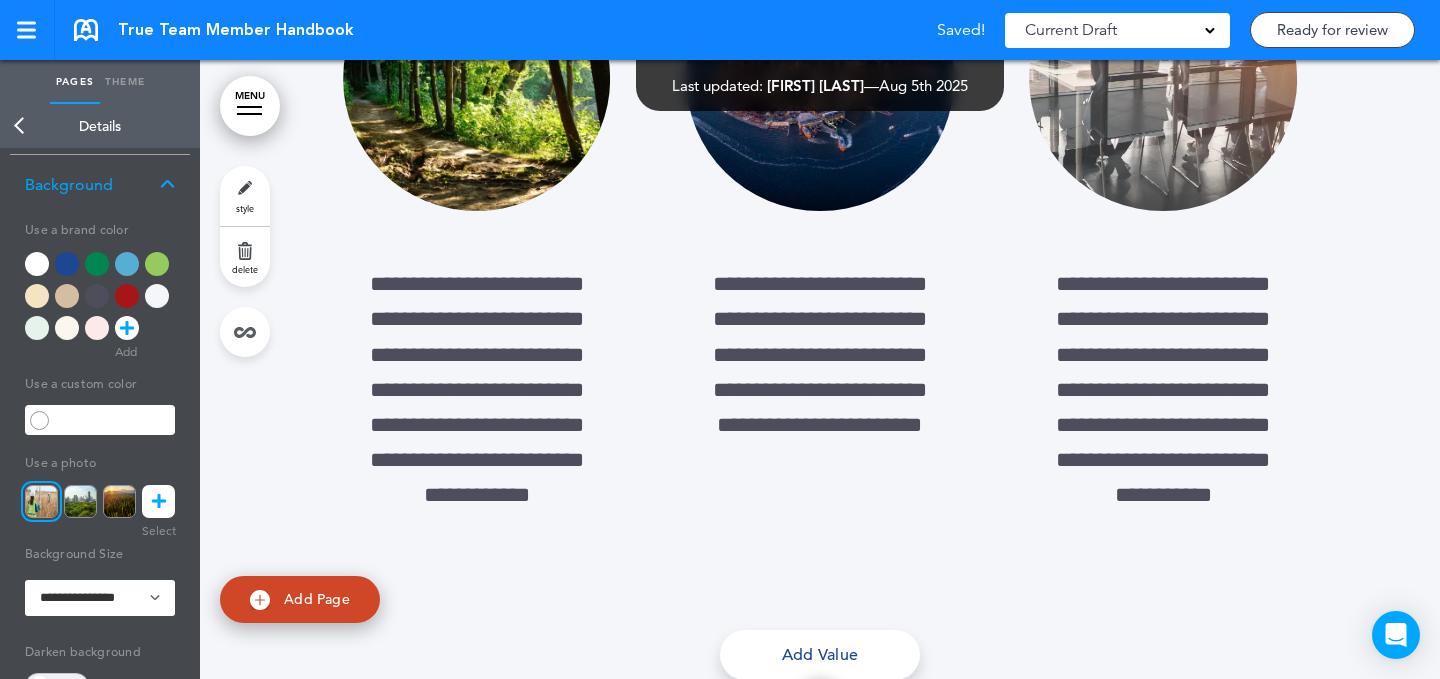 scroll, scrollTop: 4227, scrollLeft: 0, axis: vertical 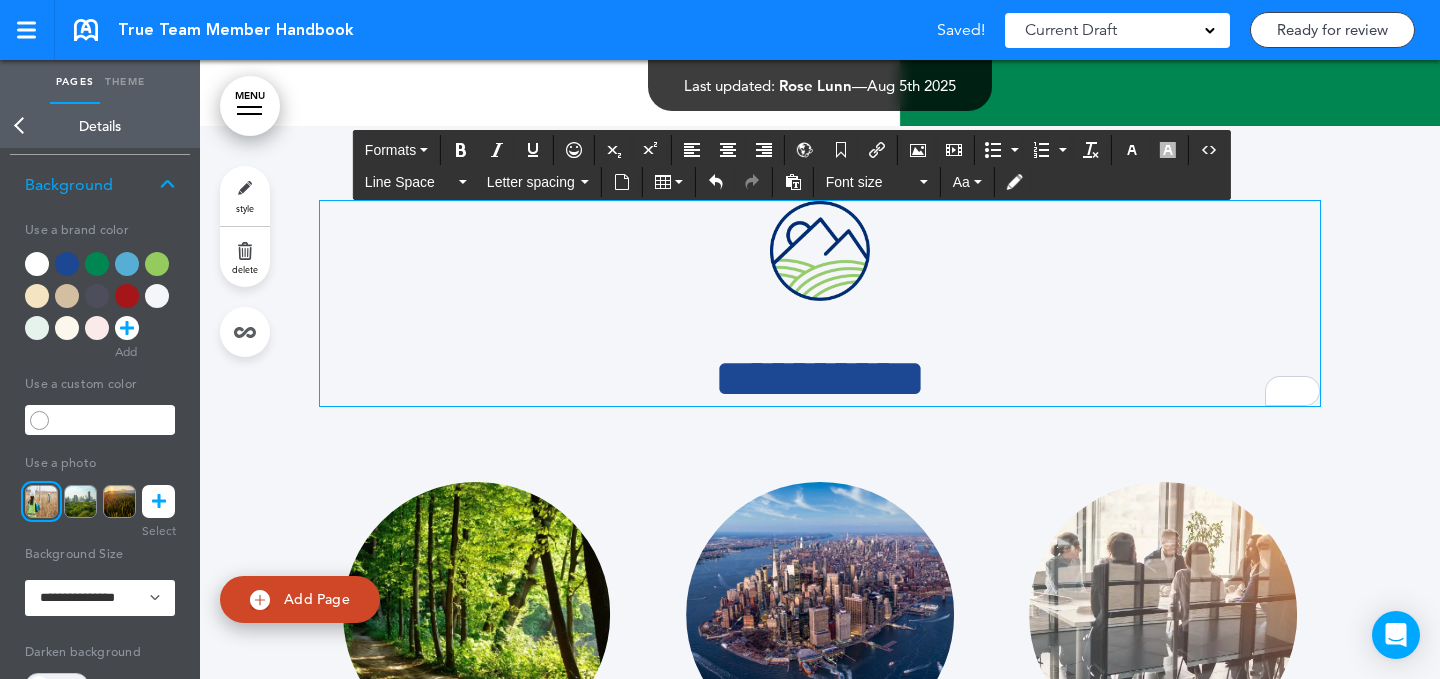 click at bounding box center (820, 251) 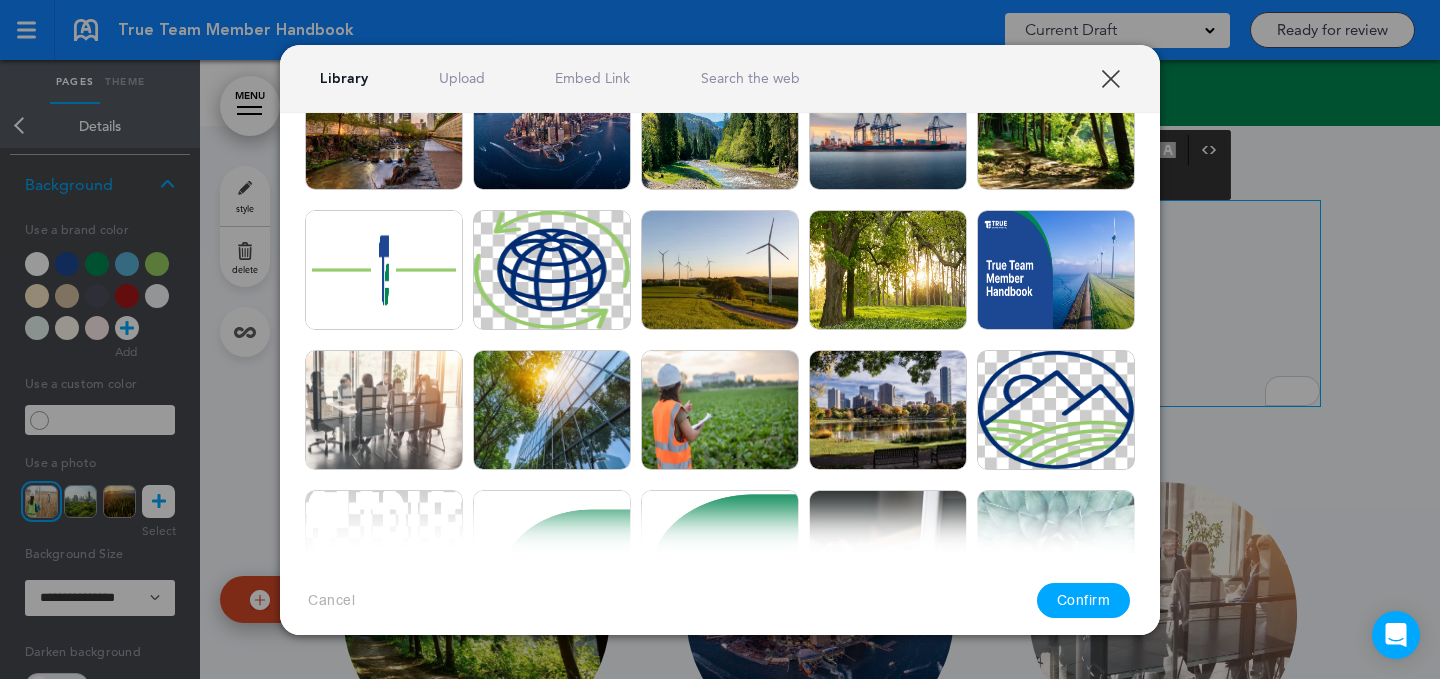 click on "XXX" at bounding box center (1110, 78) 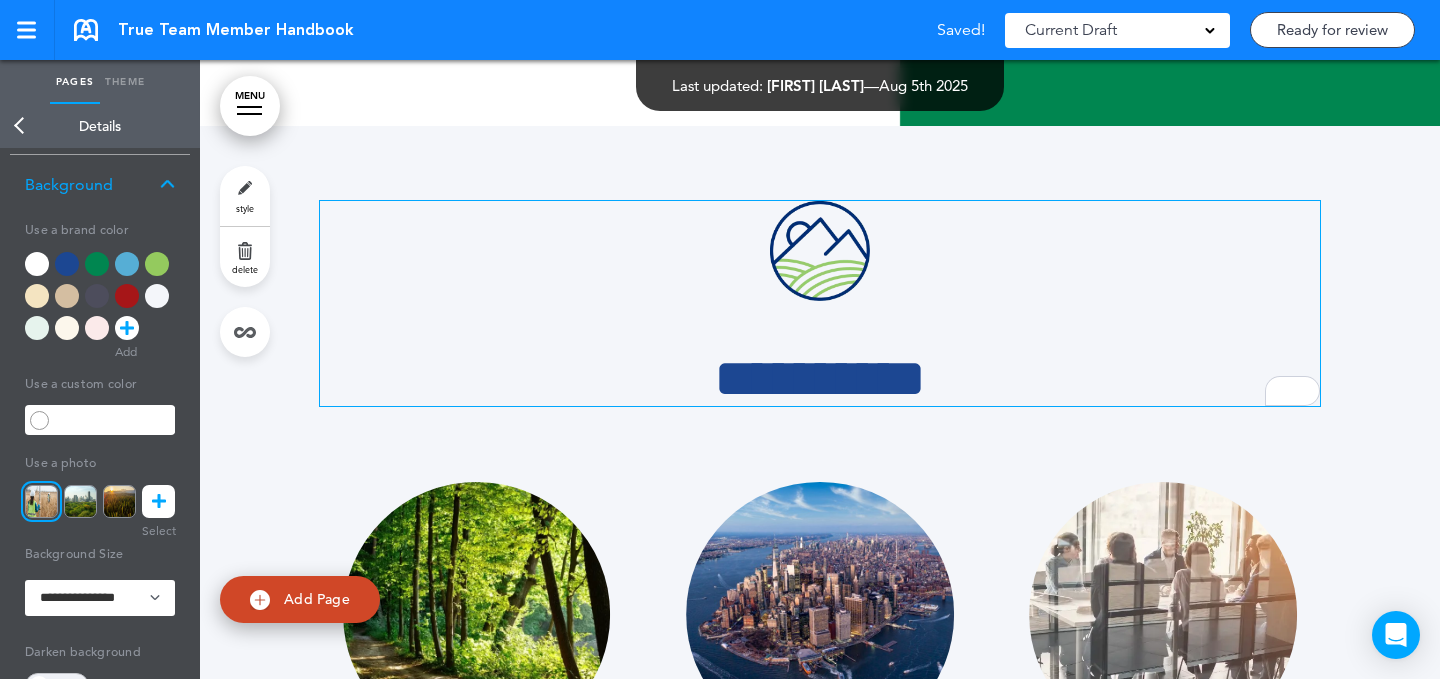 click at bounding box center [820, 251] 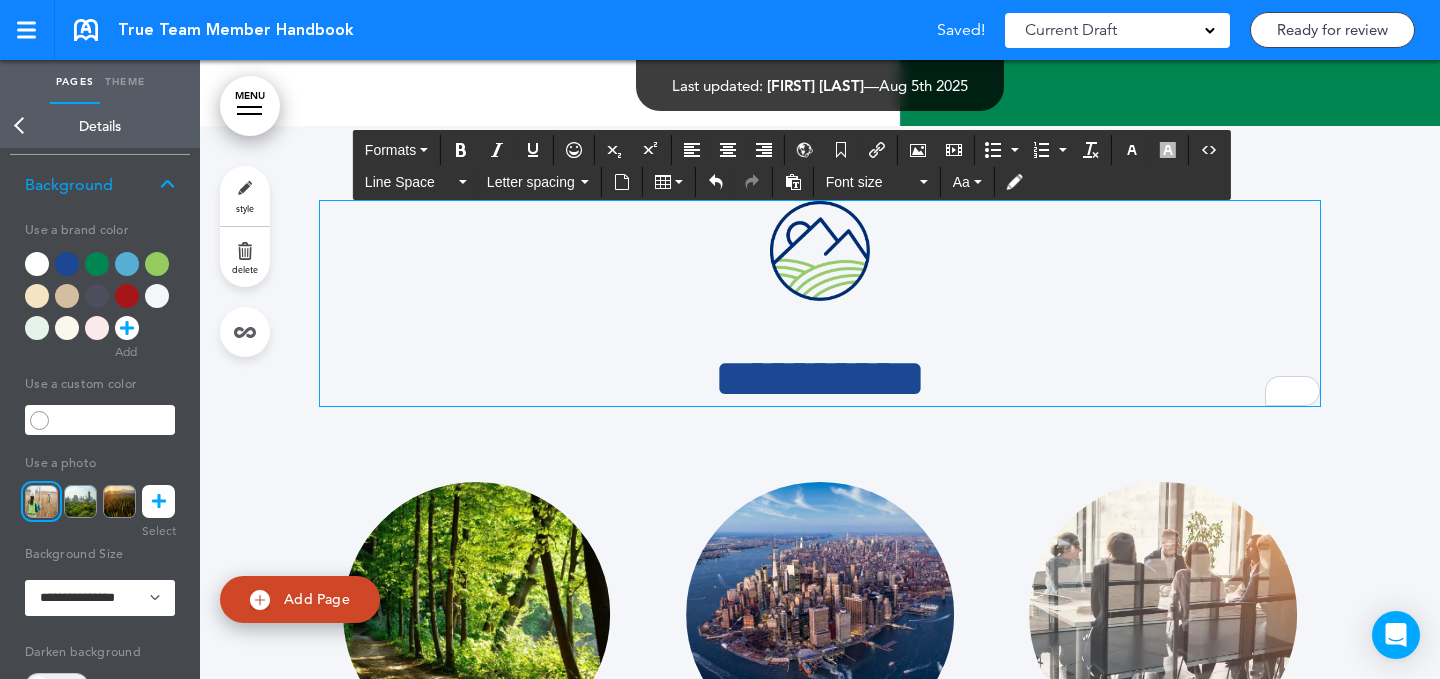 click at bounding box center [820, 251] 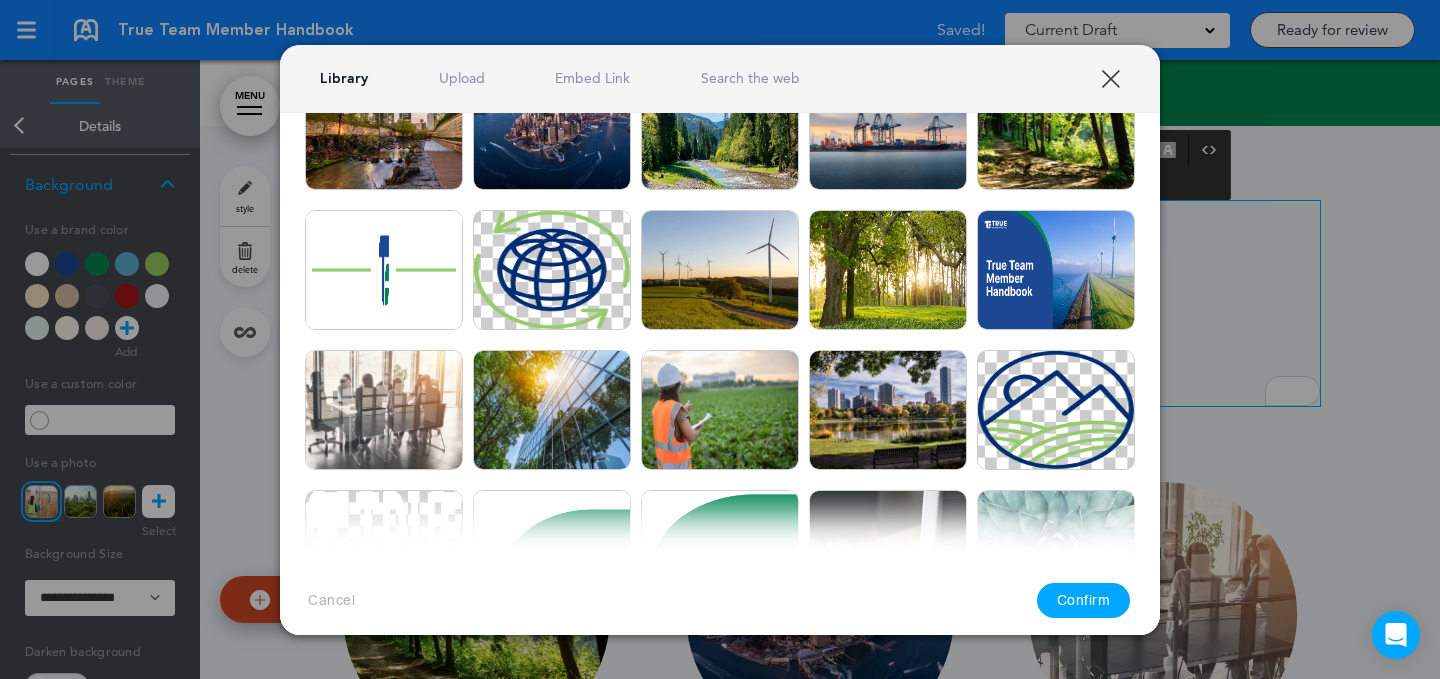click at bounding box center (720, 339) 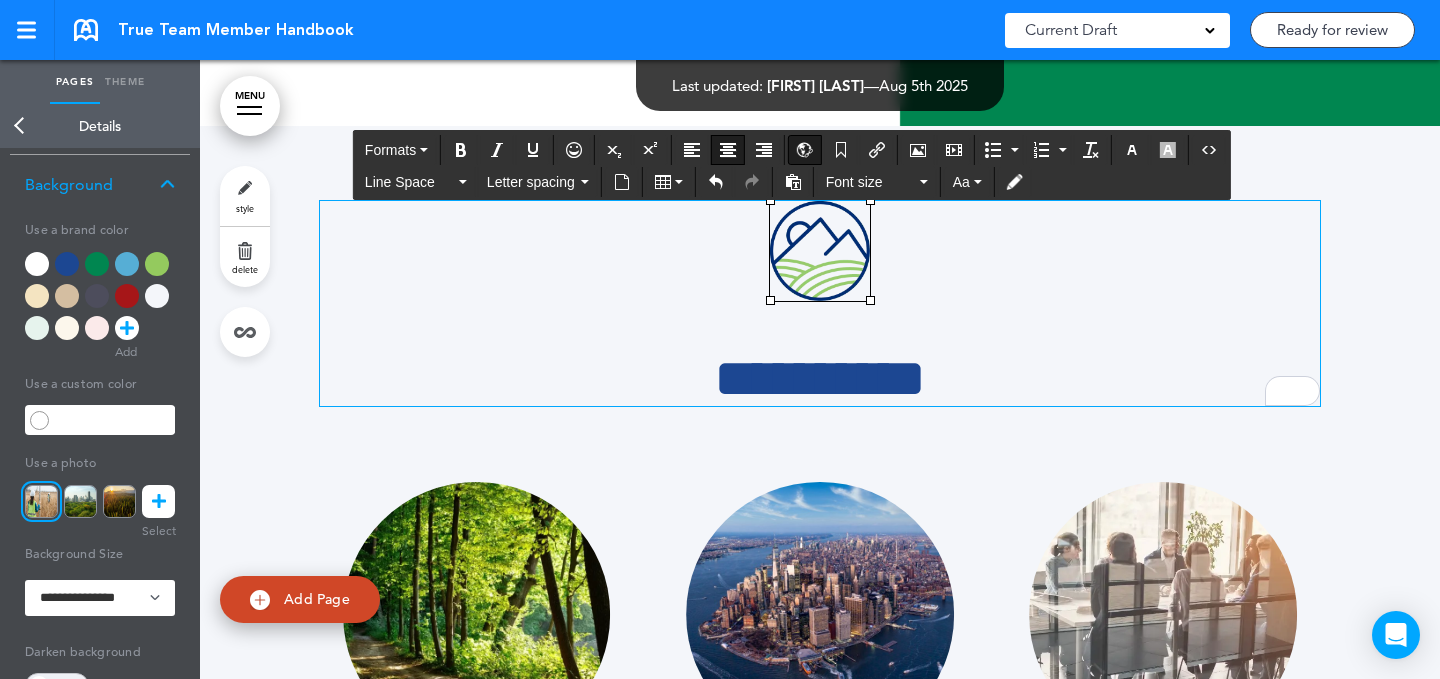 drag, startPoint x: 950, startPoint y: 422, endPoint x: 754, endPoint y: 399, distance: 197.34488 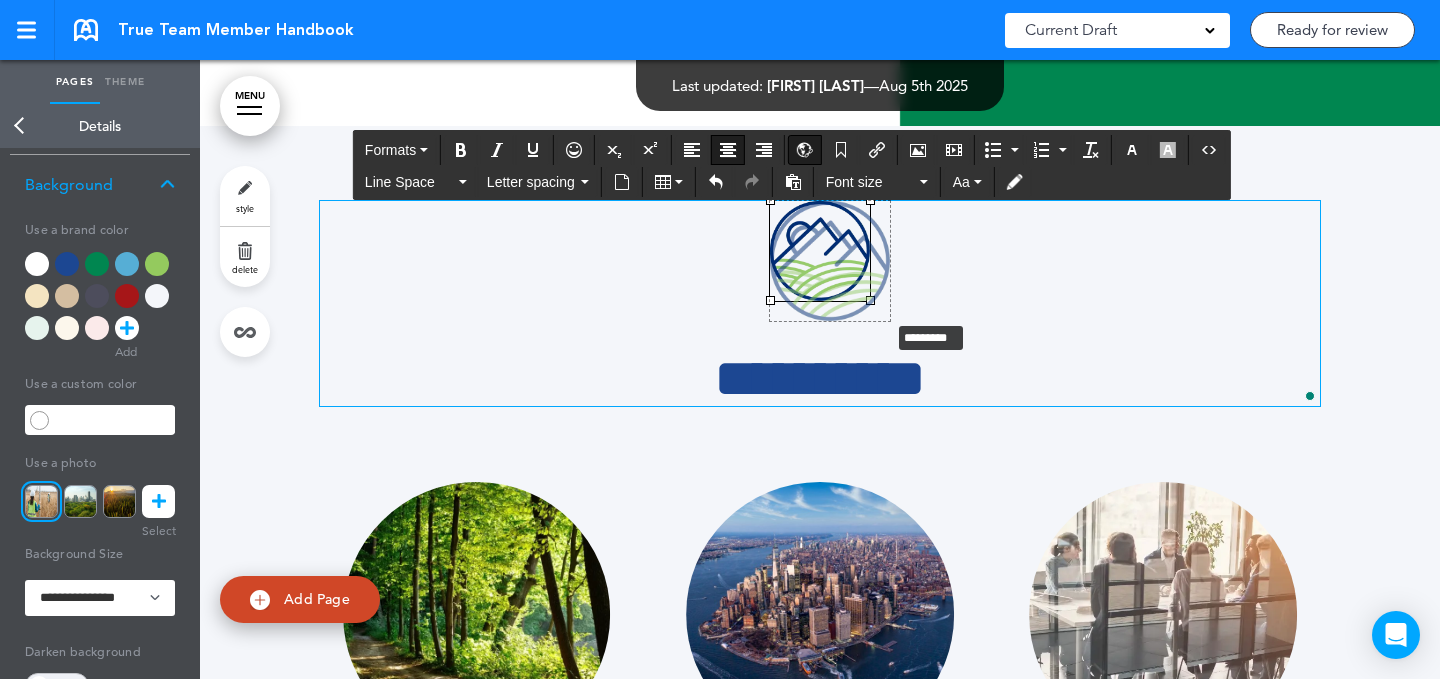 drag, startPoint x: 864, startPoint y: 441, endPoint x: 883, endPoint y: 461, distance: 27.58623 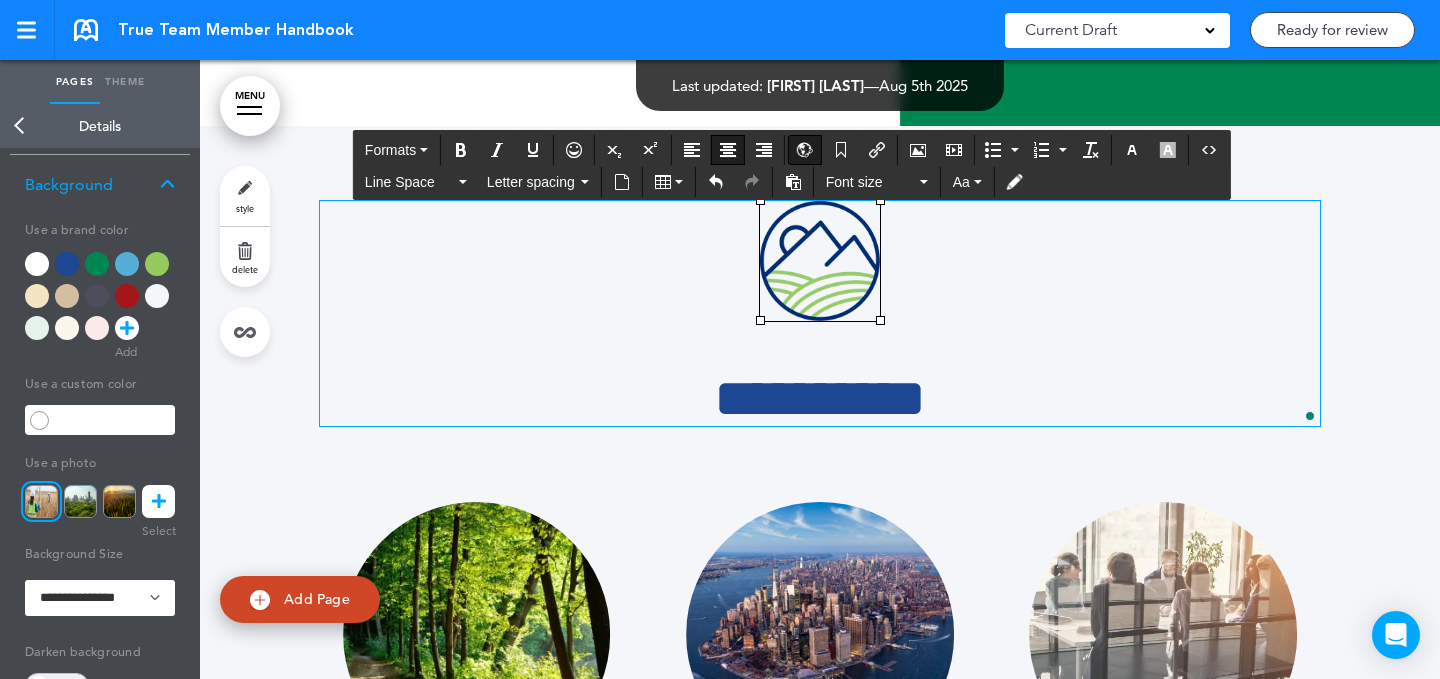 click at bounding box center [820, 261] 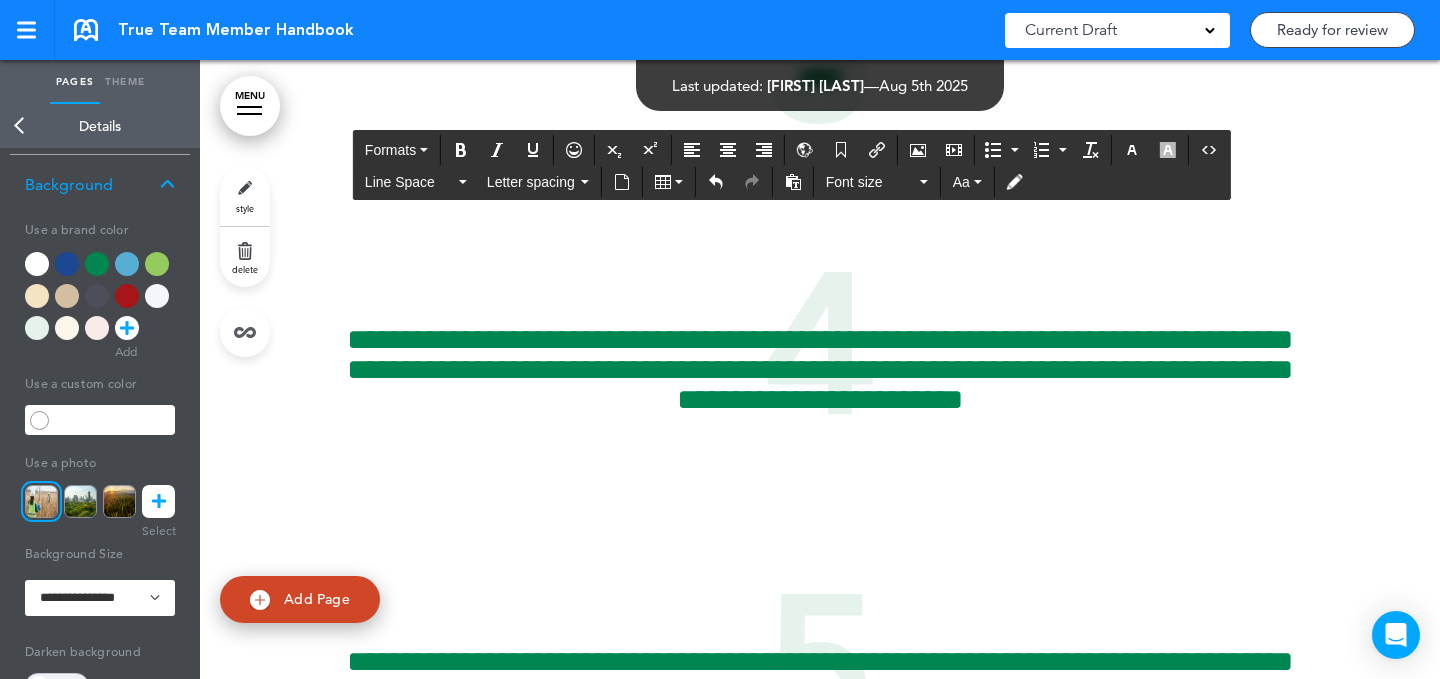 scroll, scrollTop: 6858, scrollLeft: 0, axis: vertical 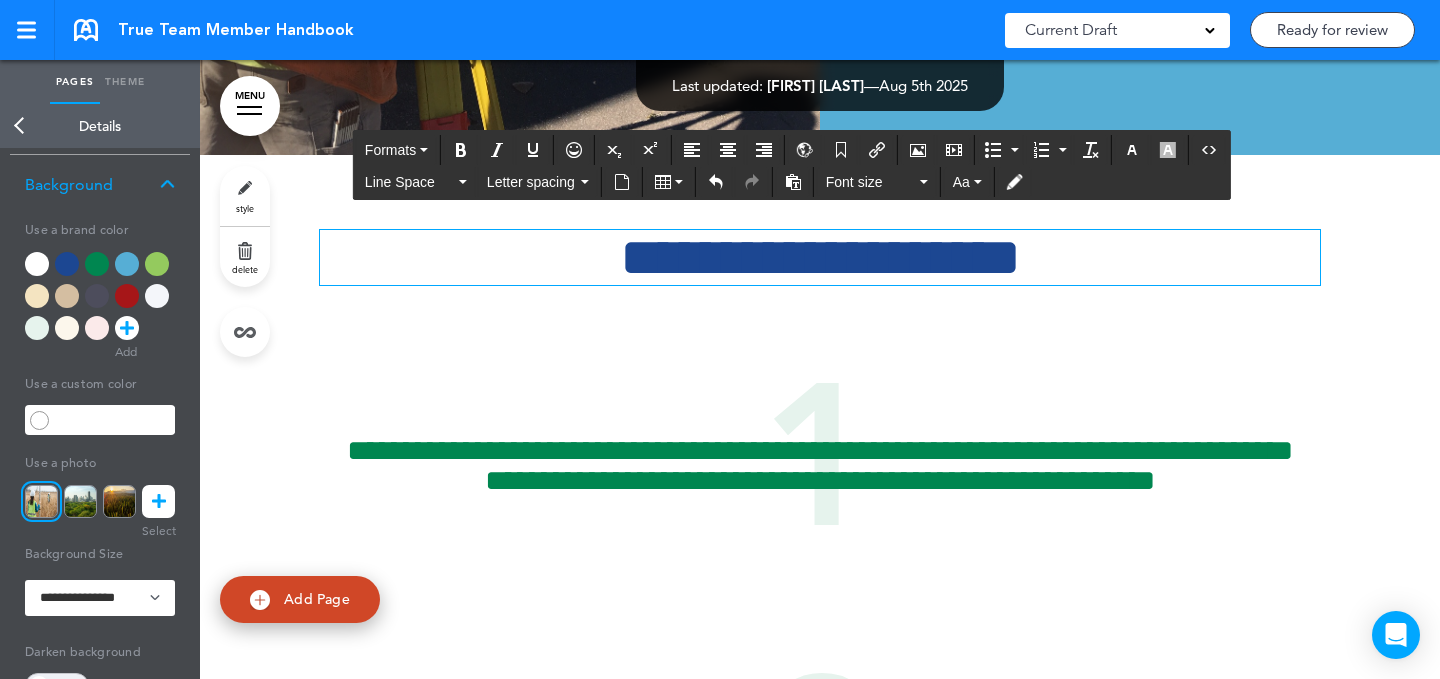 click on "**********" at bounding box center (820, 257) 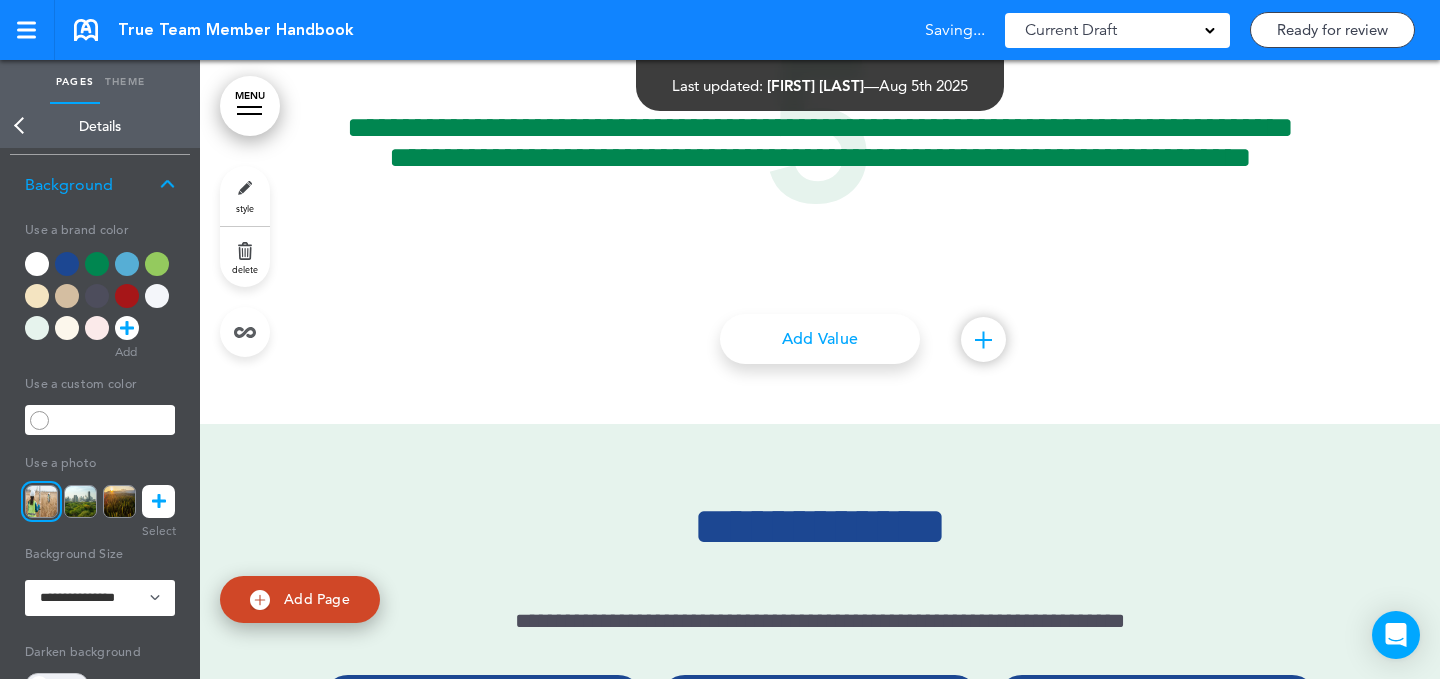click on "**********" at bounding box center [820, 1330] 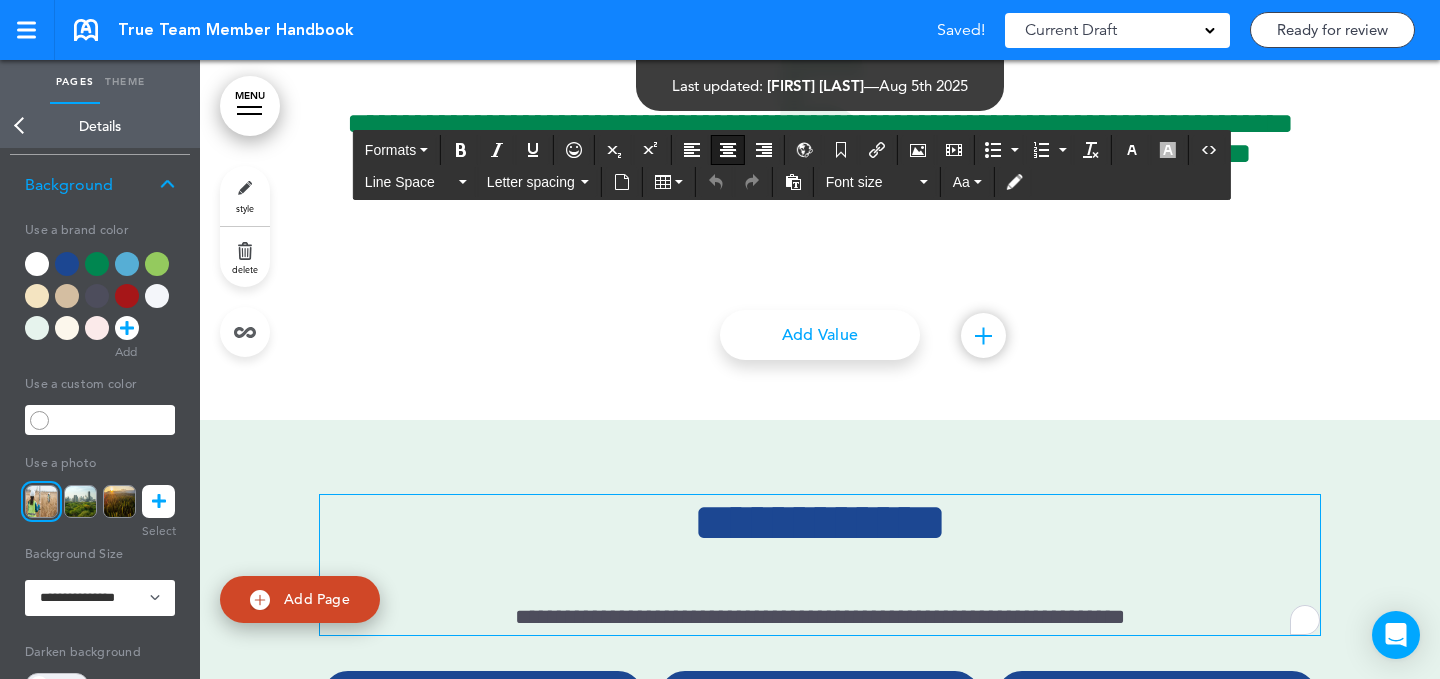 click on "**********" at bounding box center [820, 522] 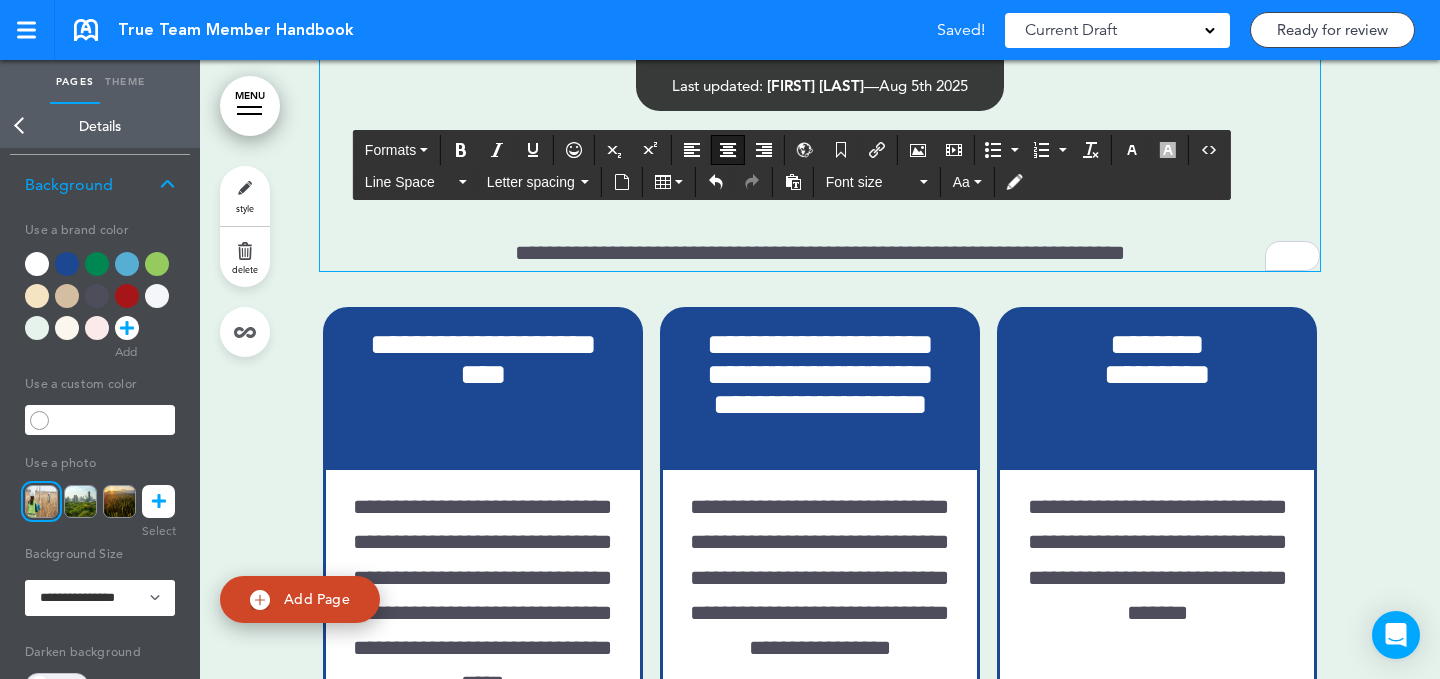scroll, scrollTop: 8697, scrollLeft: 0, axis: vertical 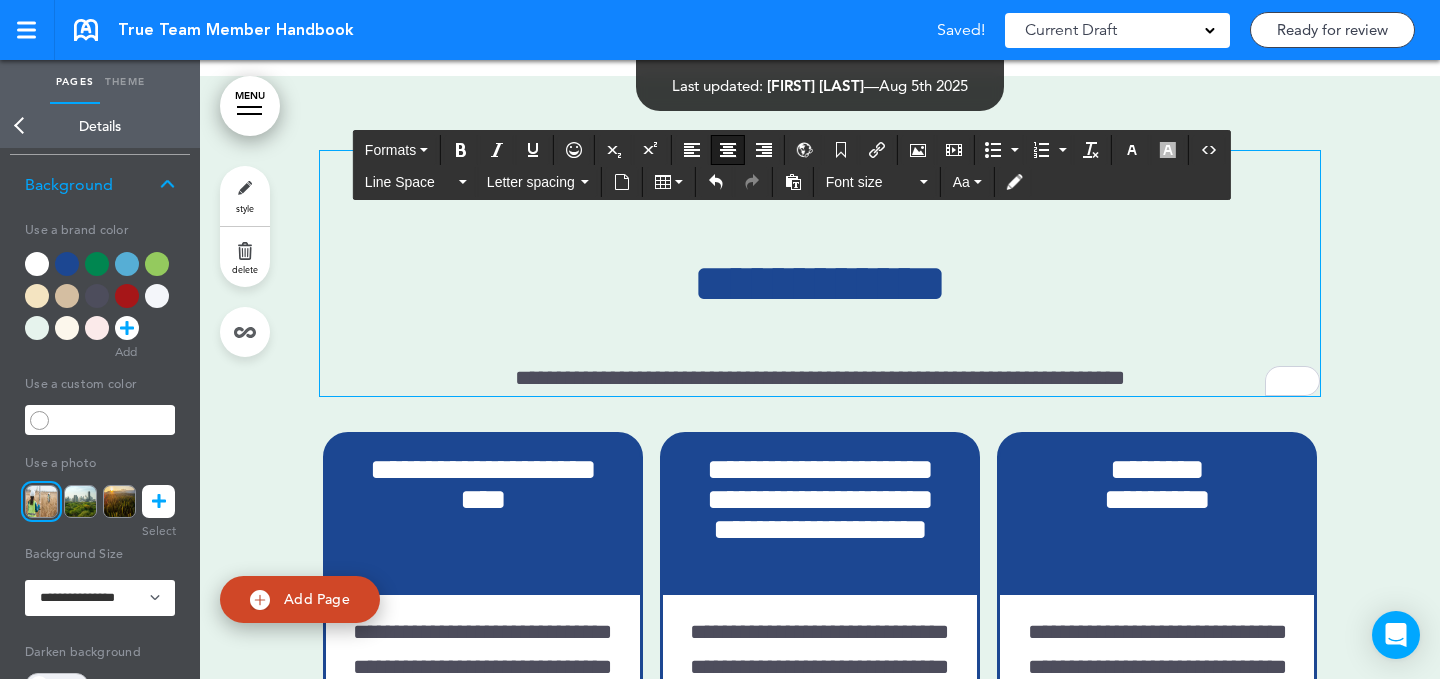 click at bounding box center (820, 178) 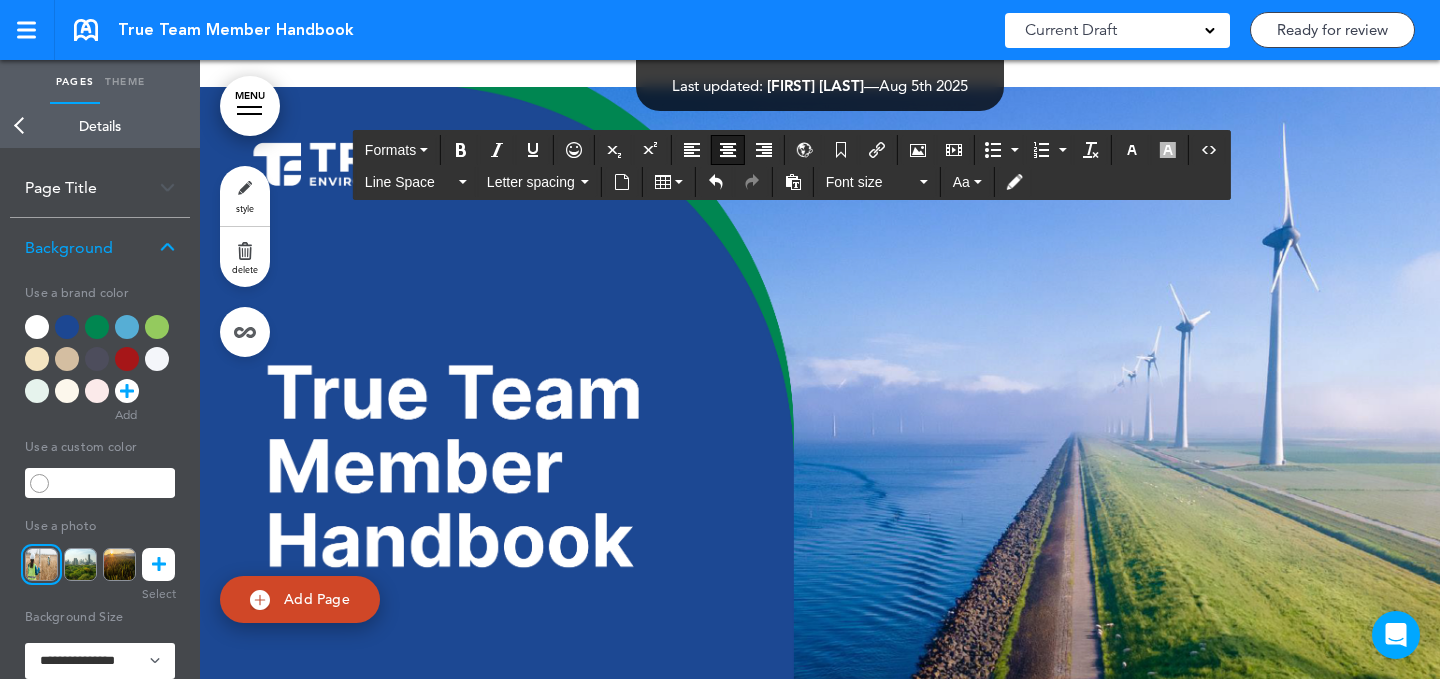 scroll, scrollTop: 0, scrollLeft: 0, axis: both 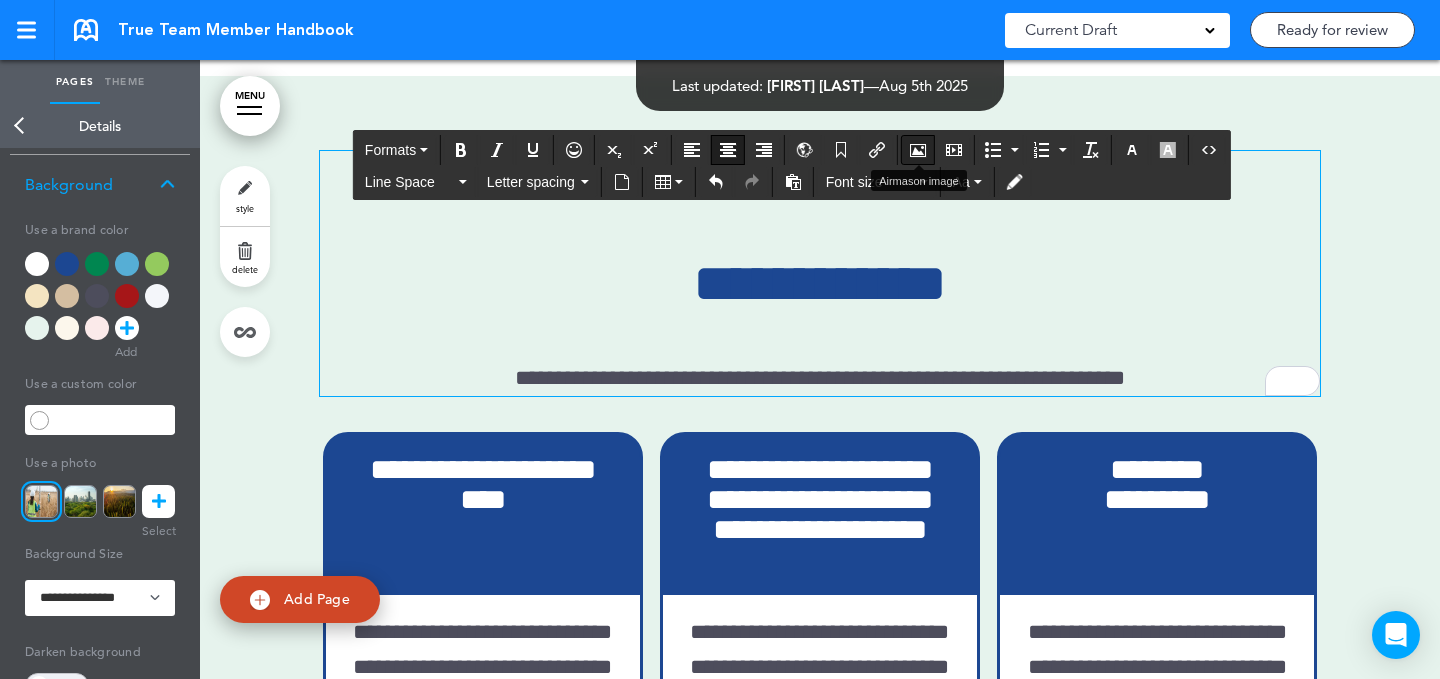 click at bounding box center [918, 150] 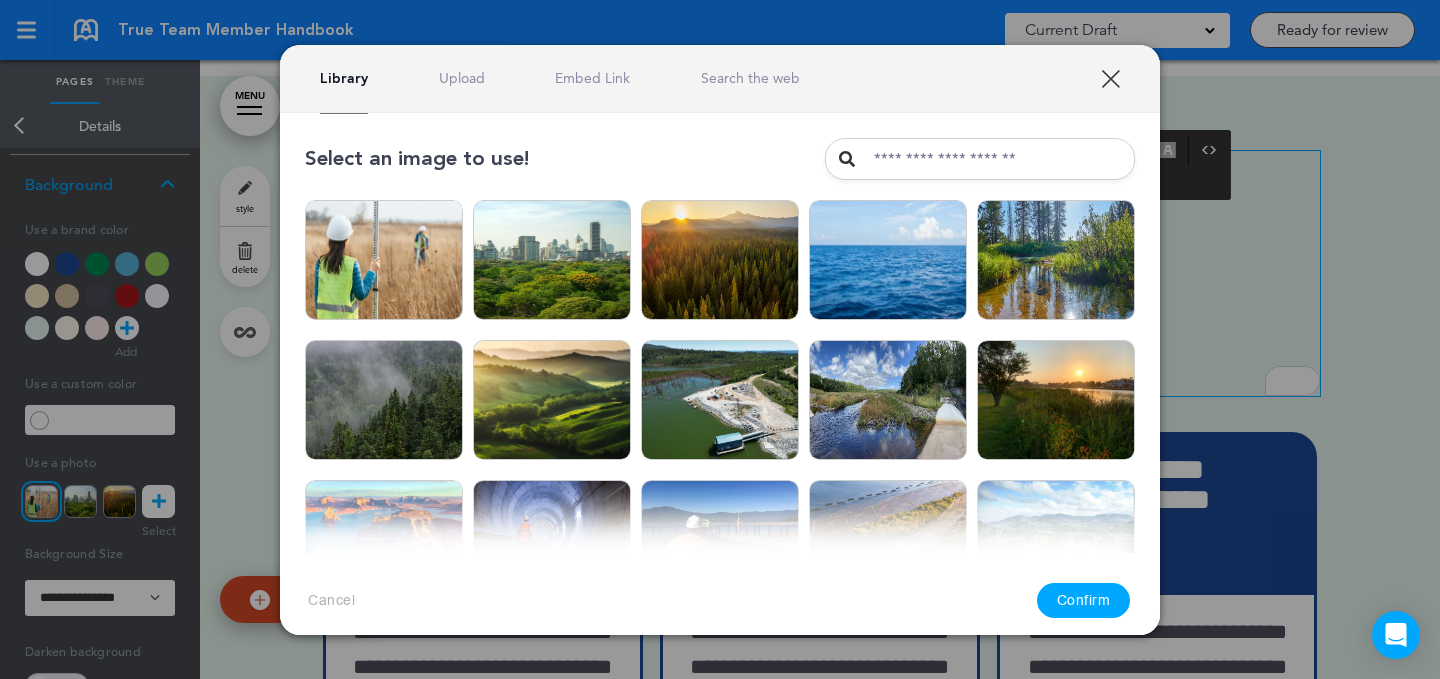 click on "Library
Upload
Embed Link
Search the web" at bounding box center [720, 79] 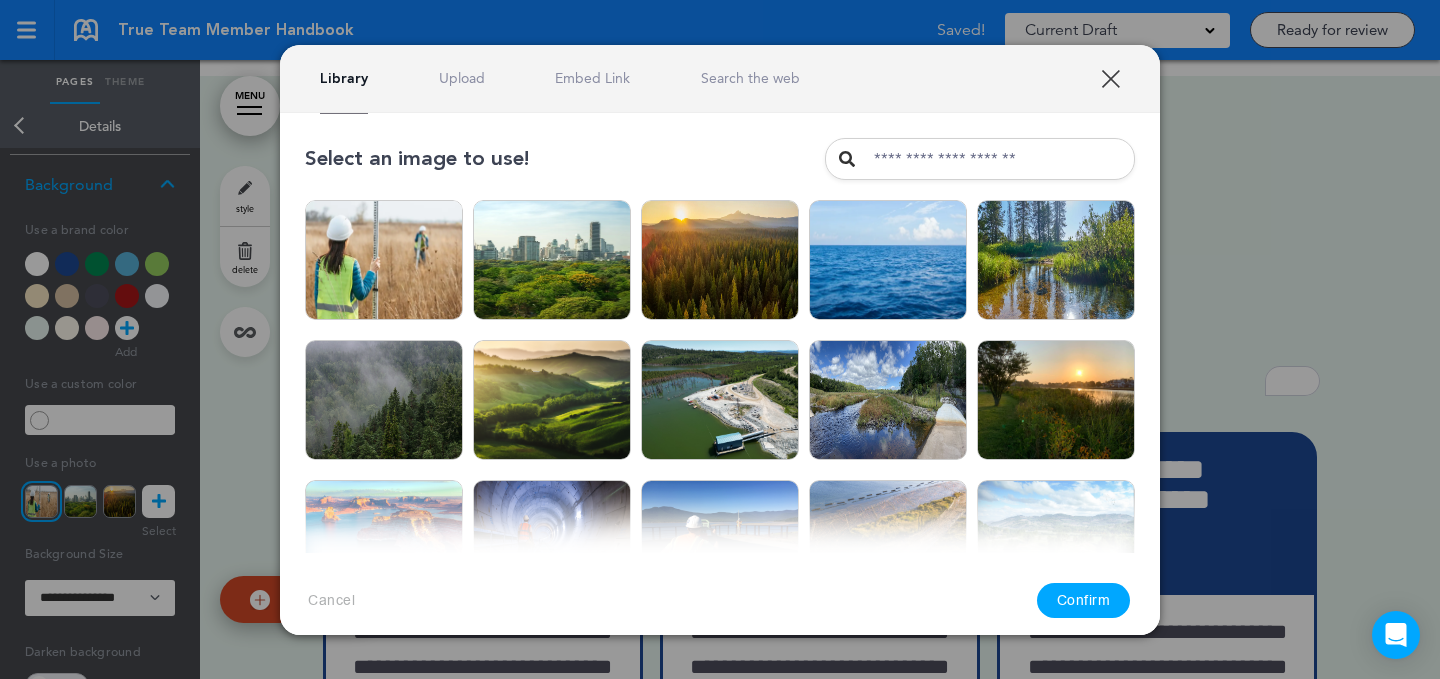 click on "Embed Link" at bounding box center (592, 78) 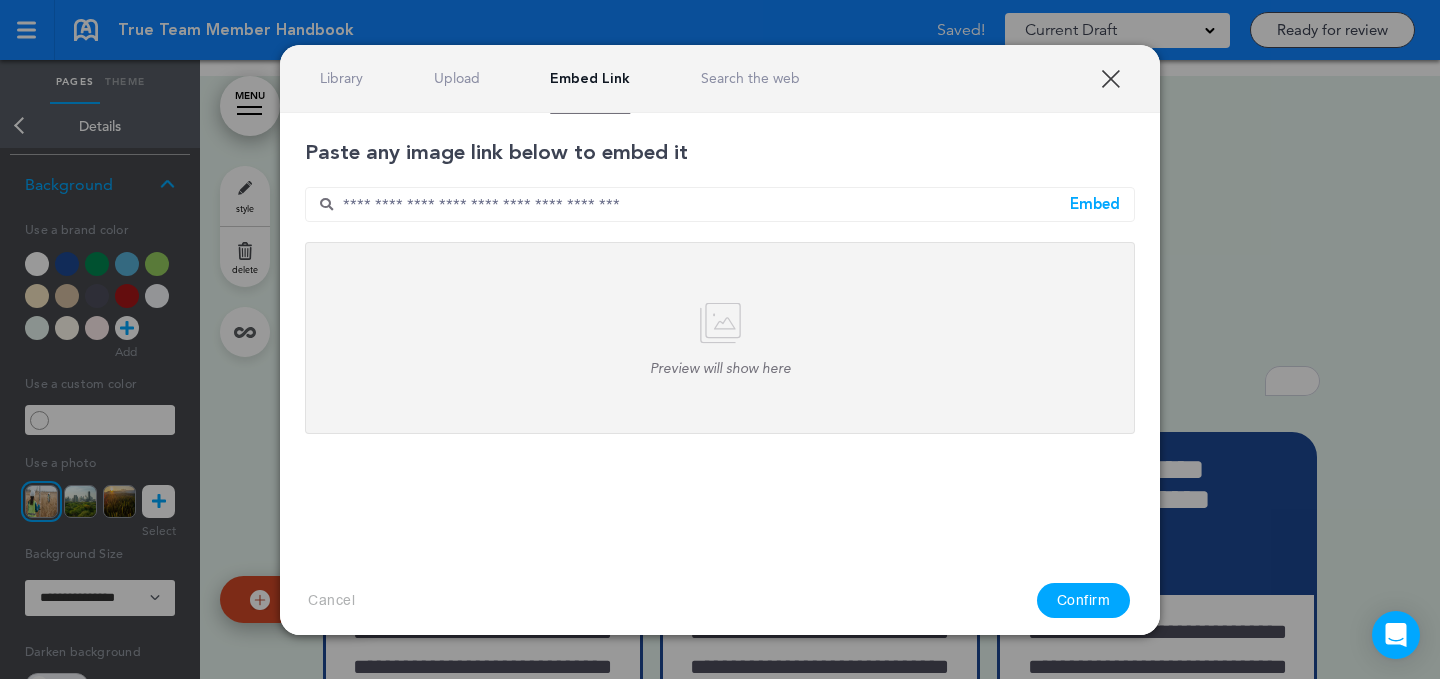 click on "Library" at bounding box center (341, 78) 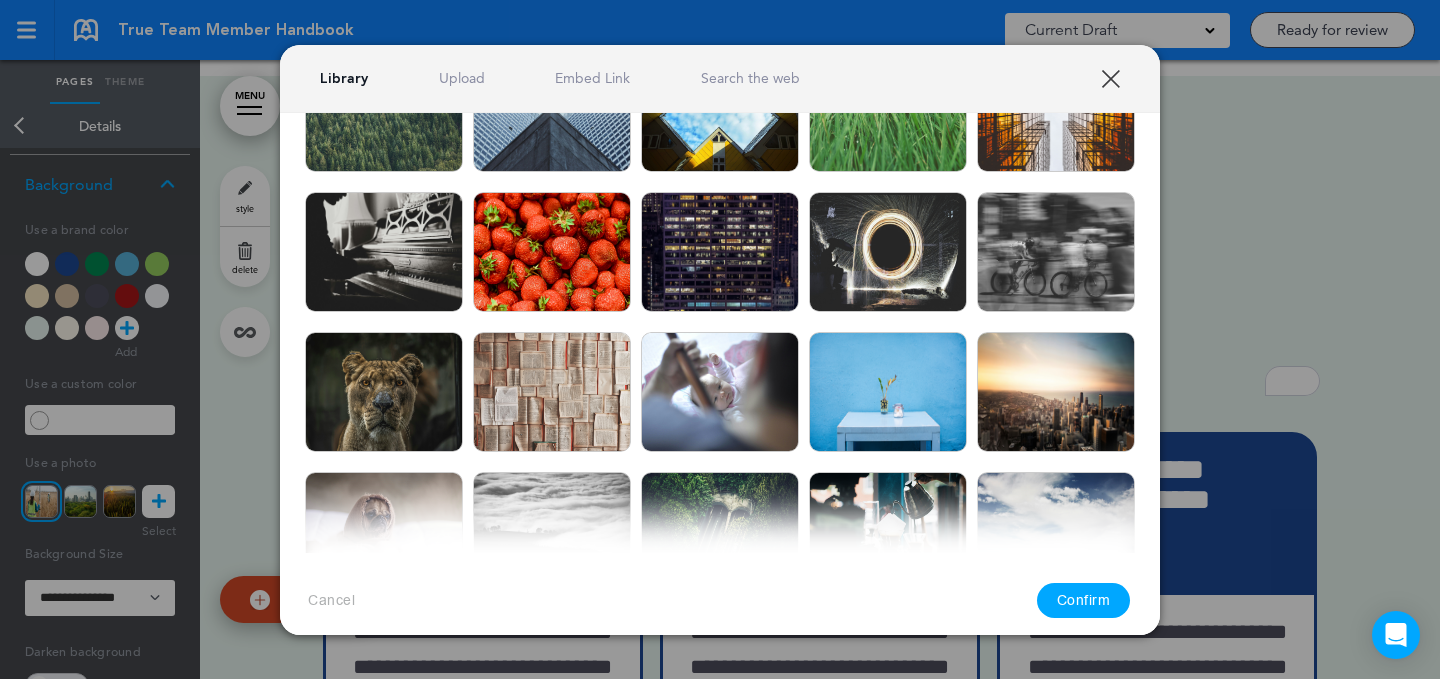 scroll, scrollTop: 713, scrollLeft: 0, axis: vertical 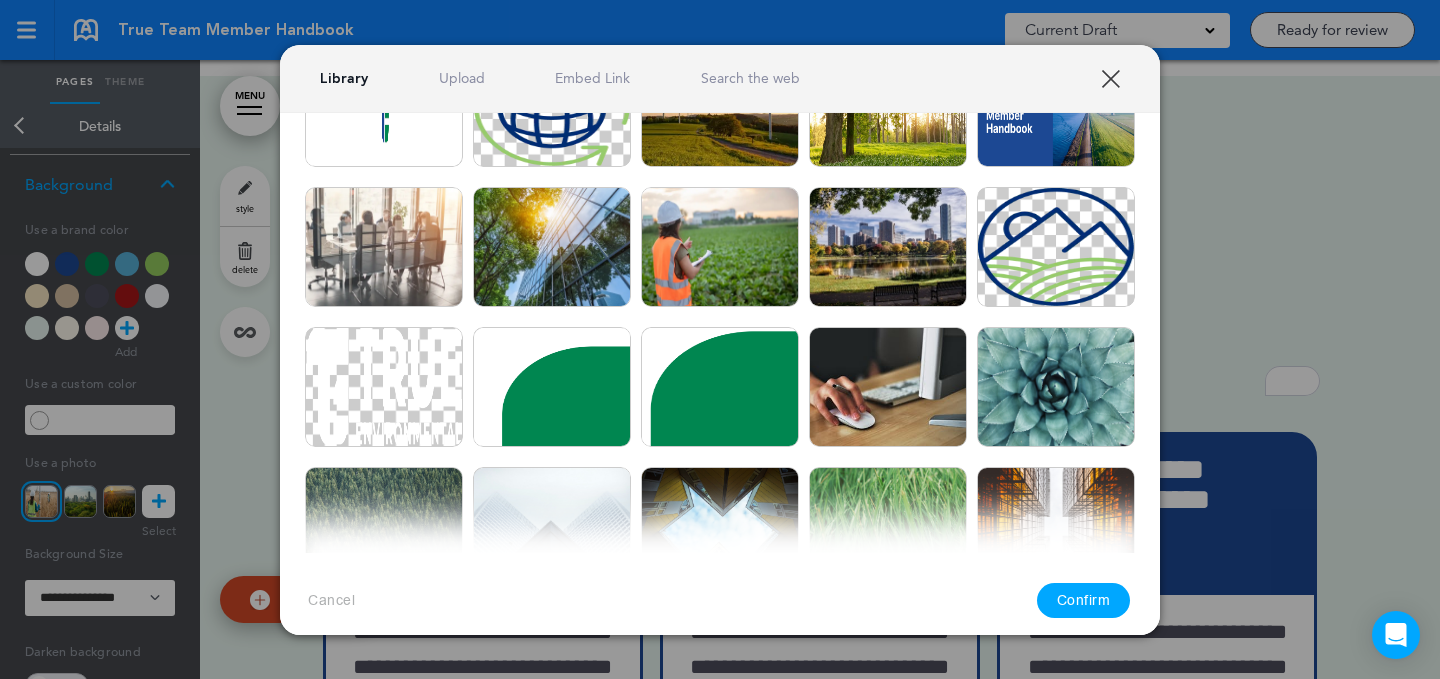 click at bounding box center (552, 107) 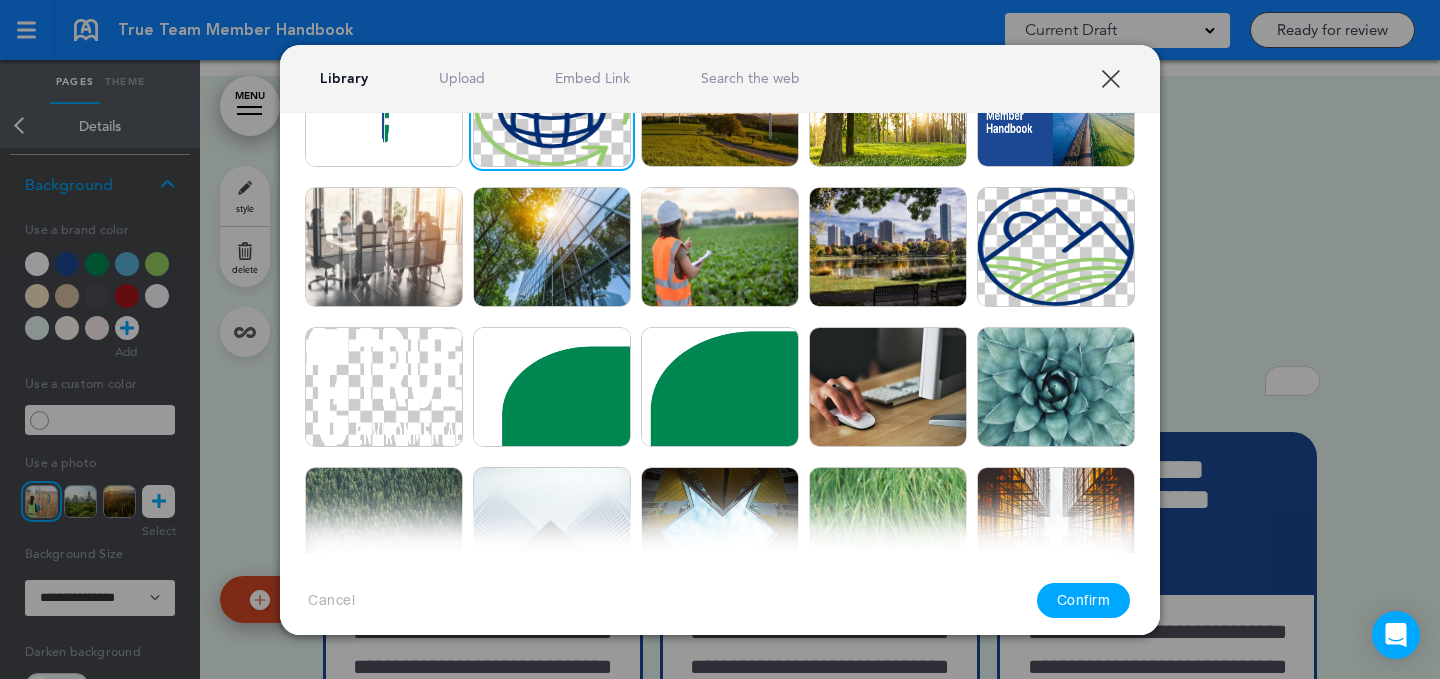 drag, startPoint x: 1066, startPoint y: 600, endPoint x: 1066, endPoint y: 559, distance: 41 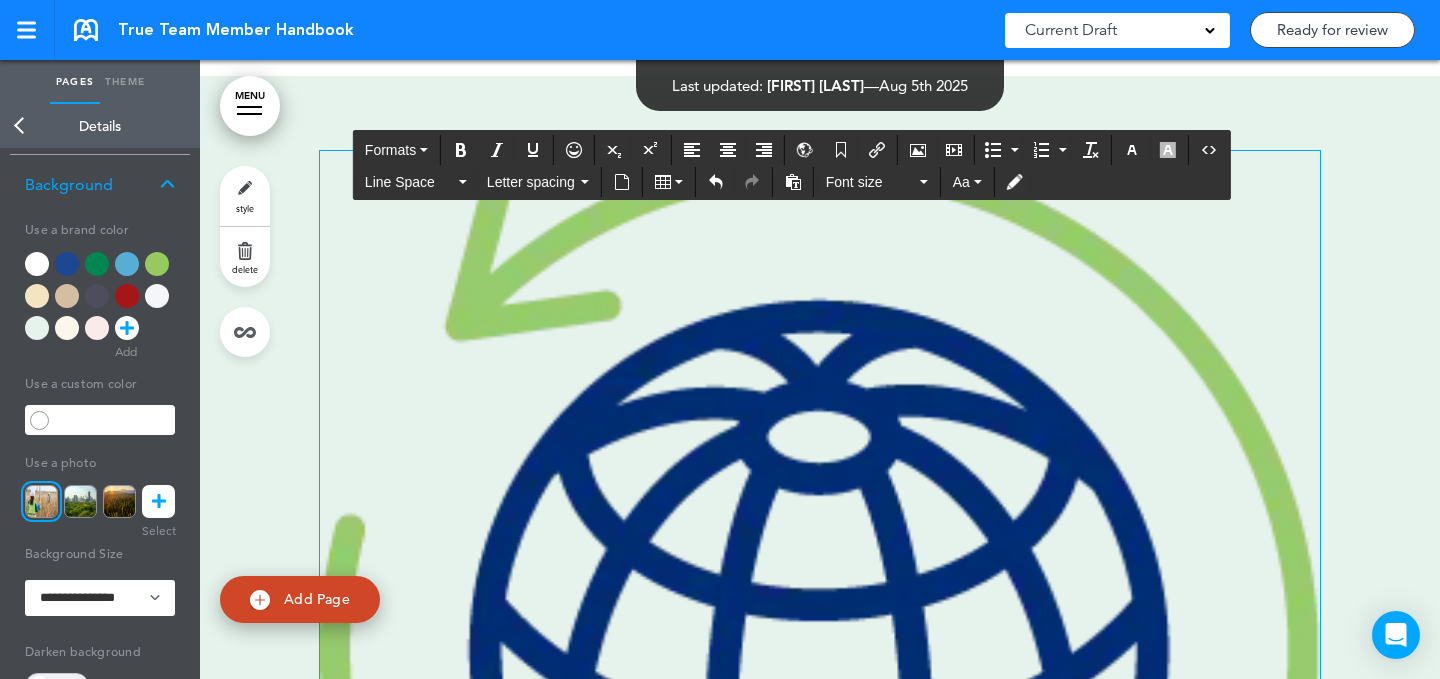 click at bounding box center (820, 651) 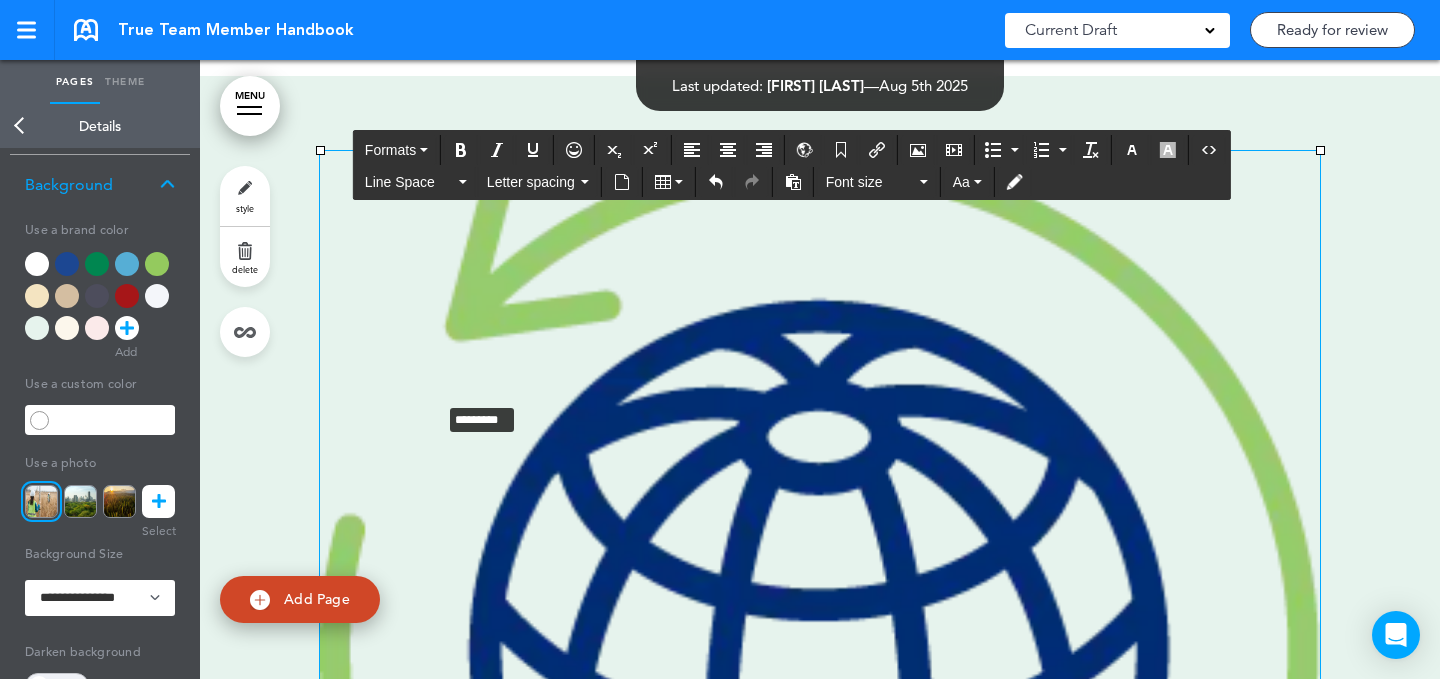 drag, startPoint x: 1311, startPoint y: 294, endPoint x: 482, endPoint y: 513, distance: 857.4392 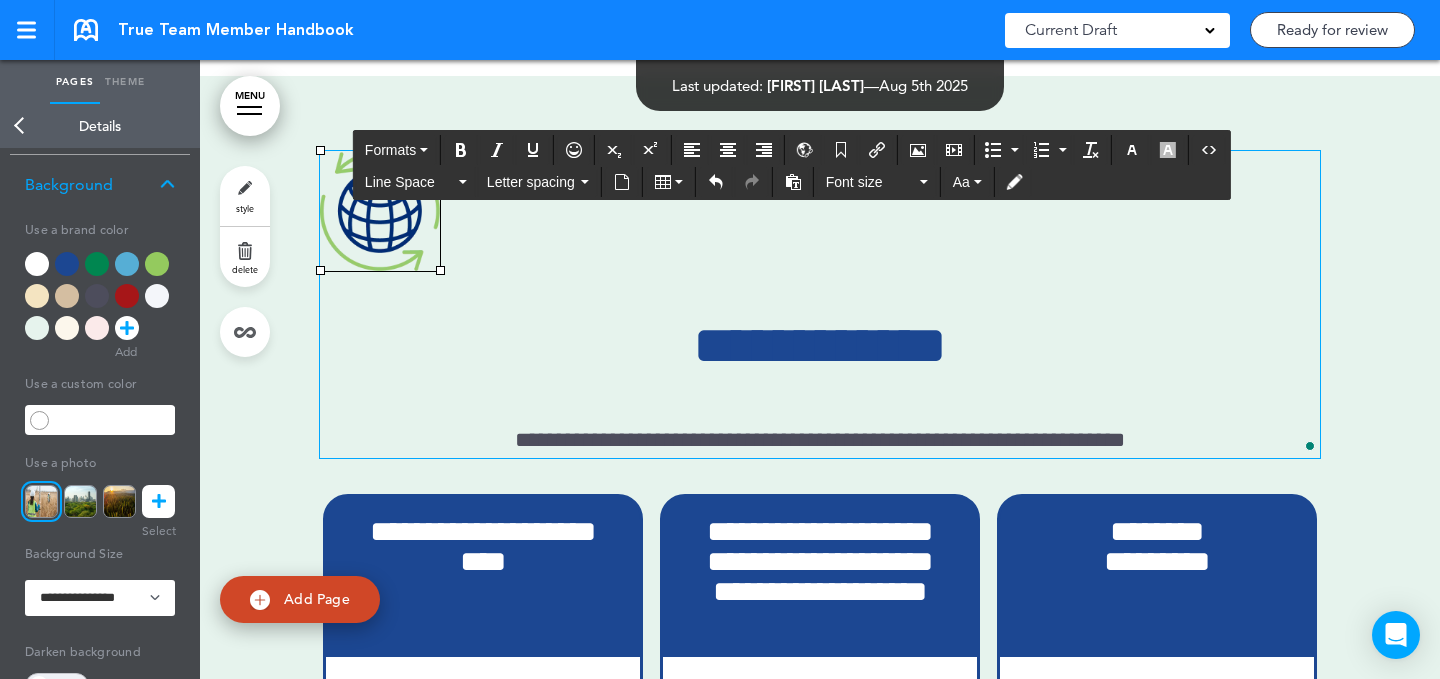 click at bounding box center [820, 217] 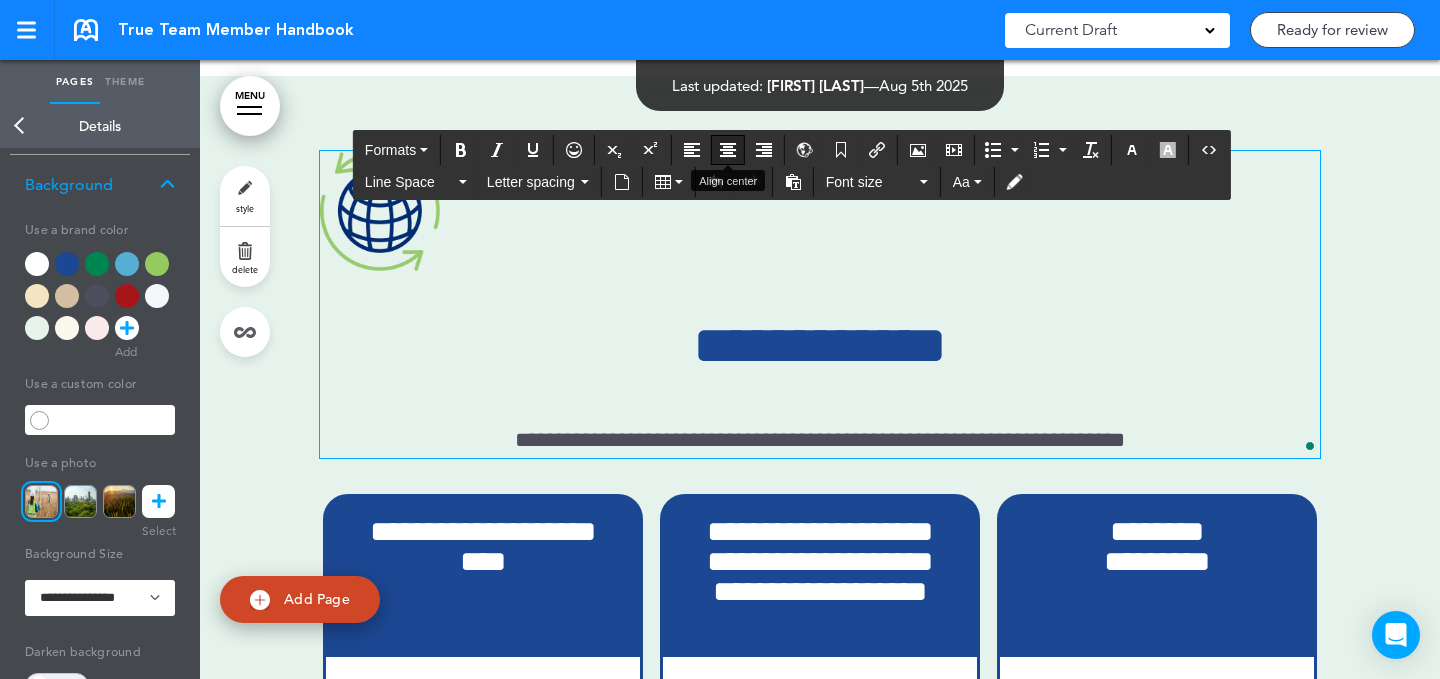 click at bounding box center [728, 150] 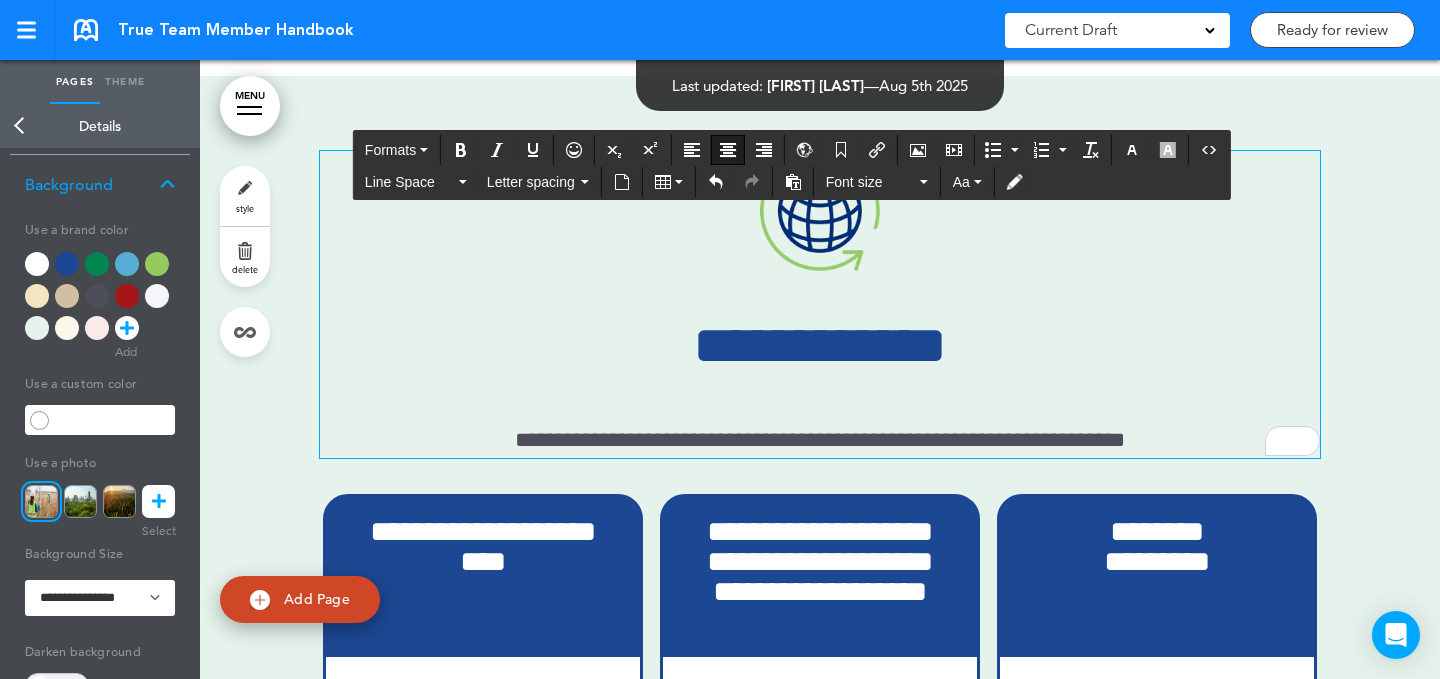 click at bounding box center (820, 217) 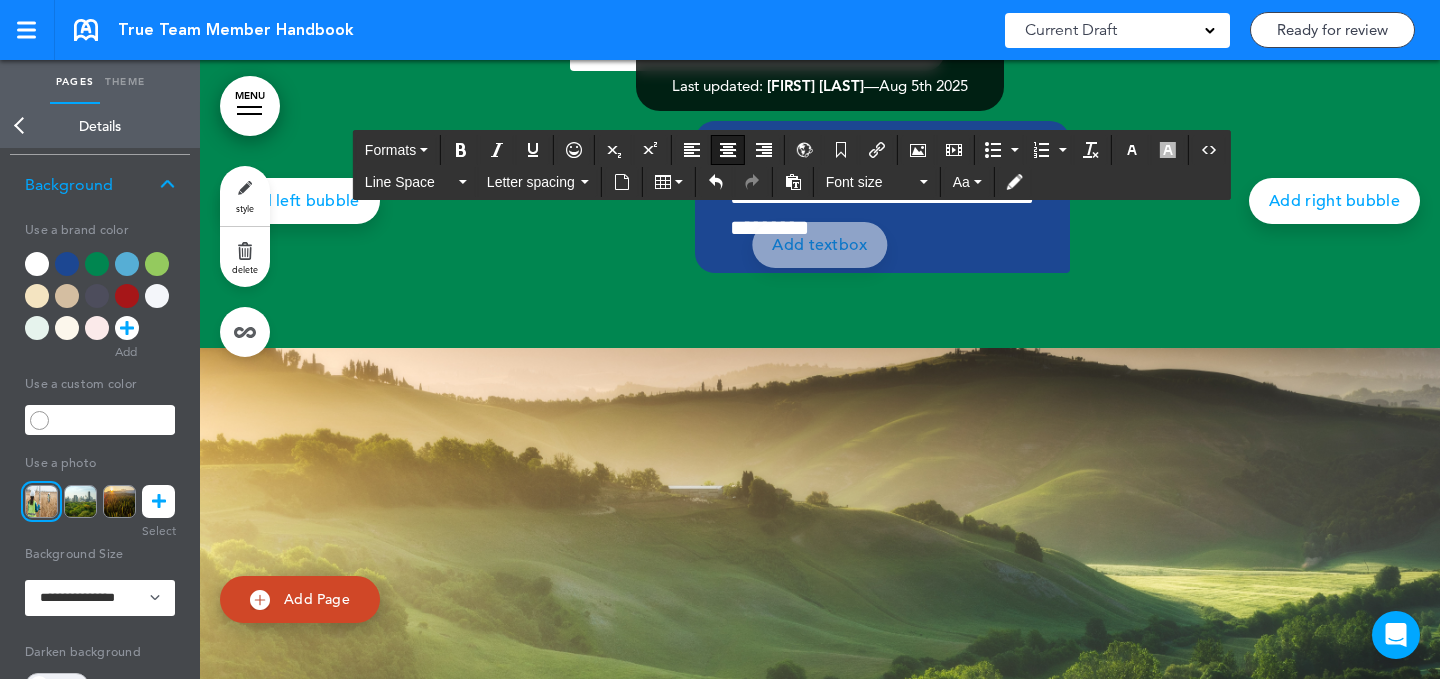 scroll, scrollTop: 11386, scrollLeft: 0, axis: vertical 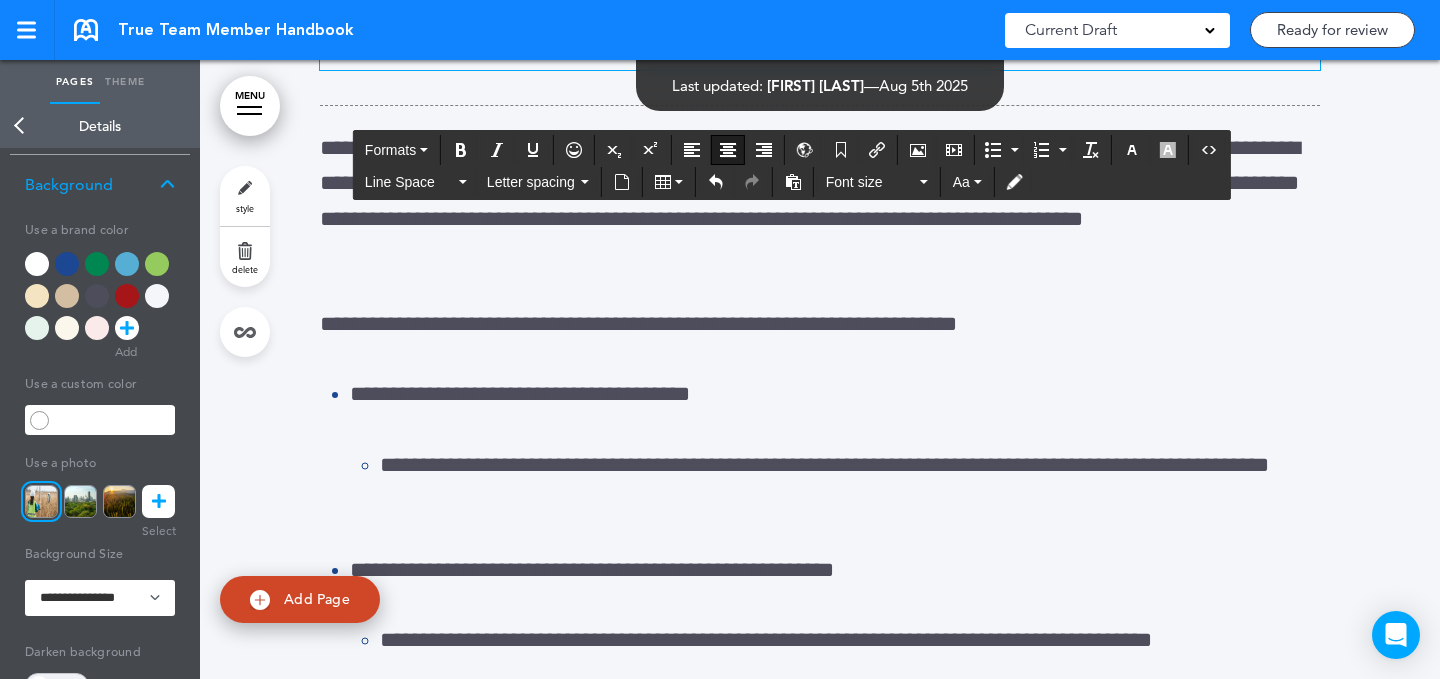 click on "**********" at bounding box center [820, -208] 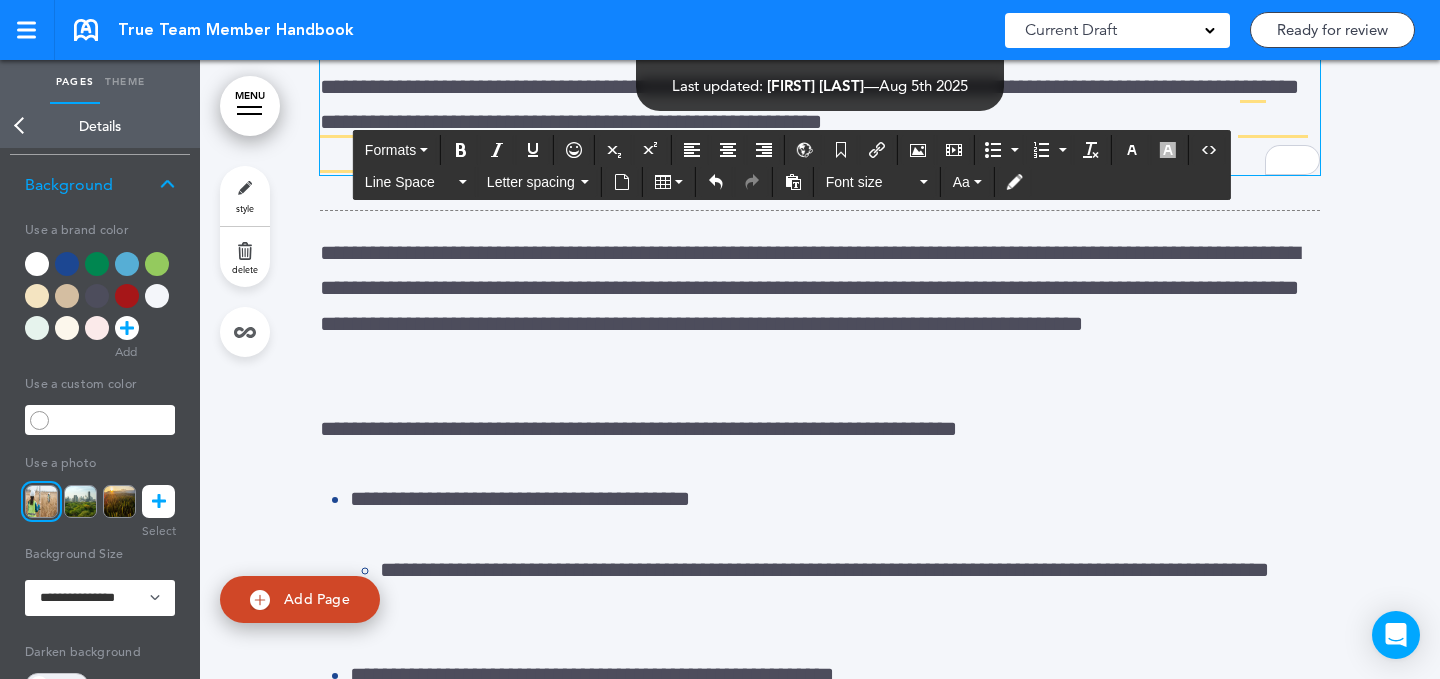 click at bounding box center [820, -208] 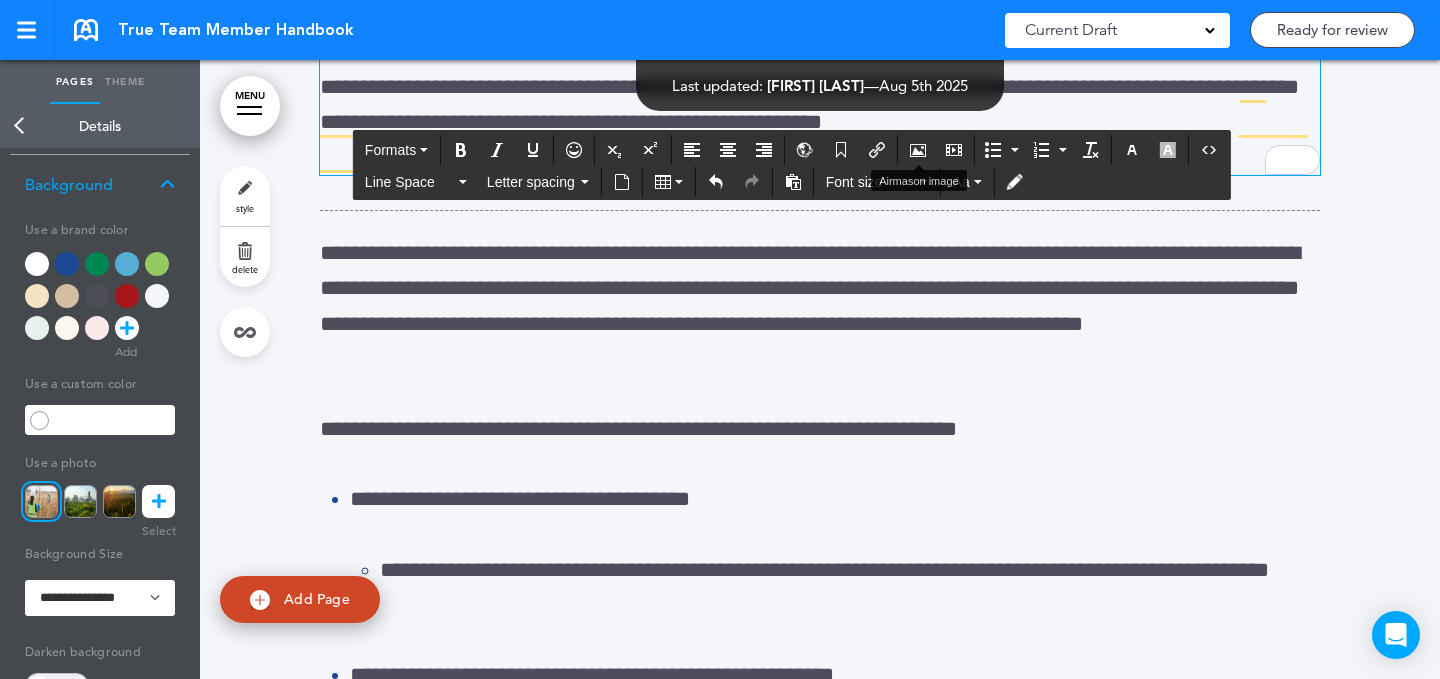 click at bounding box center [918, 150] 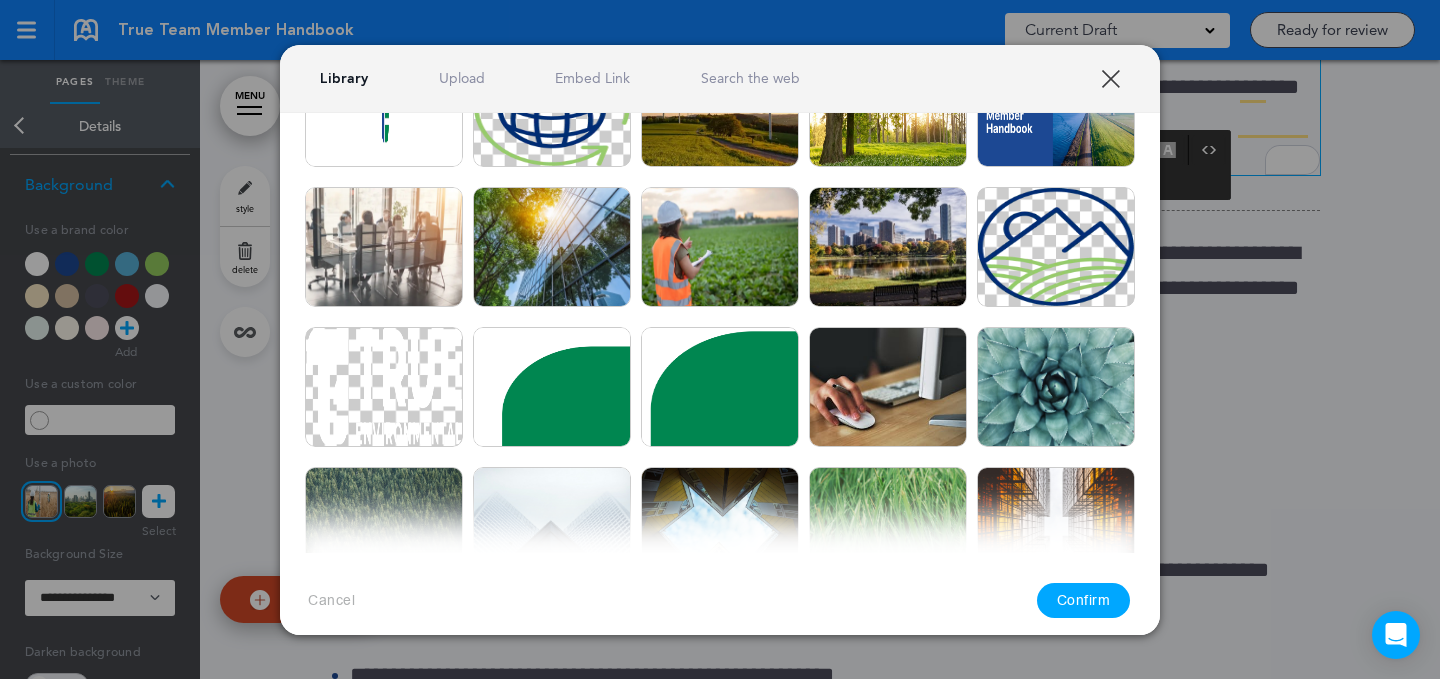 click on "Embed Link" at bounding box center (592, 78) 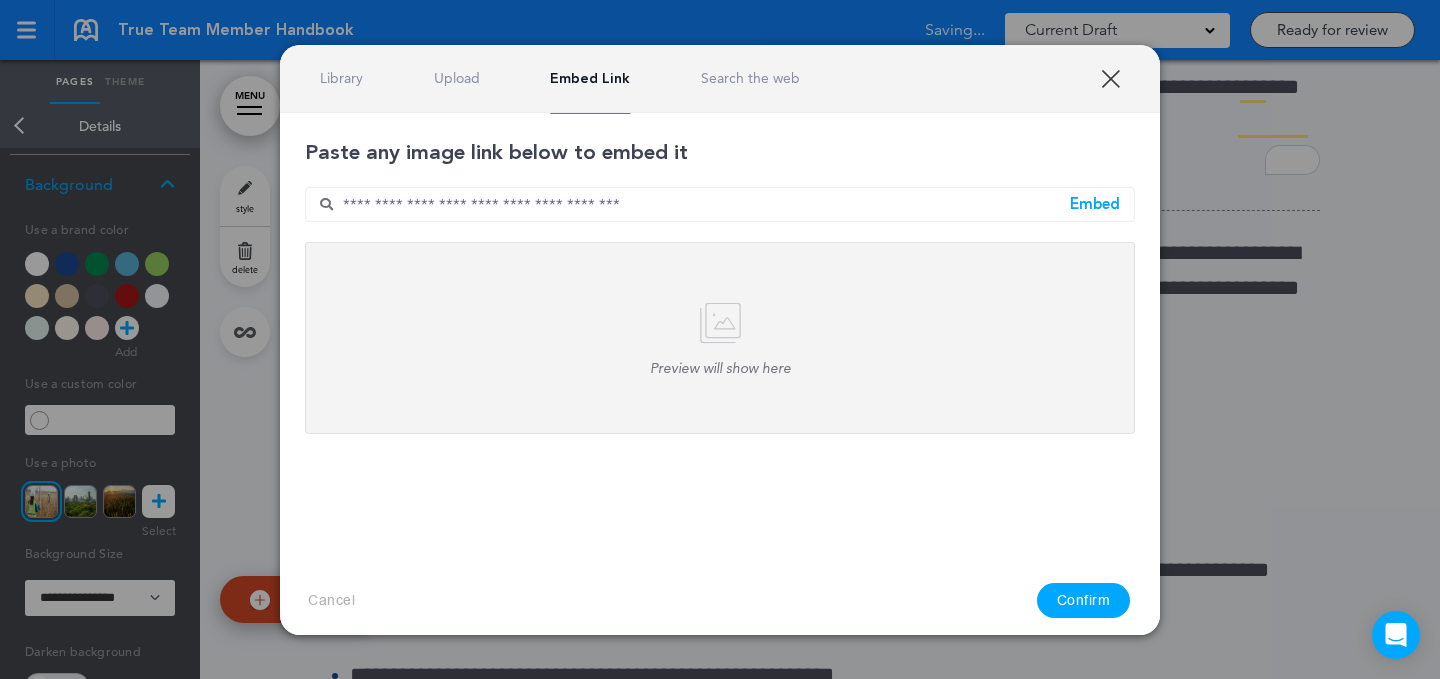 scroll, scrollTop: 0, scrollLeft: 0, axis: both 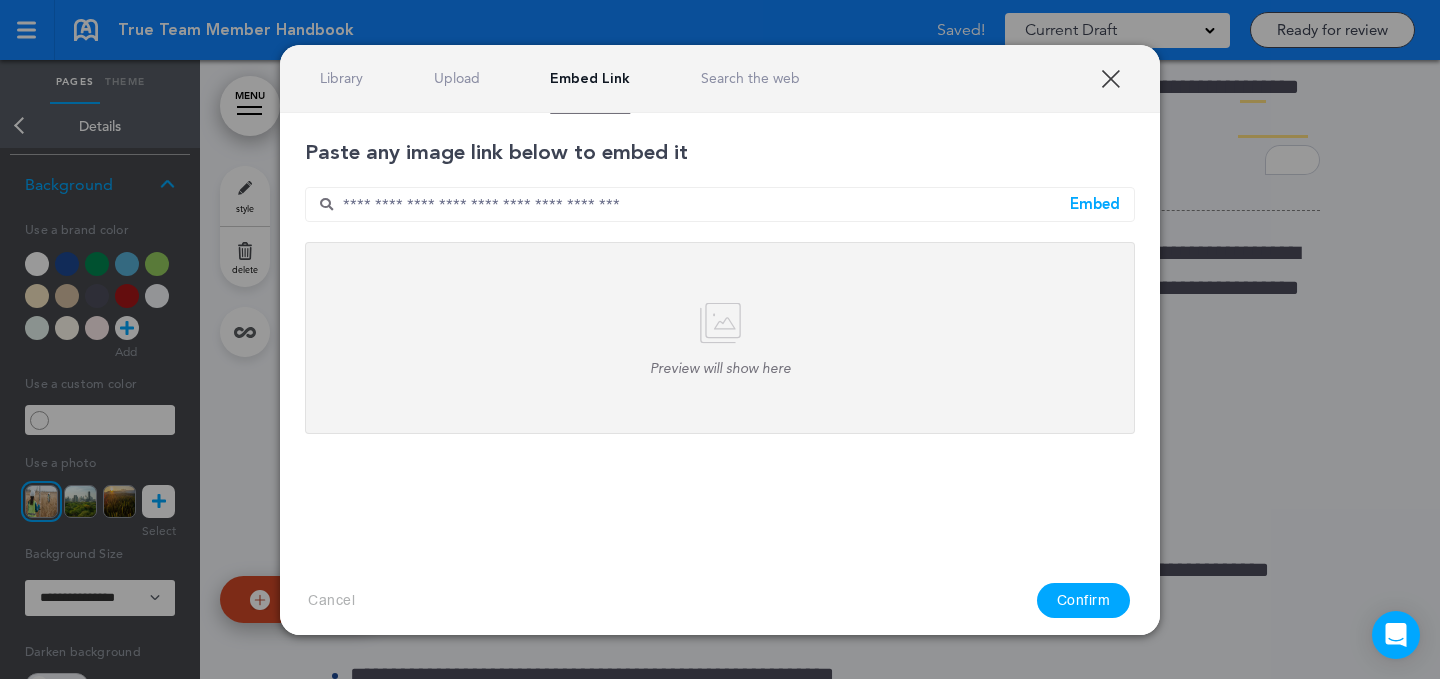 click at bounding box center [720, 204] 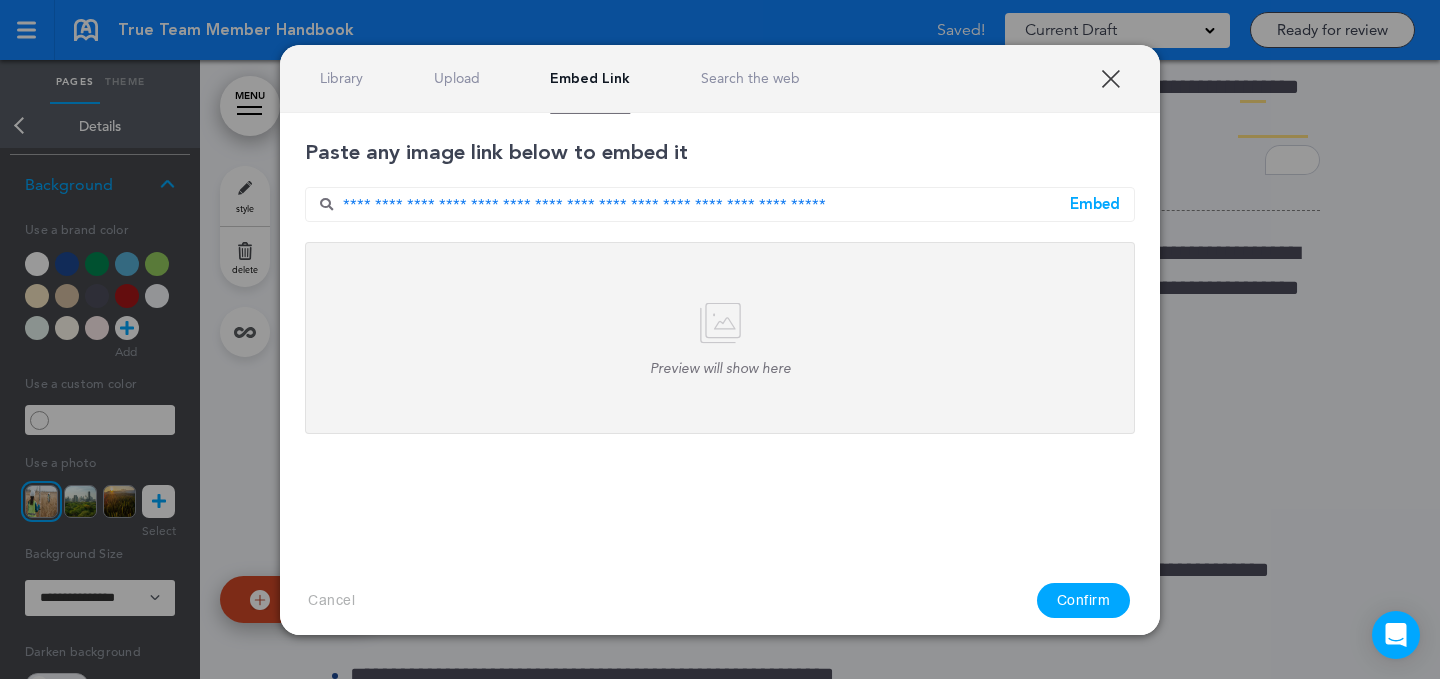click on "Embed" at bounding box center (1095, 204) 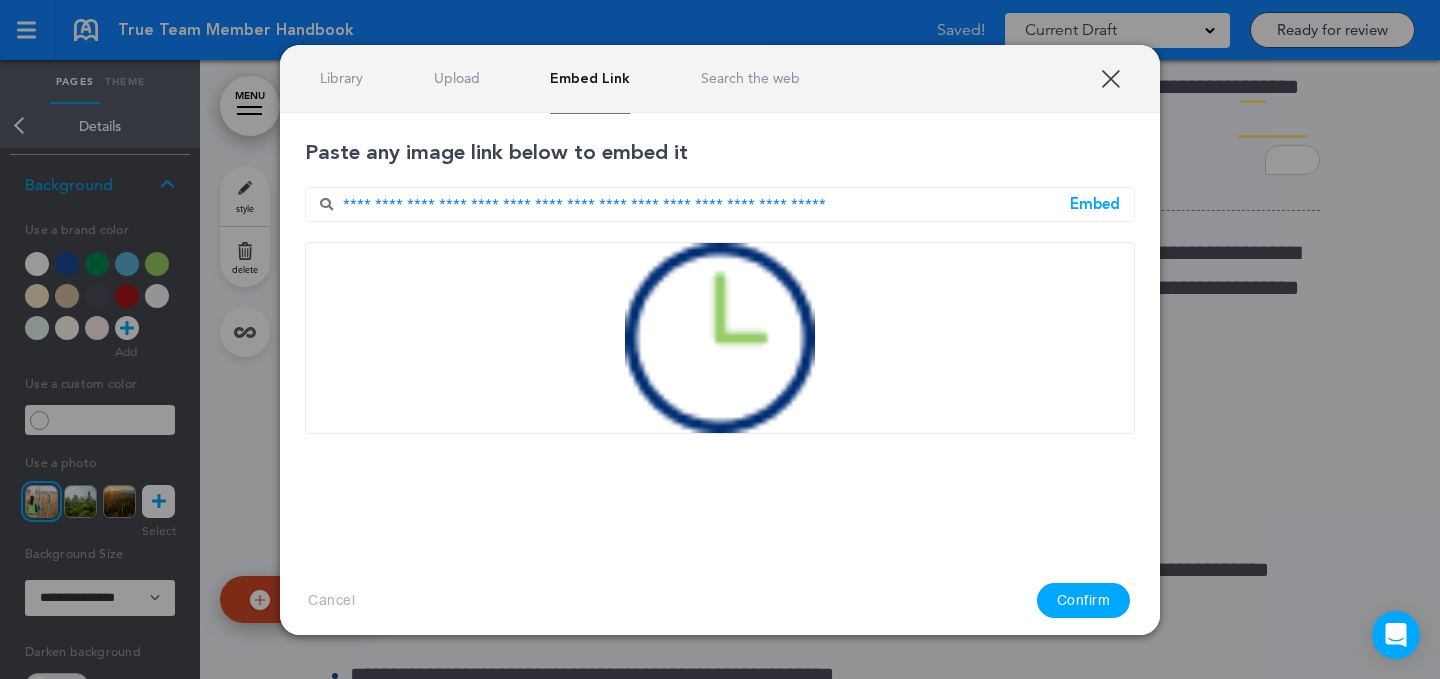 click on "Confirm" at bounding box center [1084, 600] 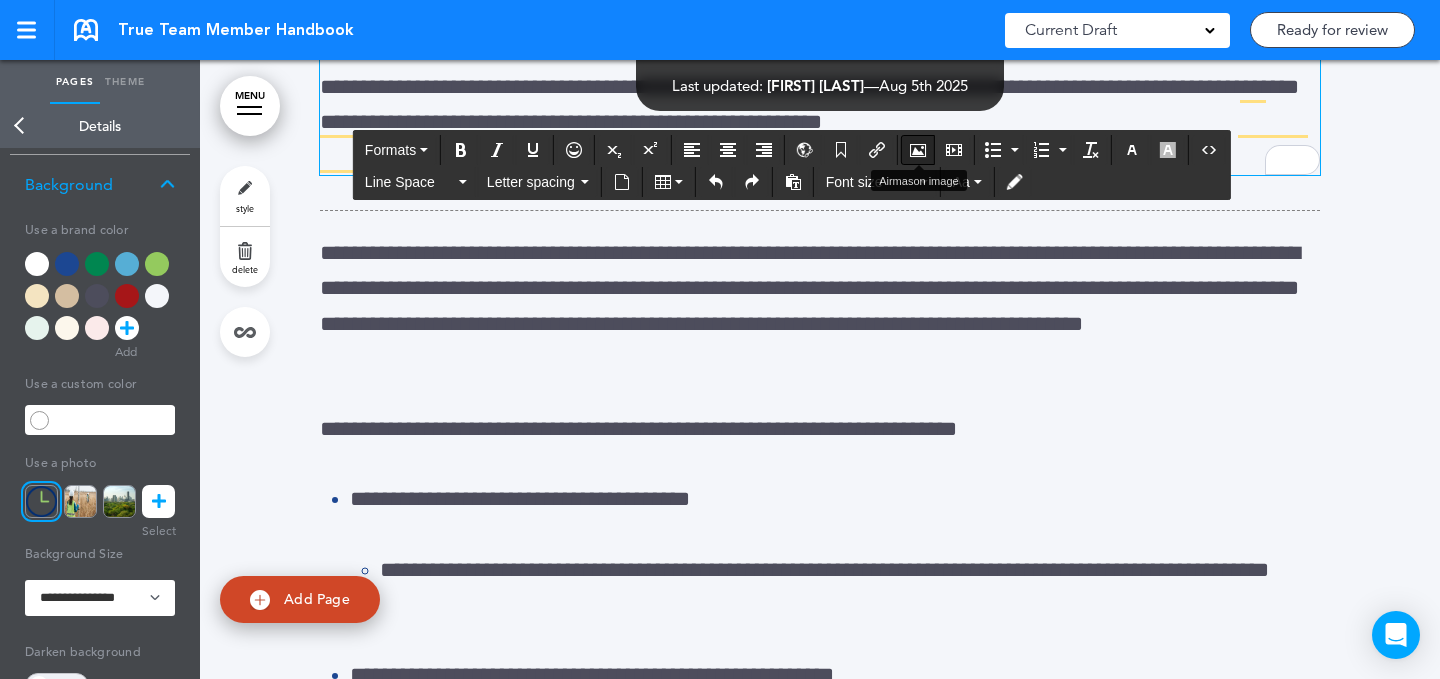 click at bounding box center (918, 150) 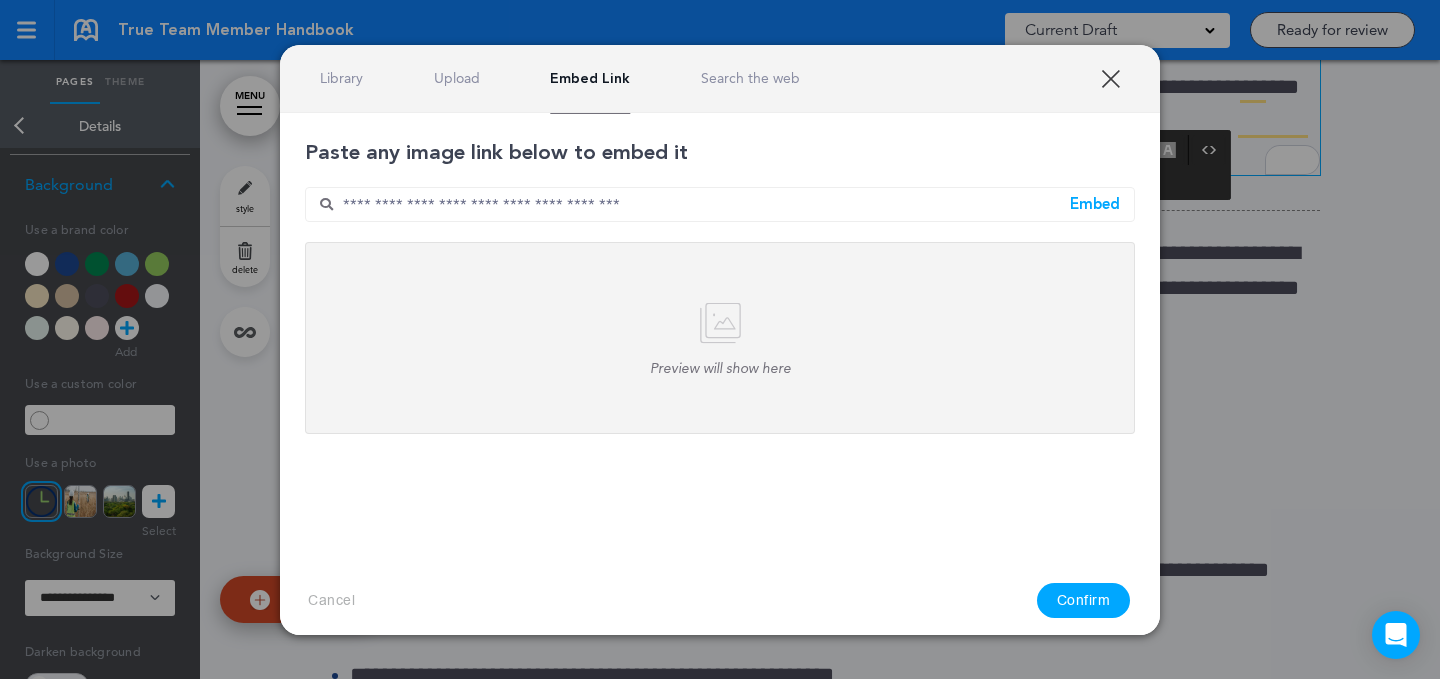 click at bounding box center (720, 204) 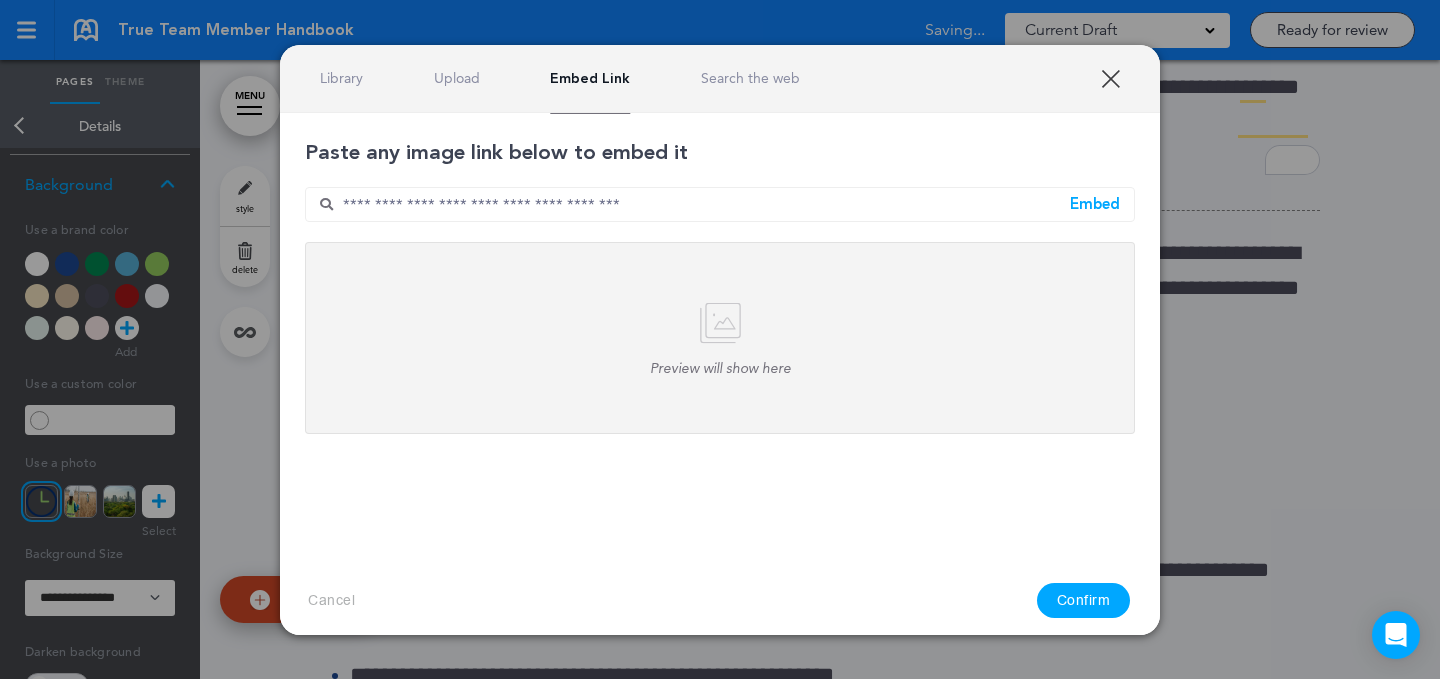 paste on "**********" 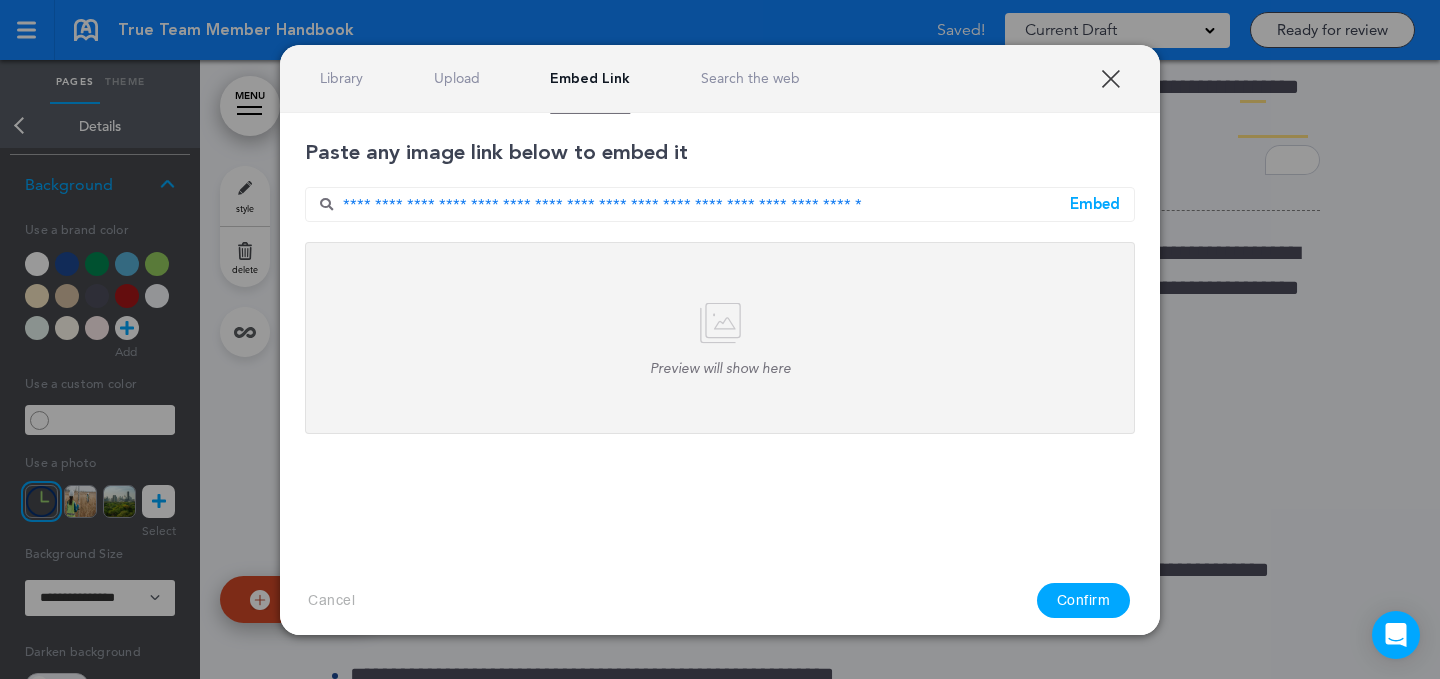 click on "Embed" at bounding box center [1095, 204] 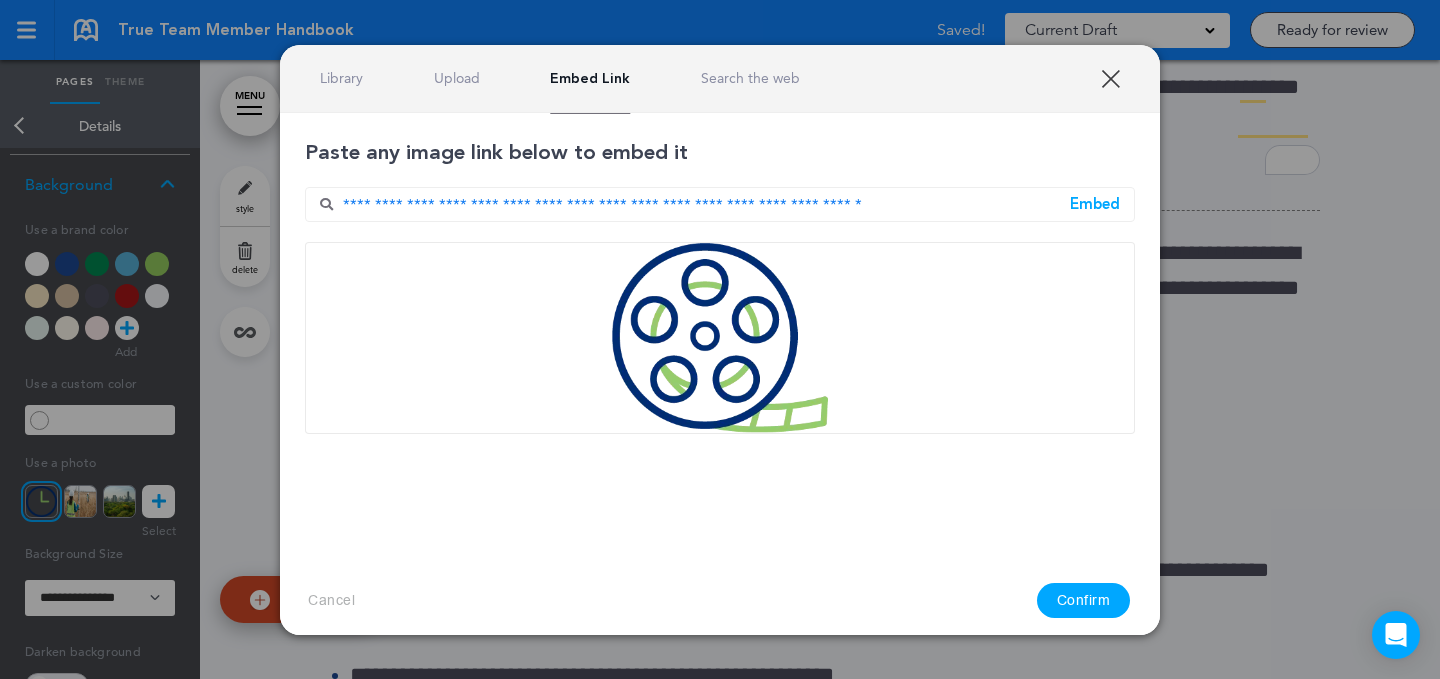 click on "Confirm" at bounding box center [1084, 600] 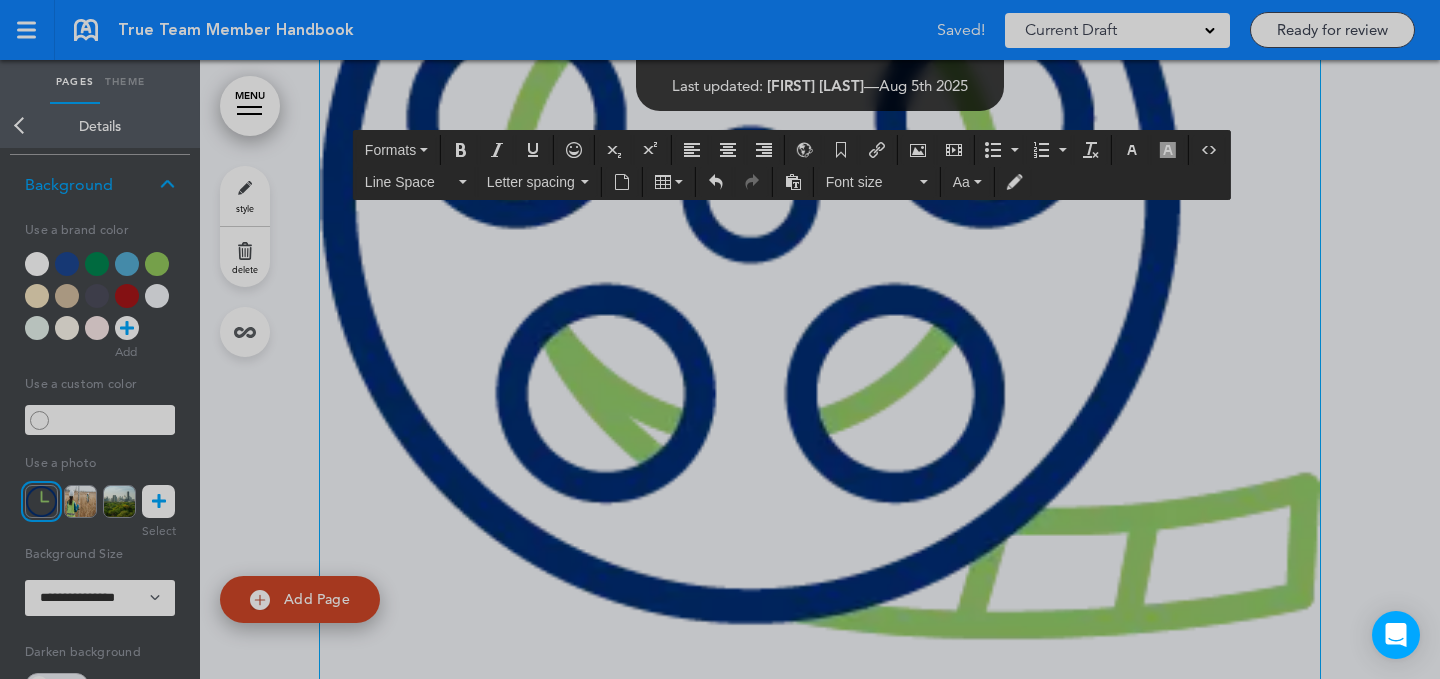 click on "Confirm" at bounding box center (1097, 610) 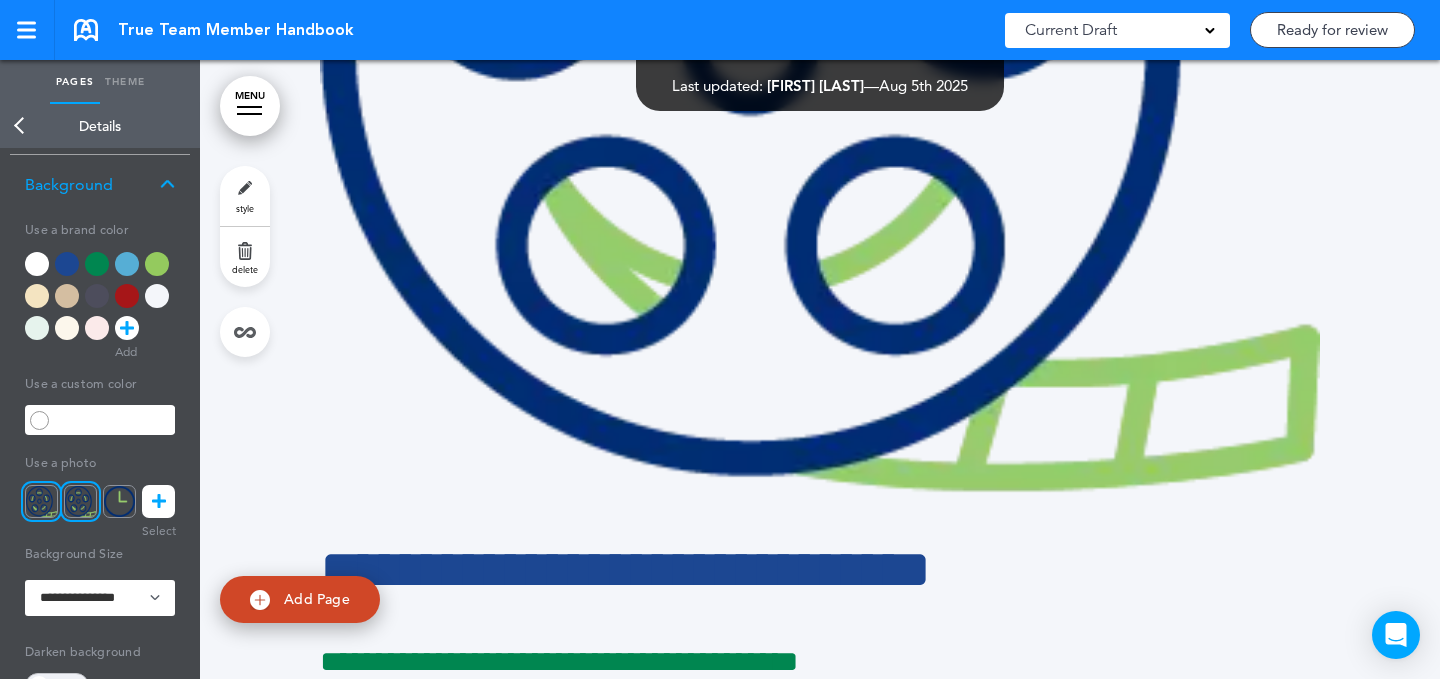 scroll, scrollTop: 14912, scrollLeft: 0, axis: vertical 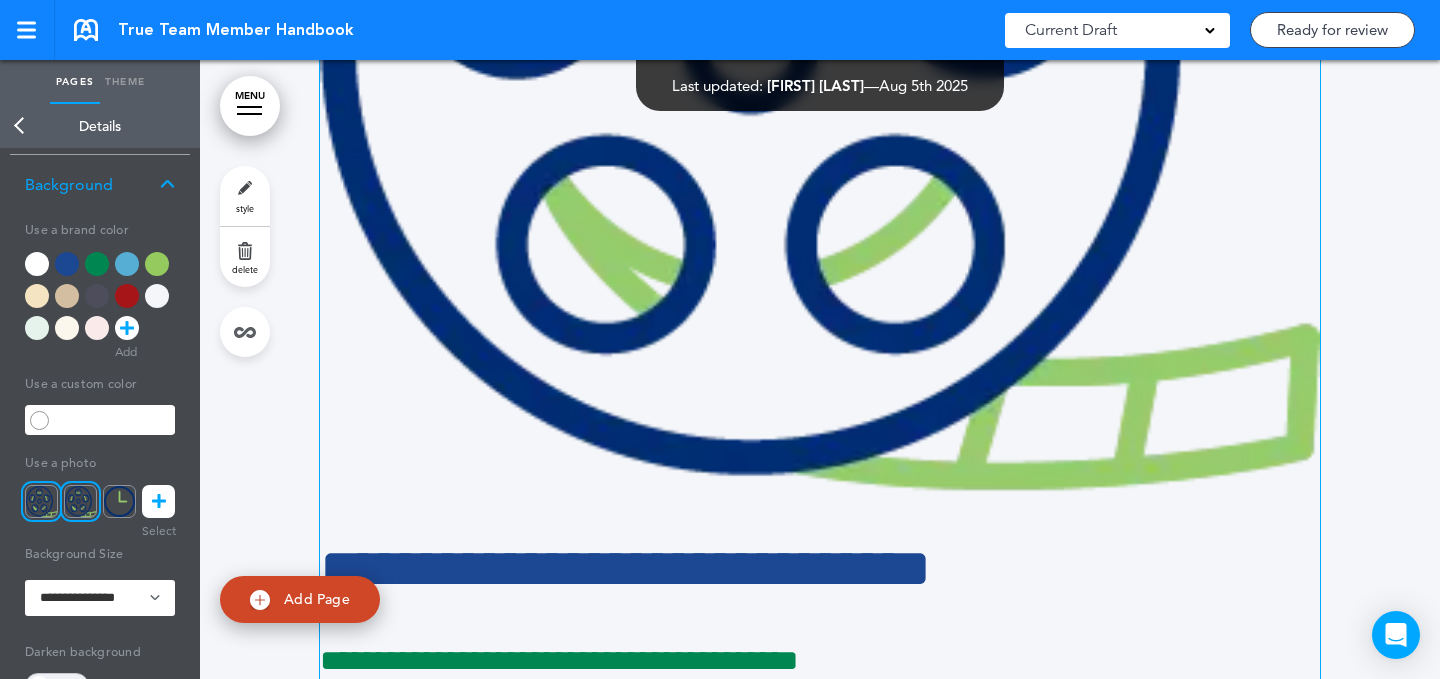 click at bounding box center [820, 55] 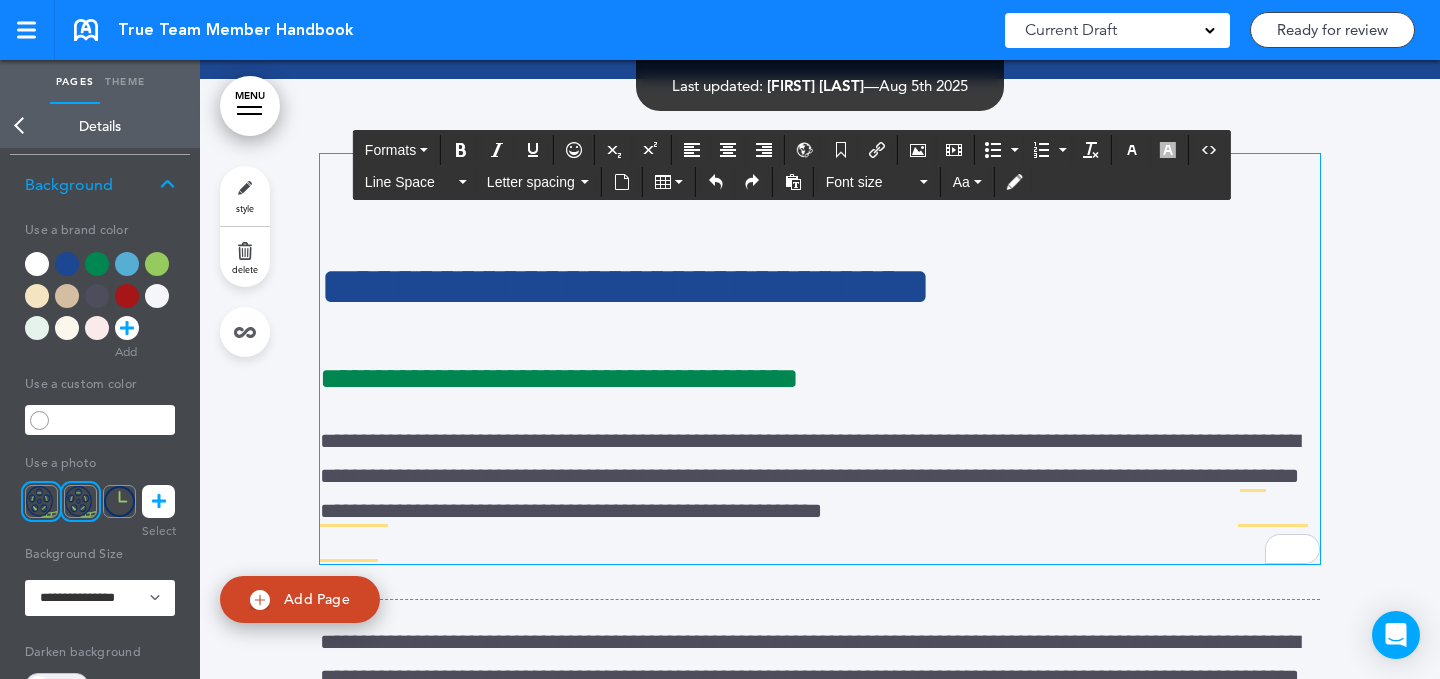 drag, startPoint x: 529, startPoint y: 573, endPoint x: 536, endPoint y: 548, distance: 25.96151 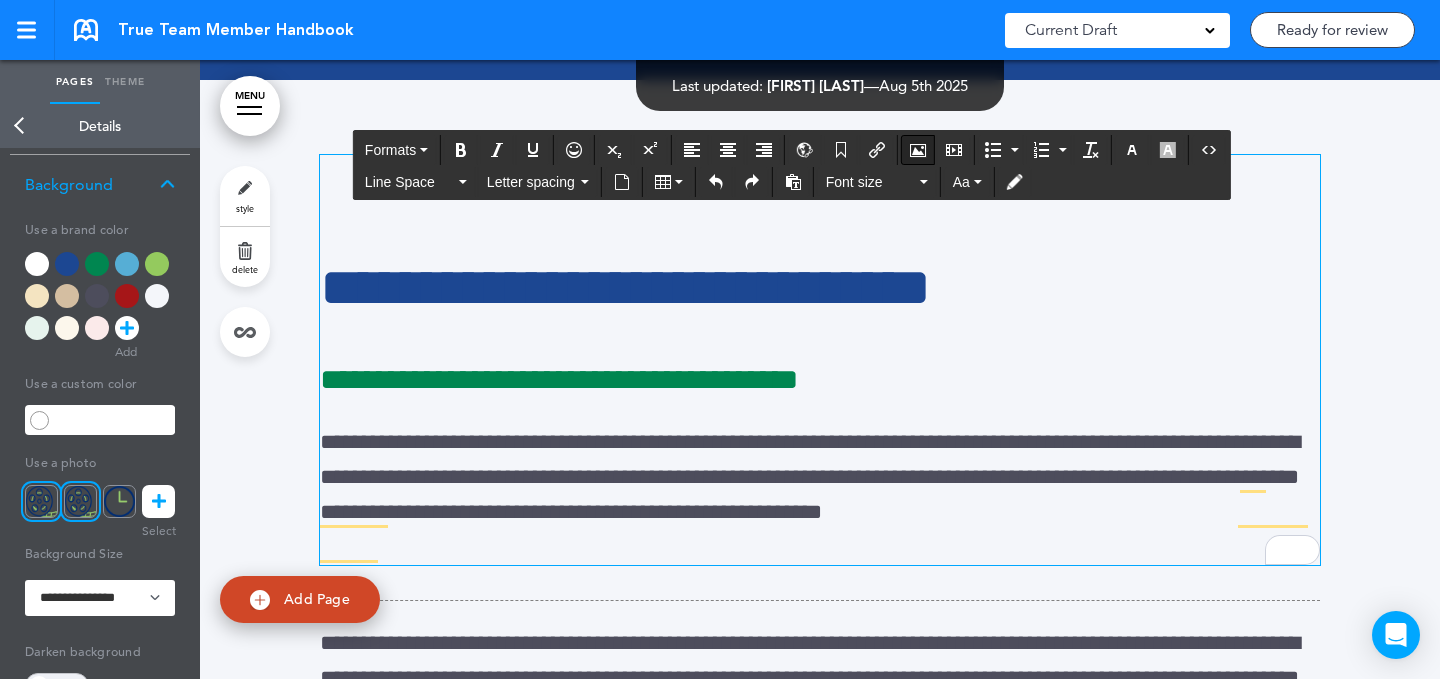 scroll, scrollTop: 14374, scrollLeft: 0, axis: vertical 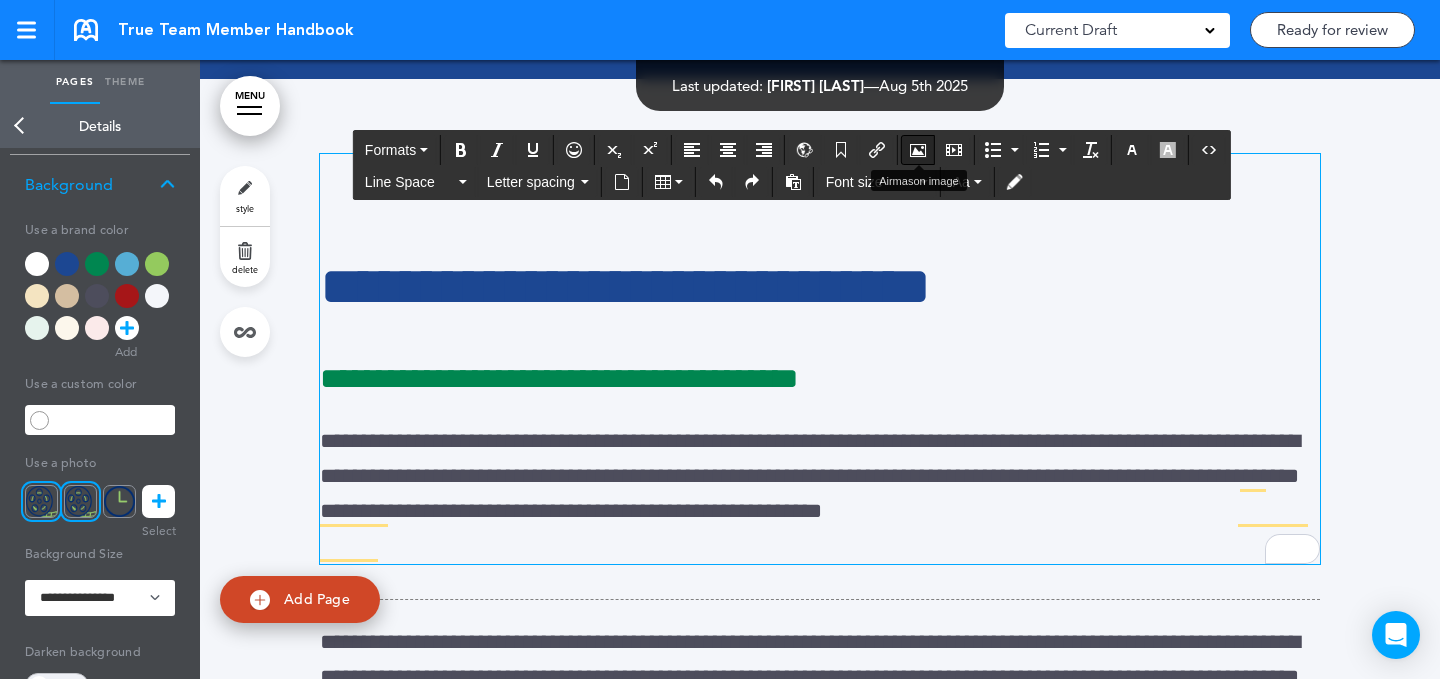 click at bounding box center (918, 150) 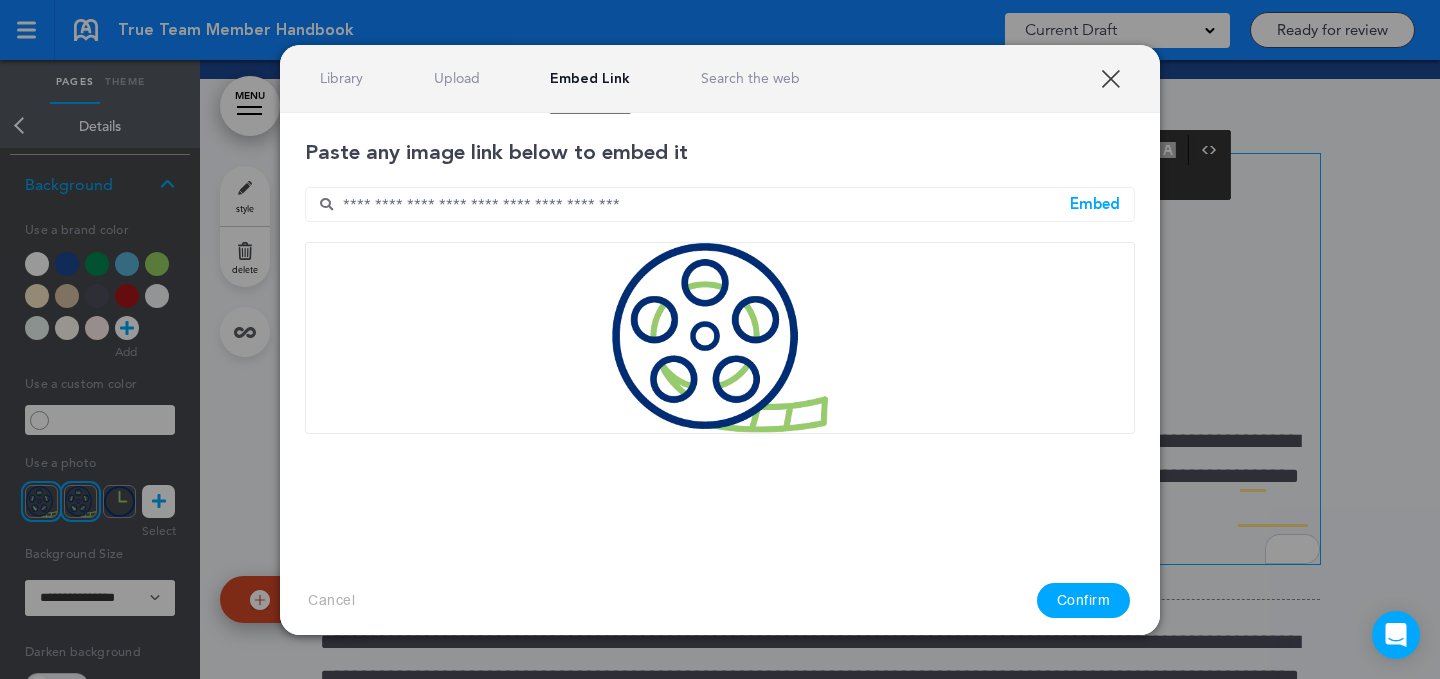 click at bounding box center (720, 204) 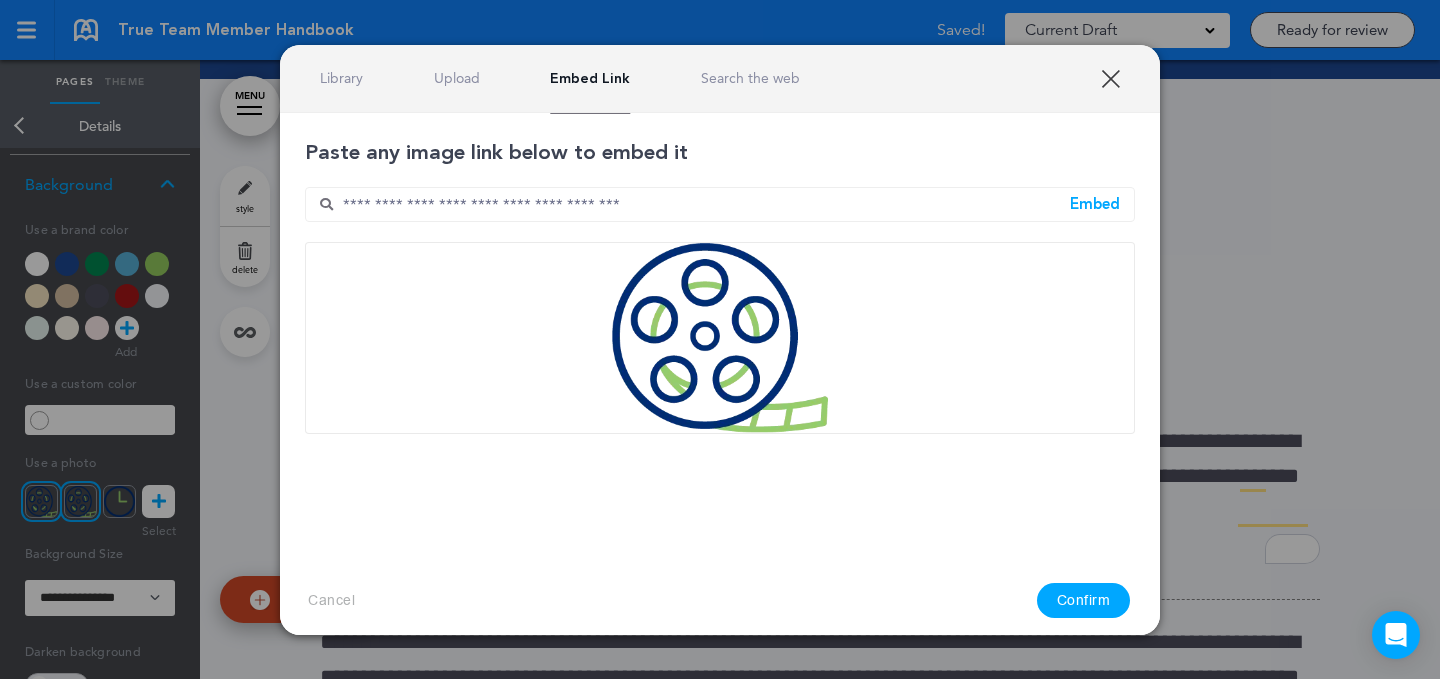 paste on "**********" 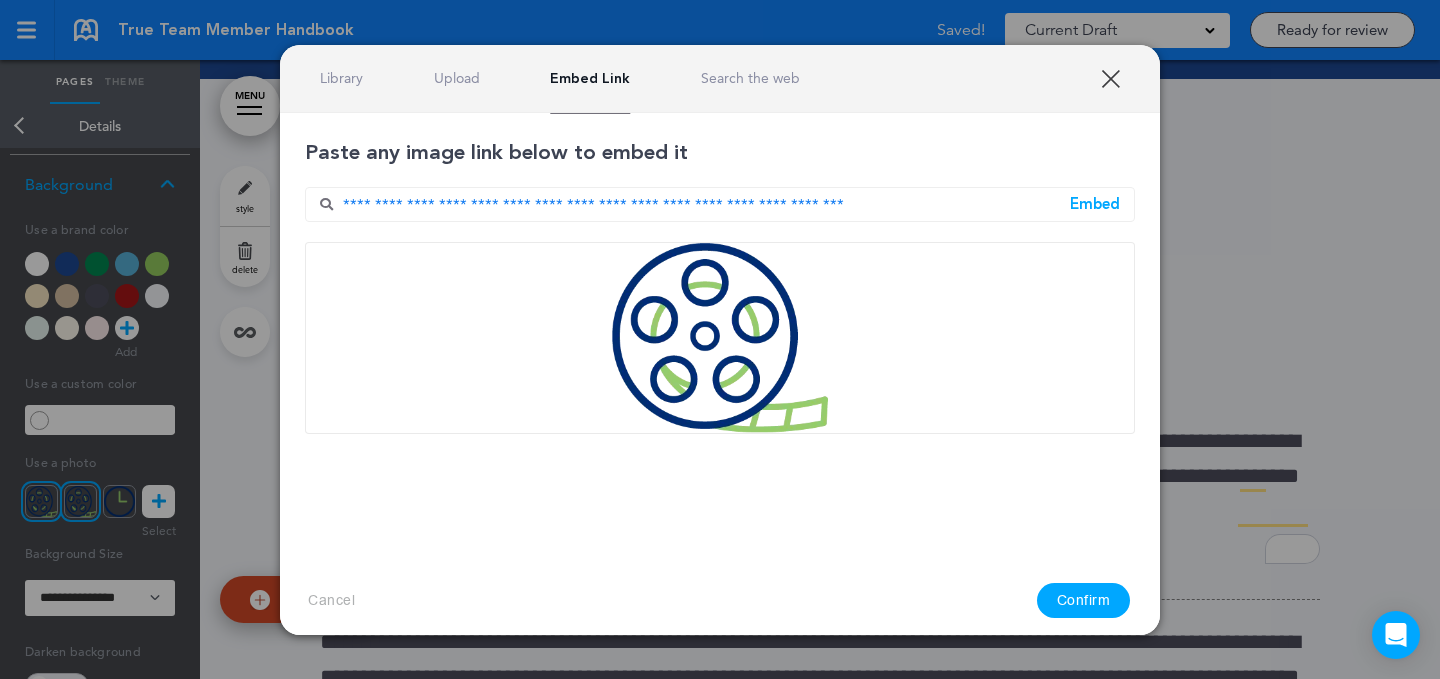 click on "Embed" at bounding box center (1095, 204) 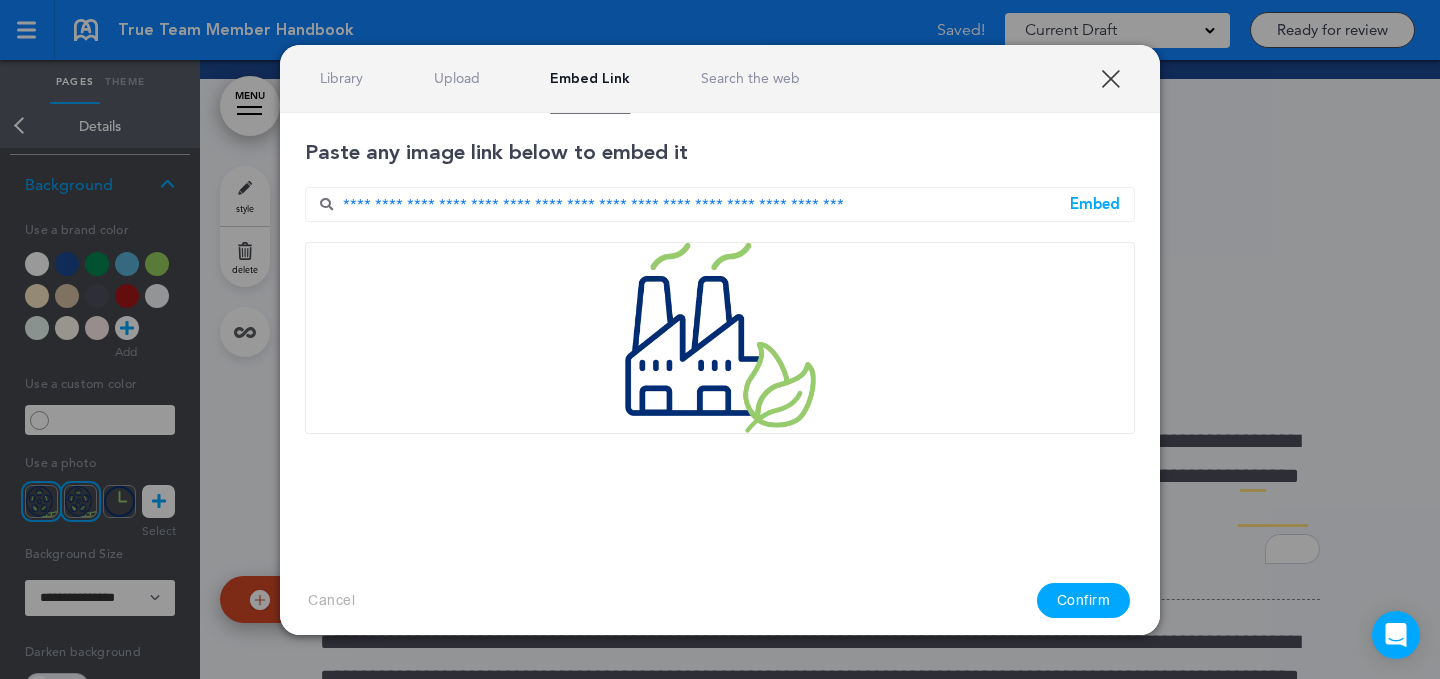 click on "Confirm" at bounding box center (1084, 600) 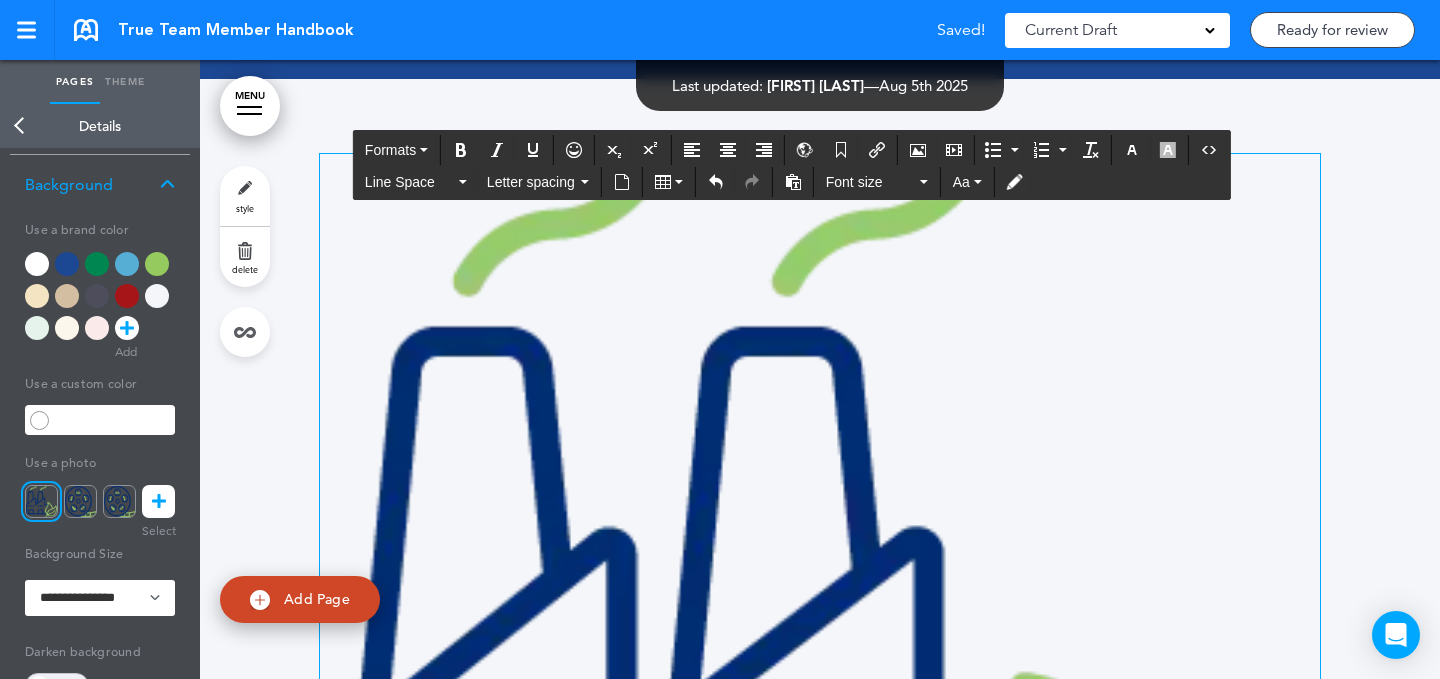 click at bounding box center (820, 652) 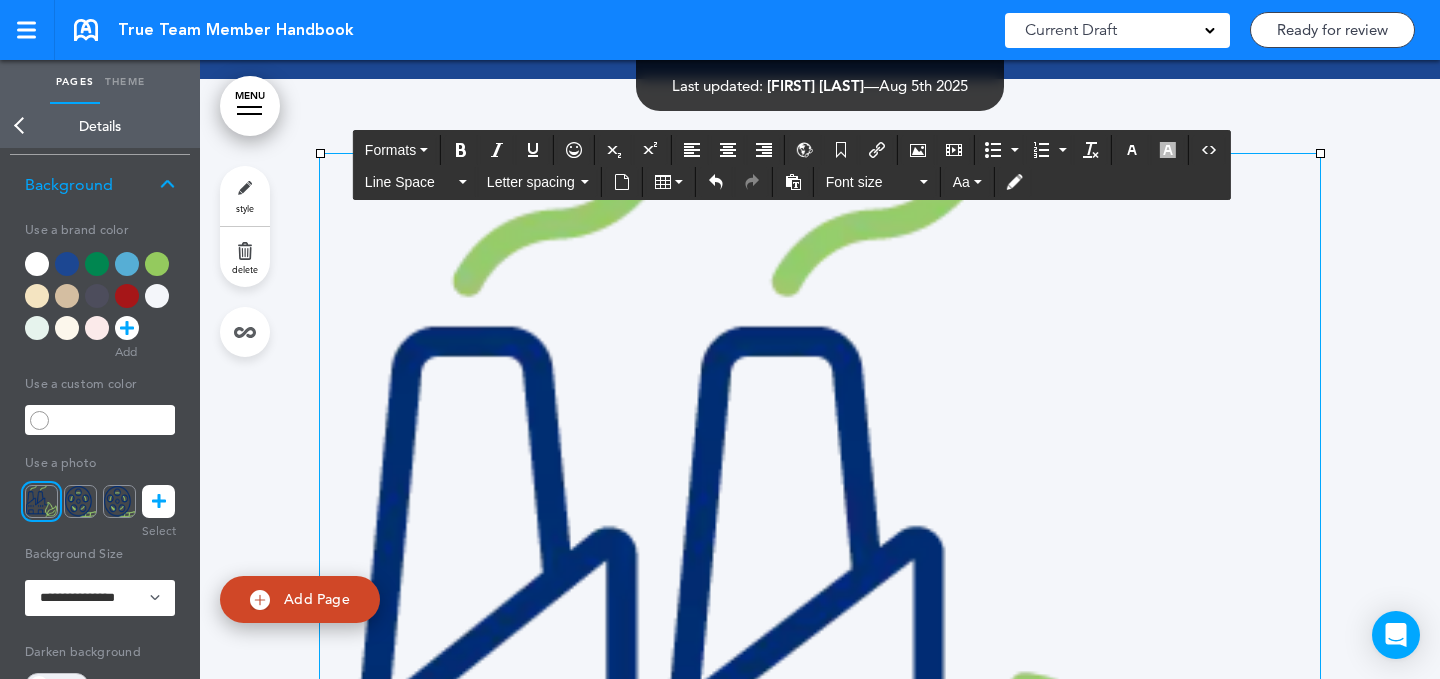 scroll, scrollTop: 14592, scrollLeft: 0, axis: vertical 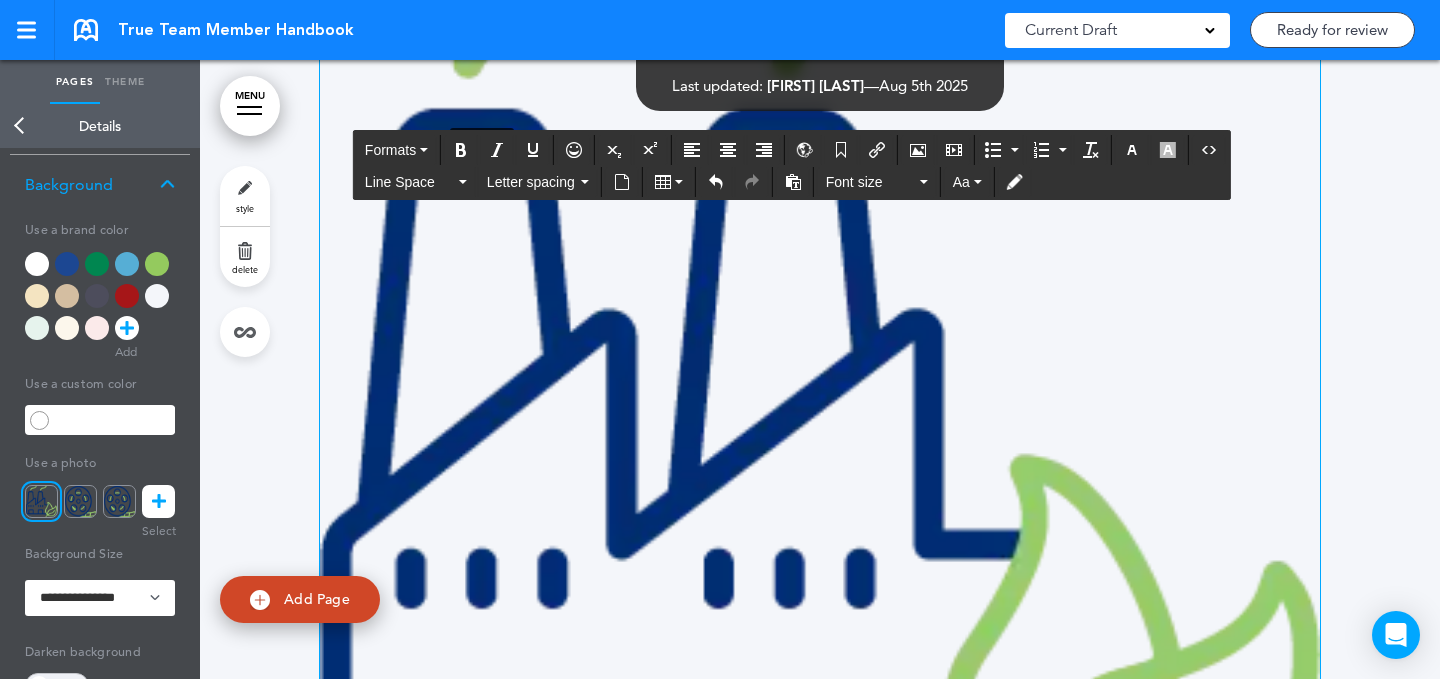drag, startPoint x: 1314, startPoint y: 308, endPoint x: 435, endPoint y: 494, distance: 898.4637 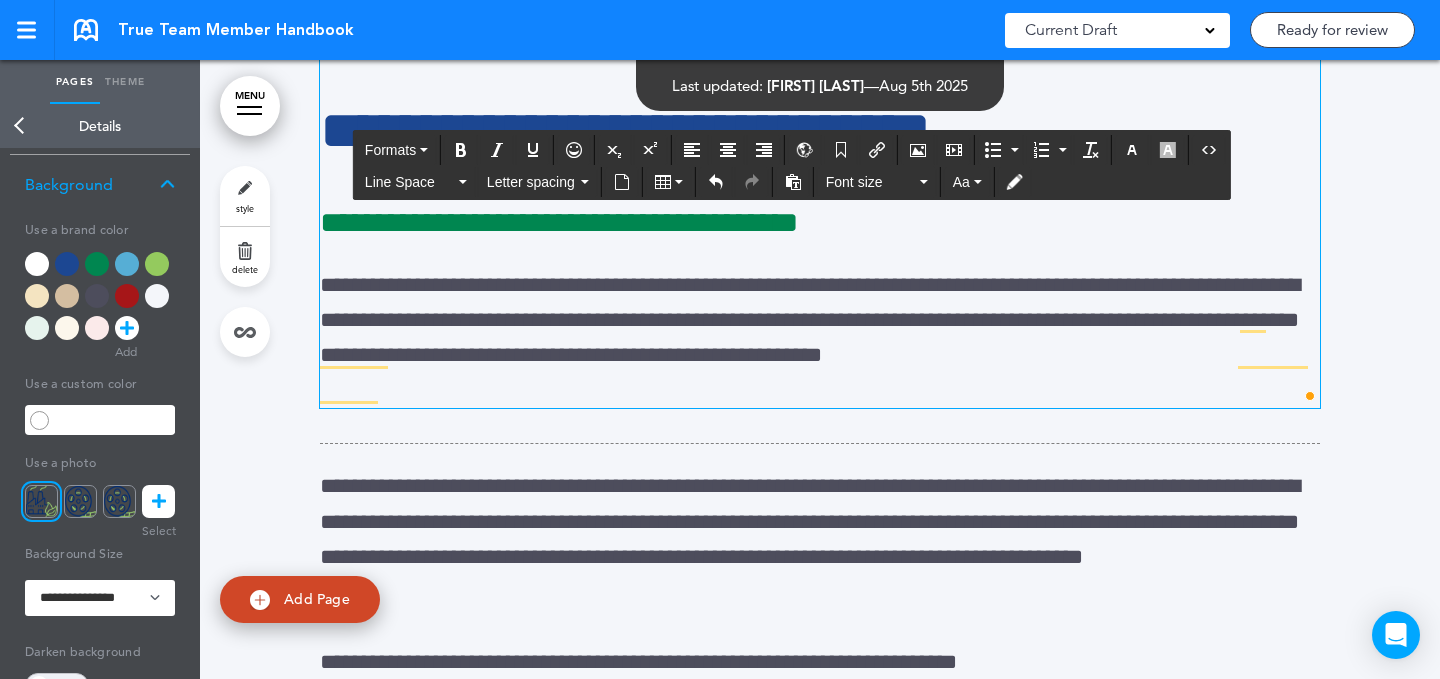 click at bounding box center (820, 2) 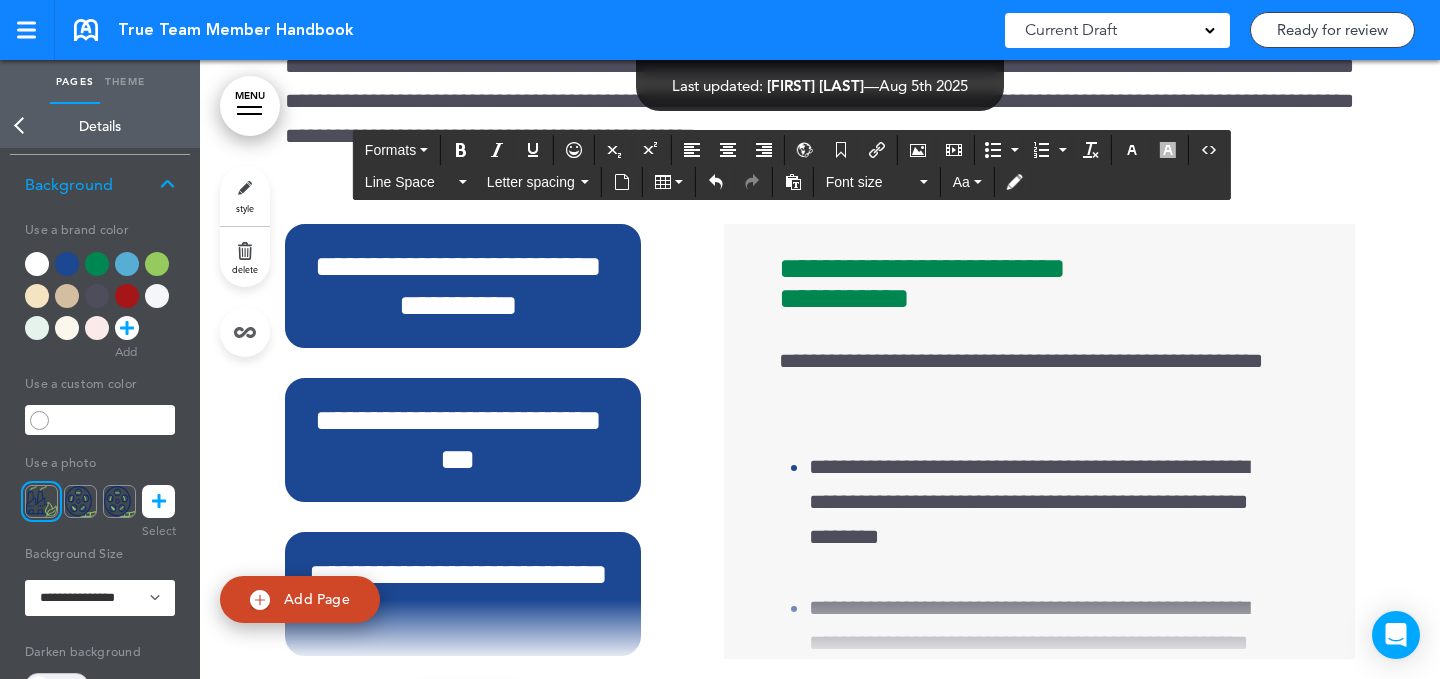 scroll, scrollTop: 28845, scrollLeft: 0, axis: vertical 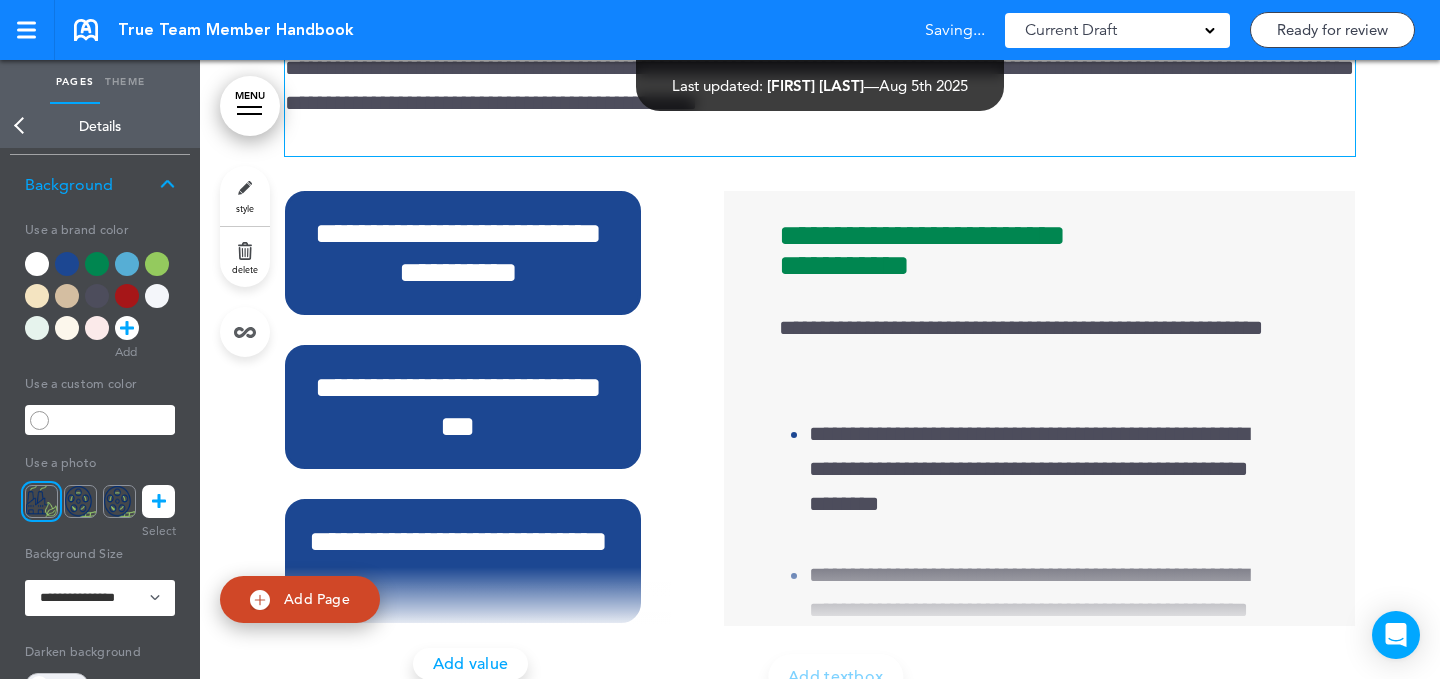 drag, startPoint x: 335, startPoint y: 254, endPoint x: 294, endPoint y: 309, distance: 68.60029 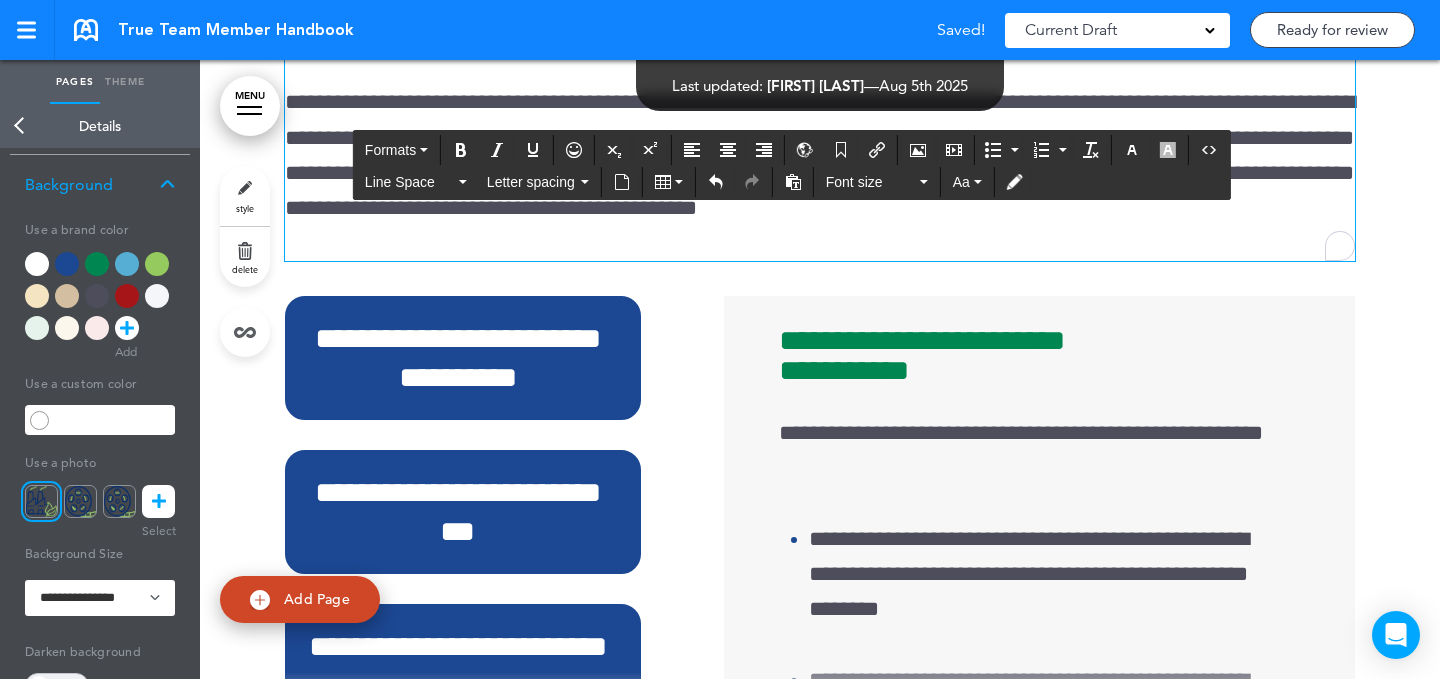 click at bounding box center [820, -203] 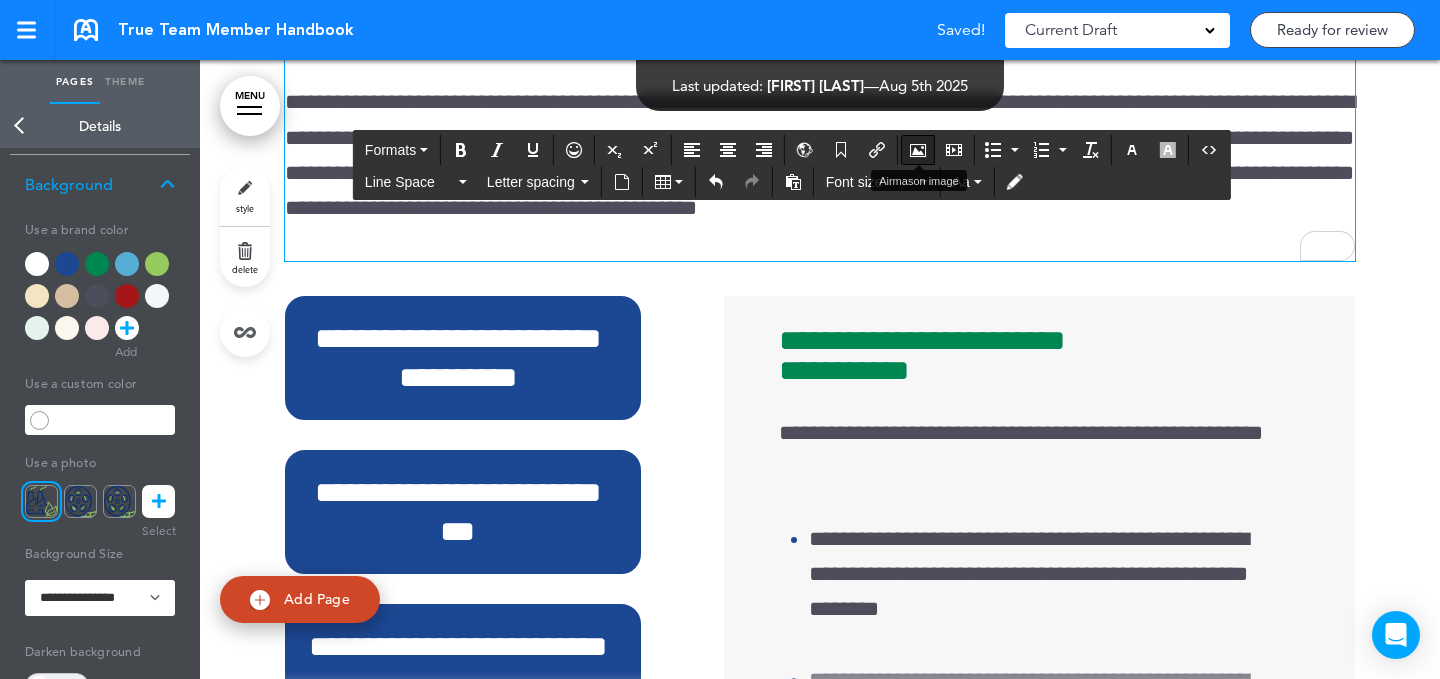 click at bounding box center (918, 150) 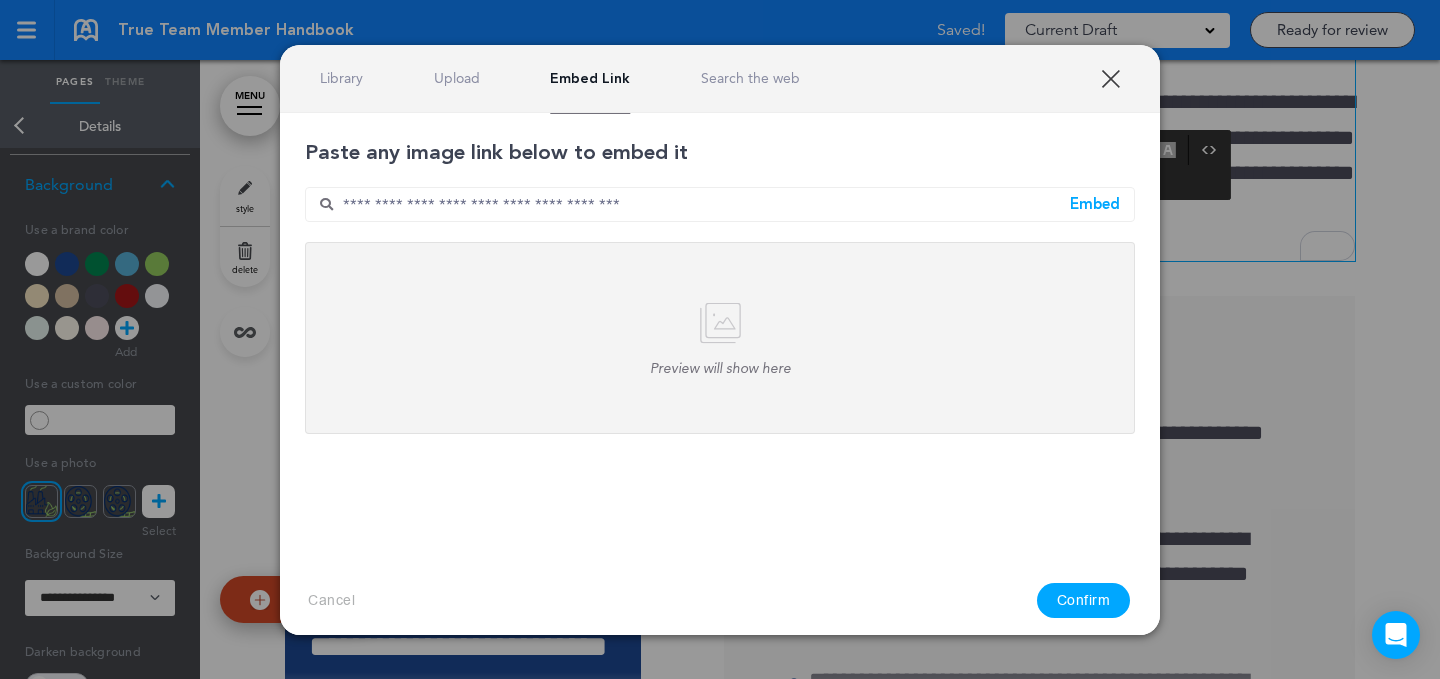 click at bounding box center [720, 204] 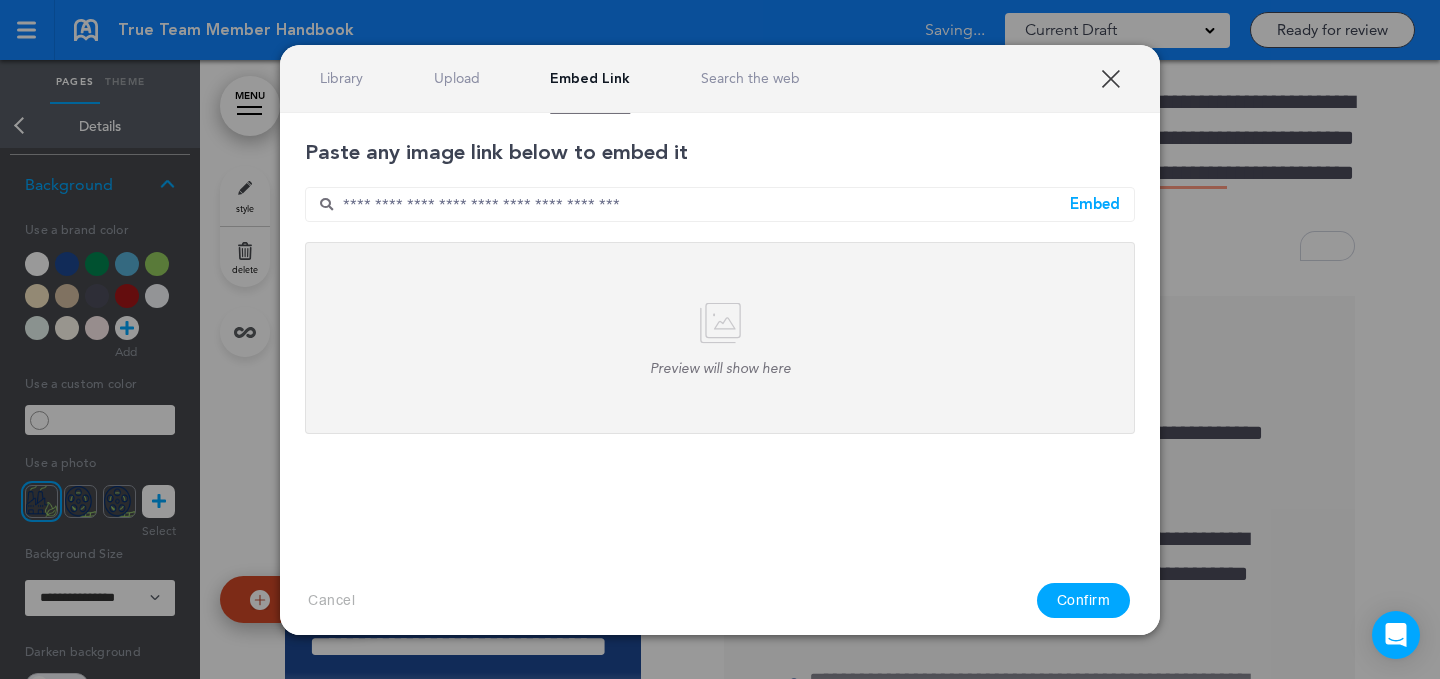 paste on "**********" 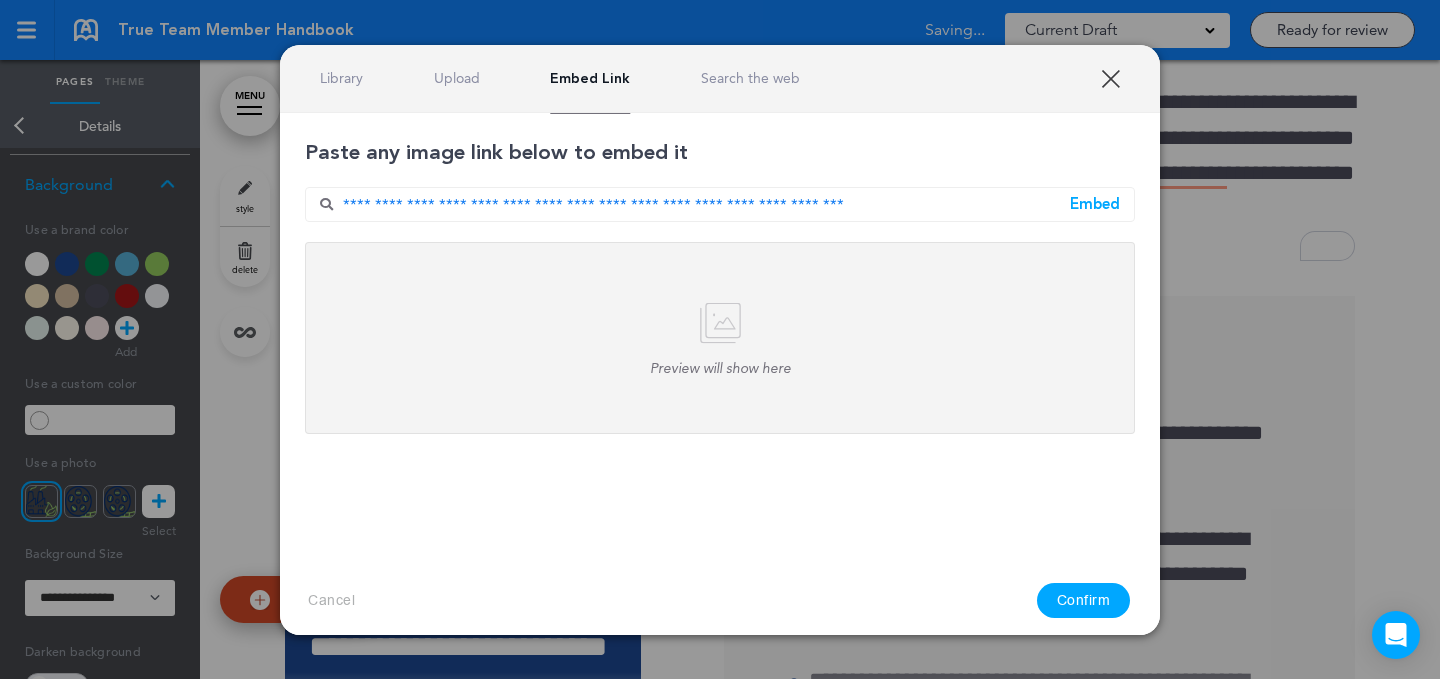 type on "**********" 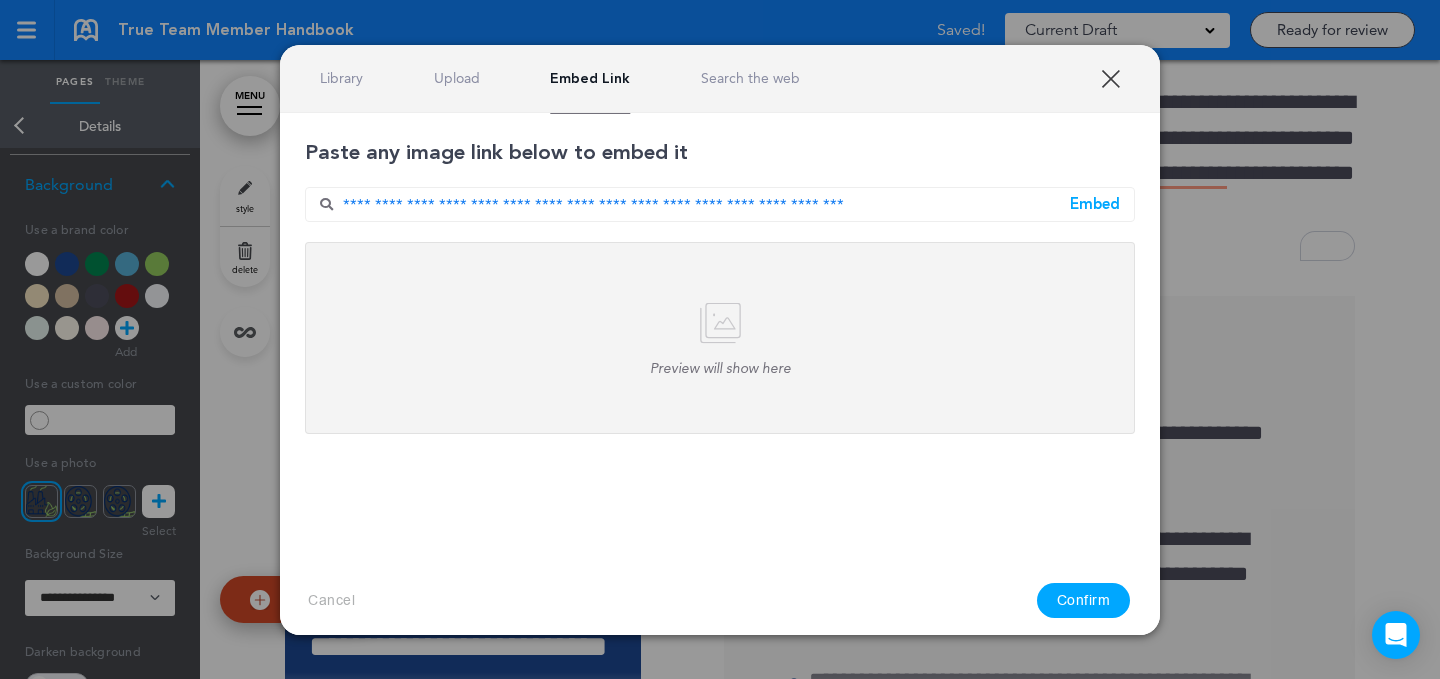 click on "Embed" at bounding box center (1095, 204) 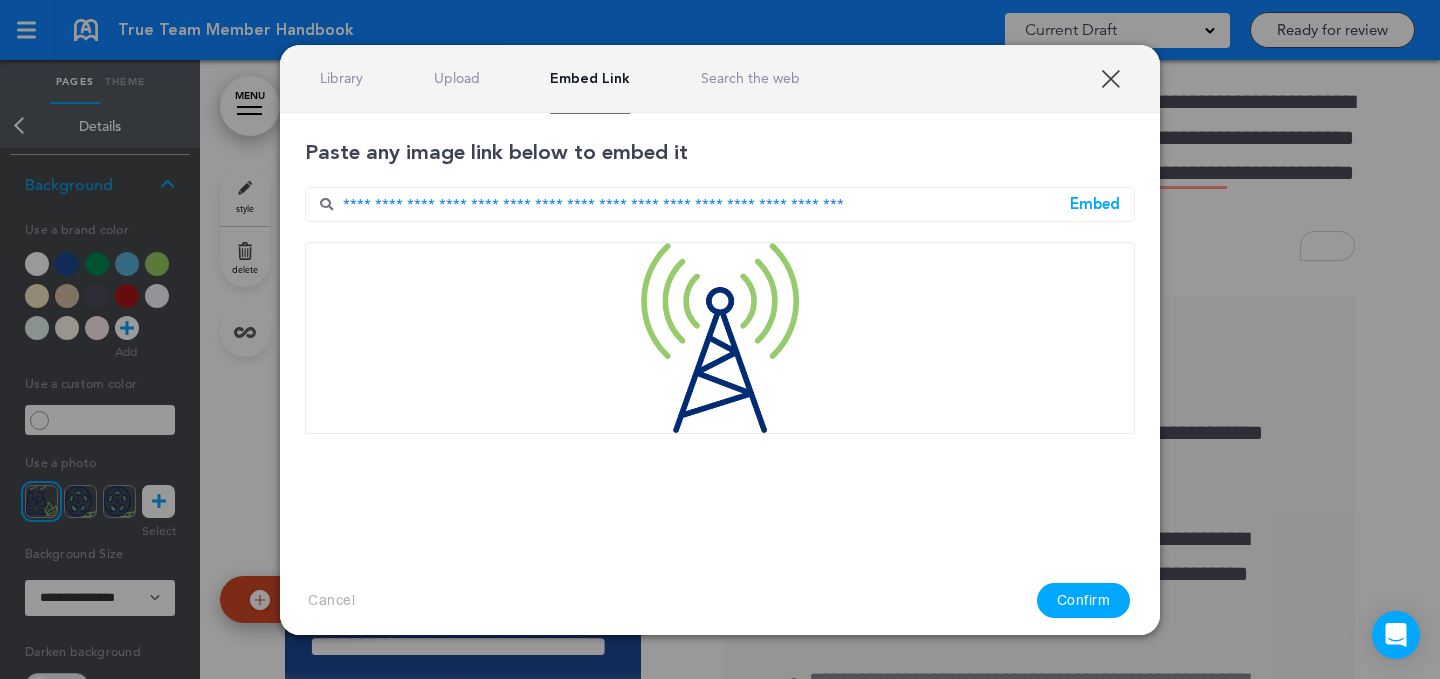 click on "Confirm" at bounding box center (1084, 600) 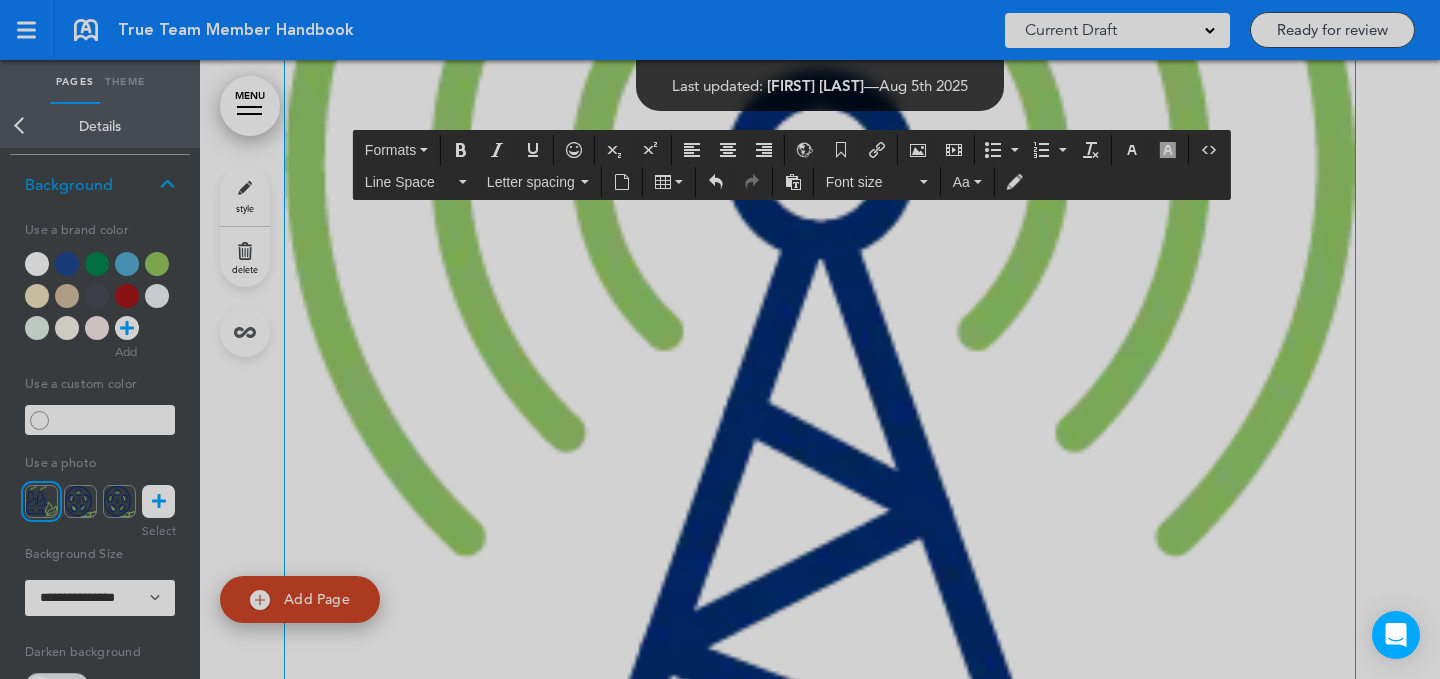 click at bounding box center [820, 414] 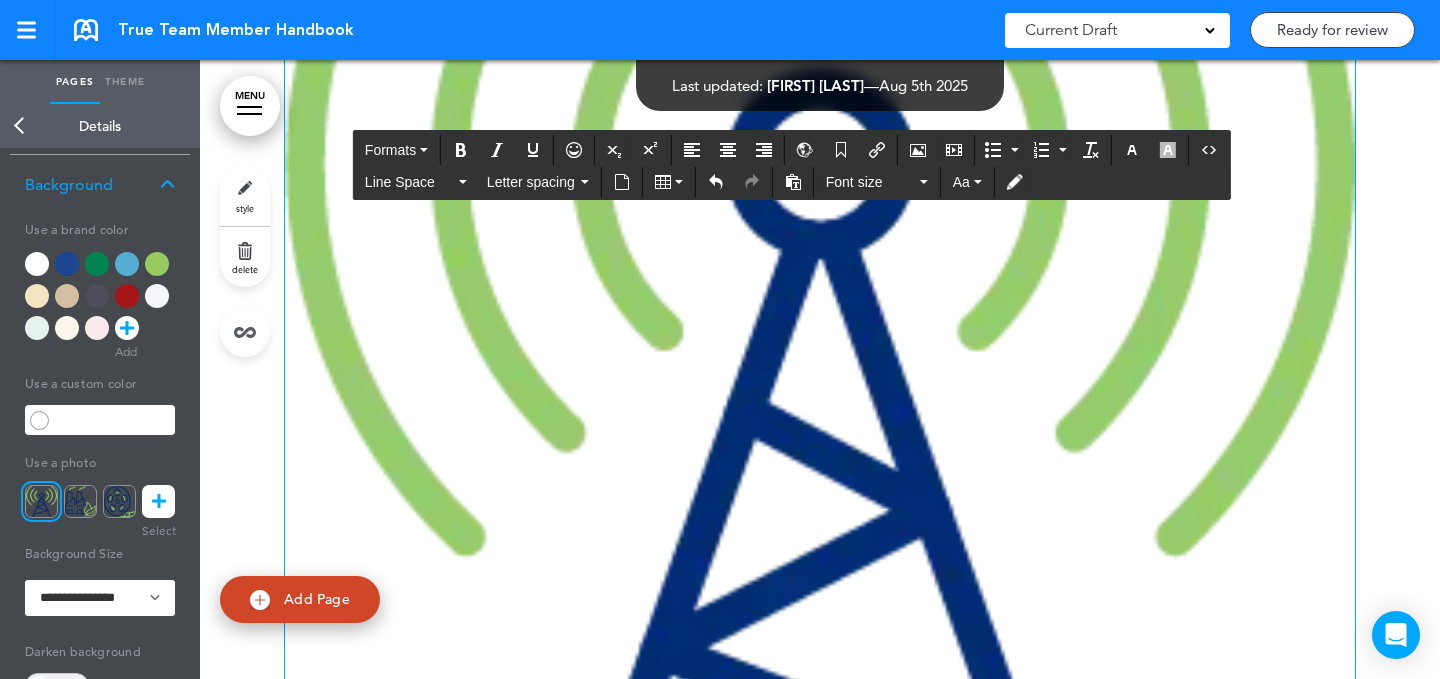 drag, startPoint x: 1349, startPoint y: 288, endPoint x: 379, endPoint y: 476, distance: 988.0506 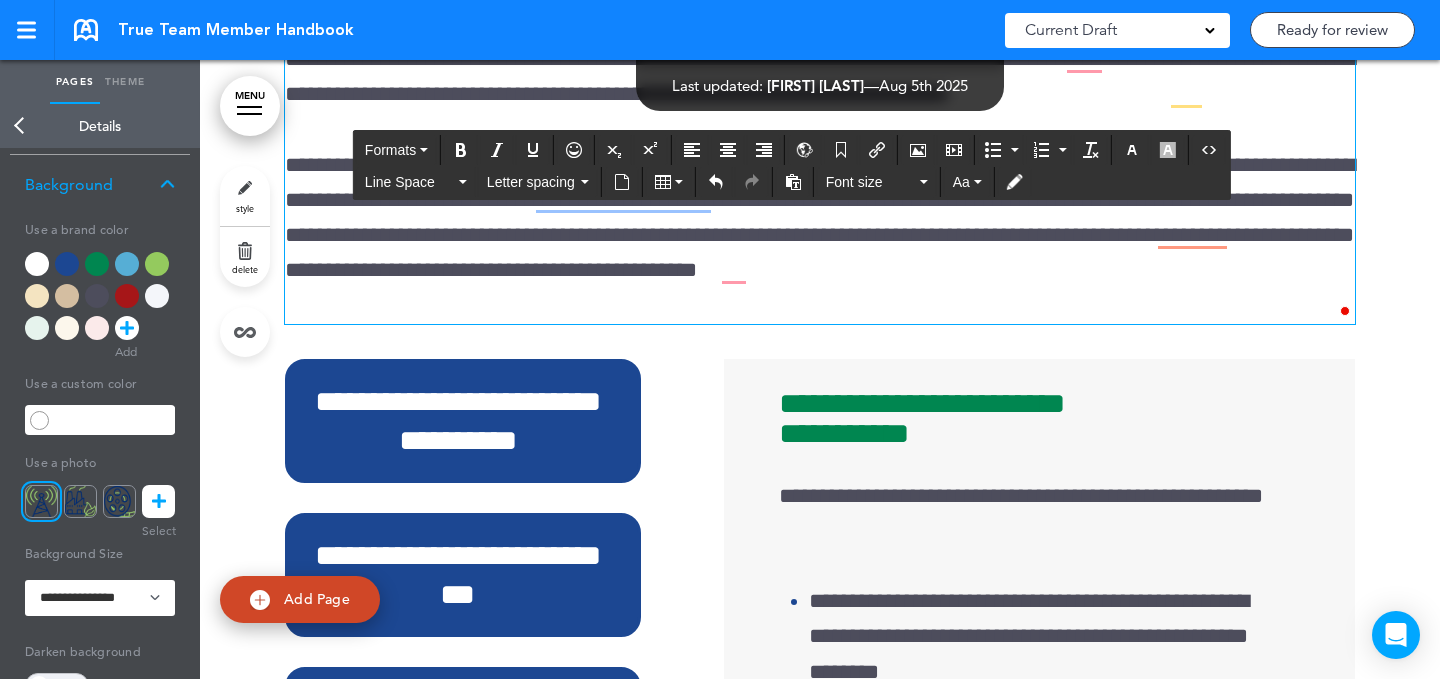 click at bounding box center [820, -164] 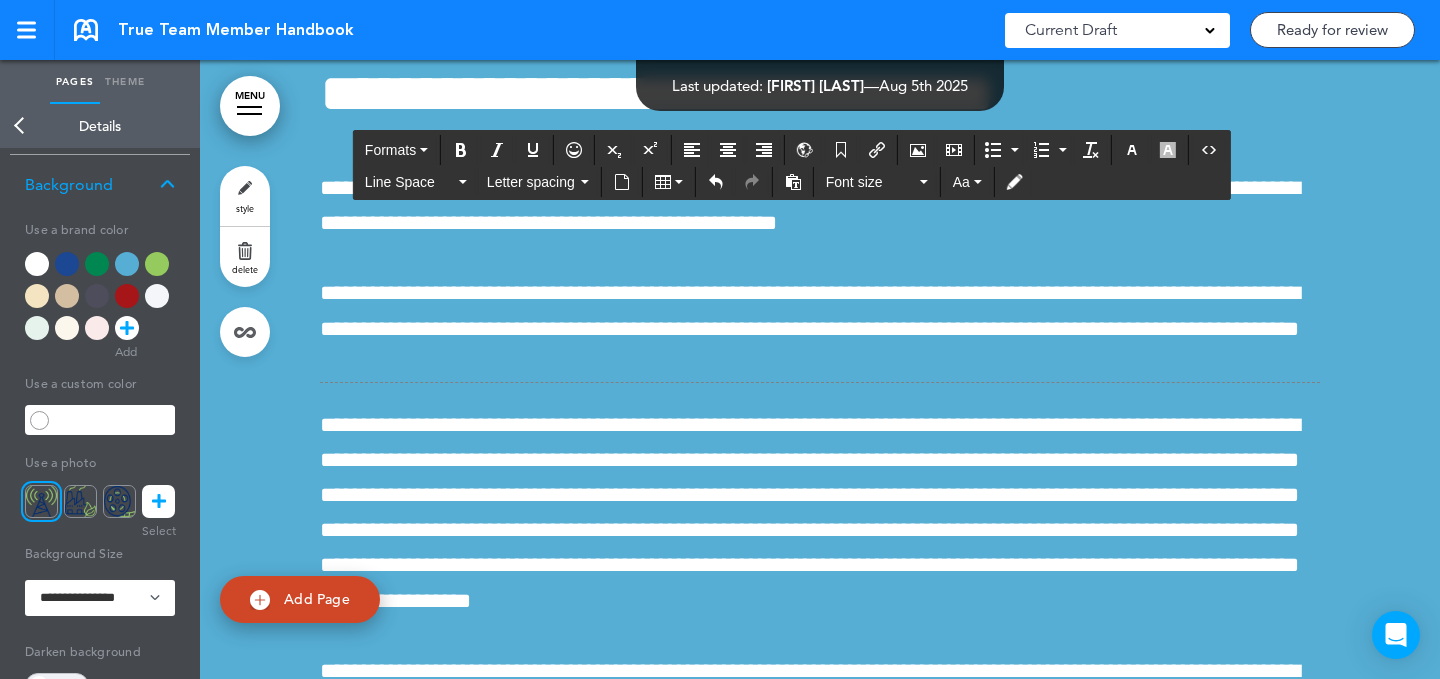scroll, scrollTop: 34937, scrollLeft: 0, axis: vertical 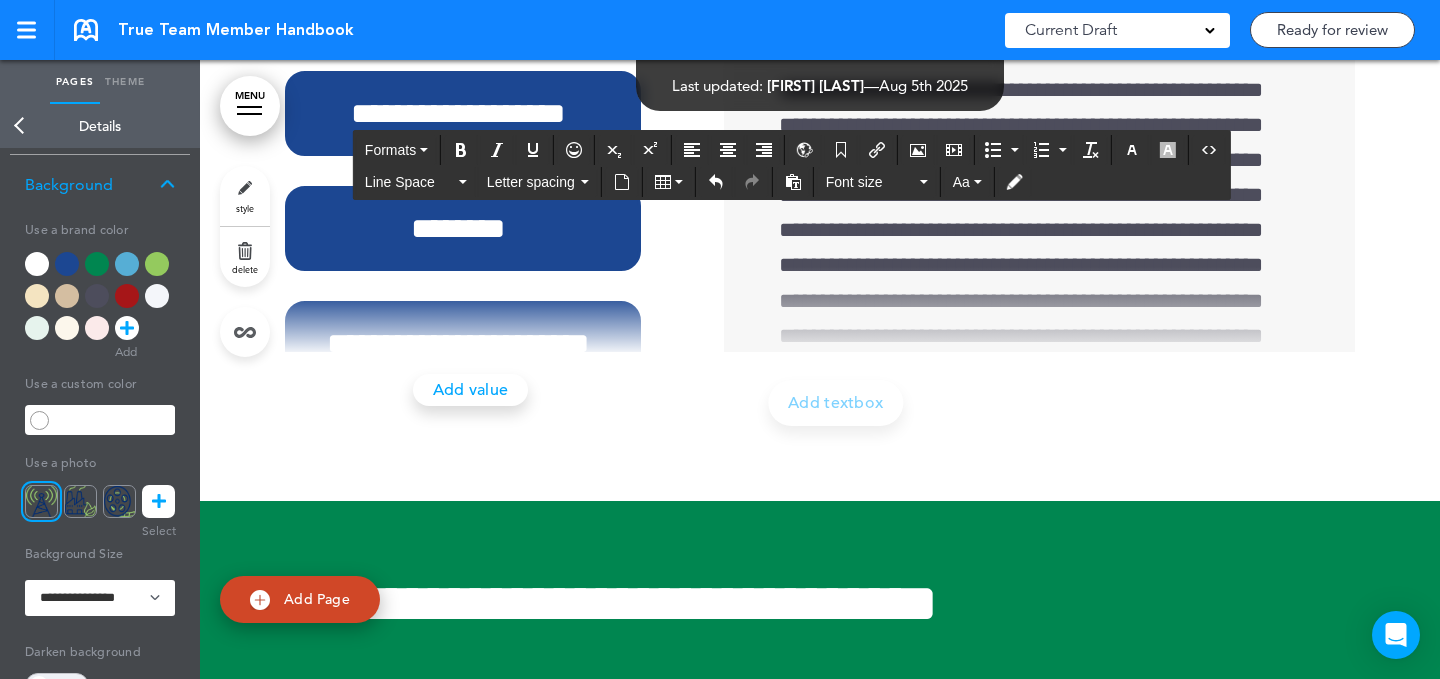 click on "**********" at bounding box center (820, -547) 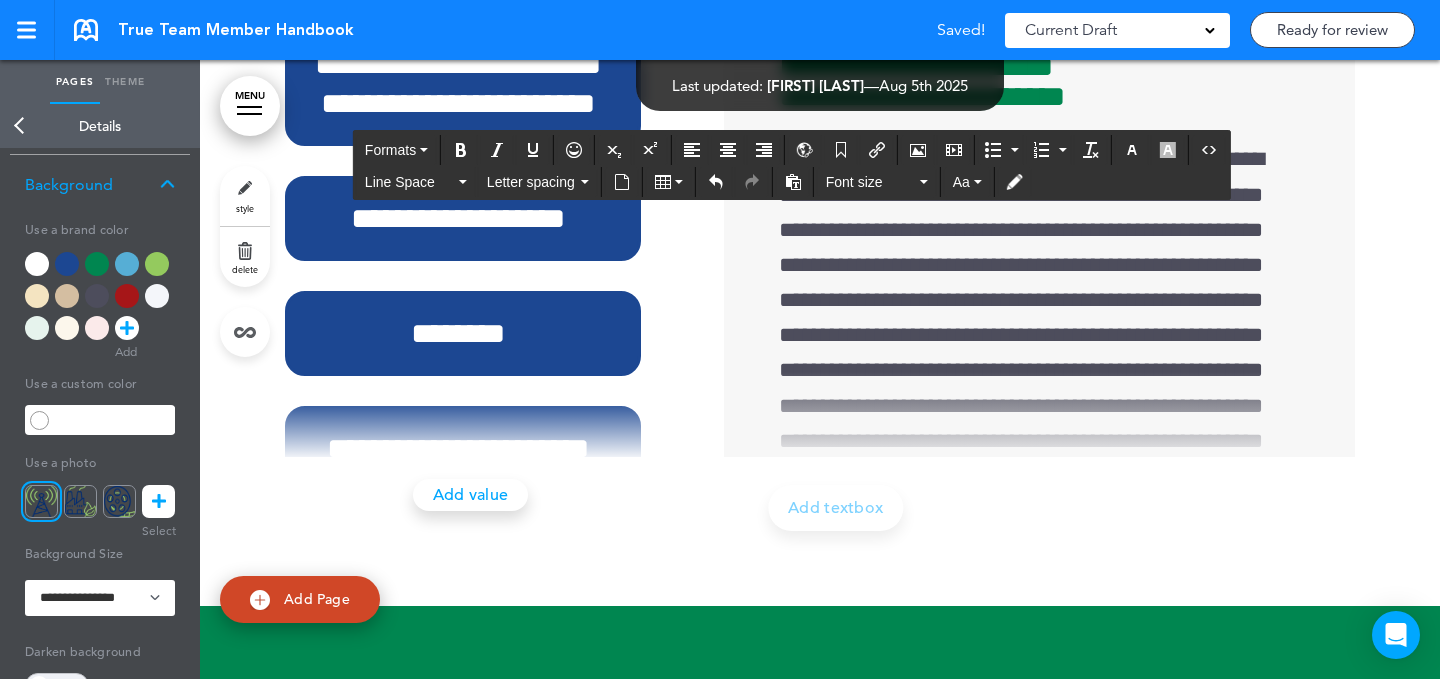 click at bounding box center (820, -547) 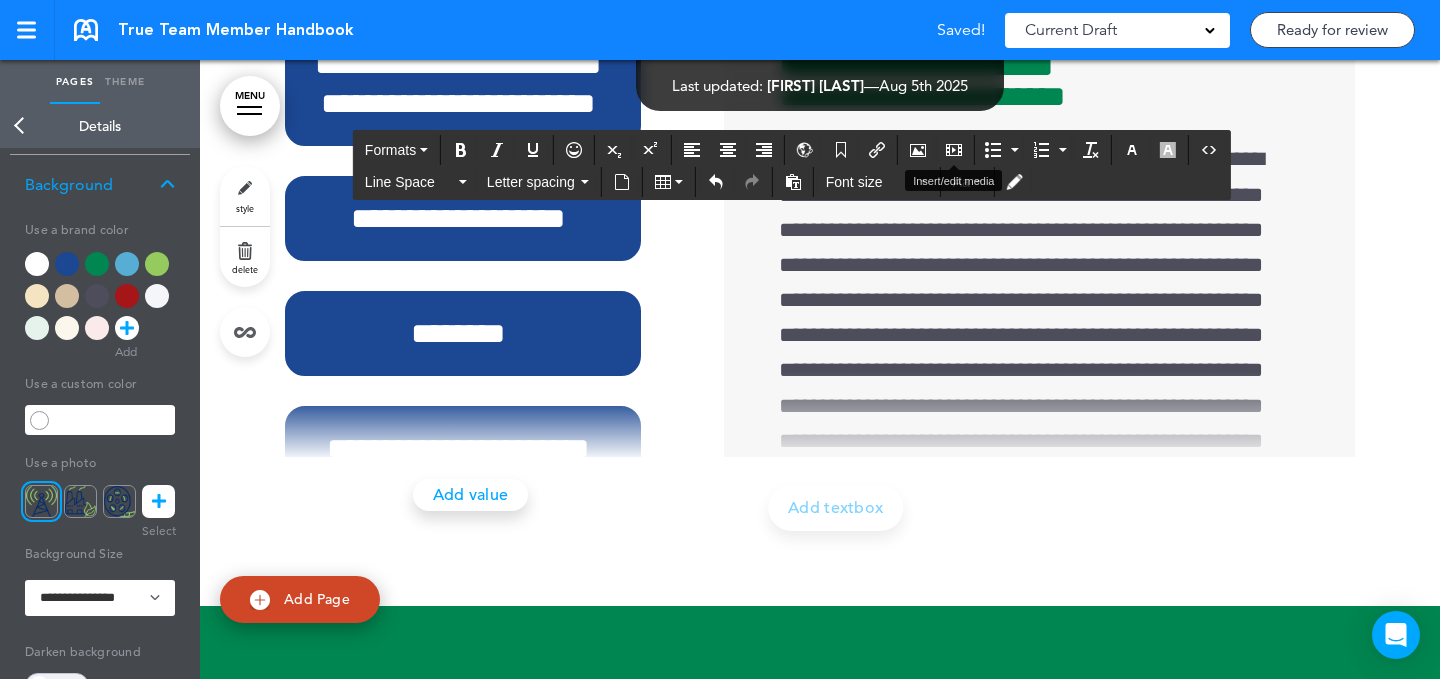 click at bounding box center [918, 150] 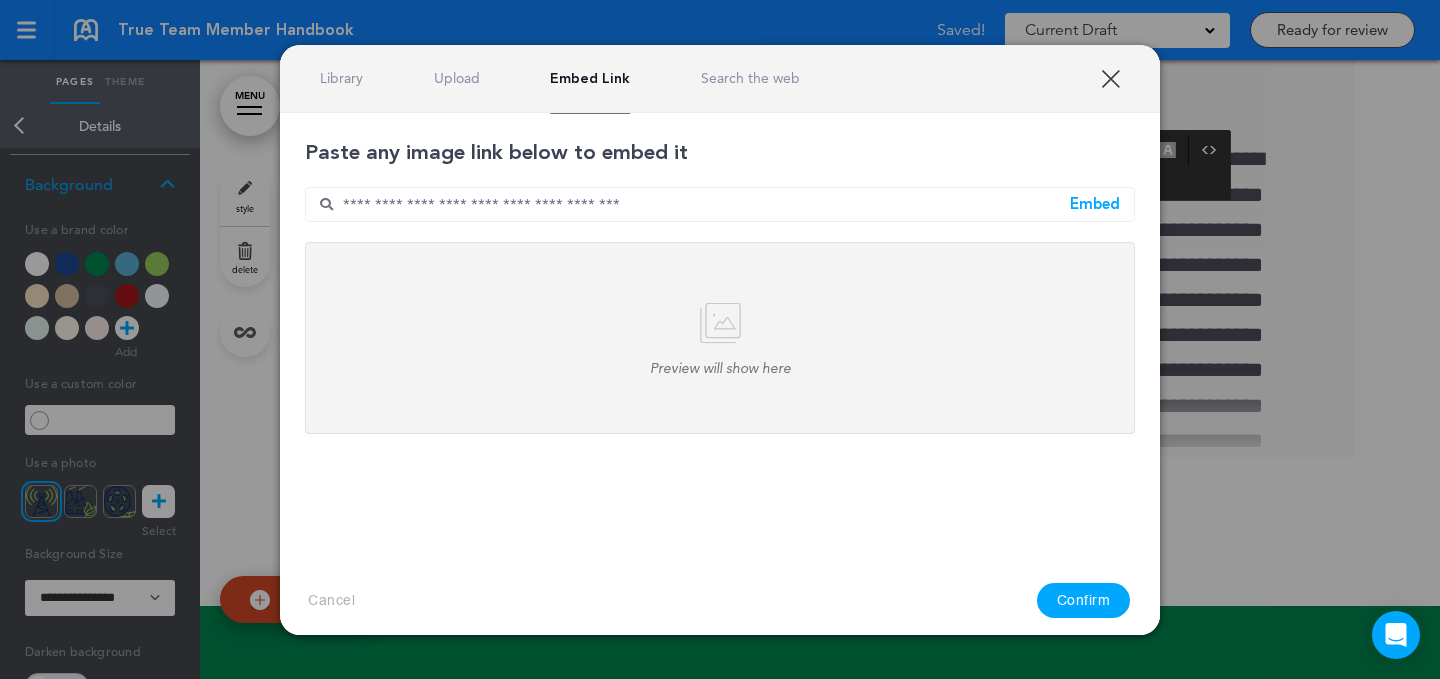 click at bounding box center (720, 204) 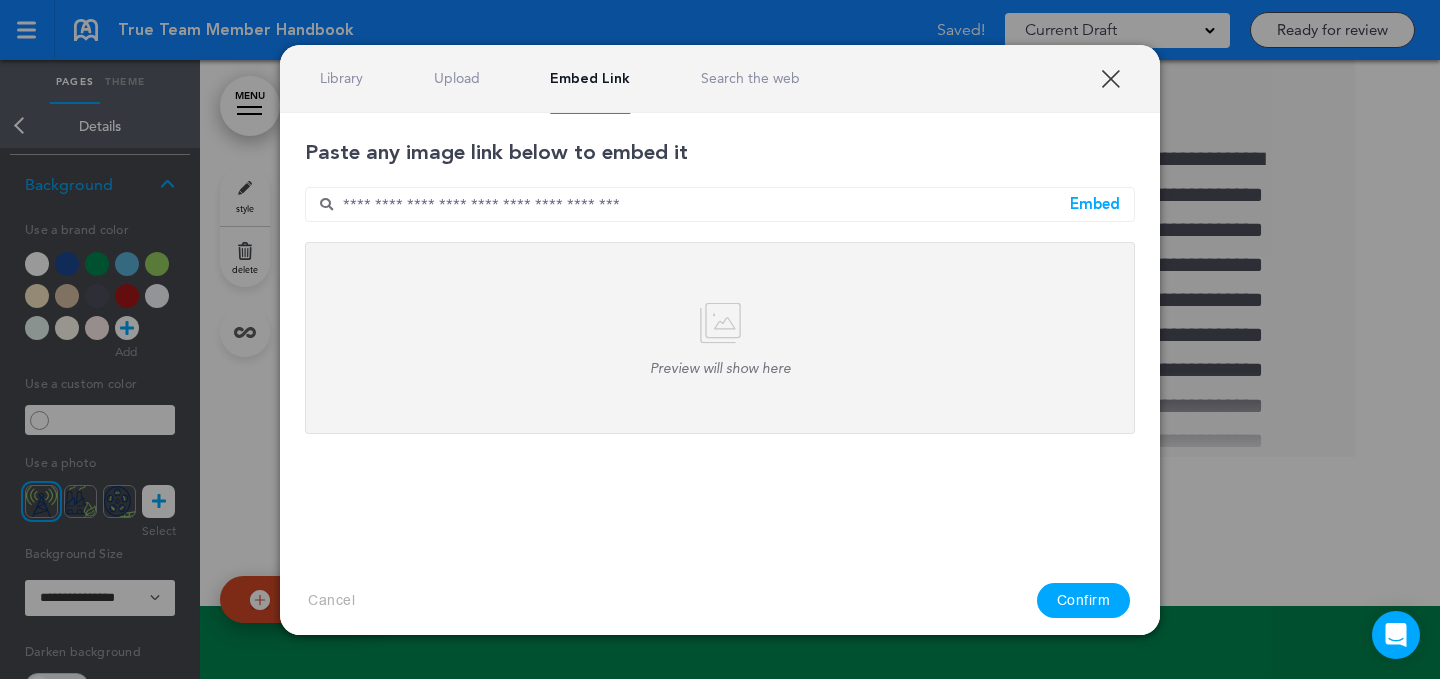paste on "**********" 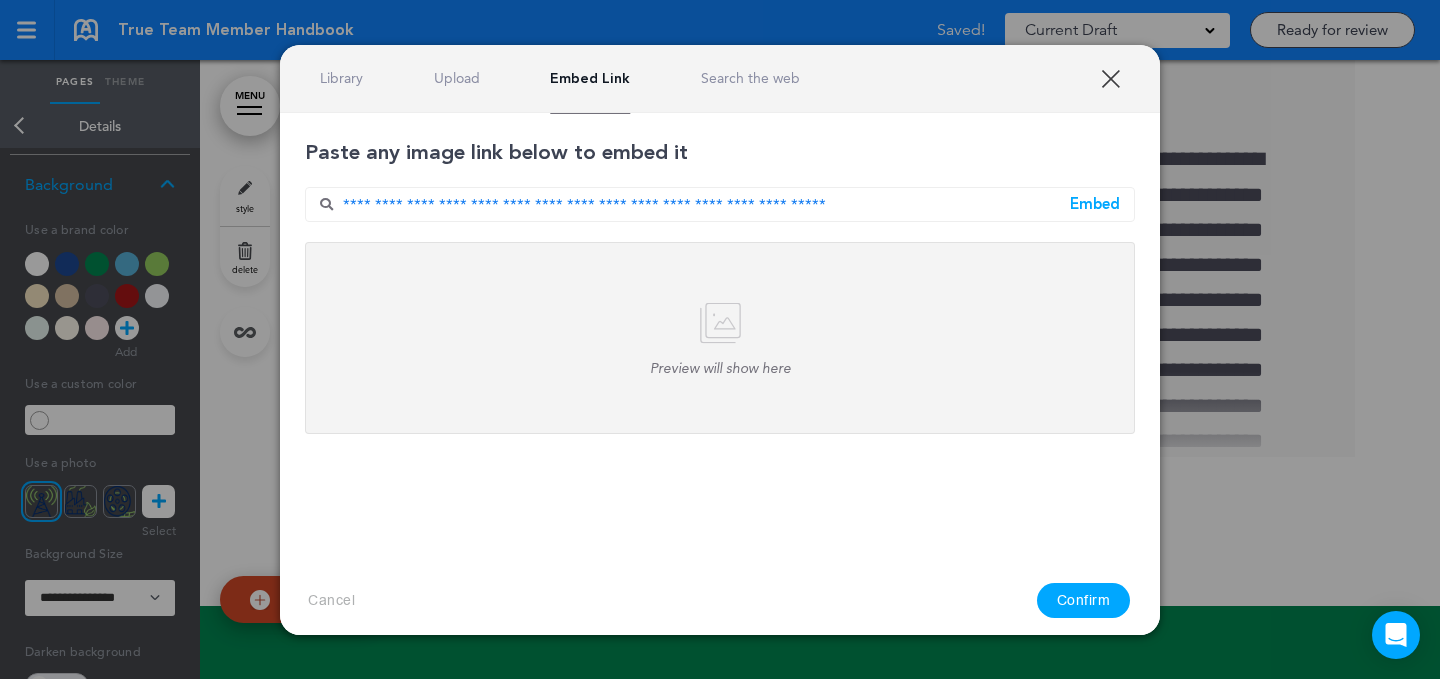 type on "**********" 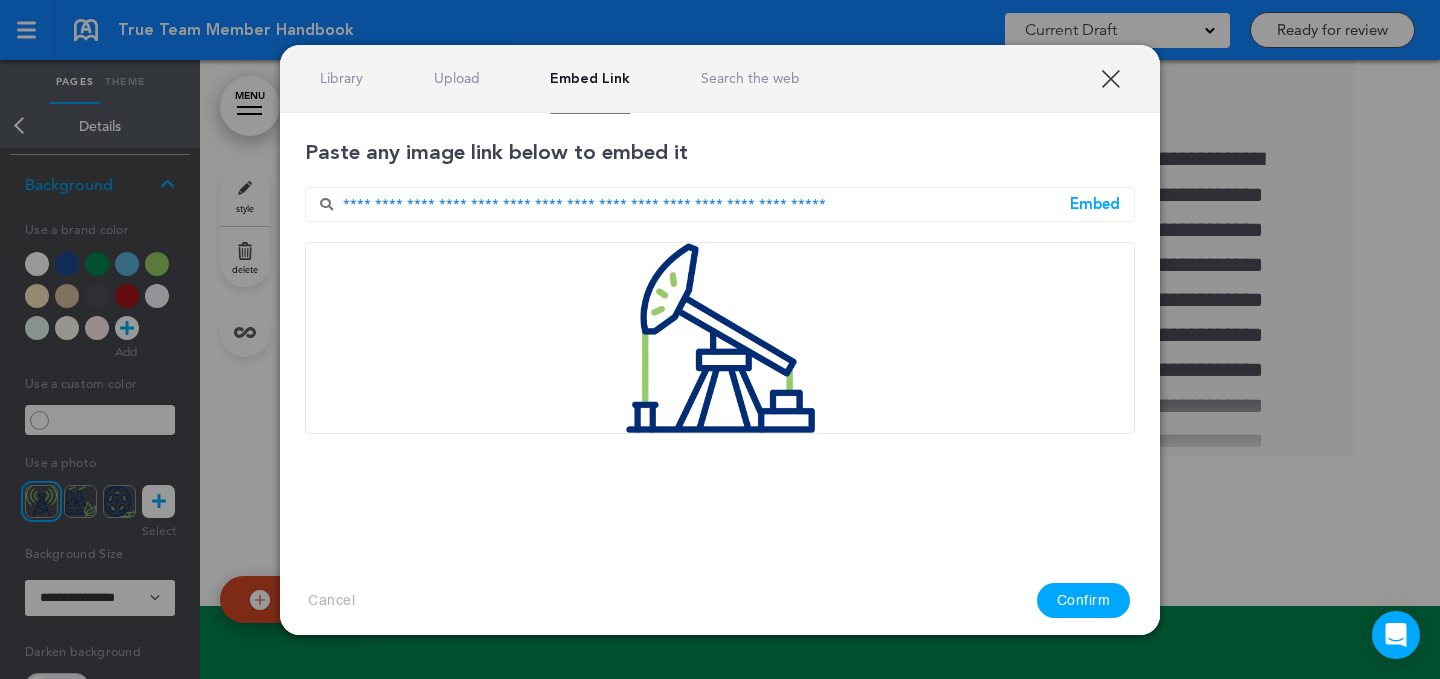 click on "Confirm" at bounding box center [1084, 600] 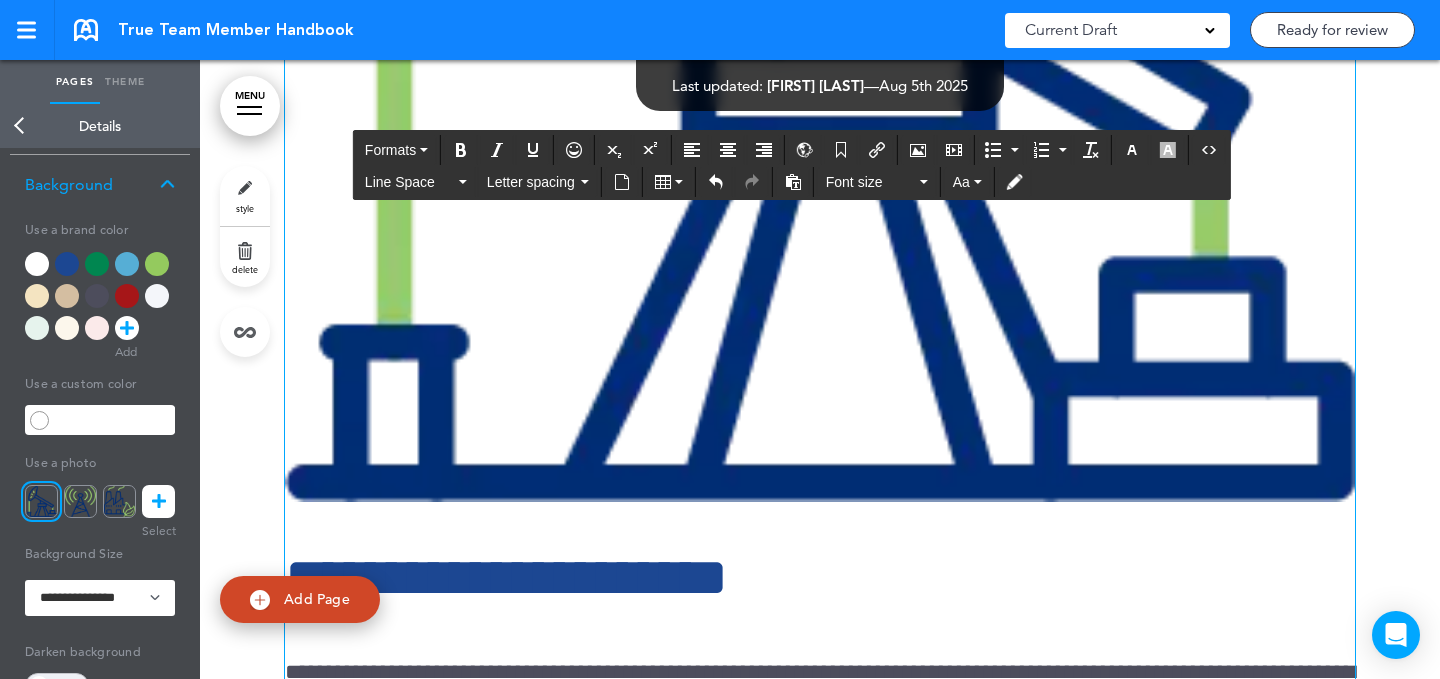 click at bounding box center (820, -36) 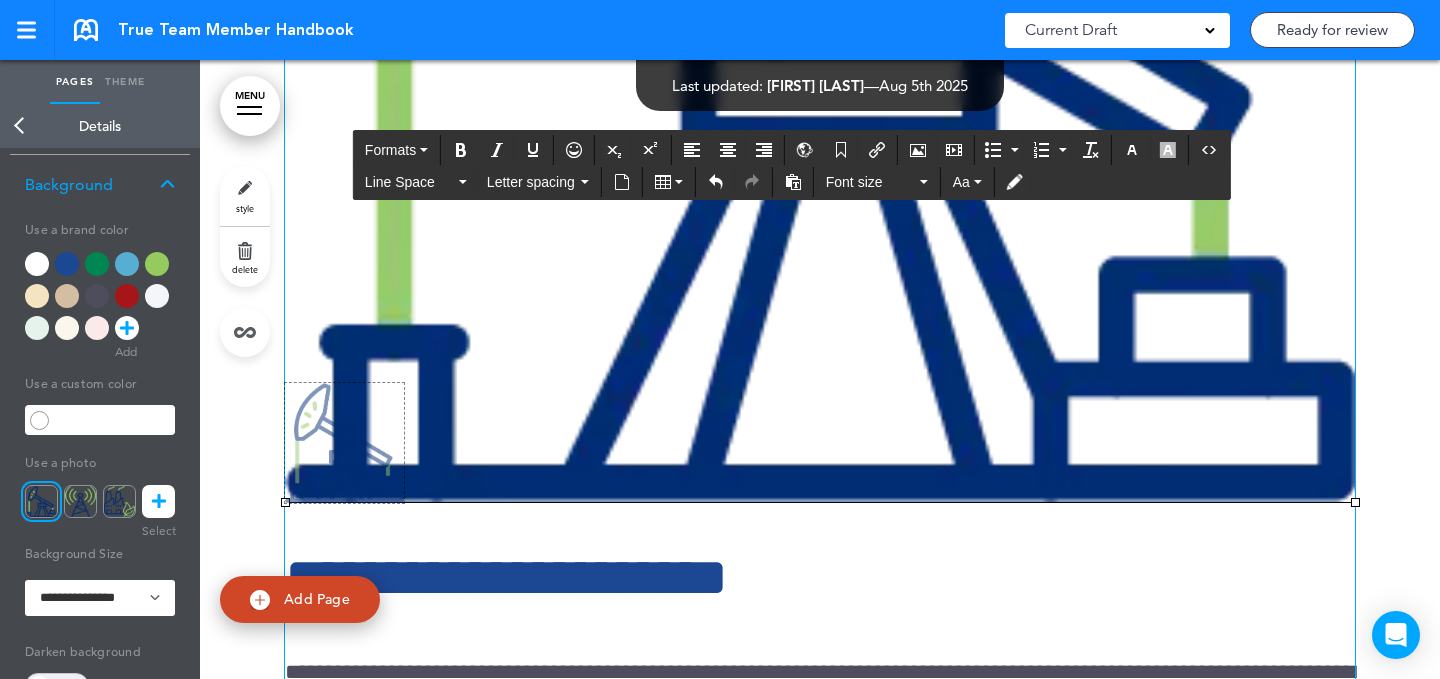 drag, startPoint x: 1343, startPoint y: 255, endPoint x: 392, endPoint y: 499, distance: 981.8029 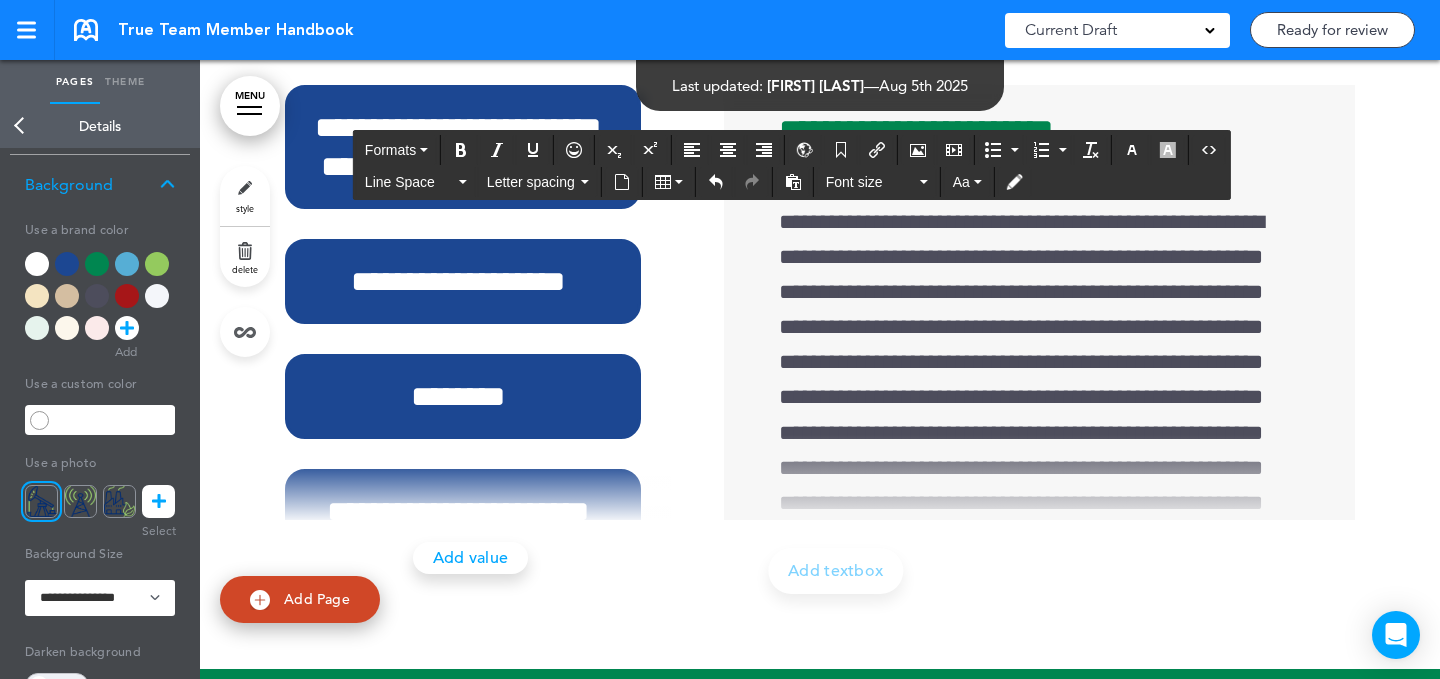 click on "**********" at bounding box center (820, -380) 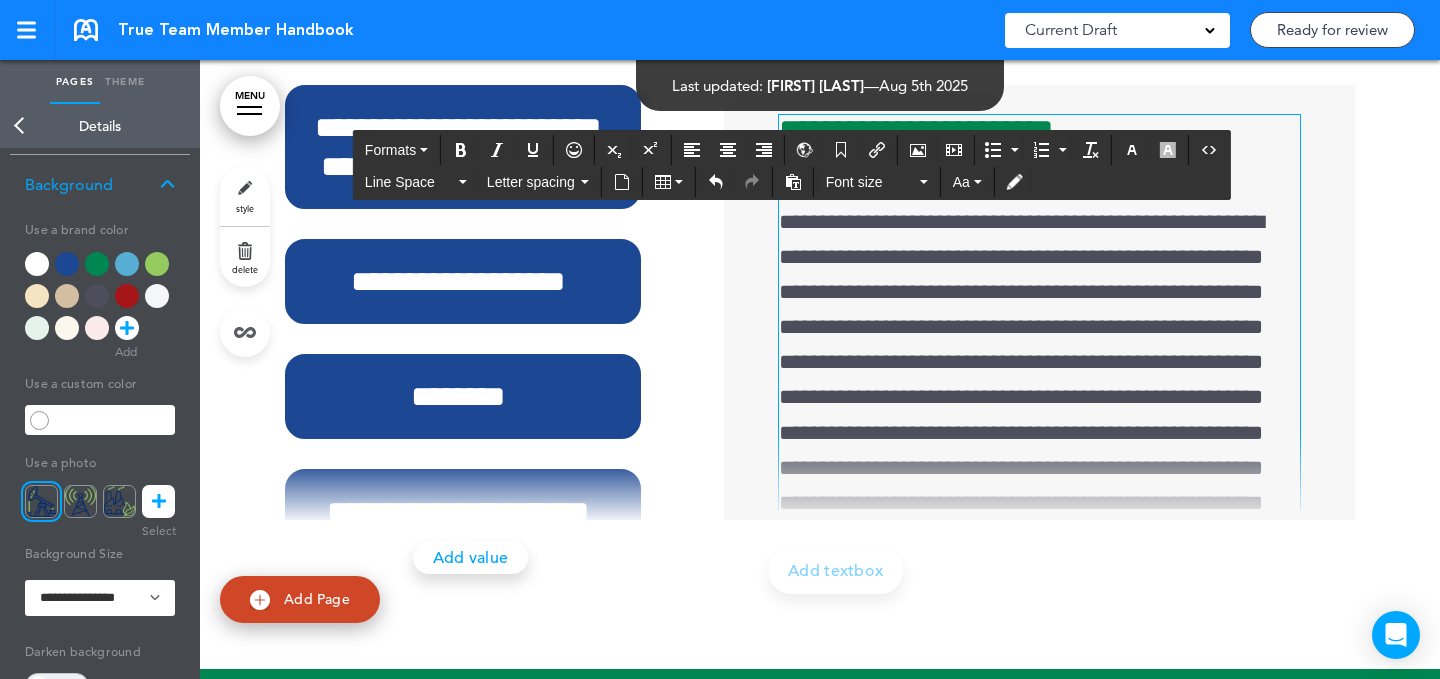 scroll, scrollTop: 53188, scrollLeft: 0, axis: vertical 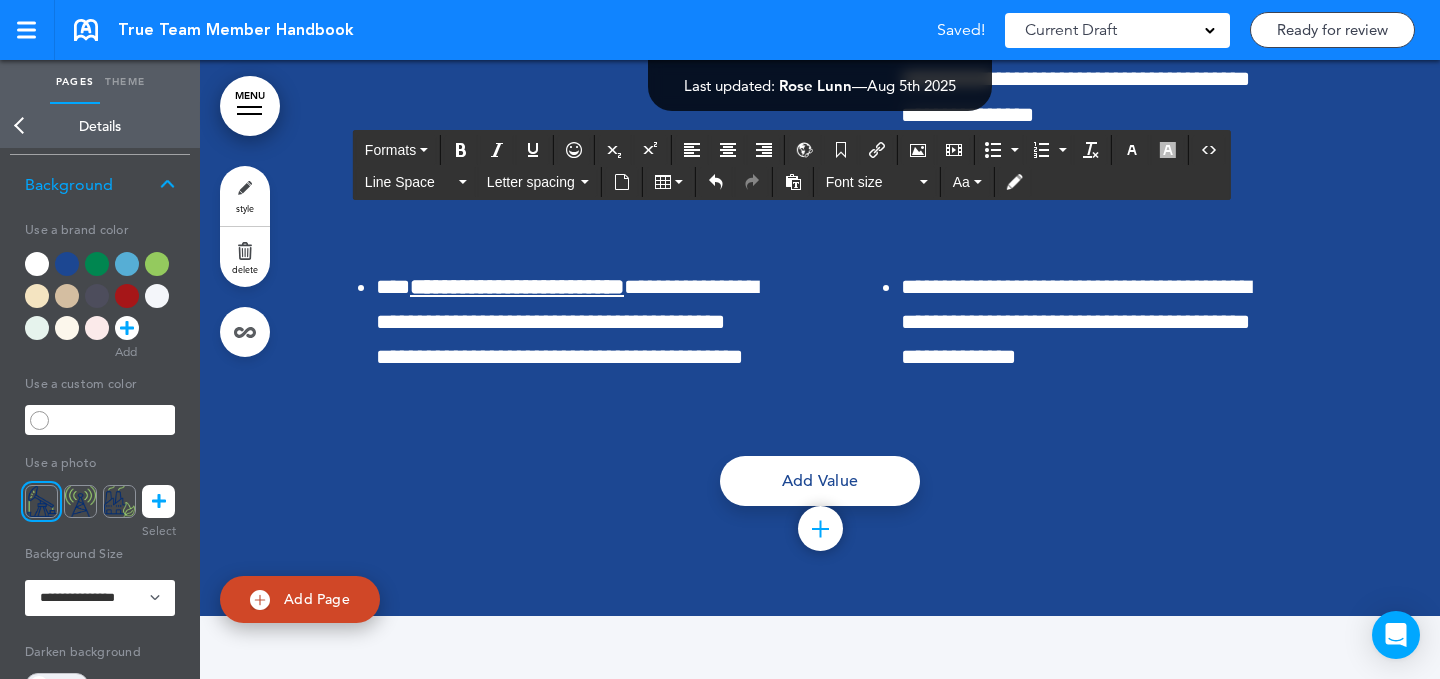 click on "**********" at bounding box center [483, -234] 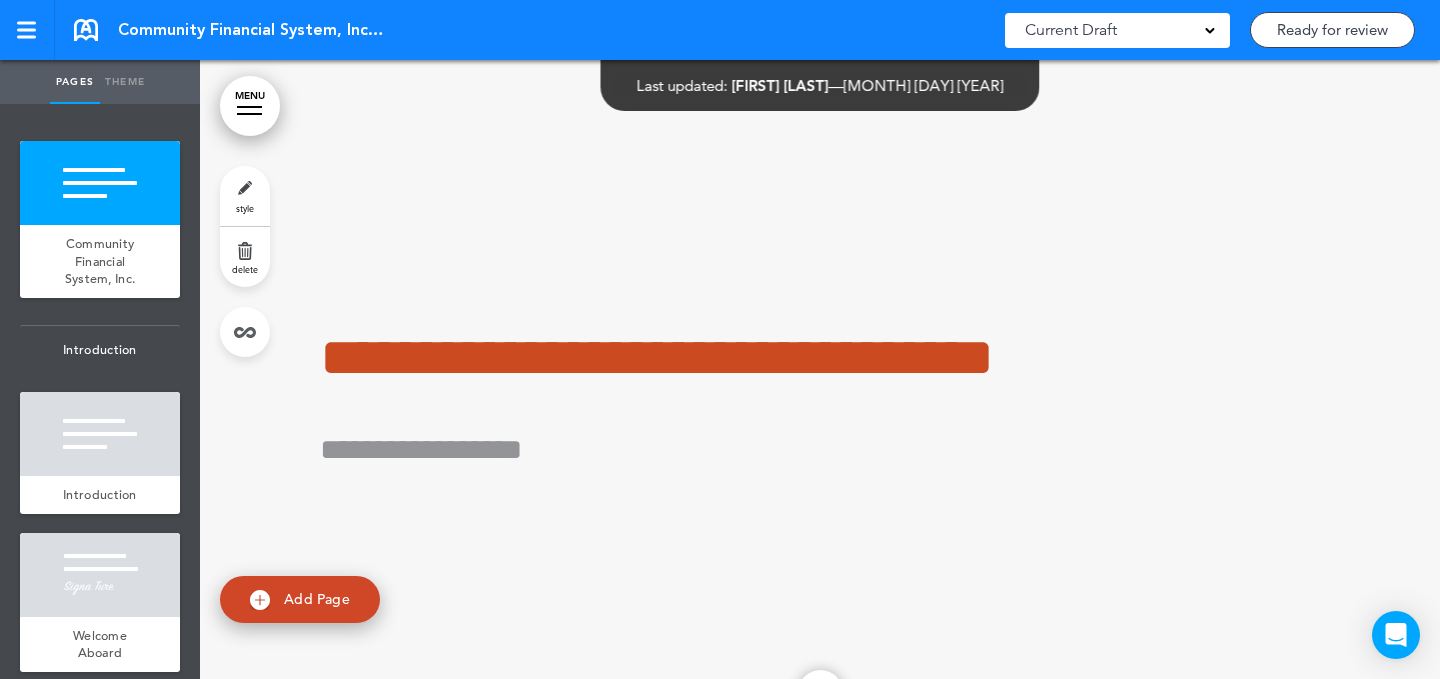 scroll, scrollTop: 0, scrollLeft: 0, axis: both 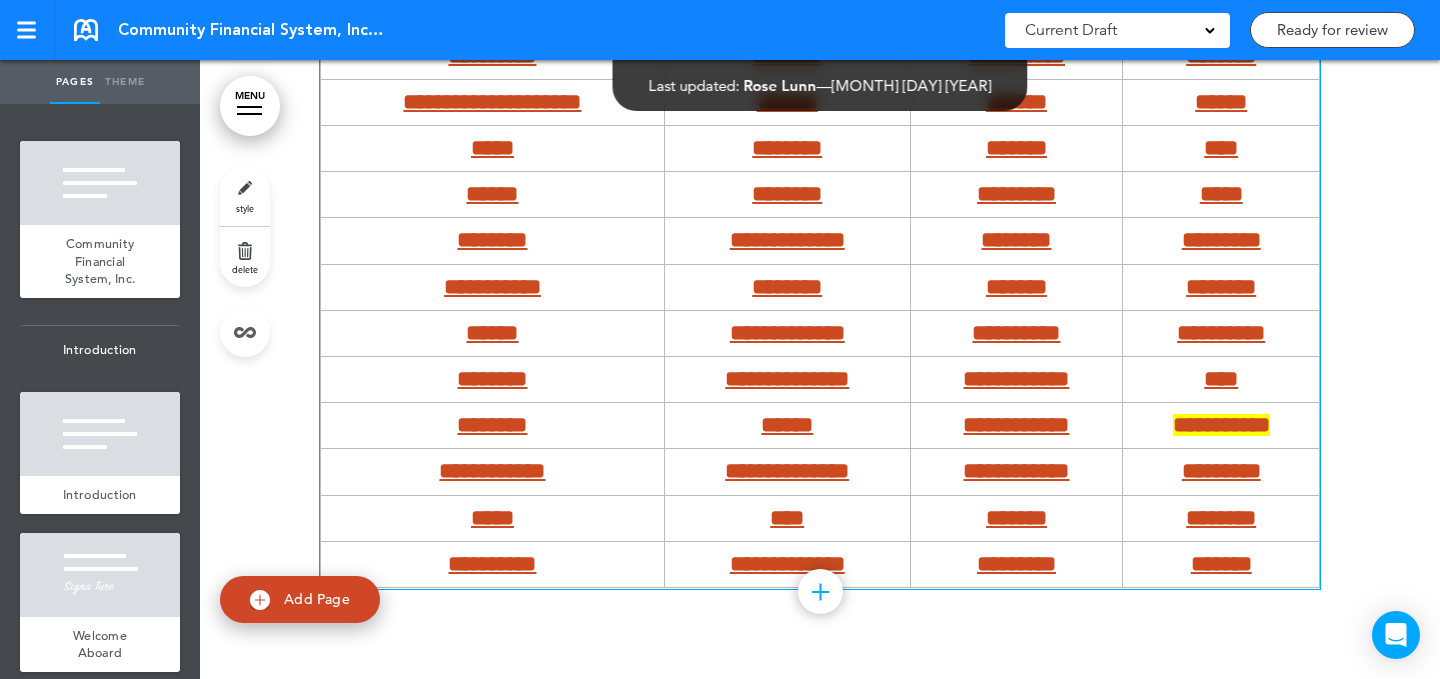 click on "**********" at bounding box center [820, 200] 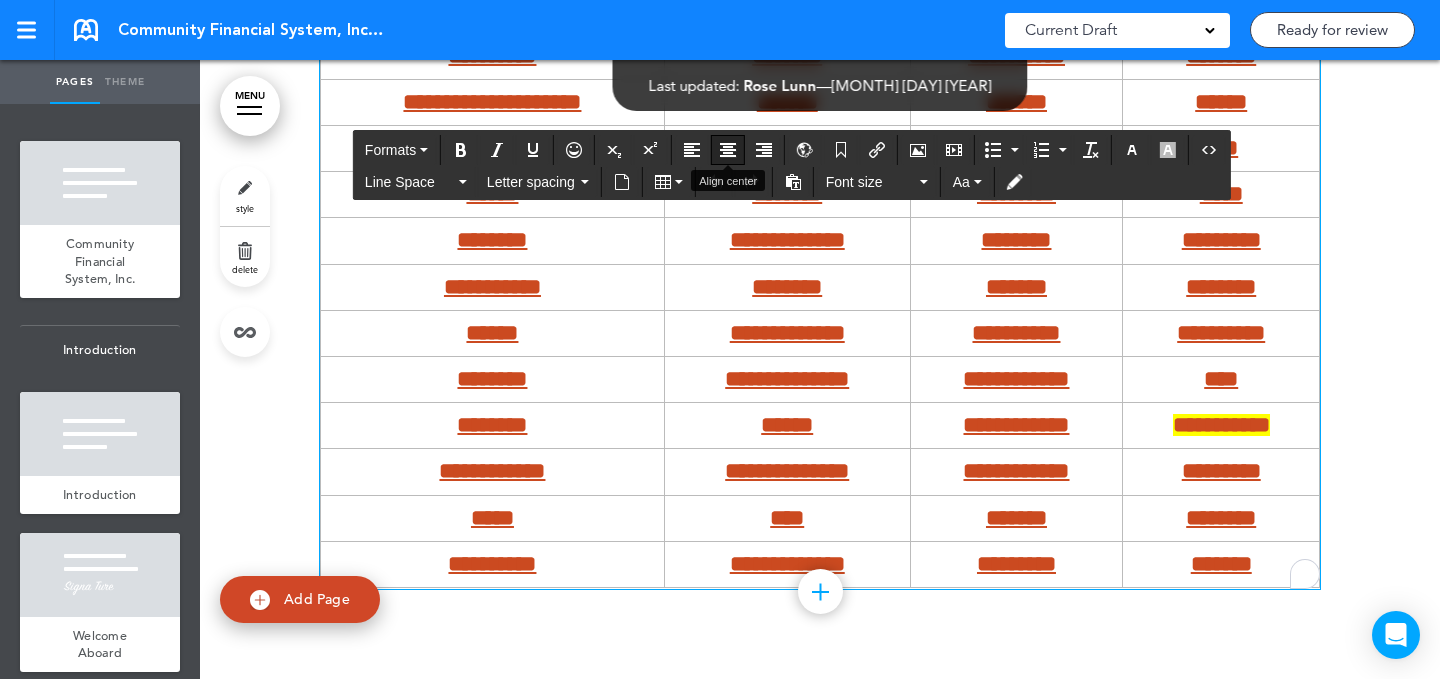 click at bounding box center [728, 150] 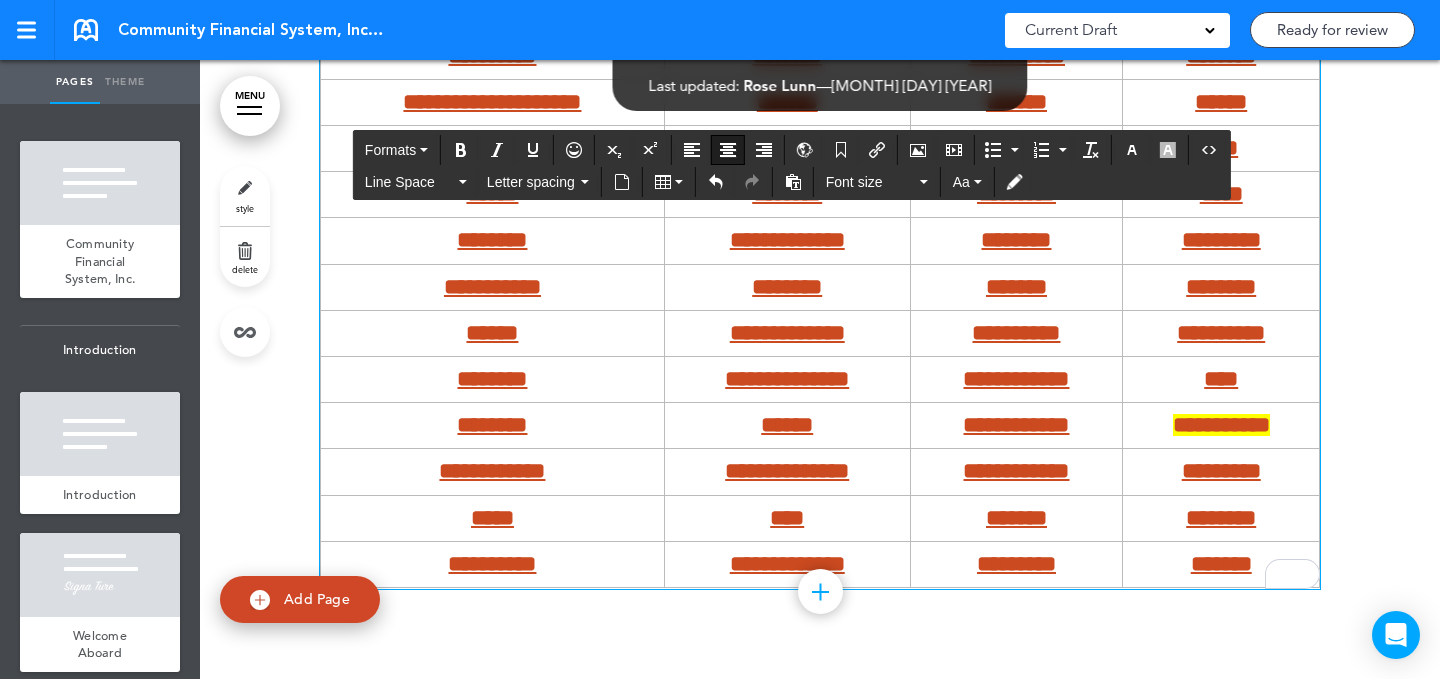 scroll, scrollTop: 121350, scrollLeft: 0, axis: vertical 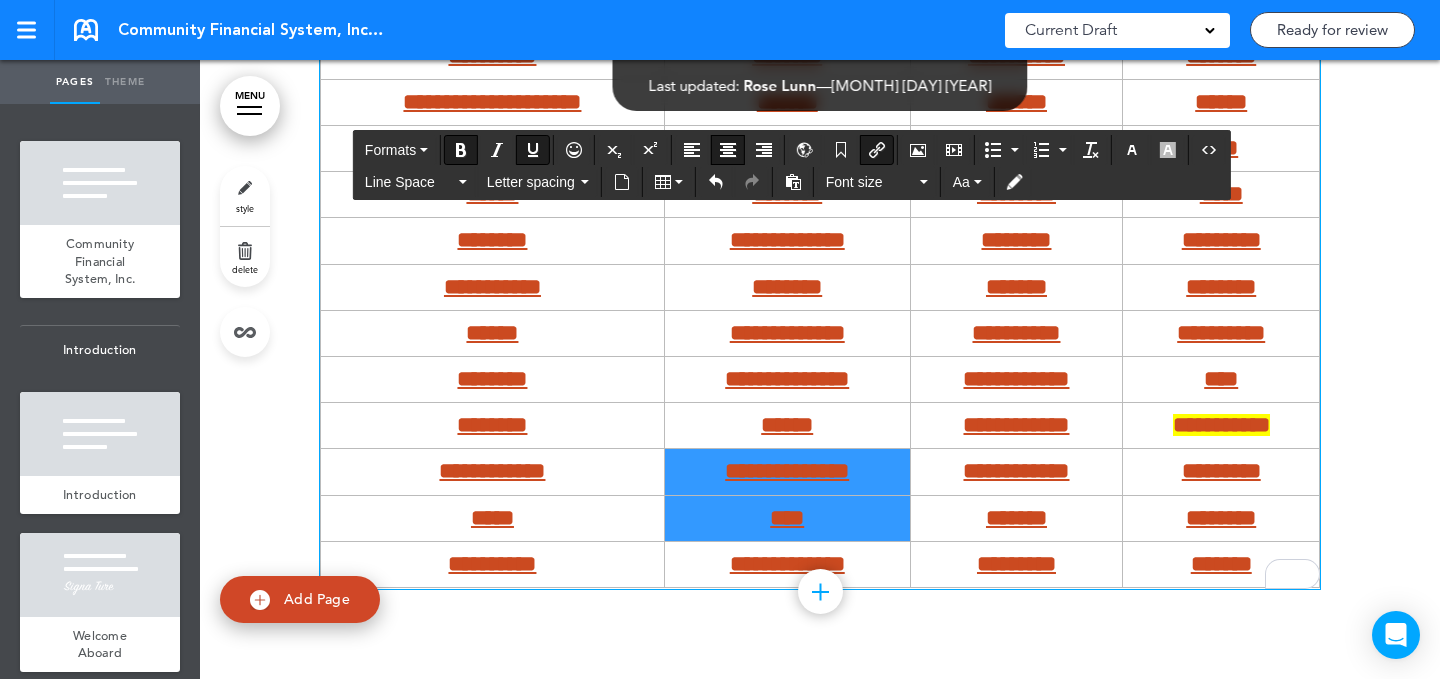 click on "**********" at bounding box center [820, 287] 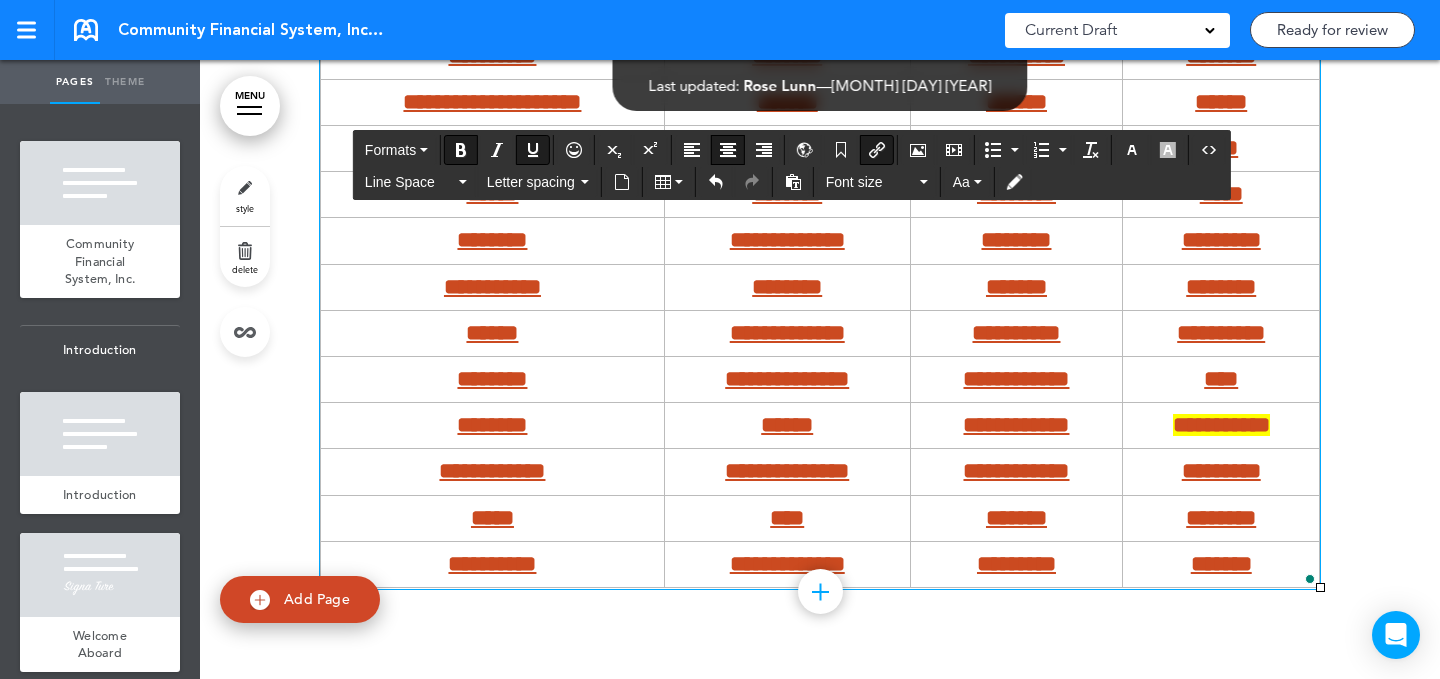 click on "****" at bounding box center [787, 518] 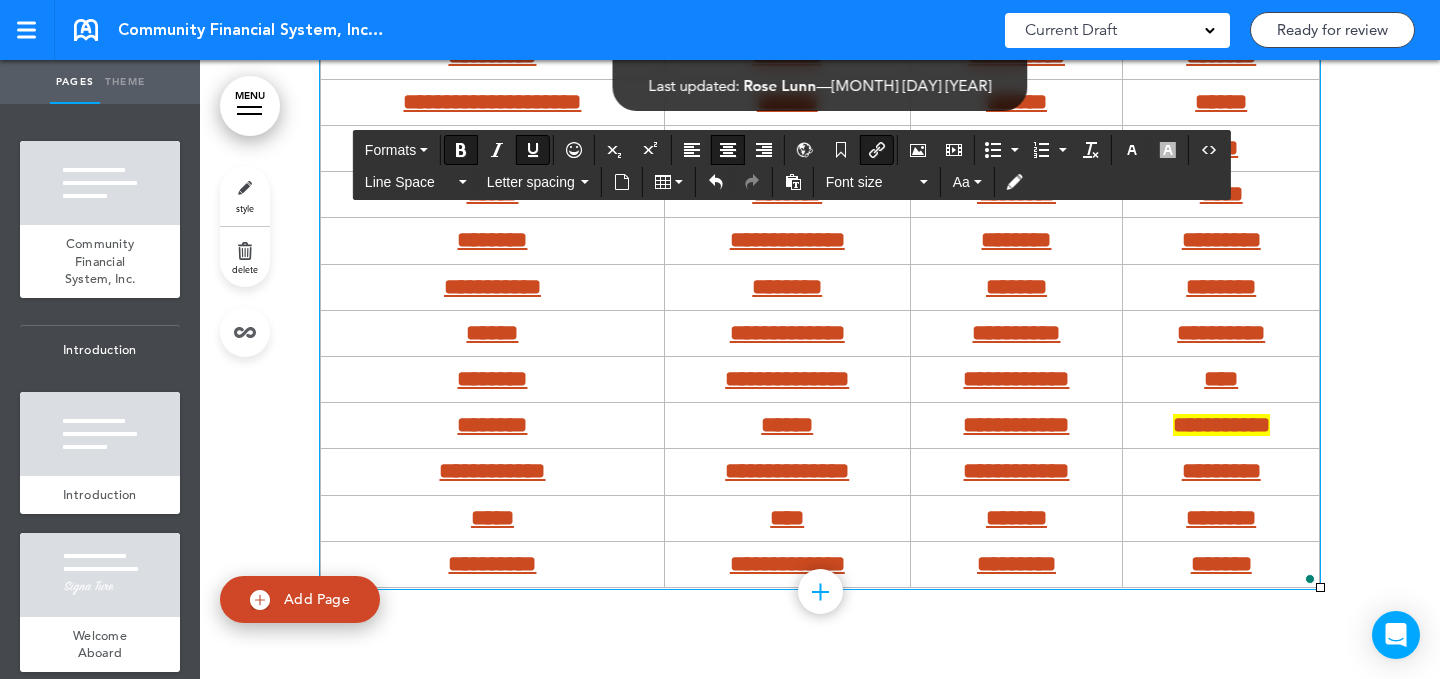 click on "**********" at bounding box center (787, 564) 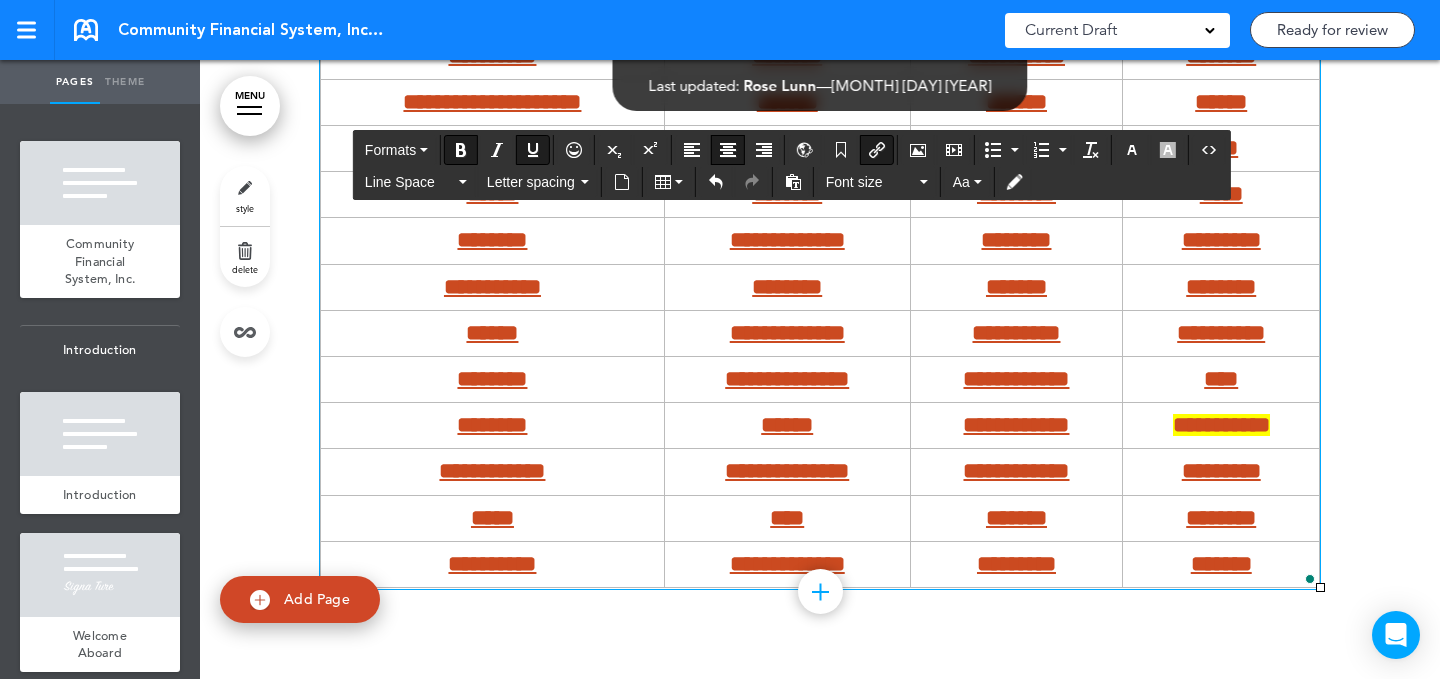 click on "*******" at bounding box center (1221, 564) 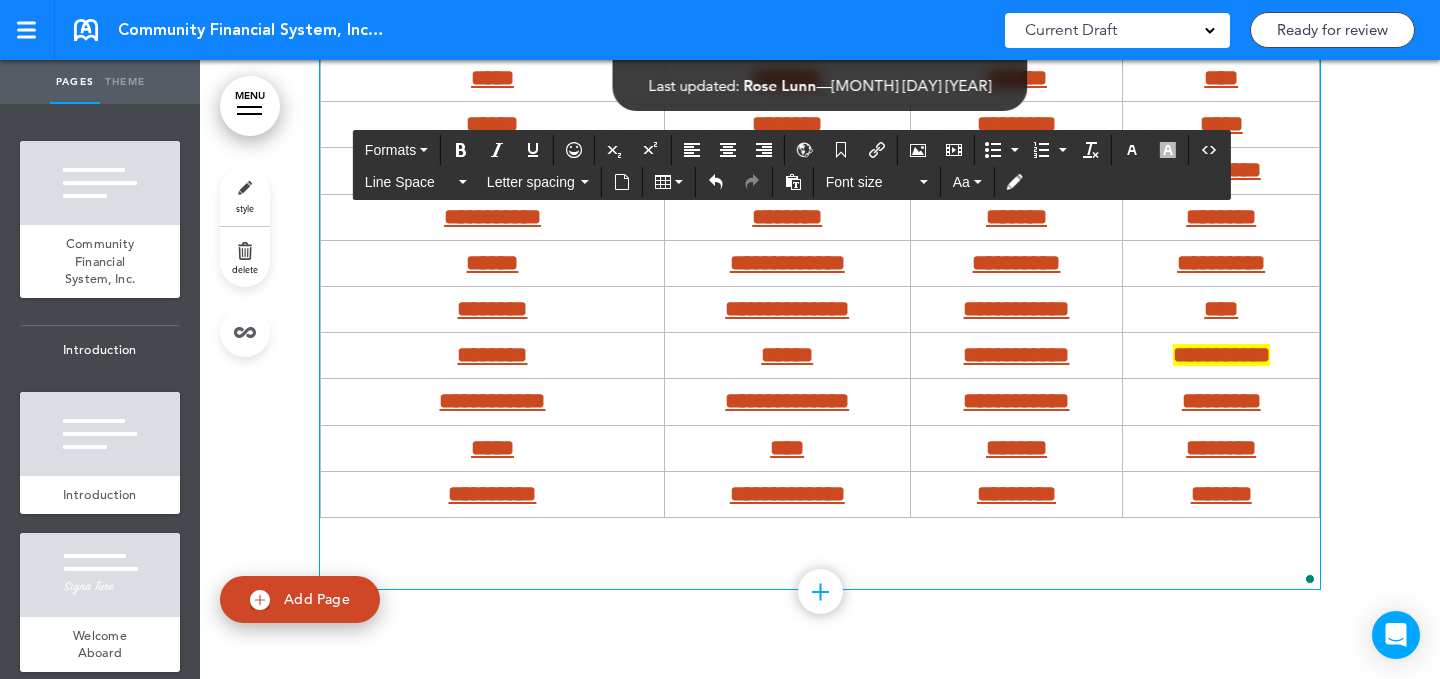 click on "*********" at bounding box center [1016, 494] 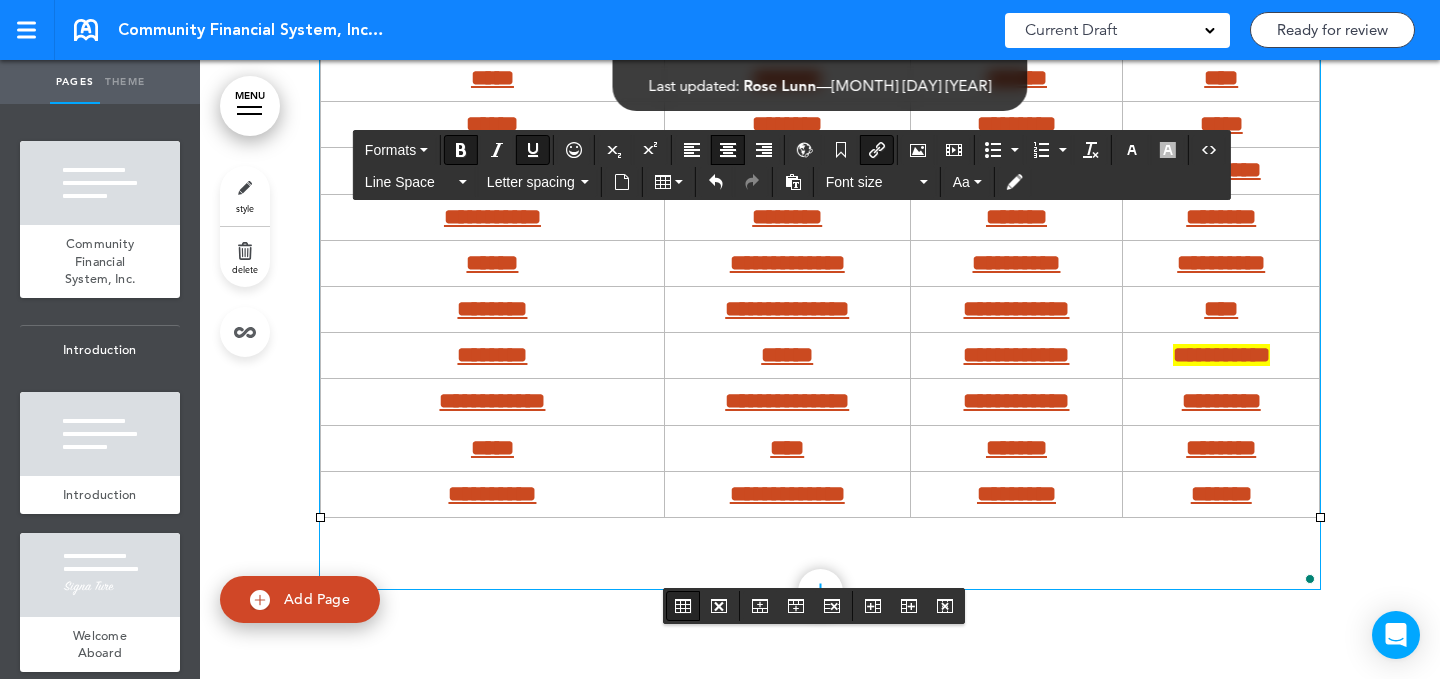 click at bounding box center [683, 606] 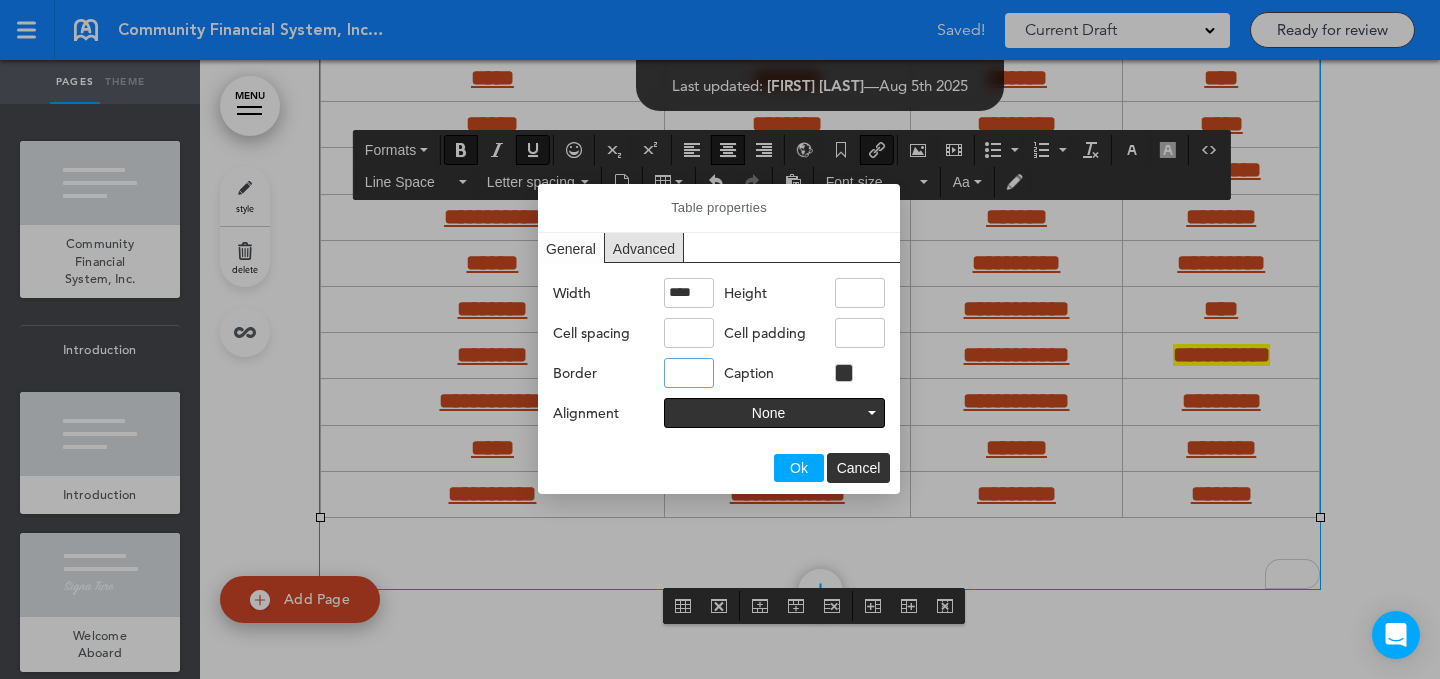 click on "Border" at bounding box center (689, 373) 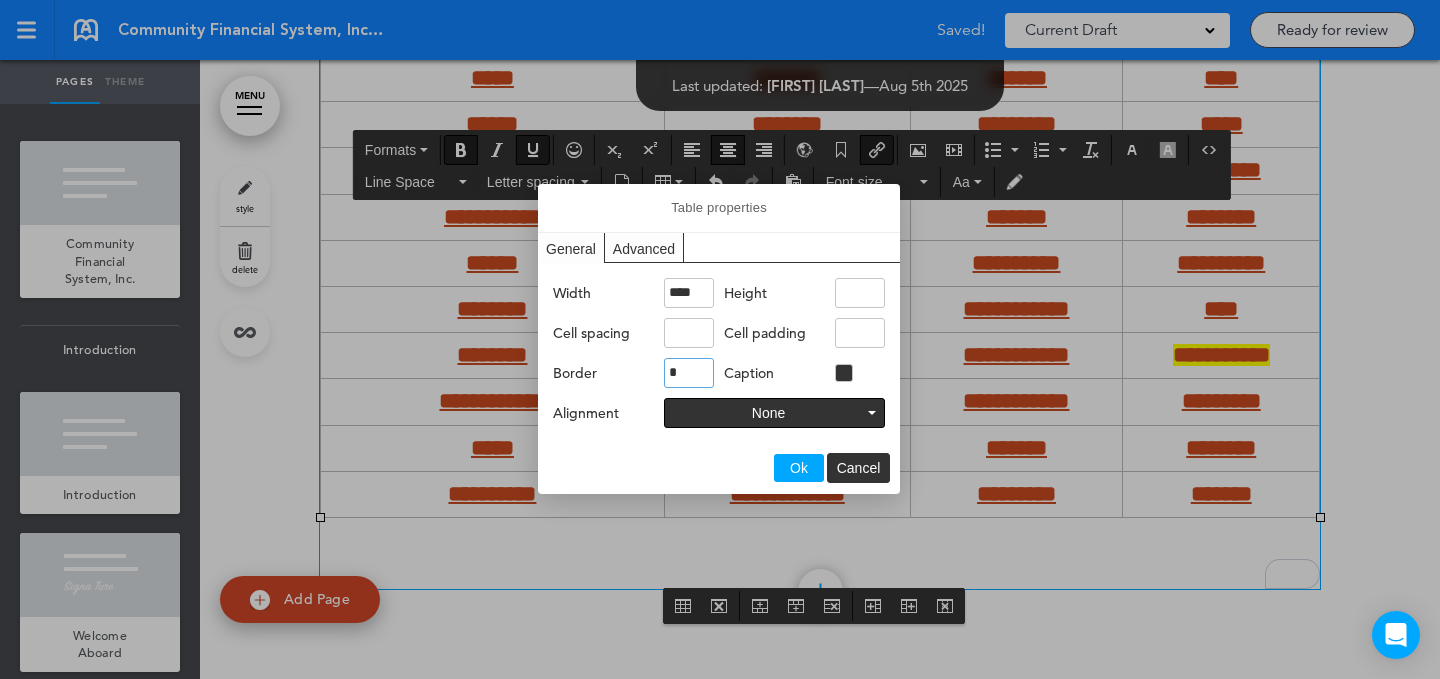 type on "*" 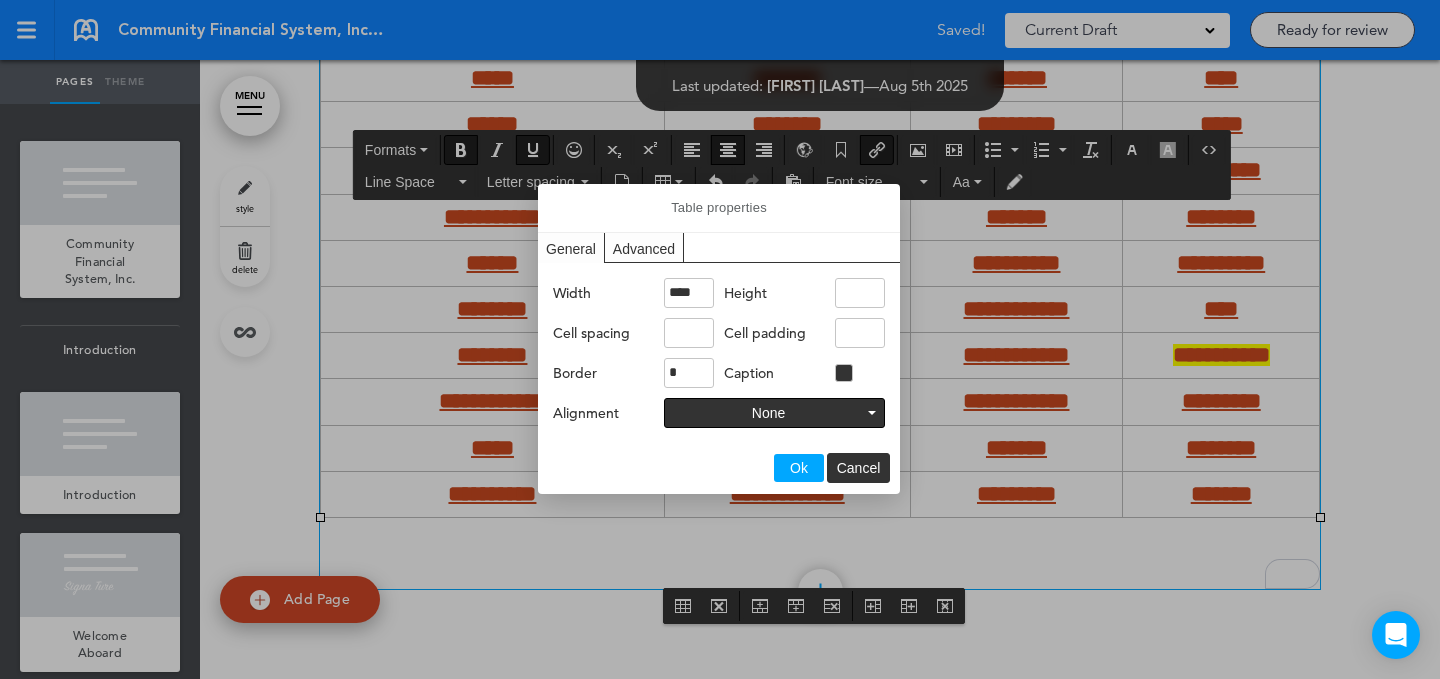 click on "Advanced" at bounding box center (644, 247) 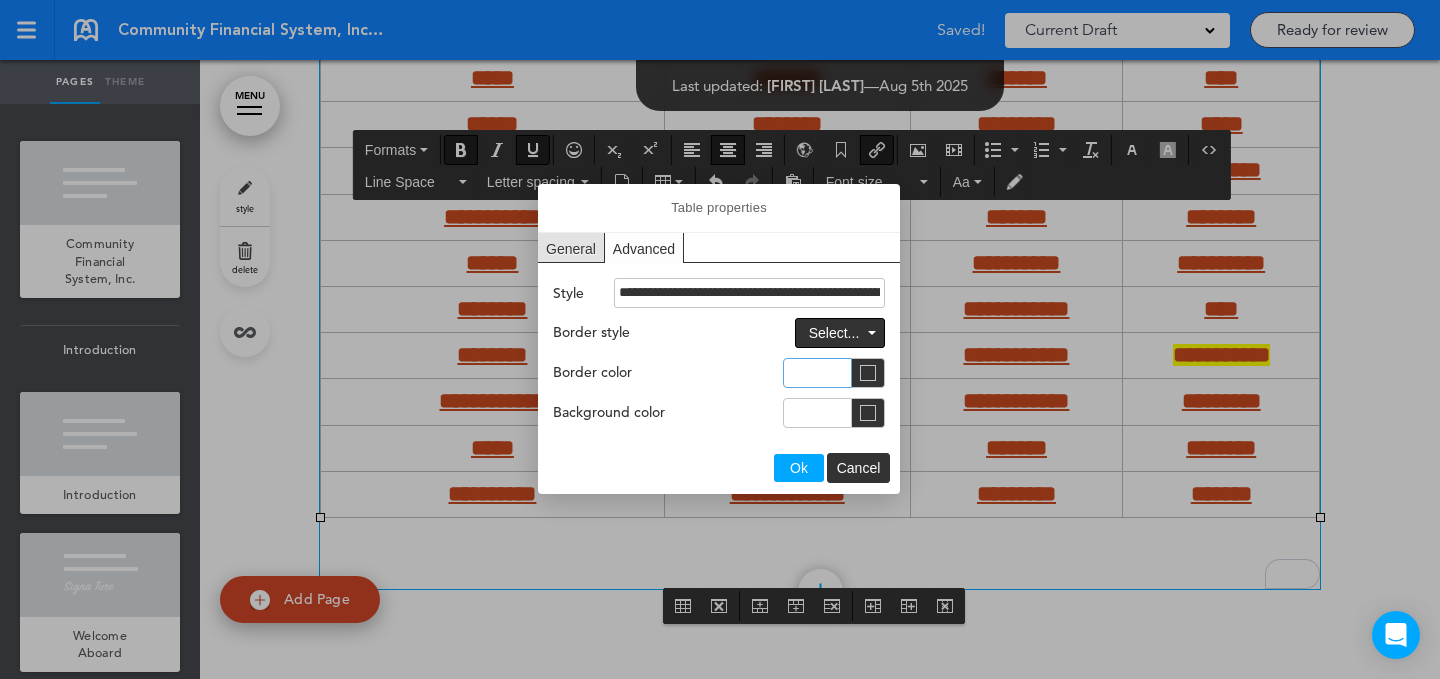 click at bounding box center [817, 373] 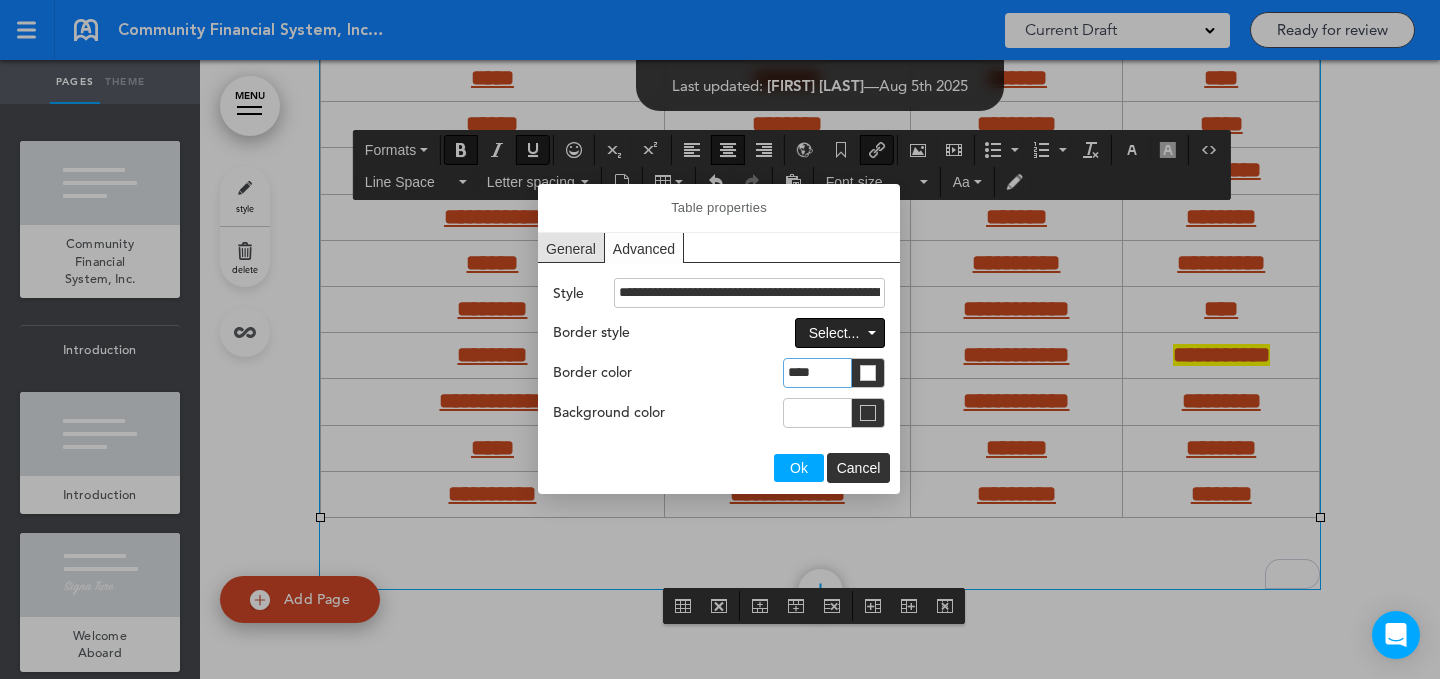 click on "Select..." at bounding box center (834, 333) 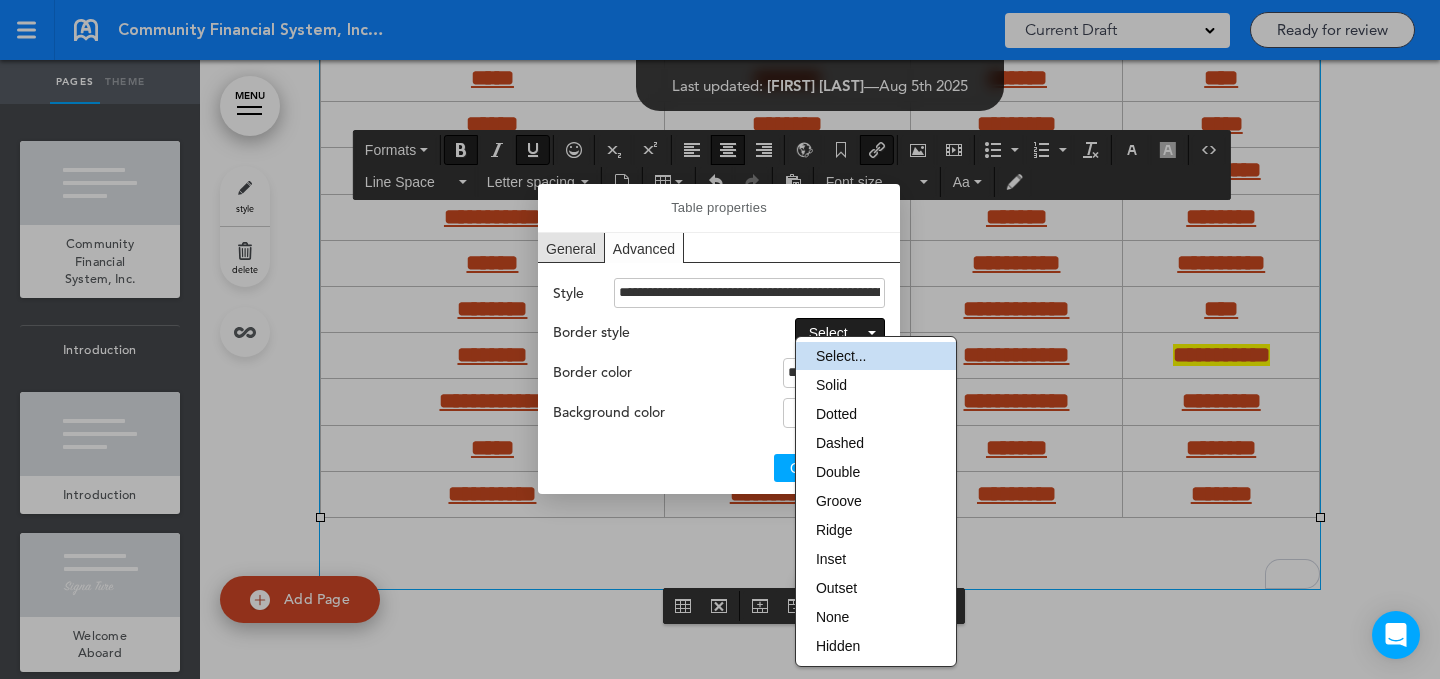 click on "Solid" at bounding box center [876, 385] 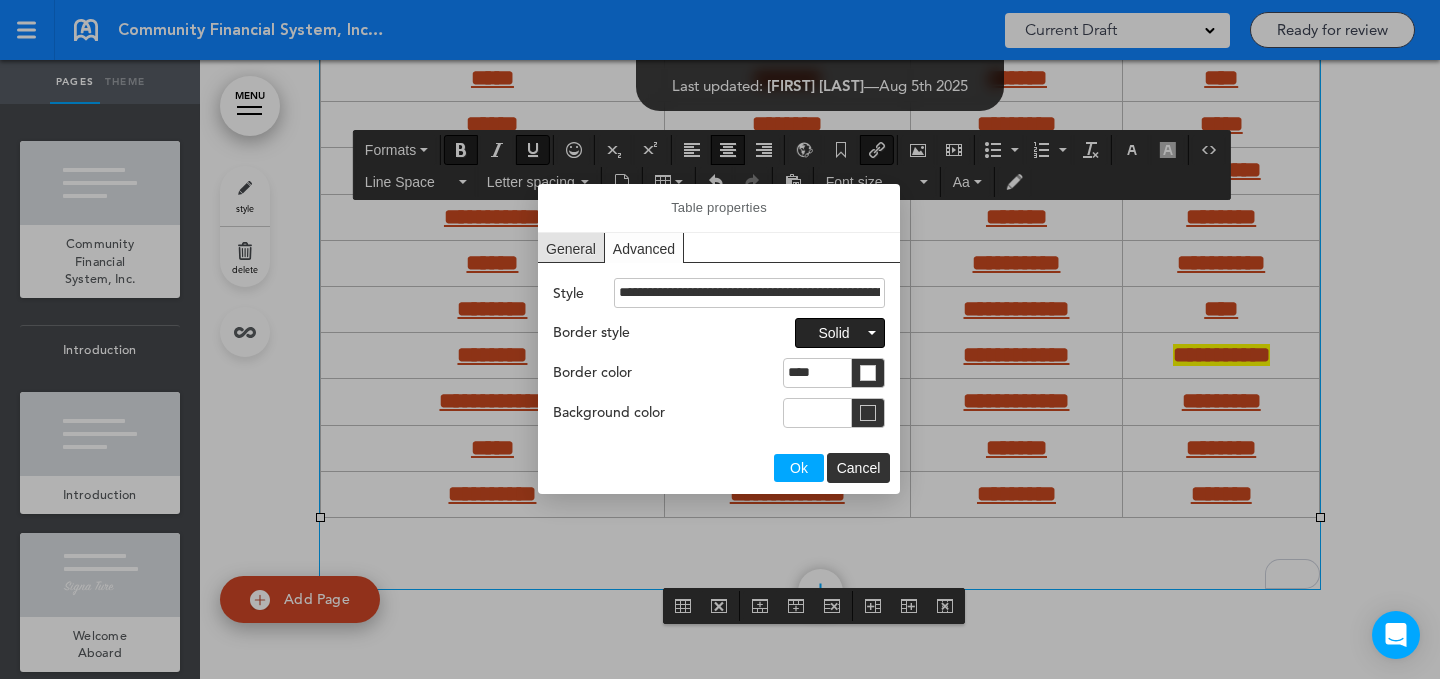 click on "Ok" at bounding box center [799, 468] 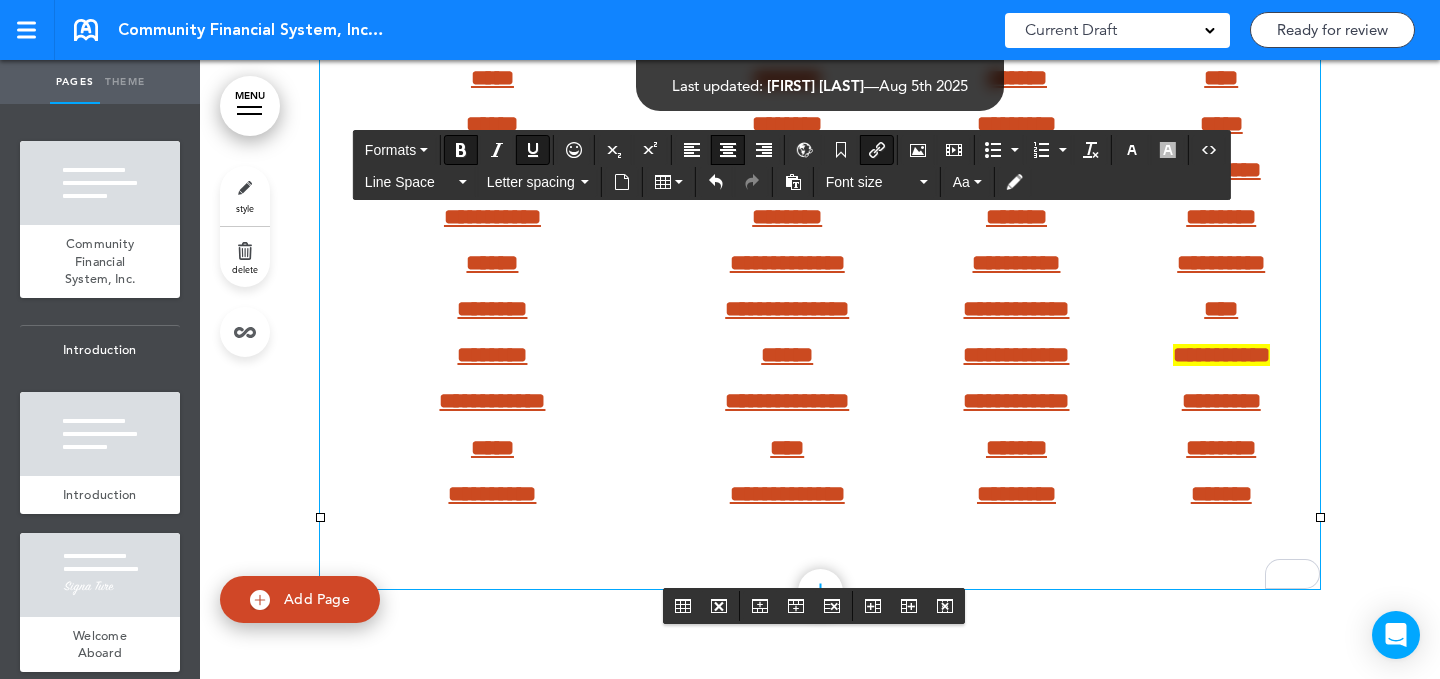 click at bounding box center [820, 172] 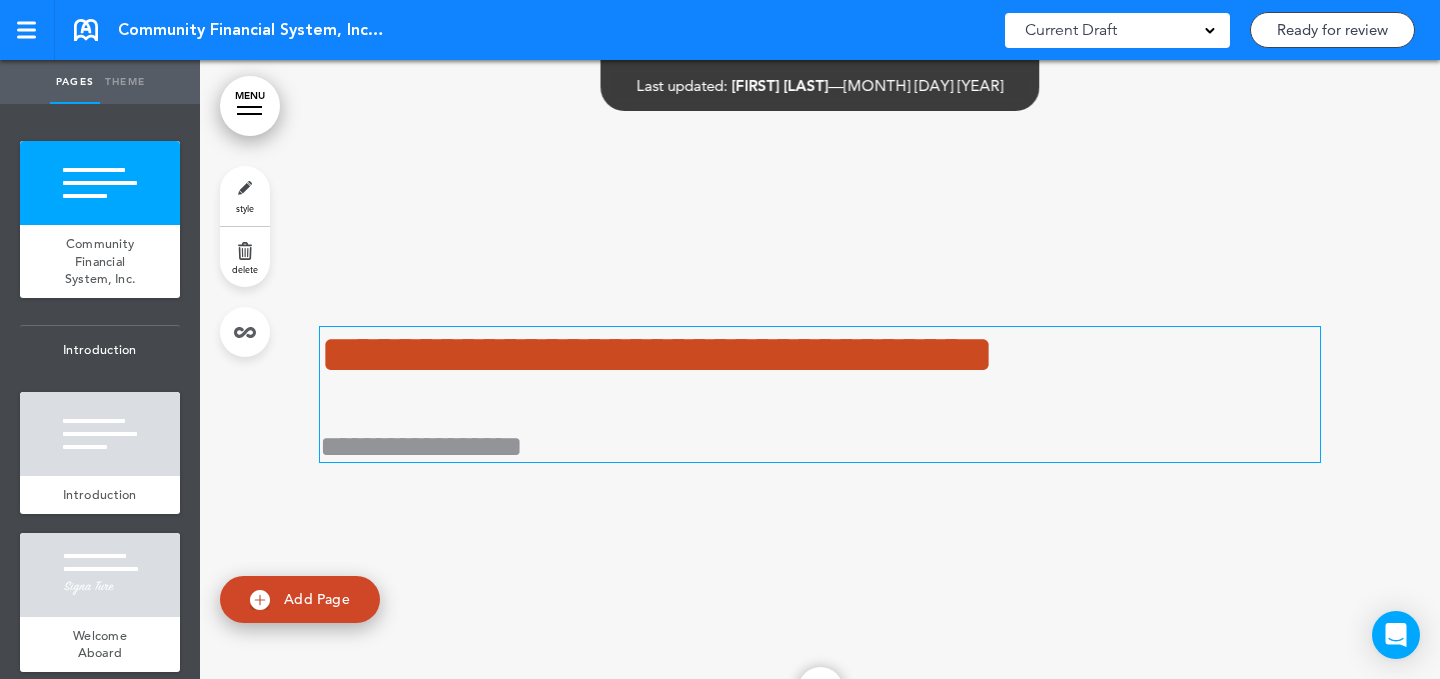 scroll, scrollTop: 4, scrollLeft: 0, axis: vertical 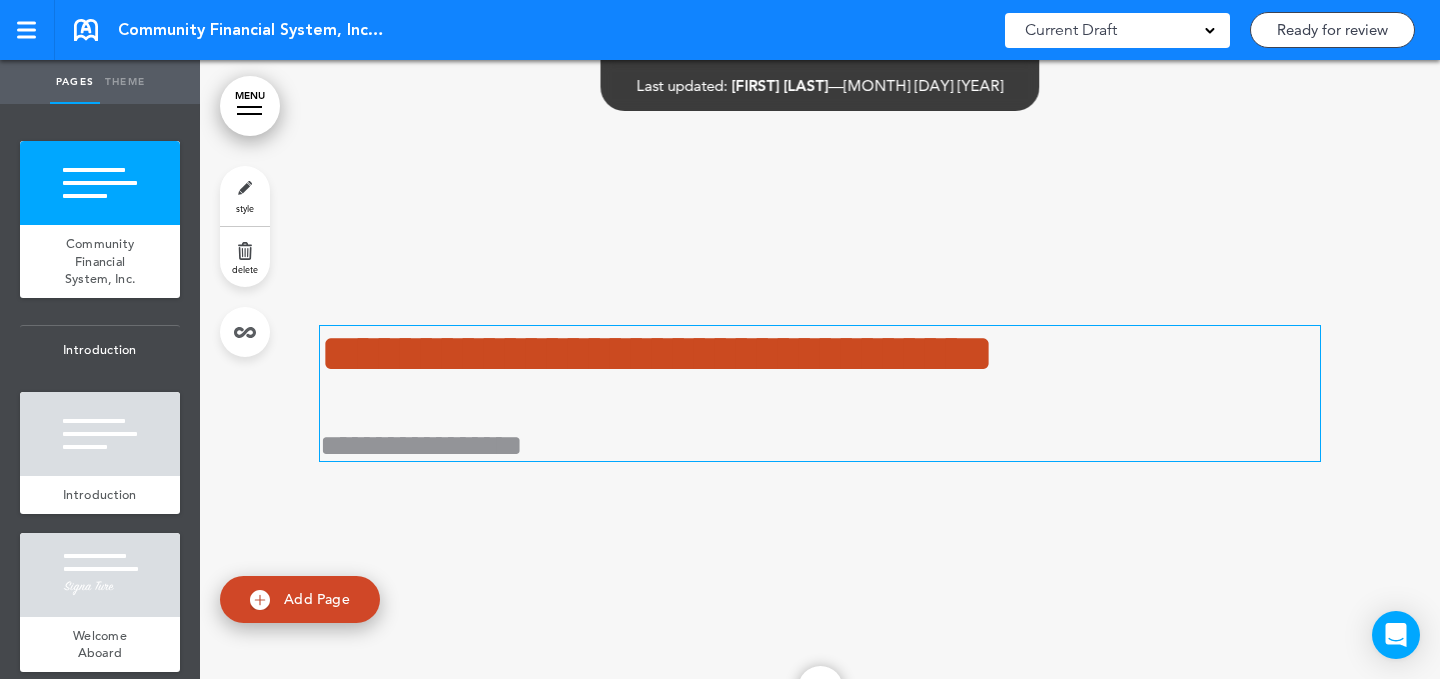 click on "**********" at bounding box center (820, 393) 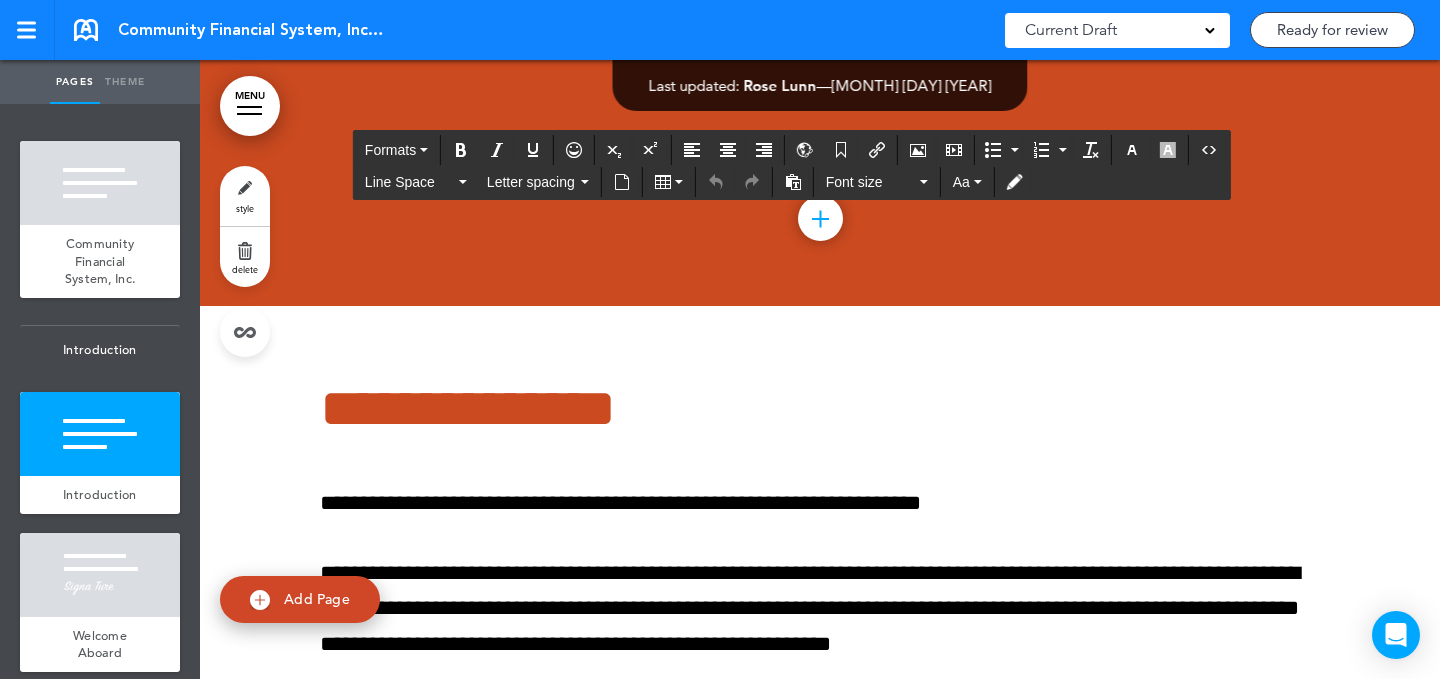 scroll, scrollTop: 1241, scrollLeft: 0, axis: vertical 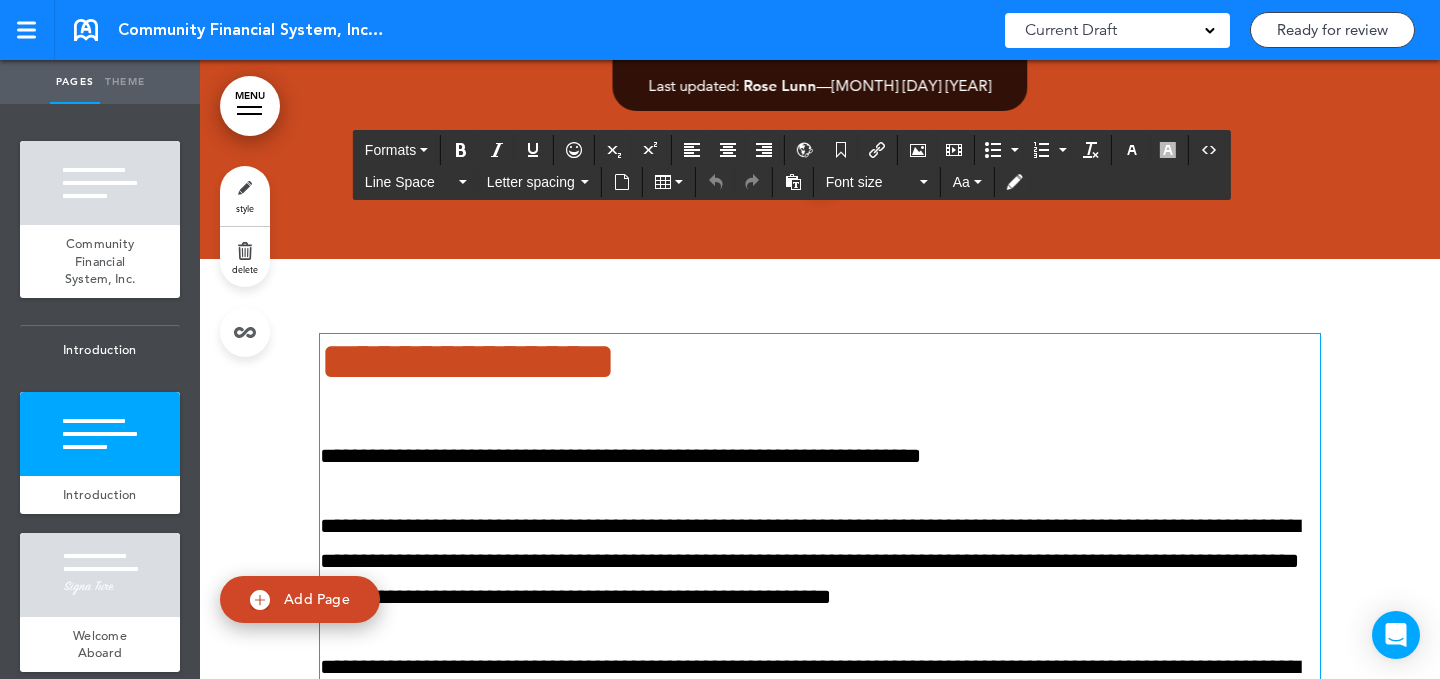 click on "**********" at bounding box center [820, 456] 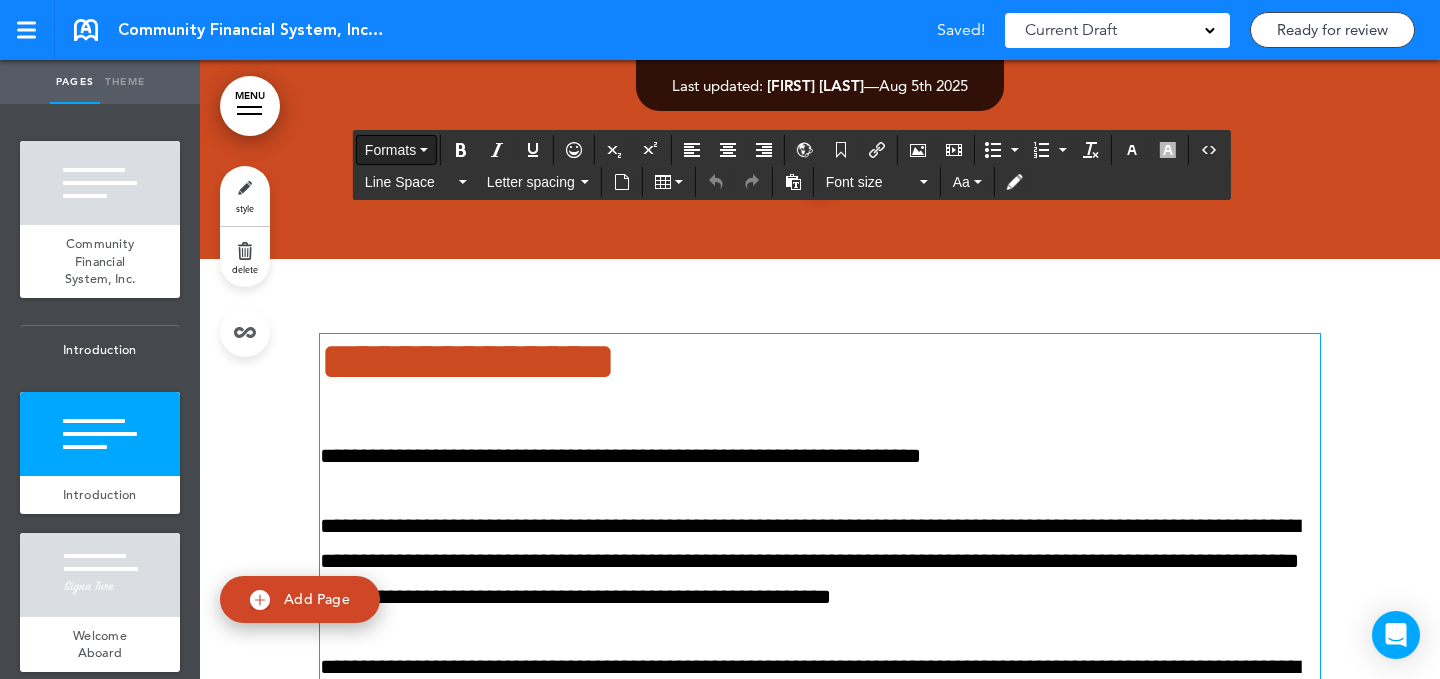 click on "Formats" at bounding box center [390, 150] 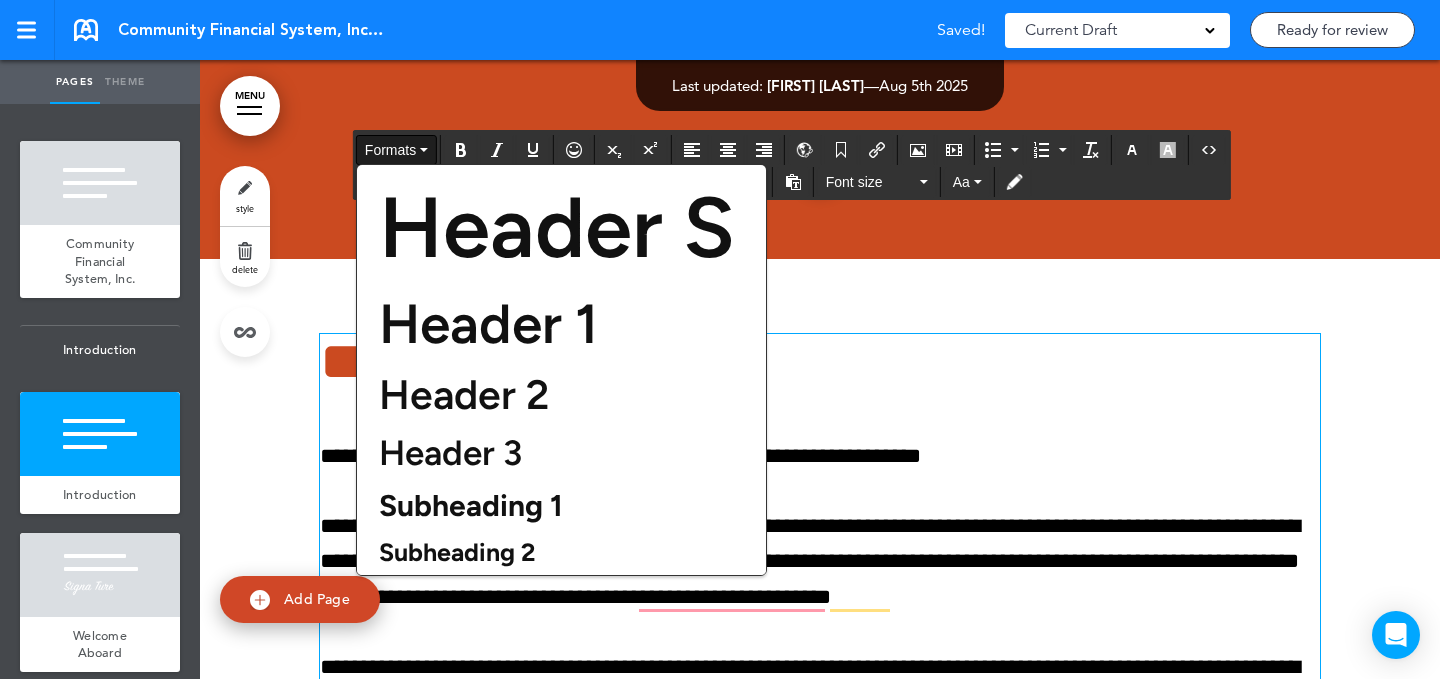click on "Subheading 1" at bounding box center (471, 505) 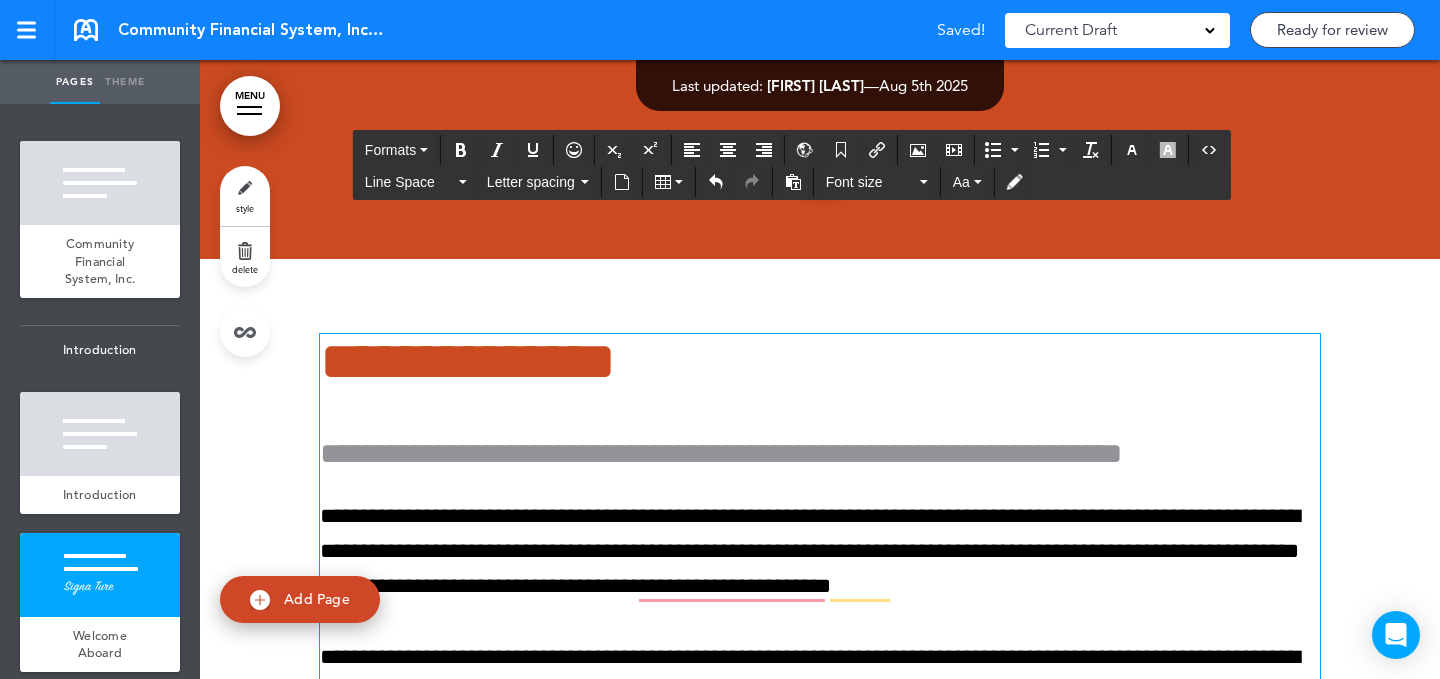 click on "**********" at bounding box center (820, 685) 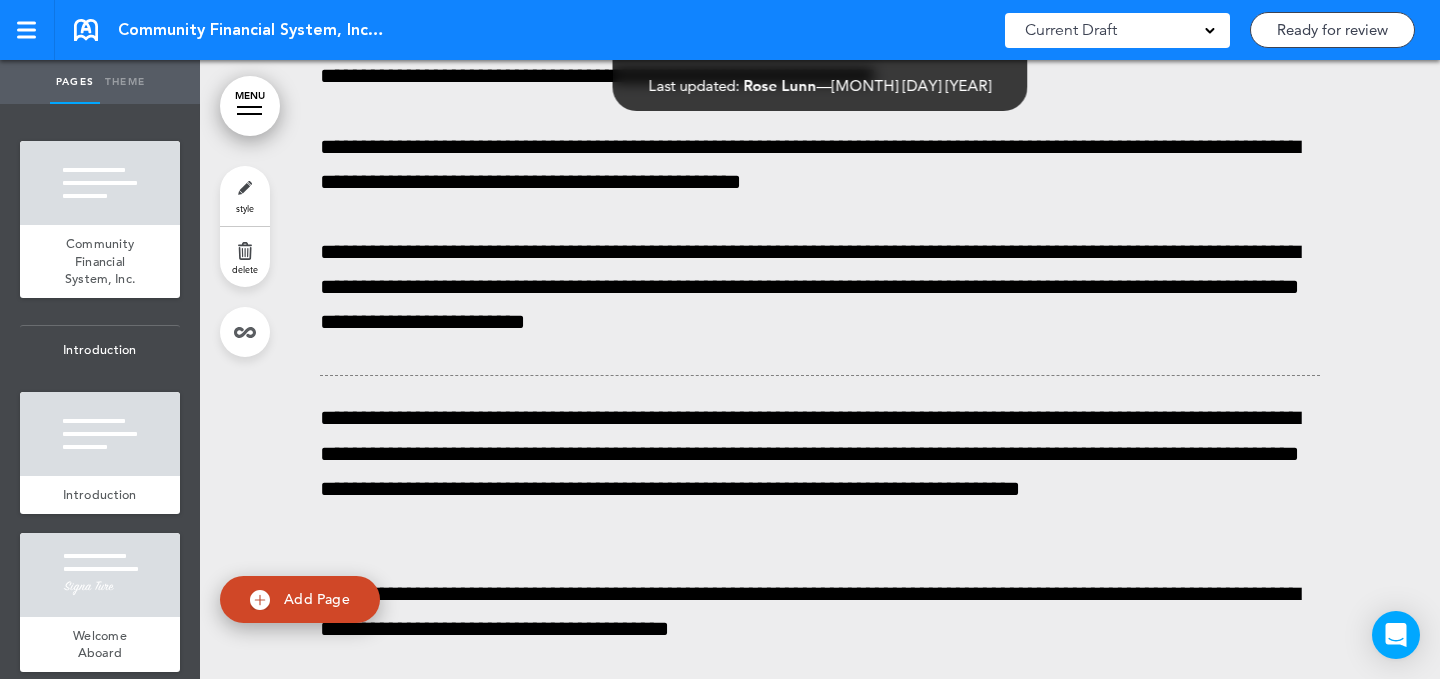scroll, scrollTop: 2133, scrollLeft: 0, axis: vertical 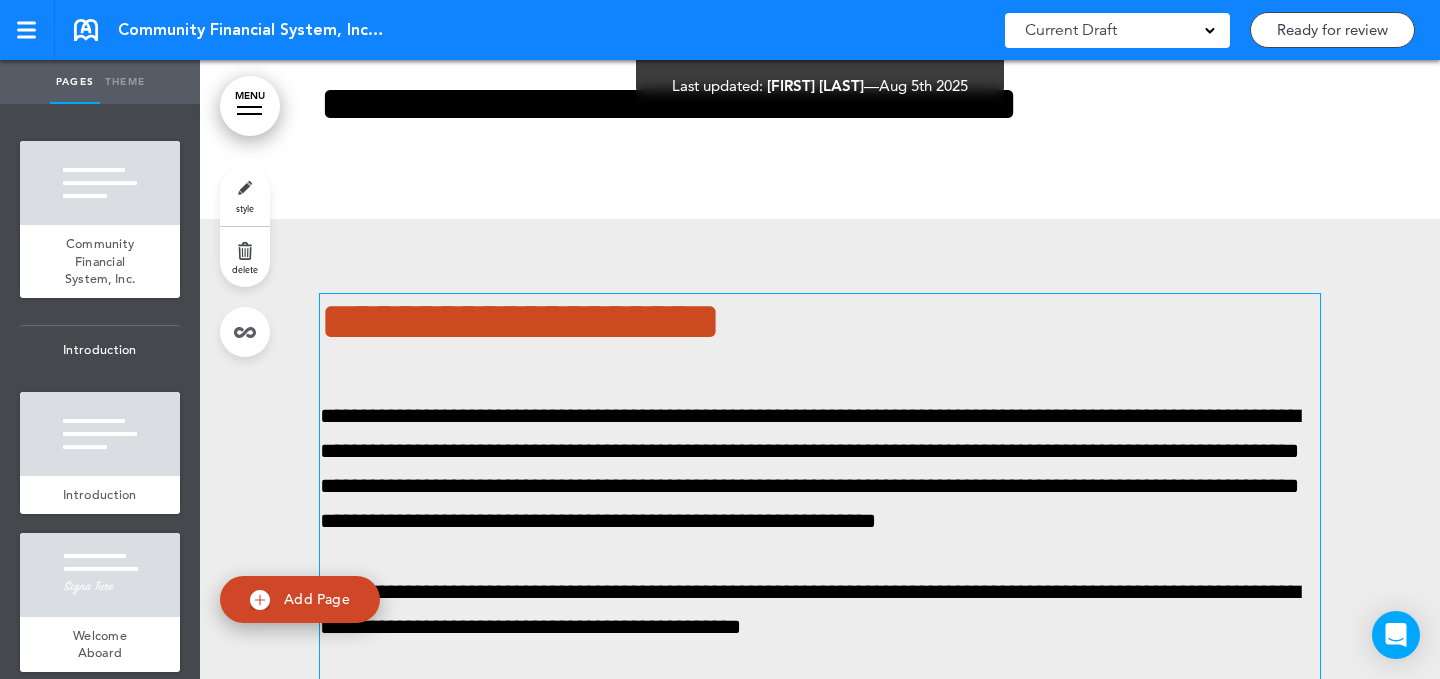 click on "**********" at bounding box center [820, 540] 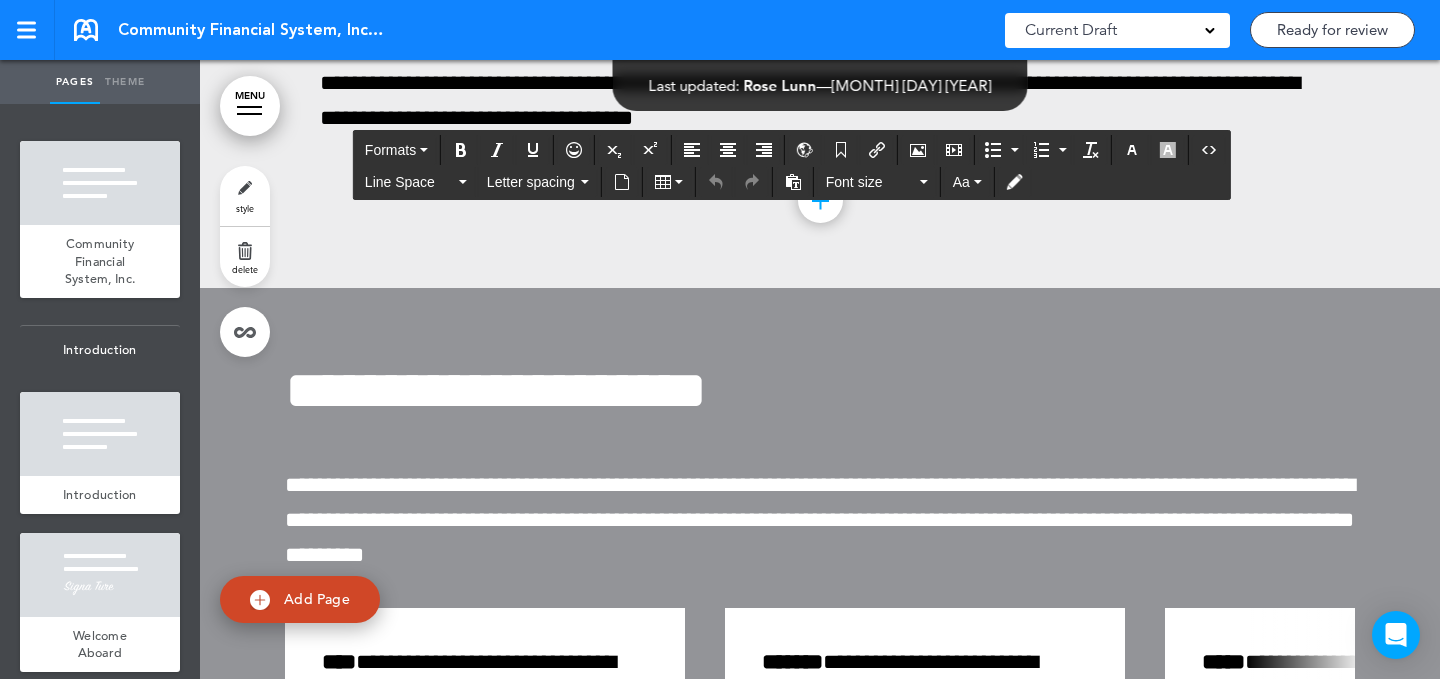 scroll, scrollTop: 3848, scrollLeft: 0, axis: vertical 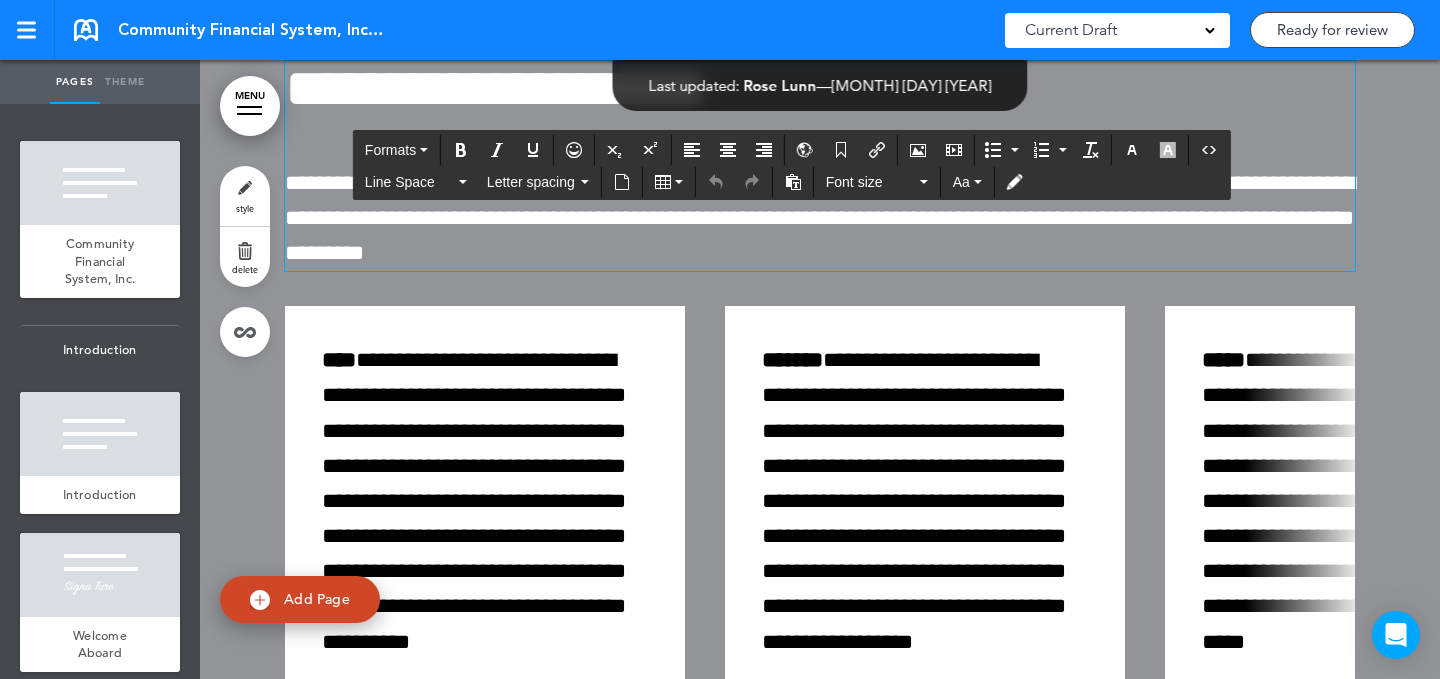 click on "**********" at bounding box center [820, 219] 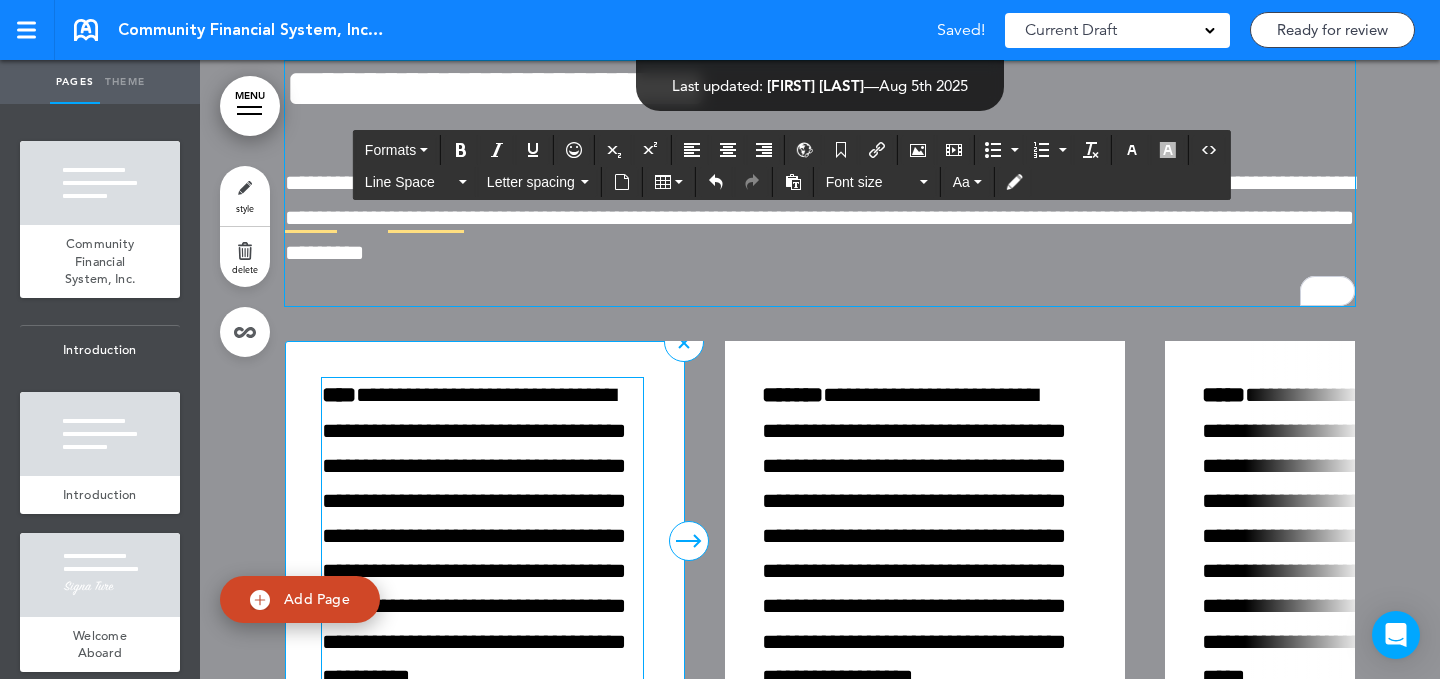 click on "**********" at bounding box center (479, 554) 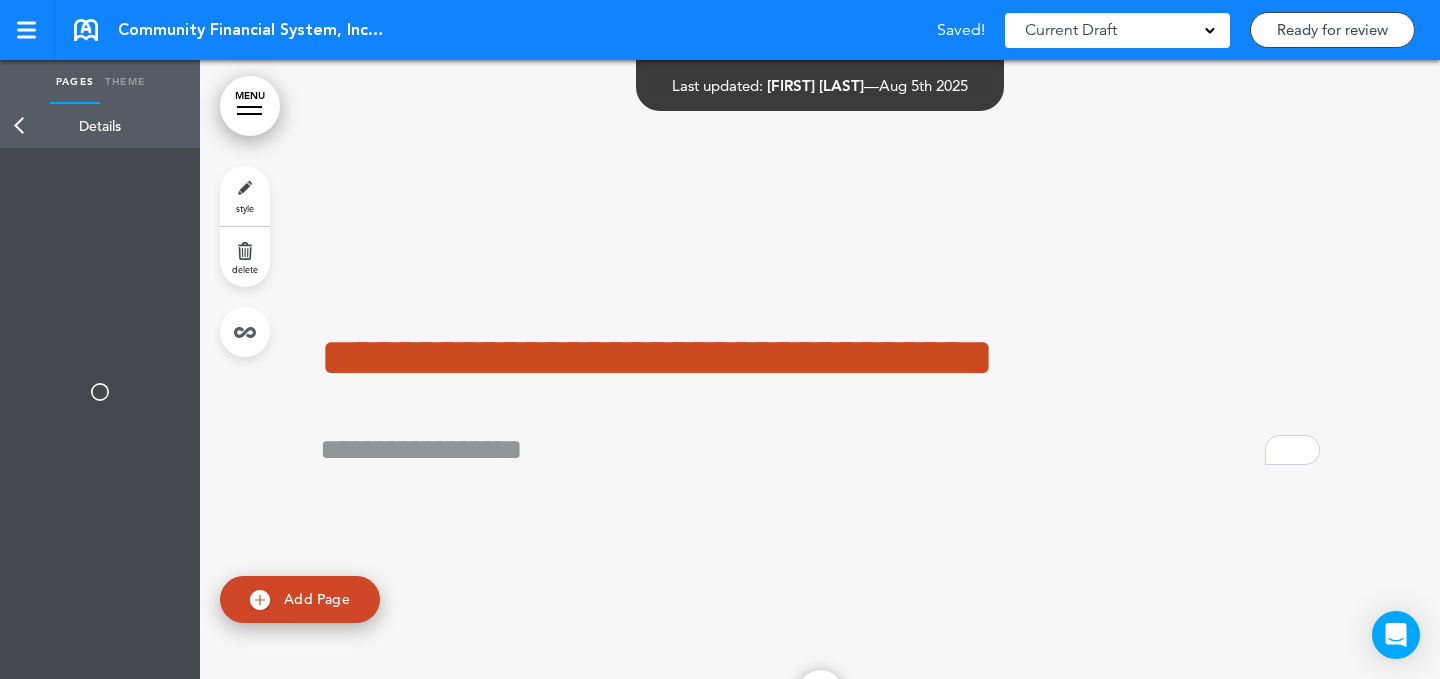 select on "****" 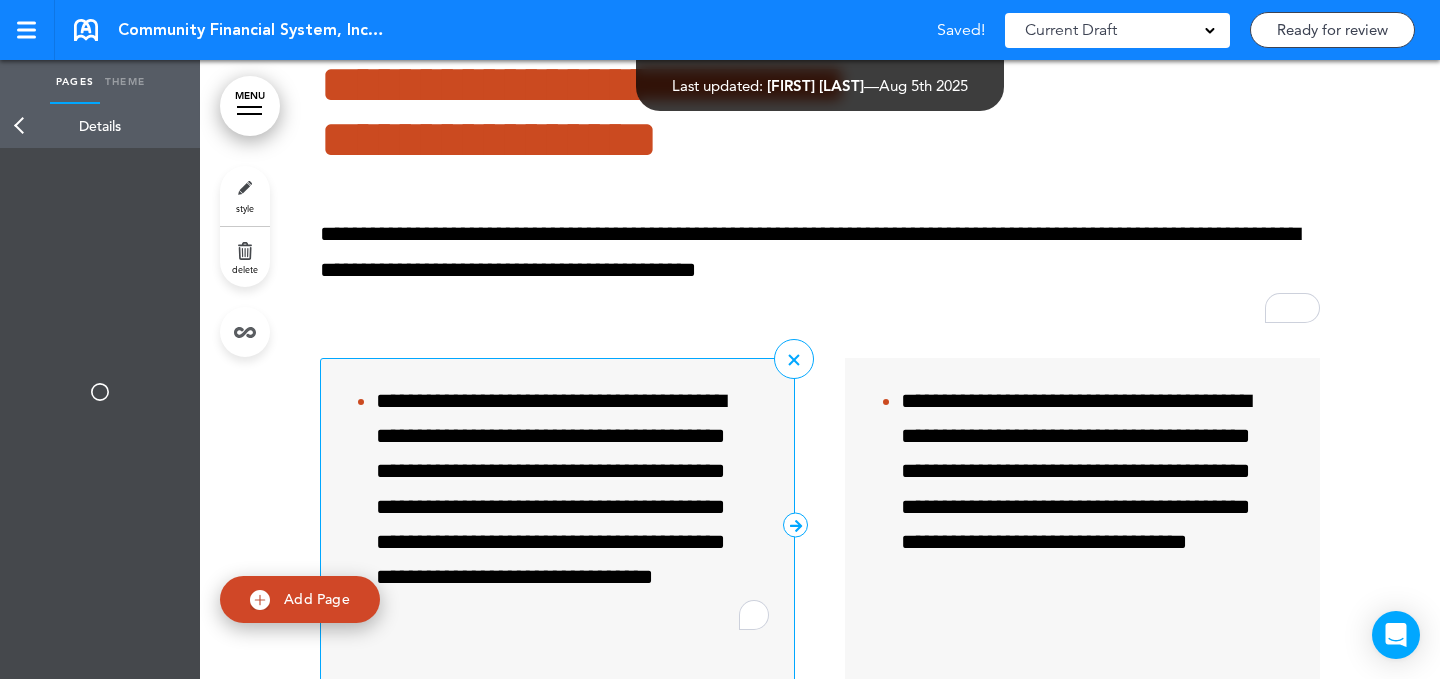 scroll 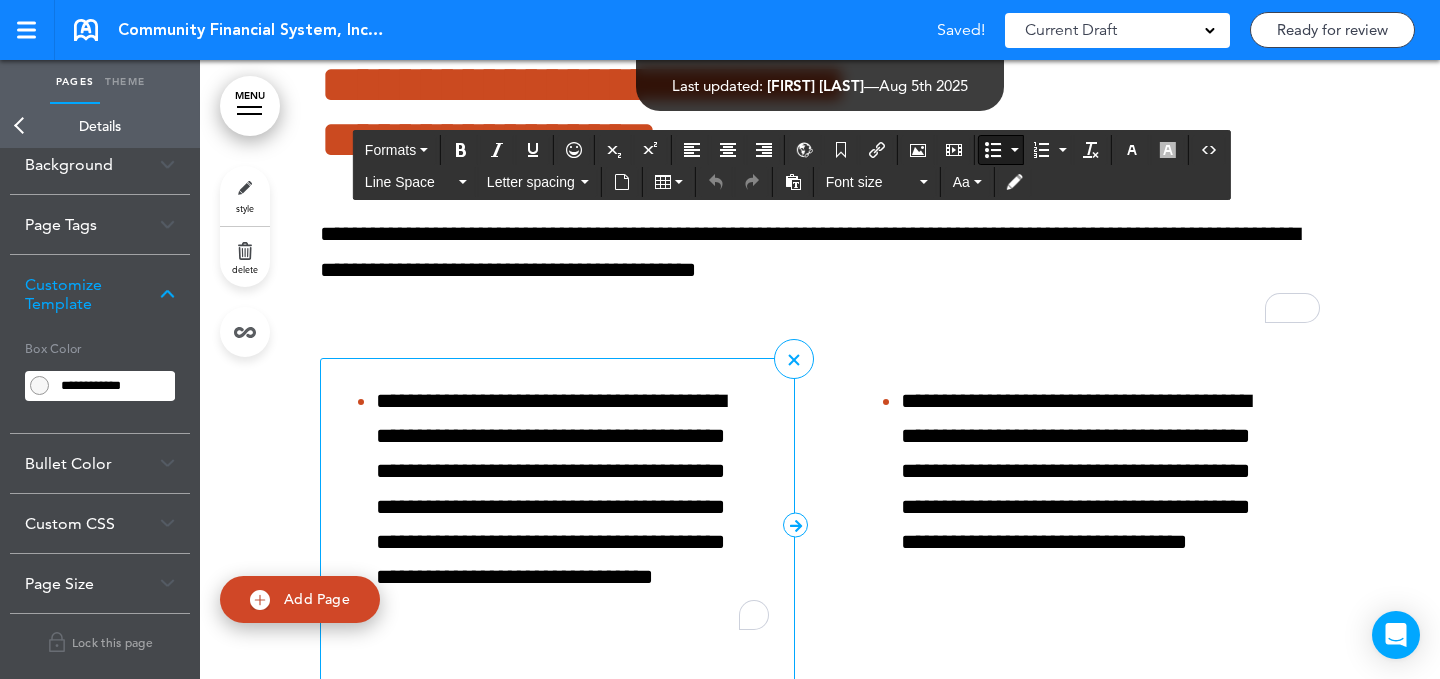 click on "**********" at bounding box center (572, 507) 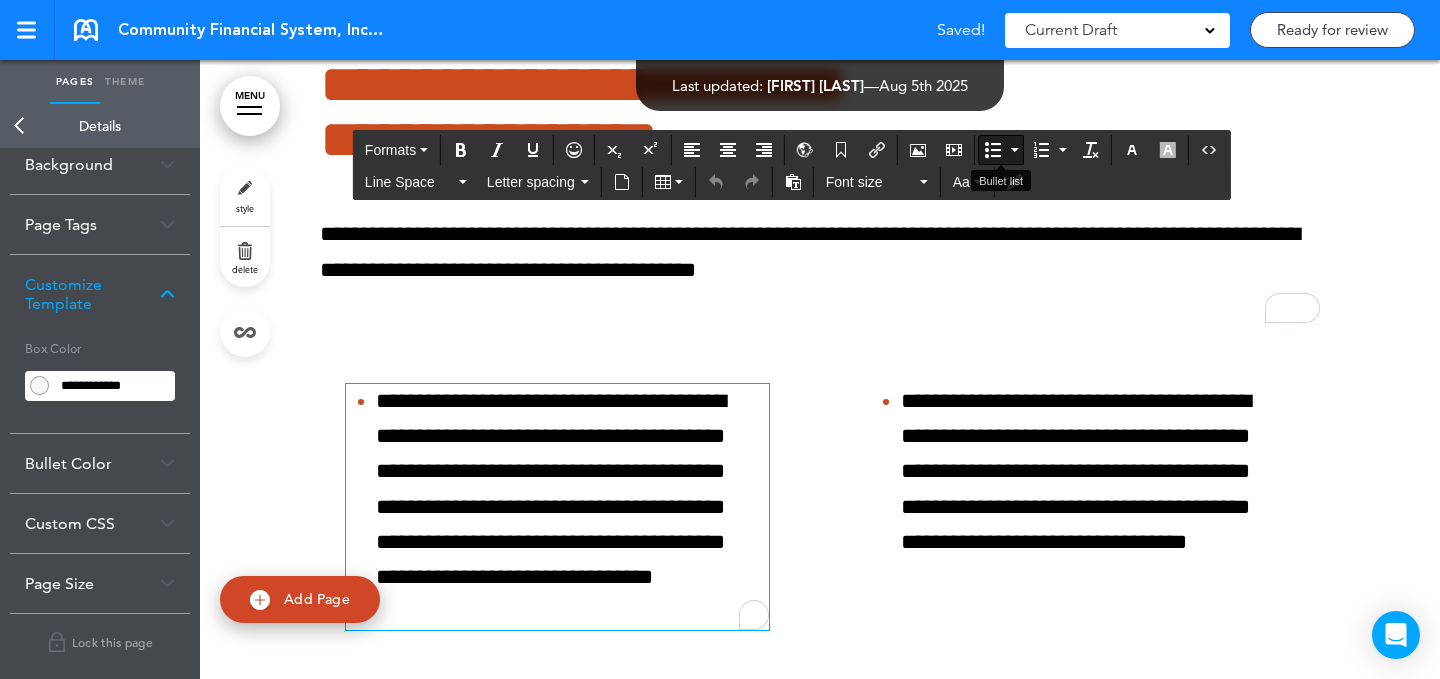 click at bounding box center [993, 150] 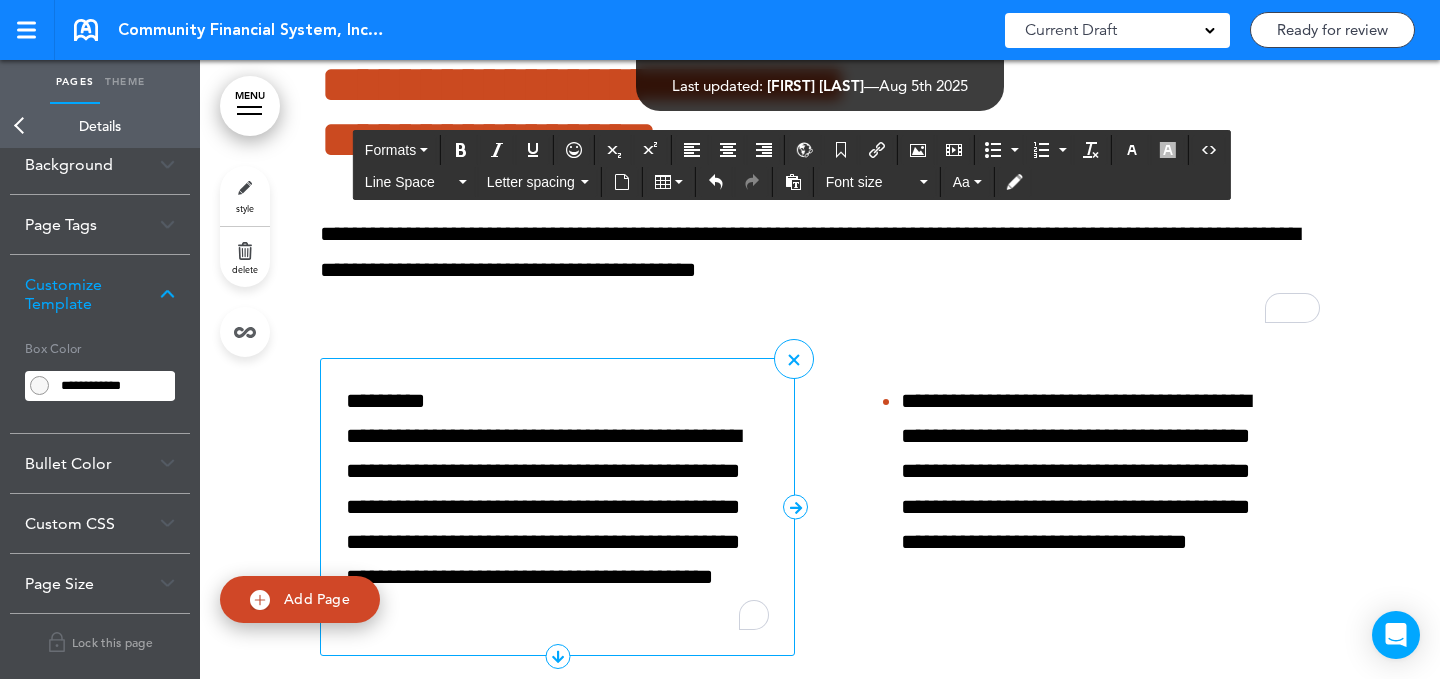 click on "*********" at bounding box center [557, 401] 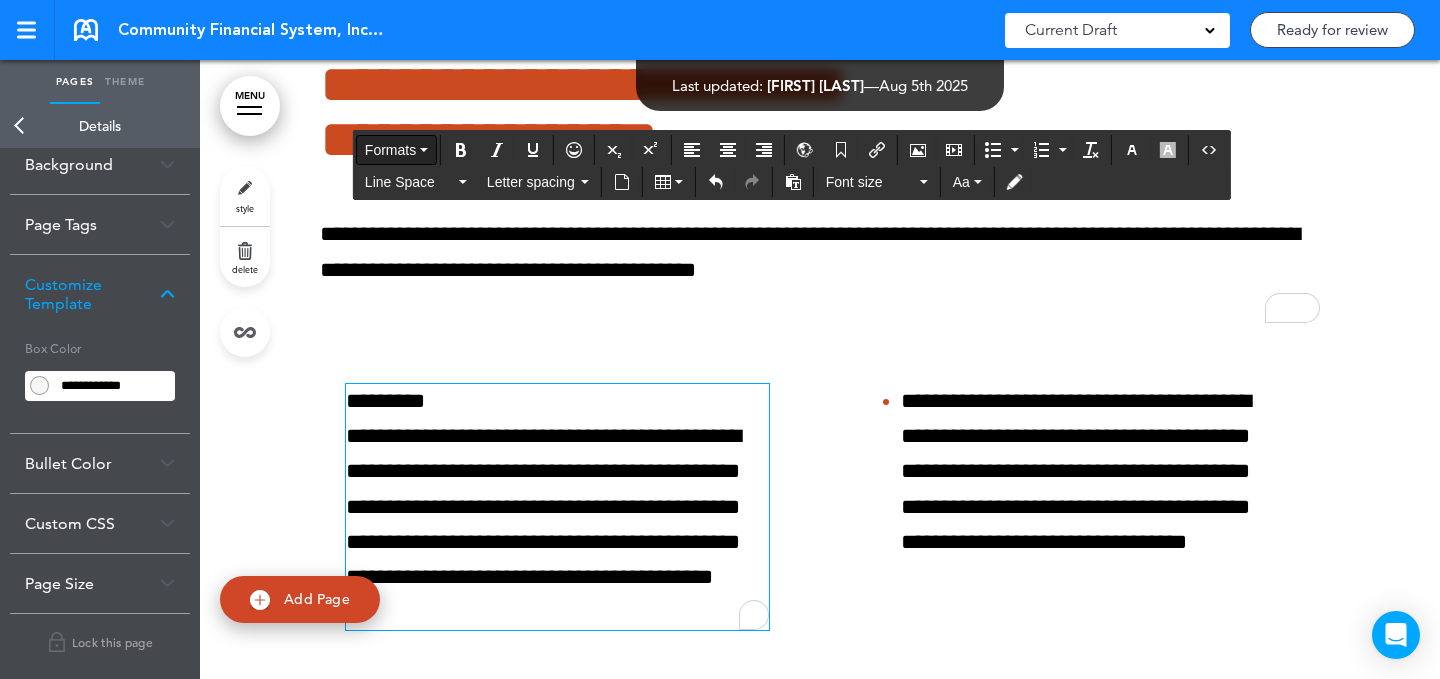 click on "Formats" at bounding box center [390, 150] 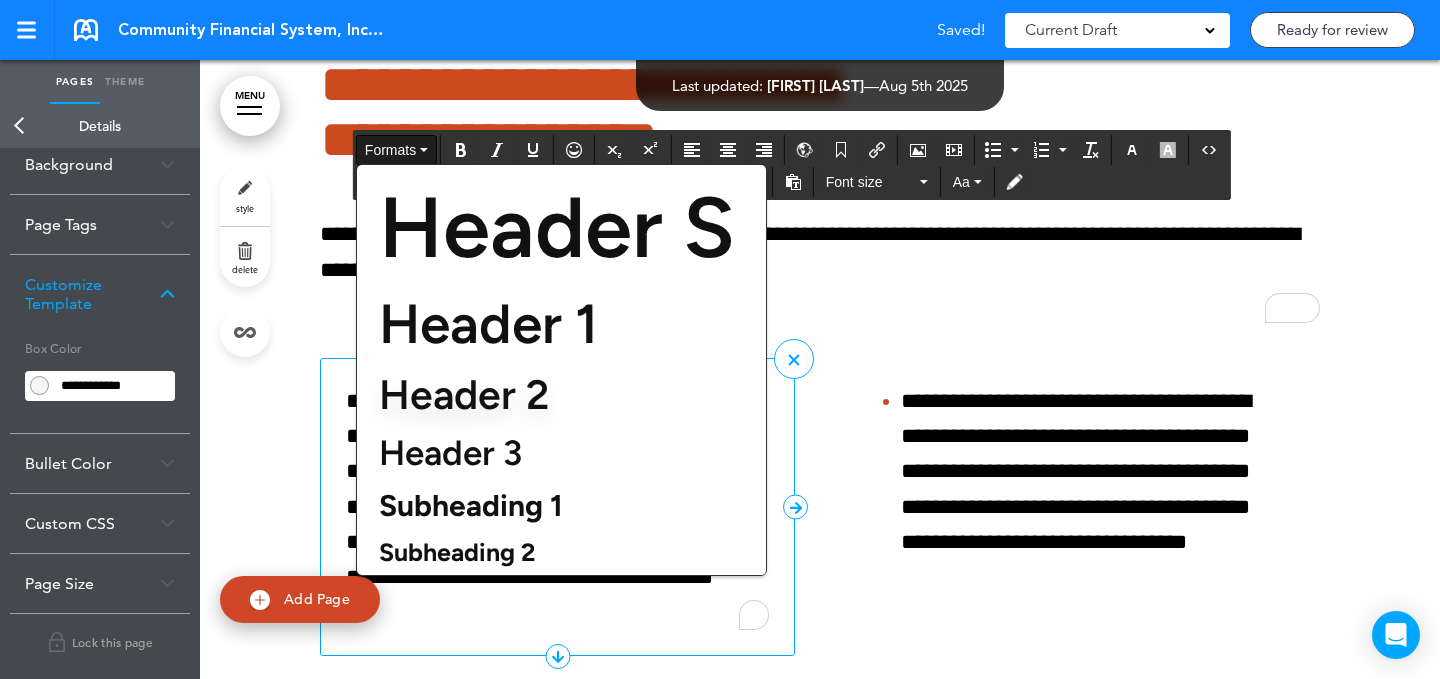 click on "Subheading 1" at bounding box center (471, 505) 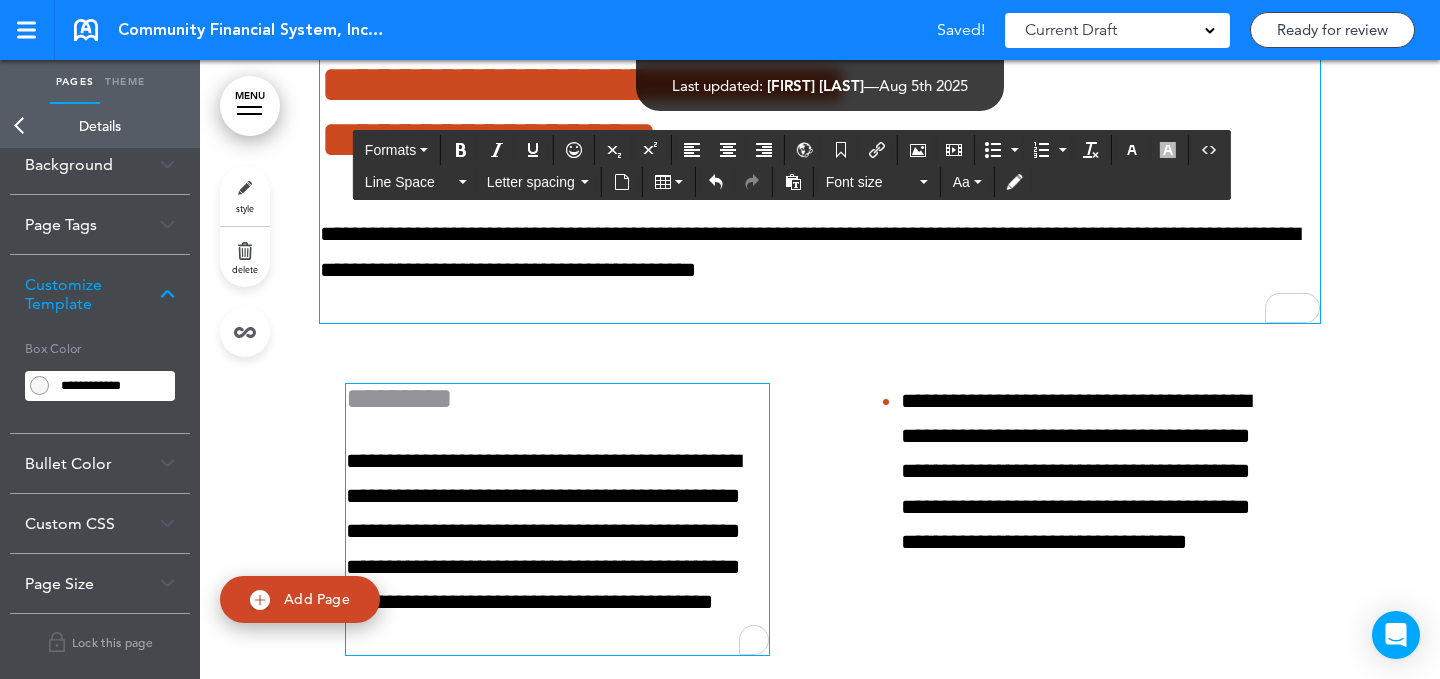 click on "**********" at bounding box center [1097, 489] 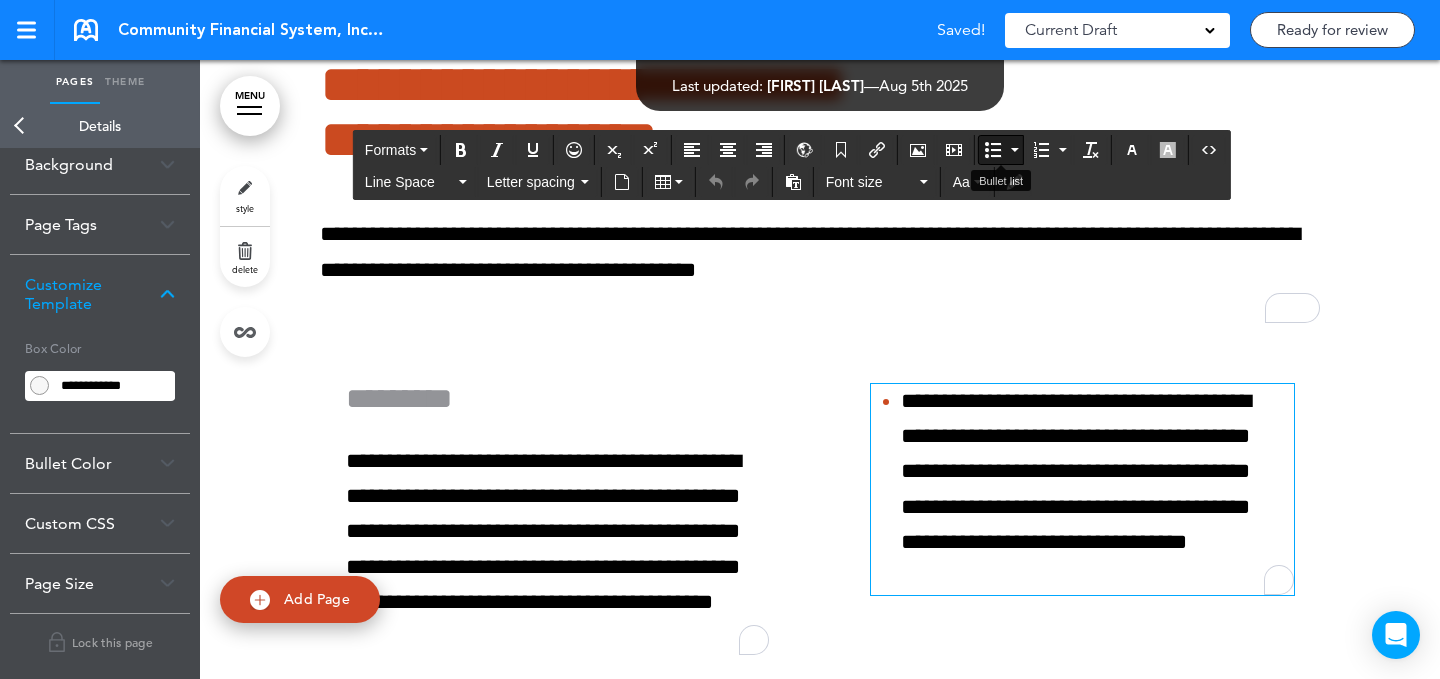 click at bounding box center [993, 150] 